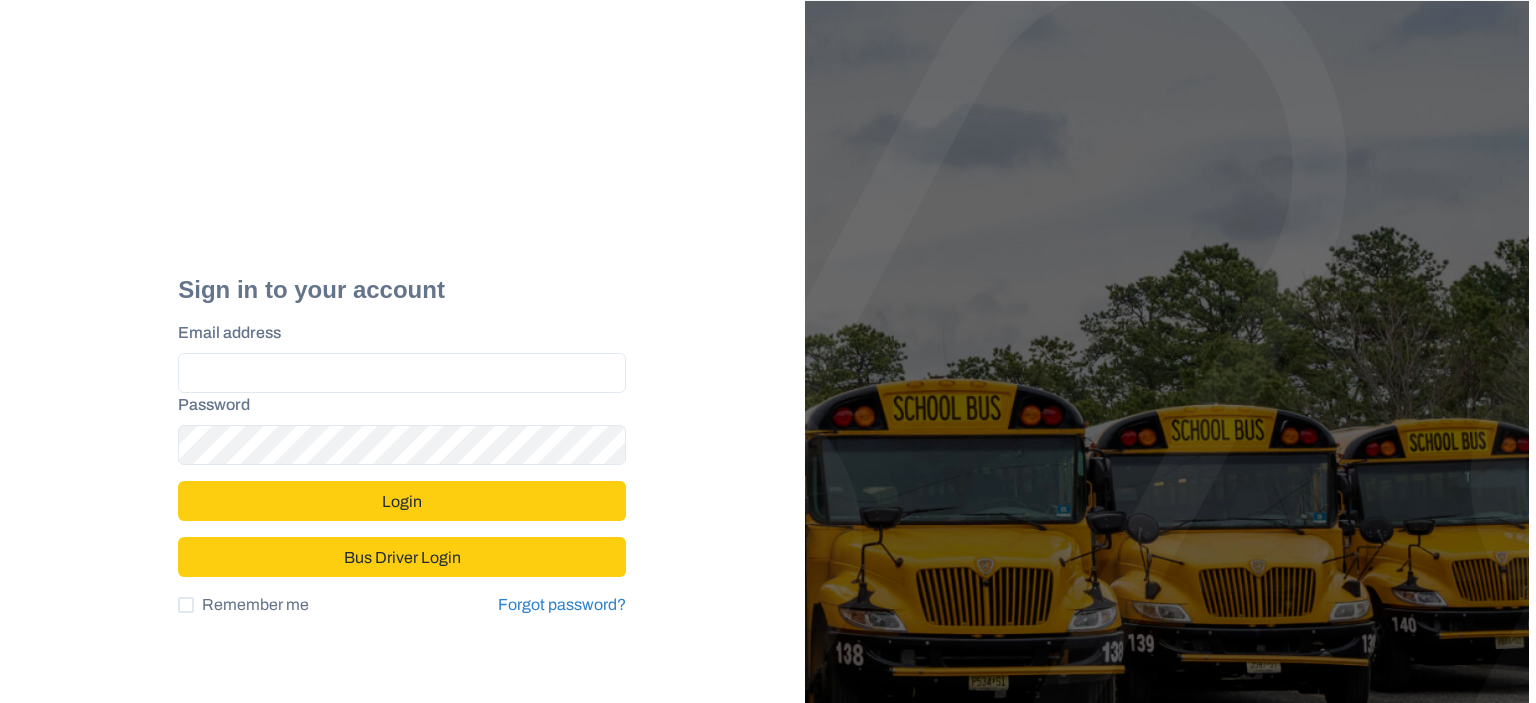 scroll, scrollTop: 0, scrollLeft: 0, axis: both 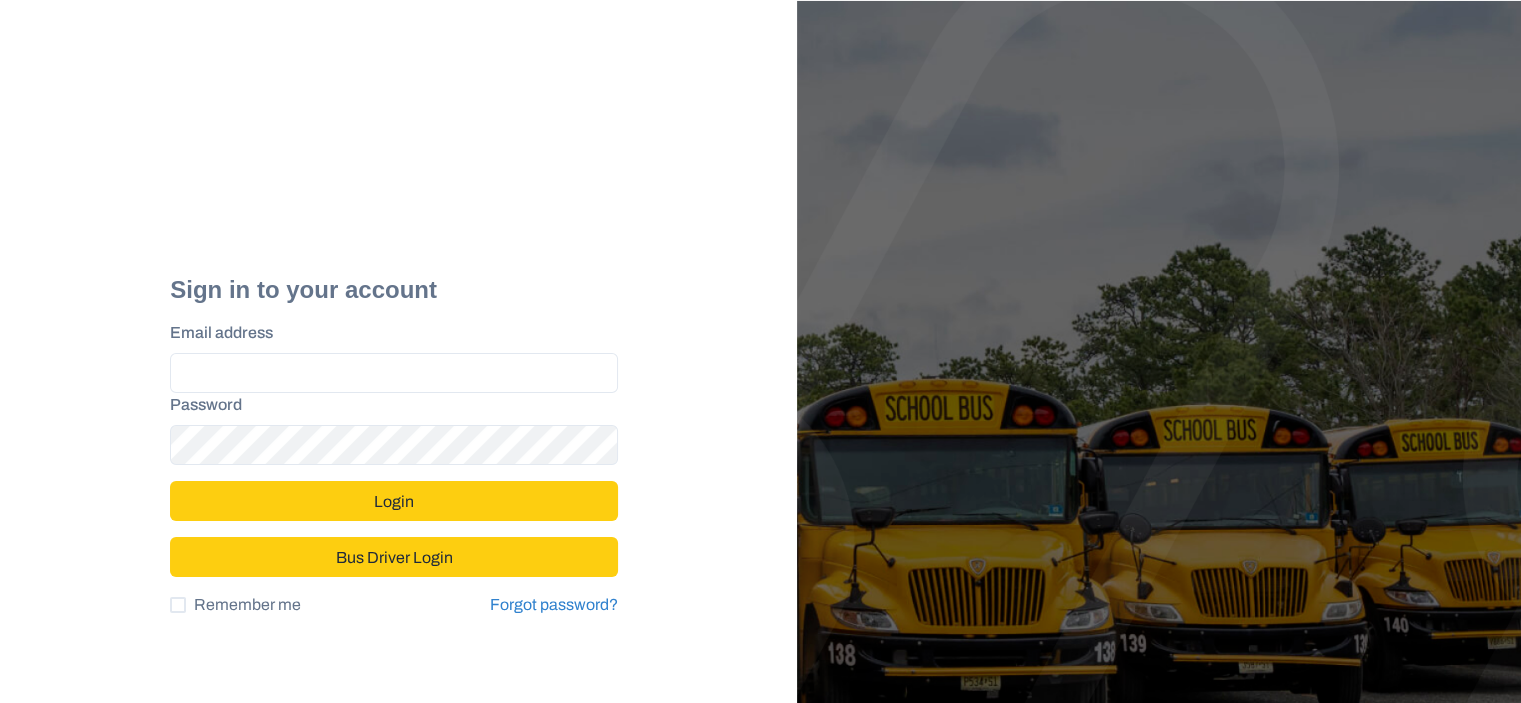 type on "**********" 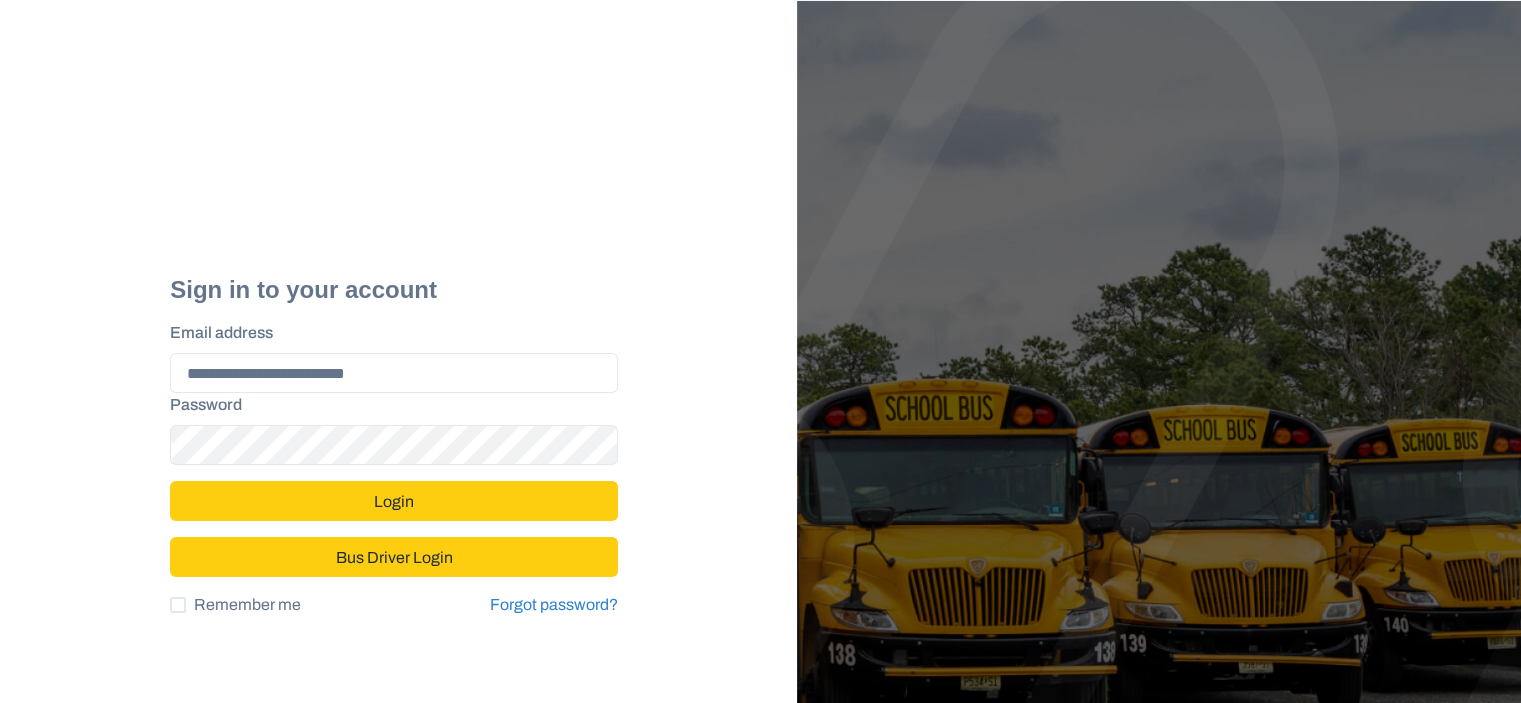 click on "Login" at bounding box center [394, 501] 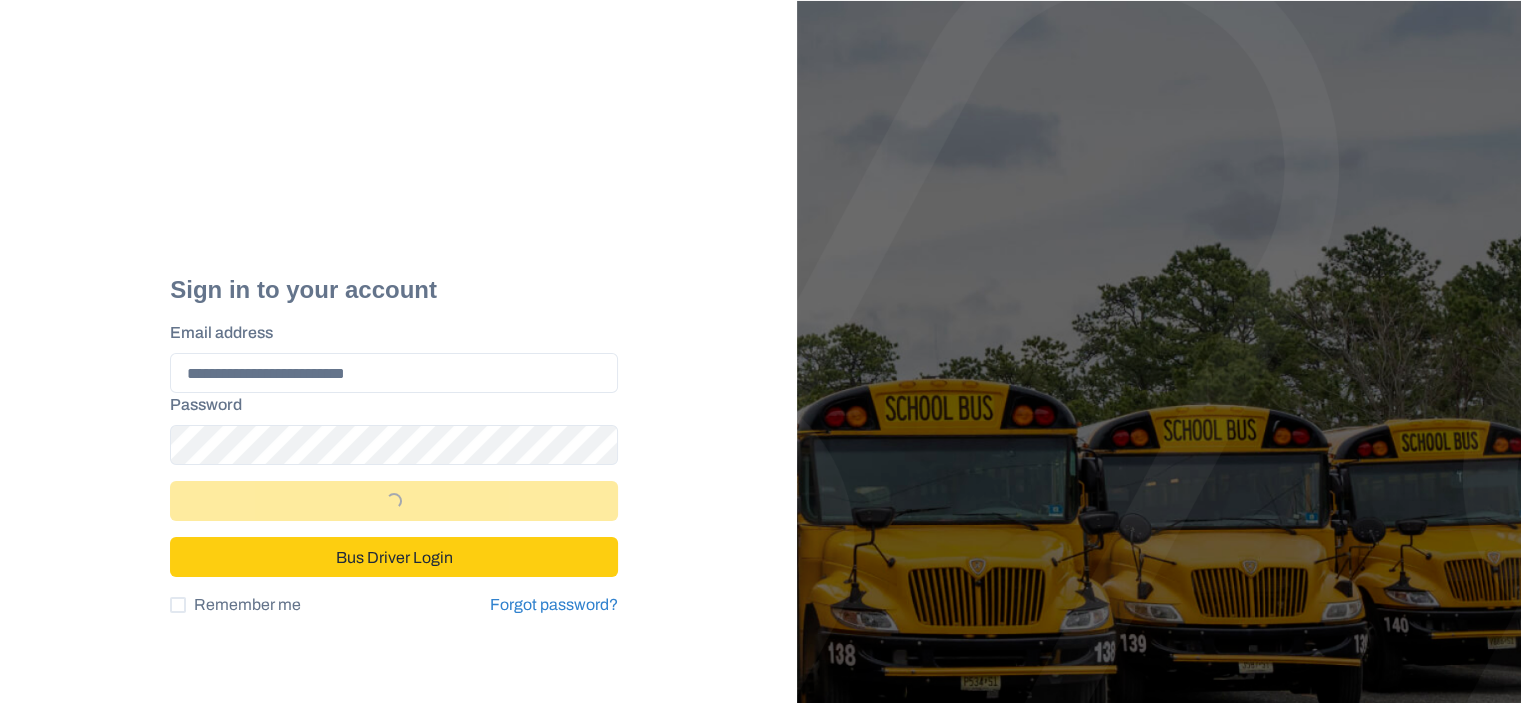 select on "*" 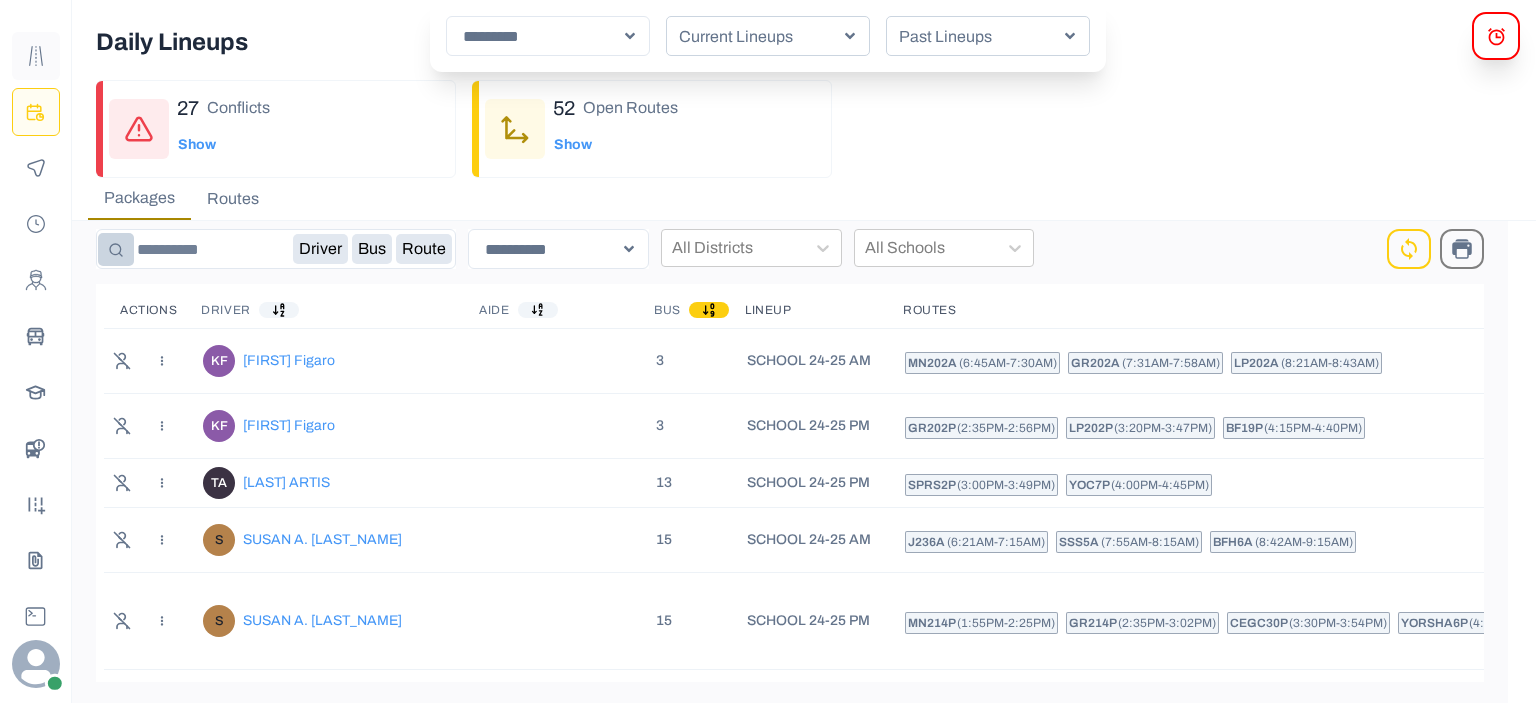 click 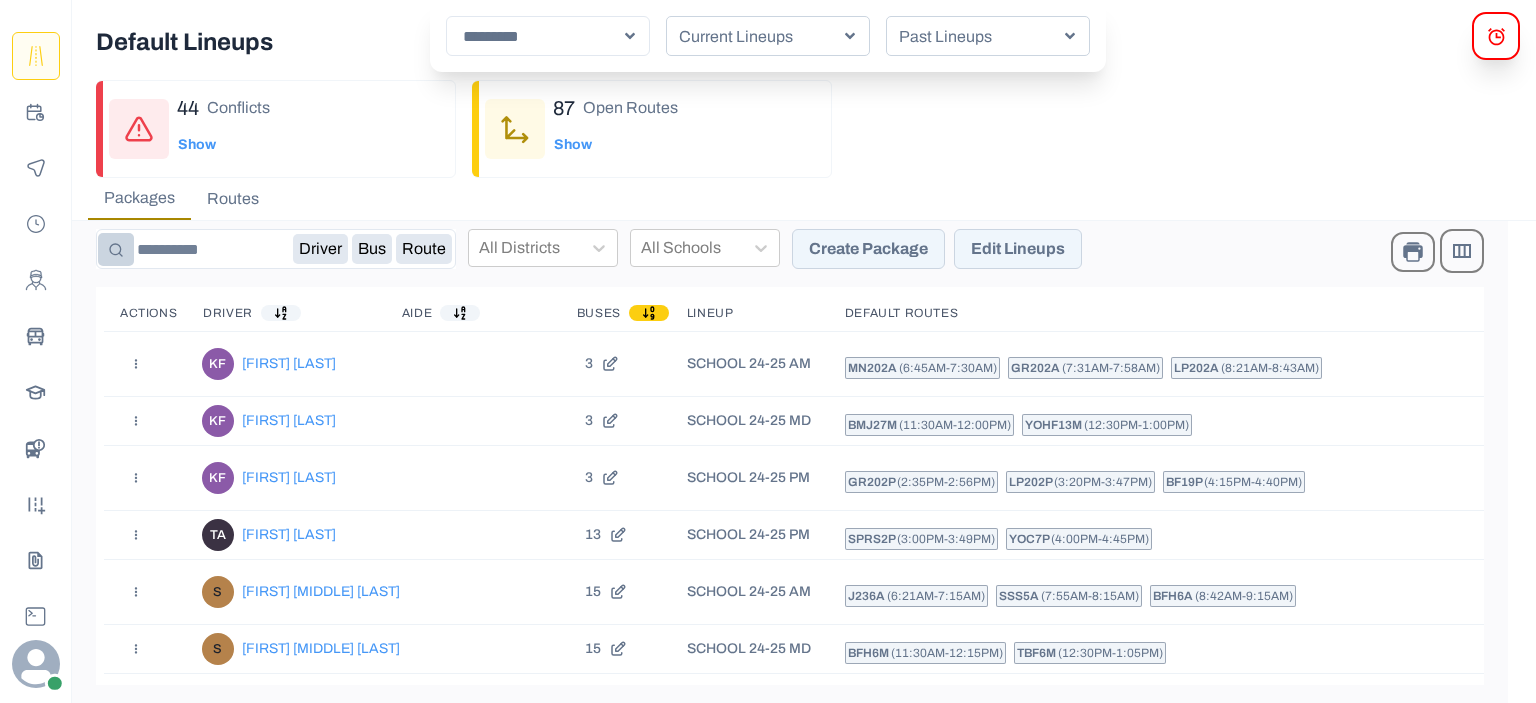 click on "Edit Lineups" at bounding box center [1018, 249] 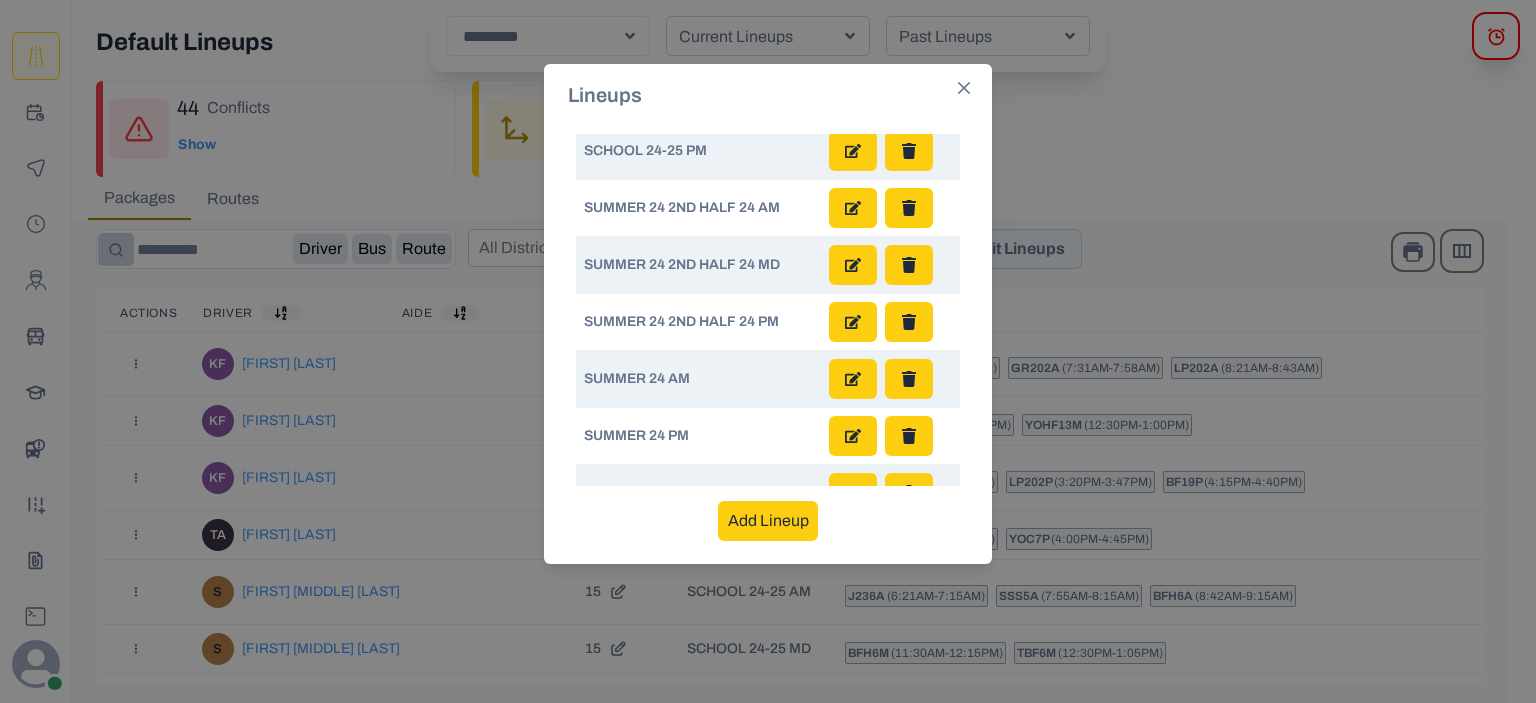 scroll, scrollTop: 654, scrollLeft: 0, axis: vertical 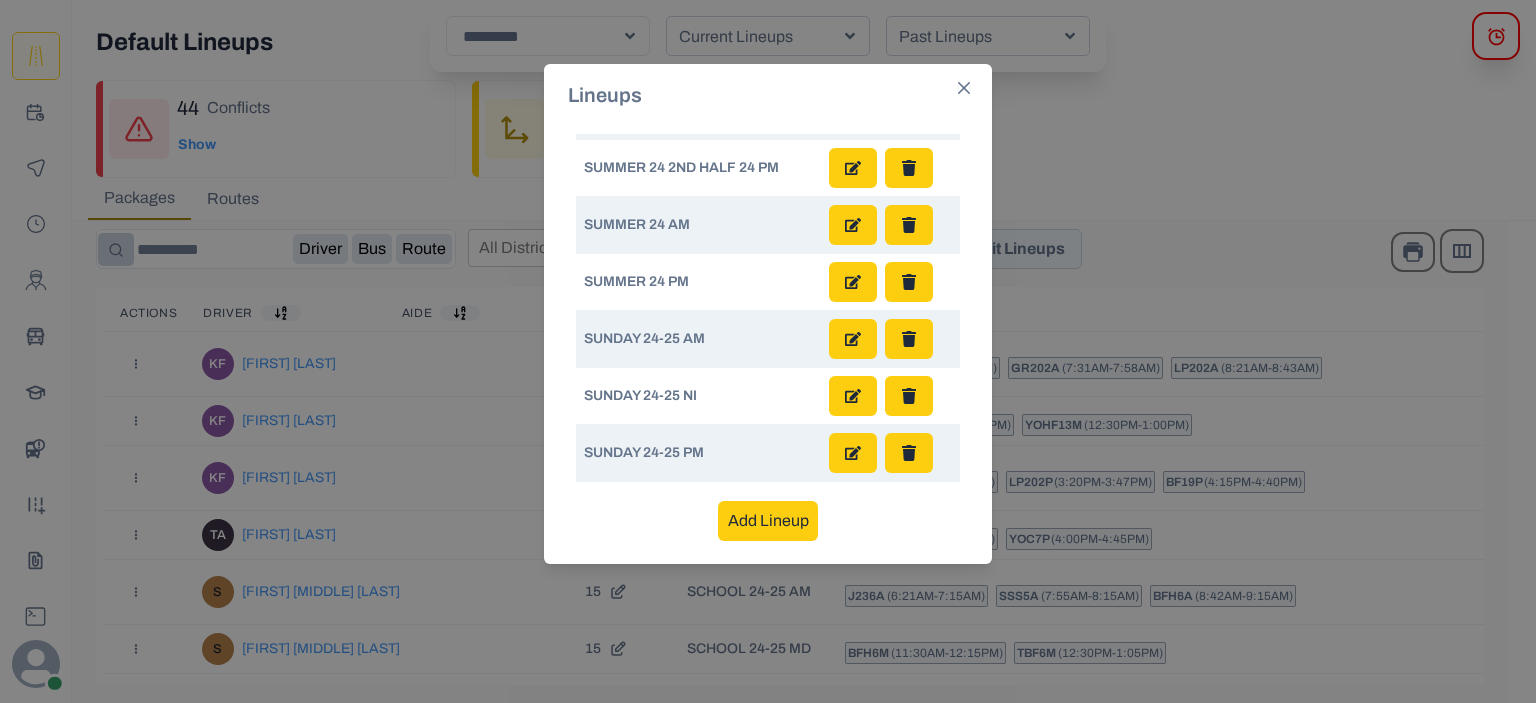 click on "Add Lineup" at bounding box center (768, 521) 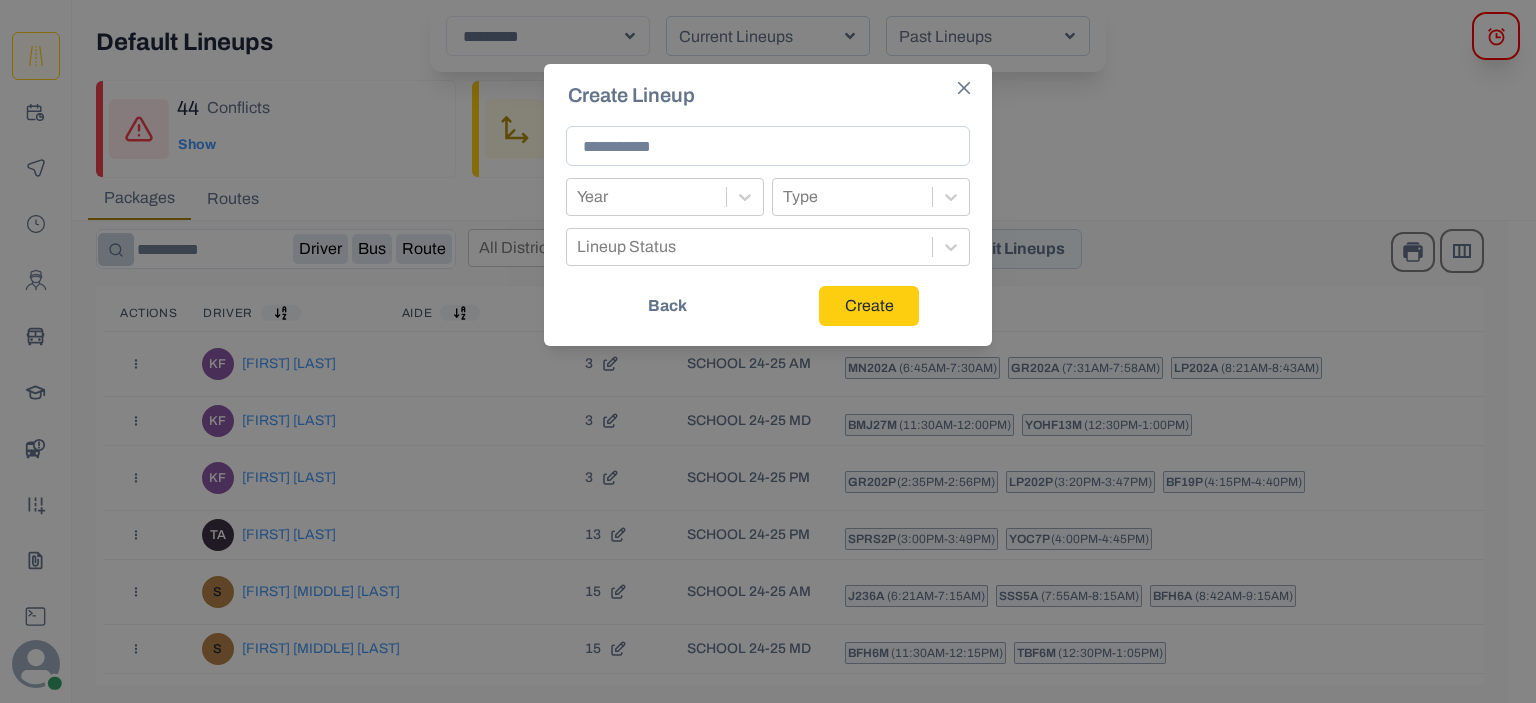 click at bounding box center [768, 146] 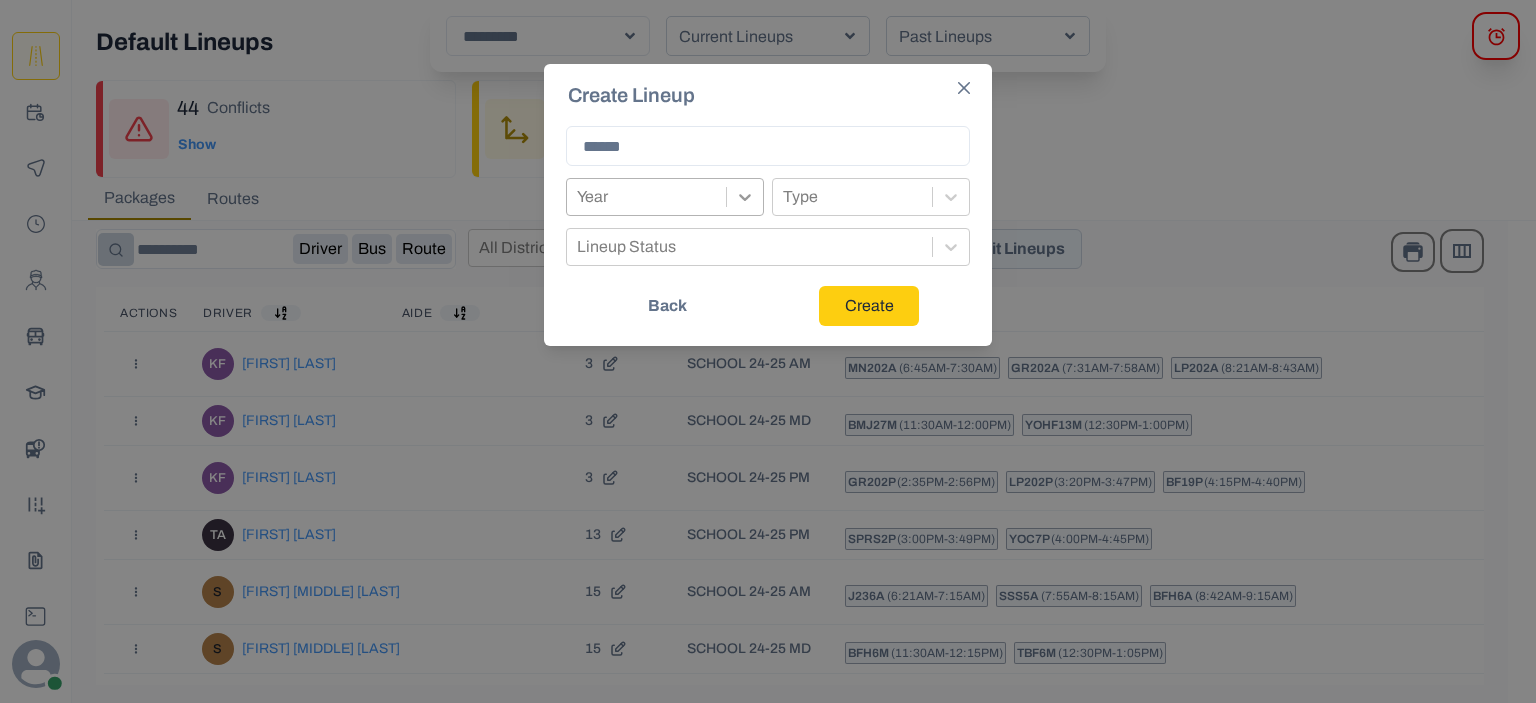 type on "******" 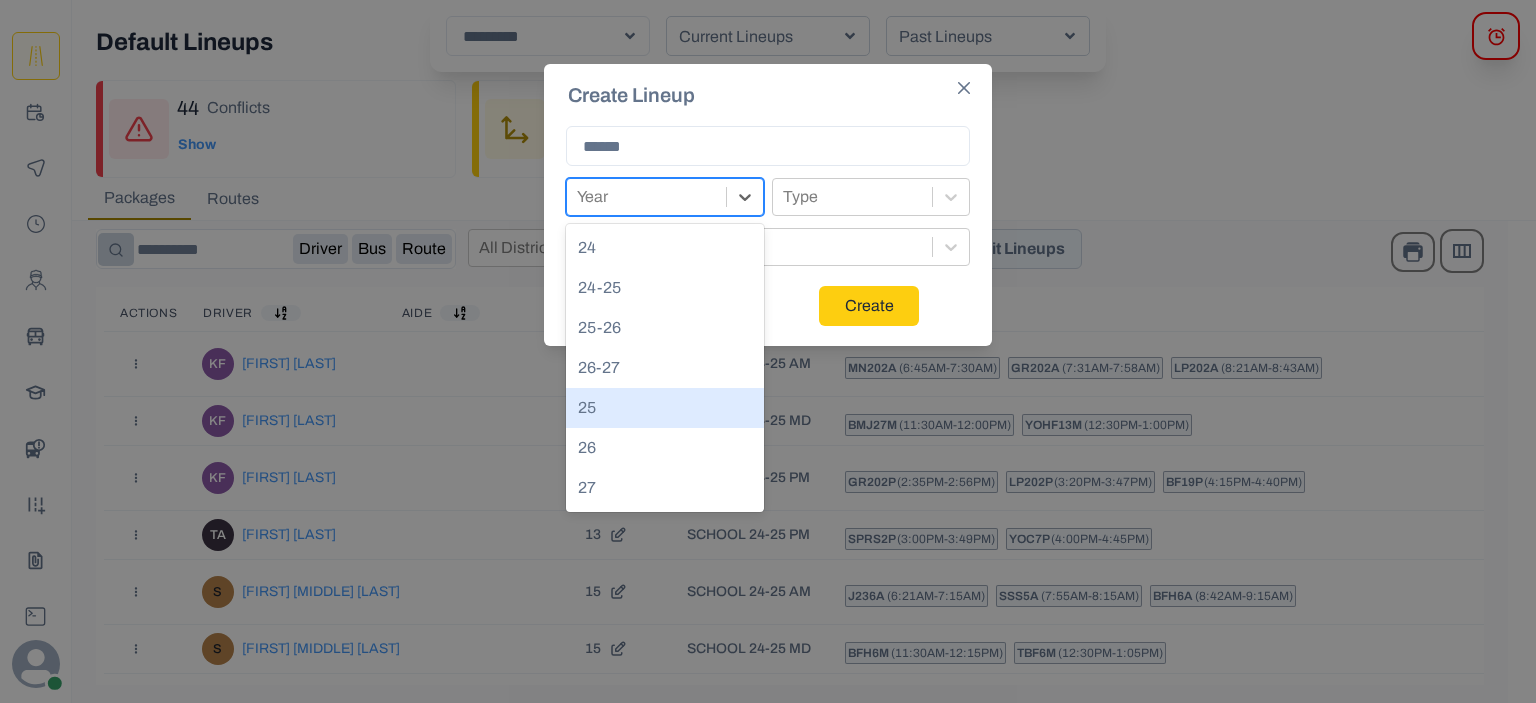 click on "25" at bounding box center (665, 408) 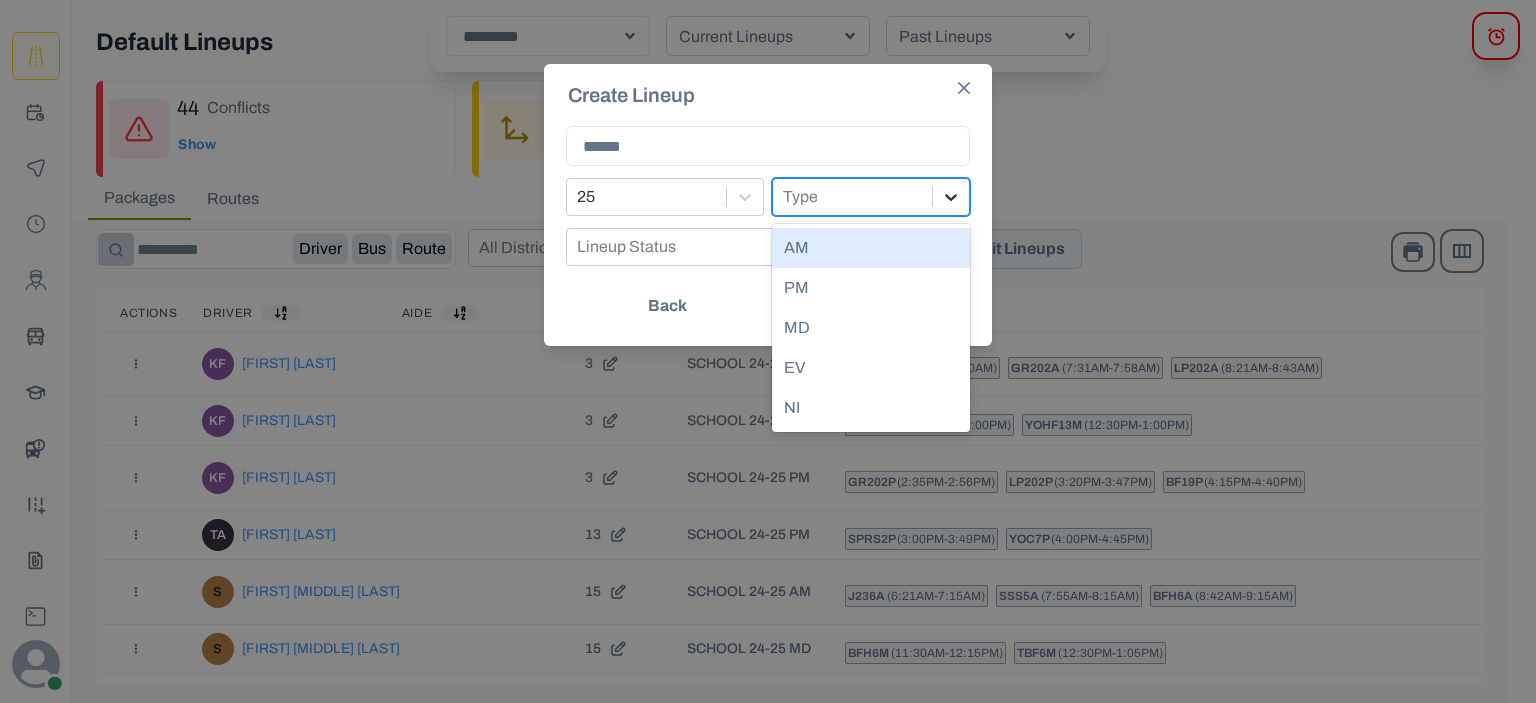 click 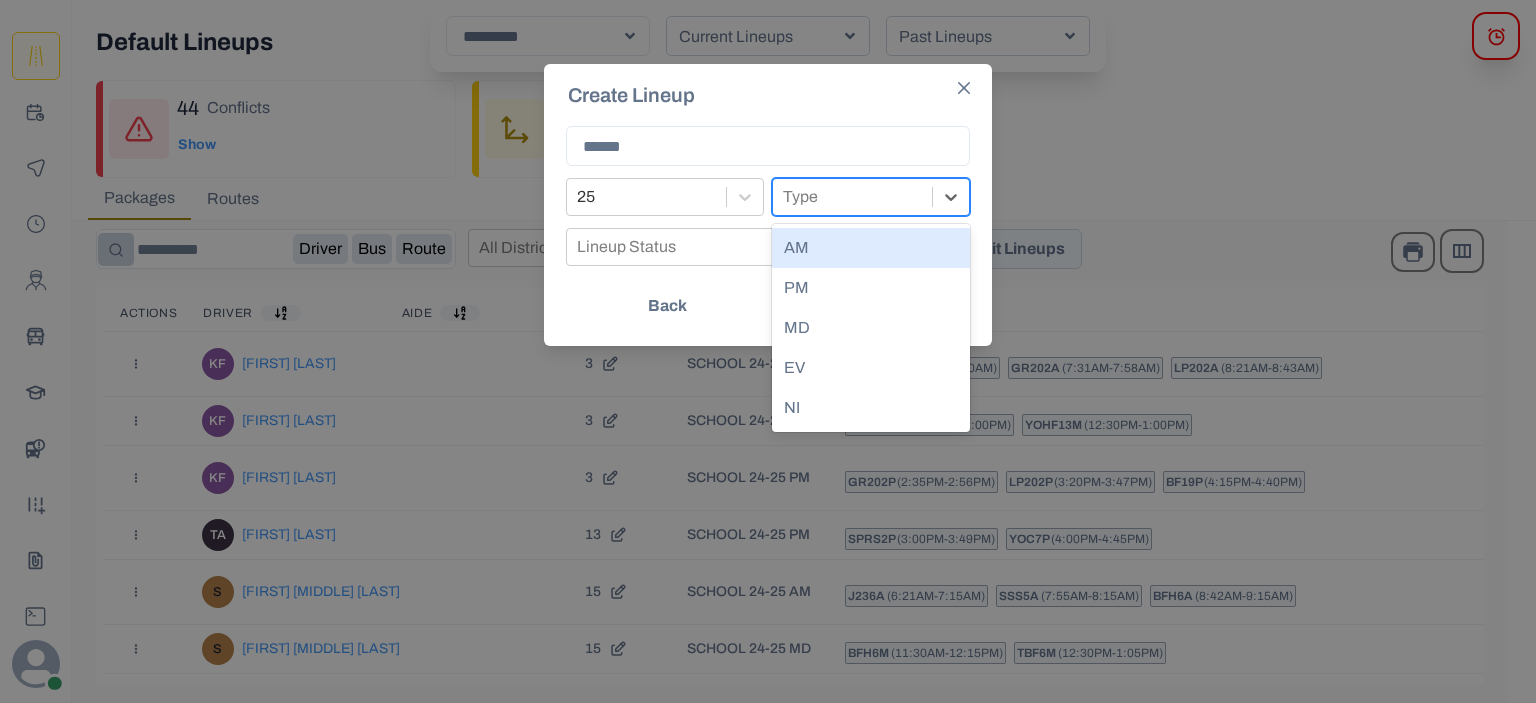 click on "AM" at bounding box center [871, 248] 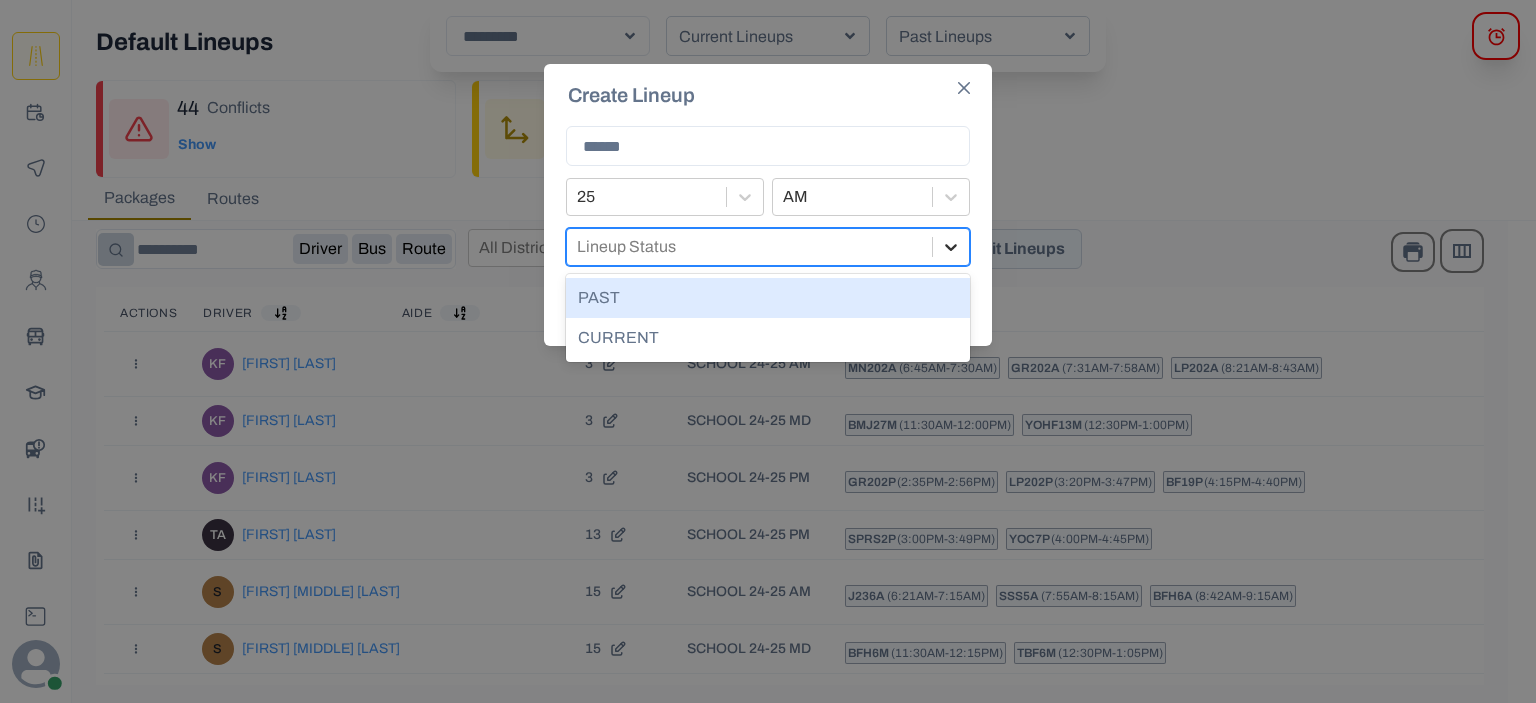 click 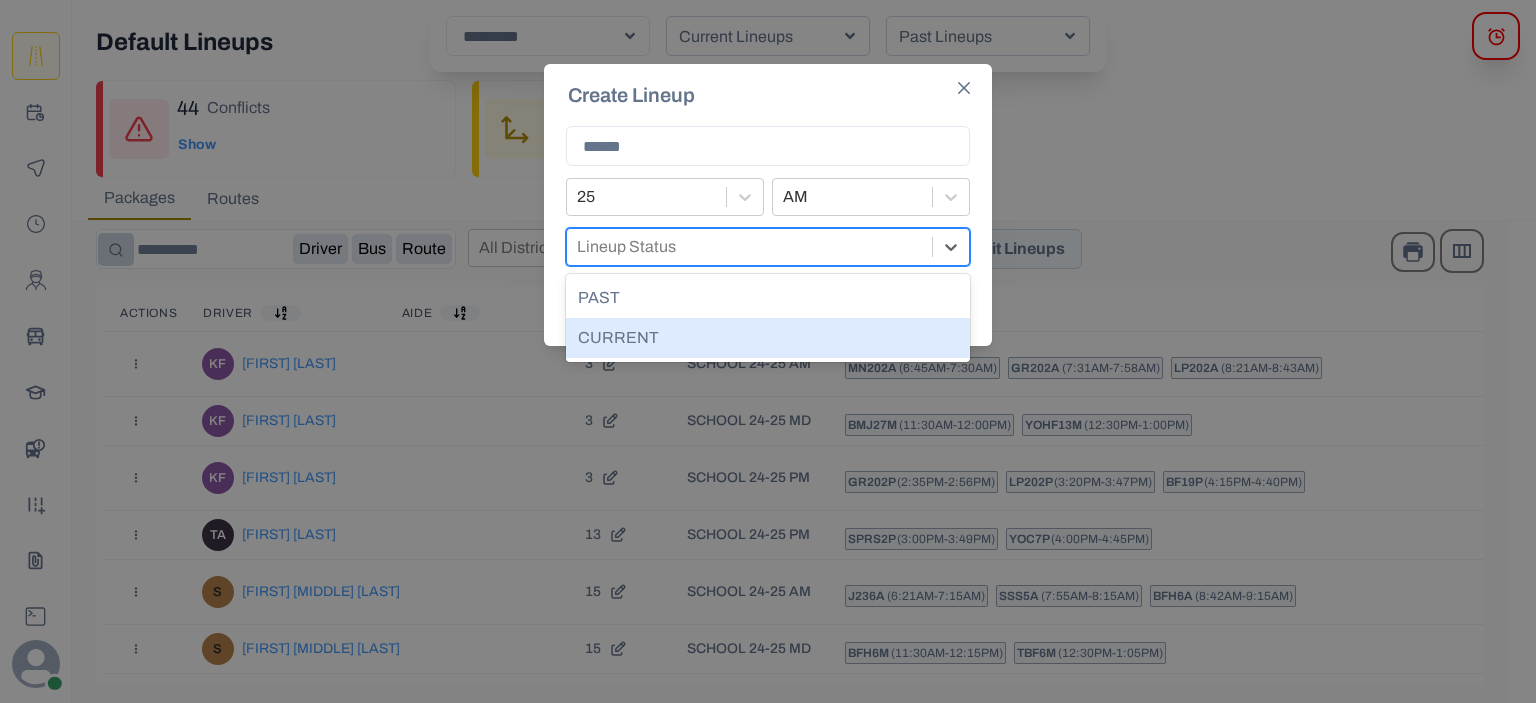 click on "CURRENT" at bounding box center [768, 338] 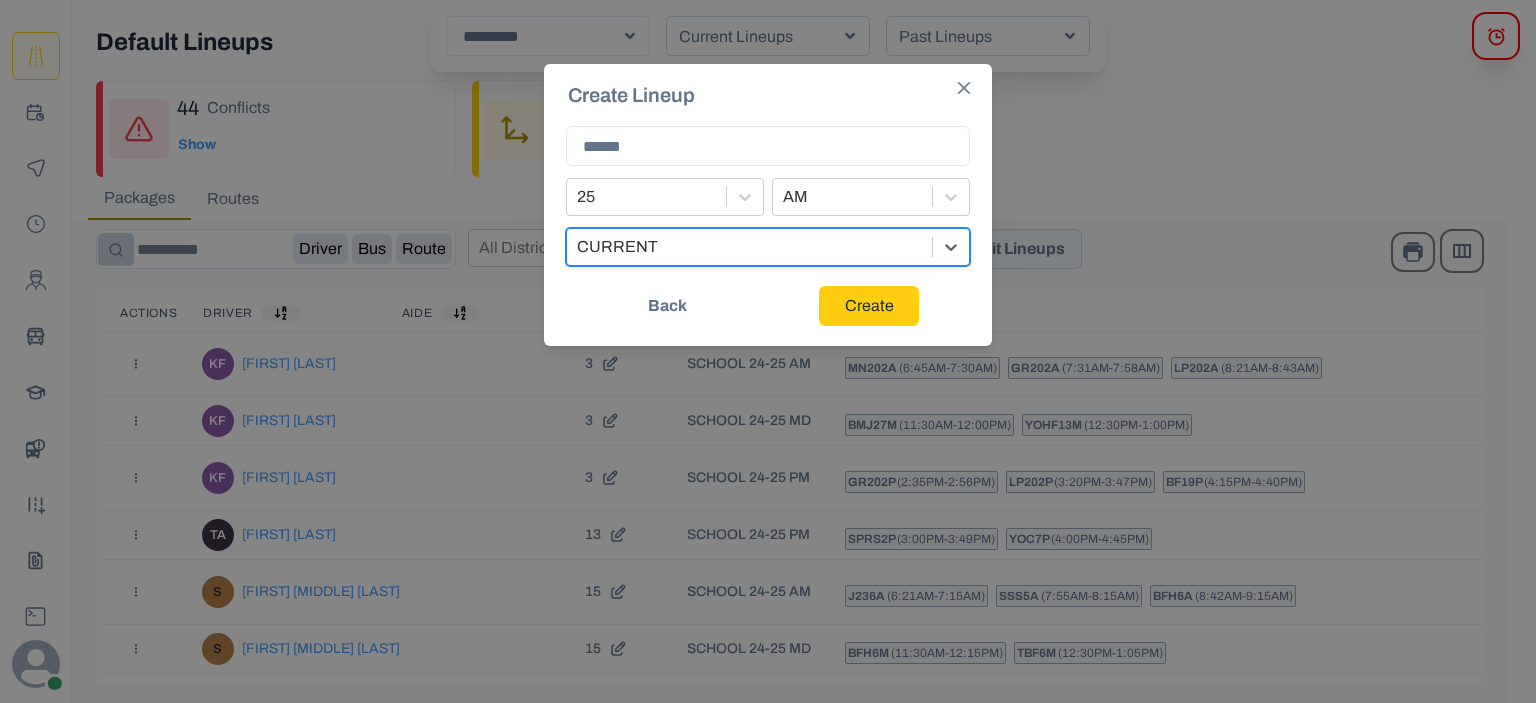click on "Create" at bounding box center (869, 306) 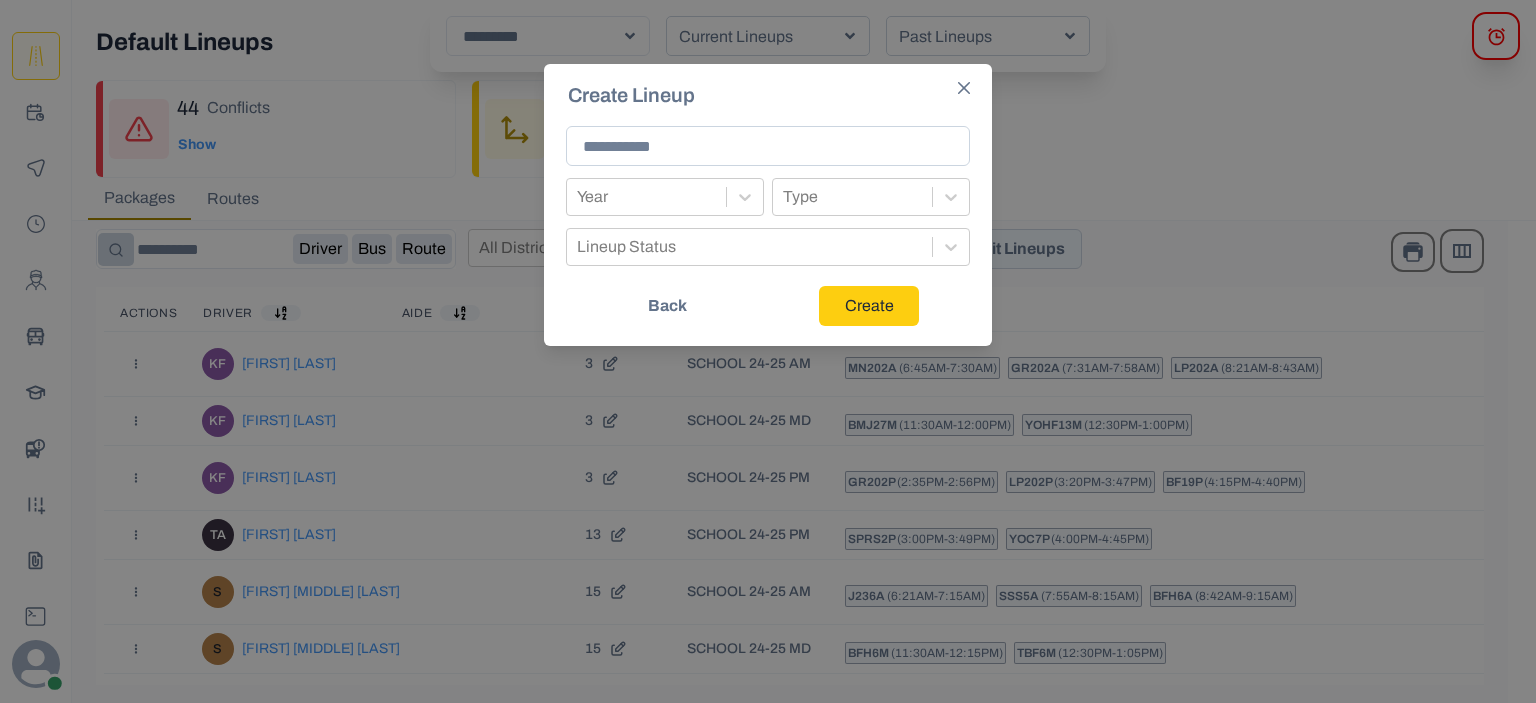 click at bounding box center [768, 146] 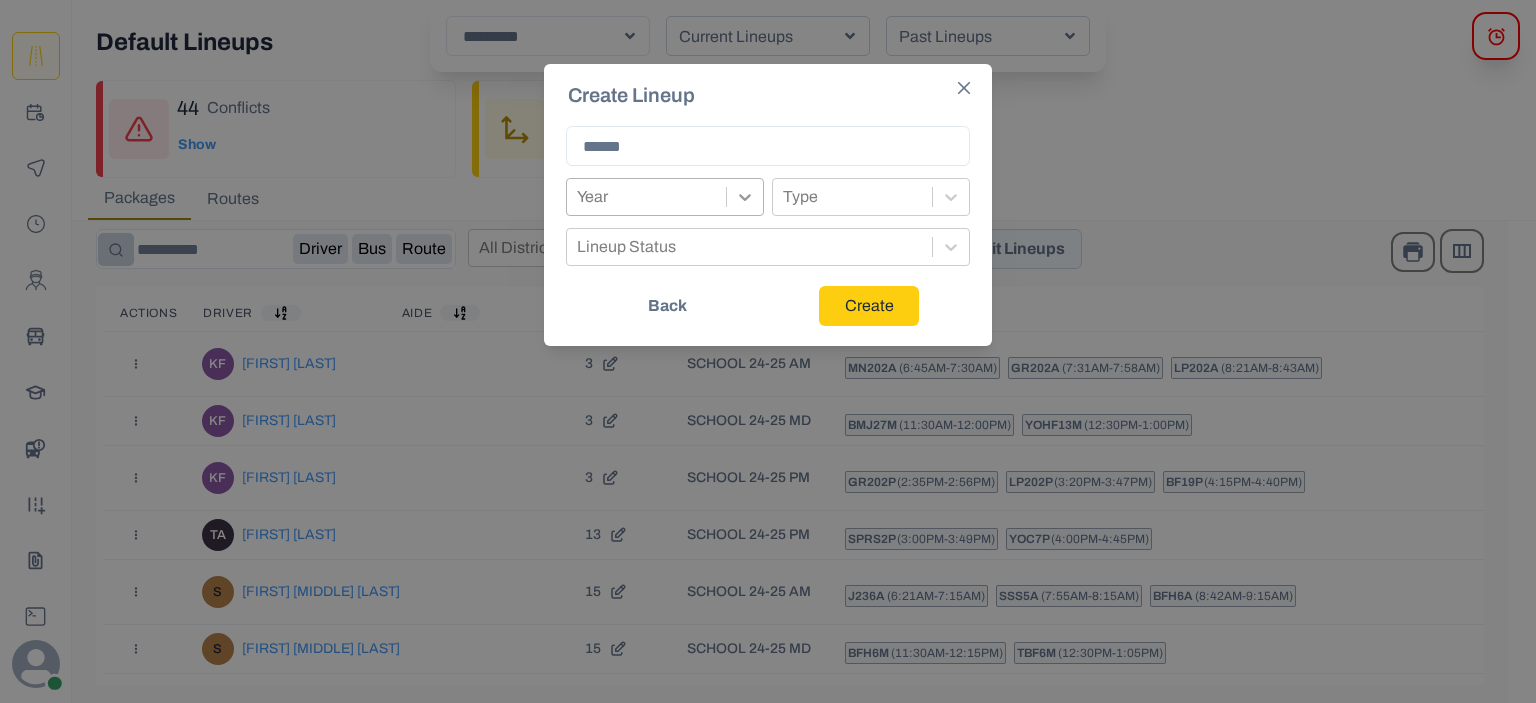 type on "******" 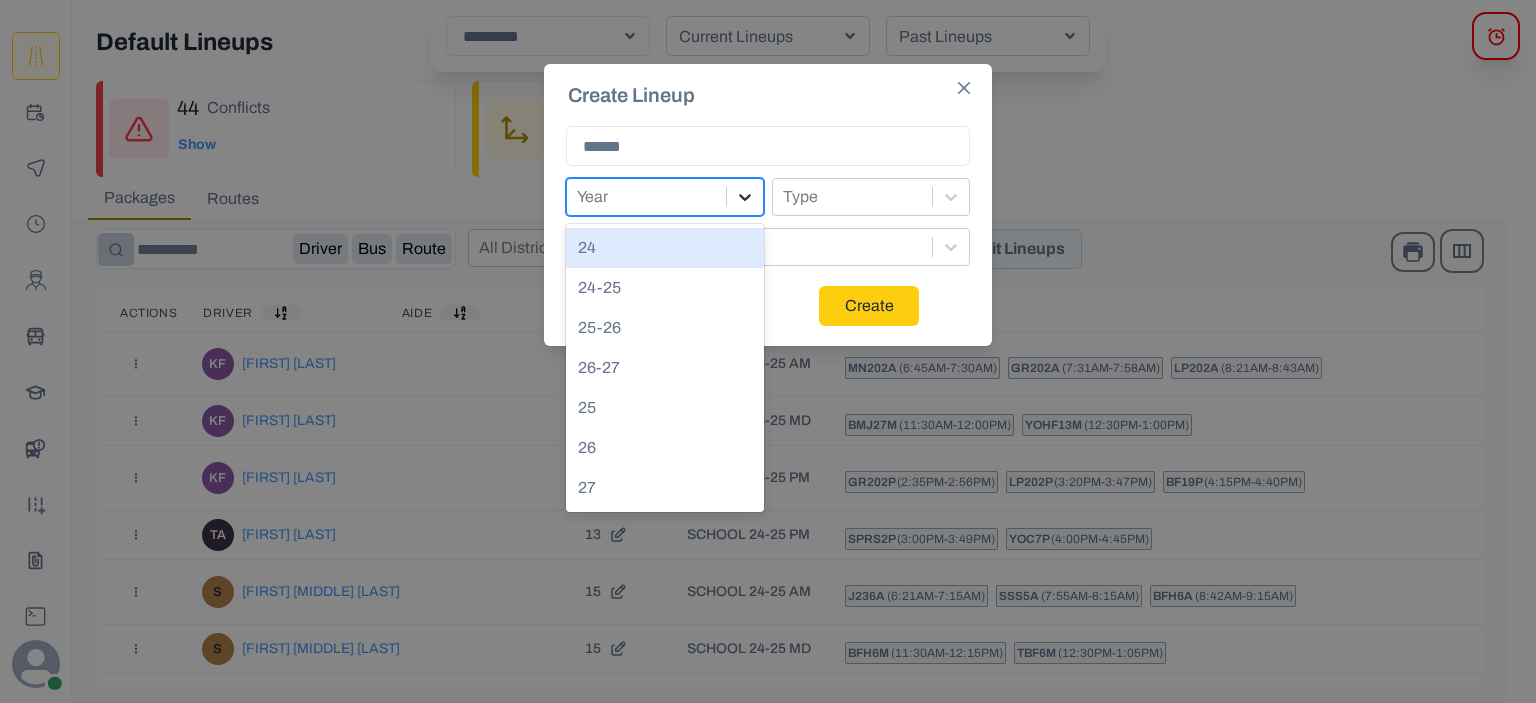 click 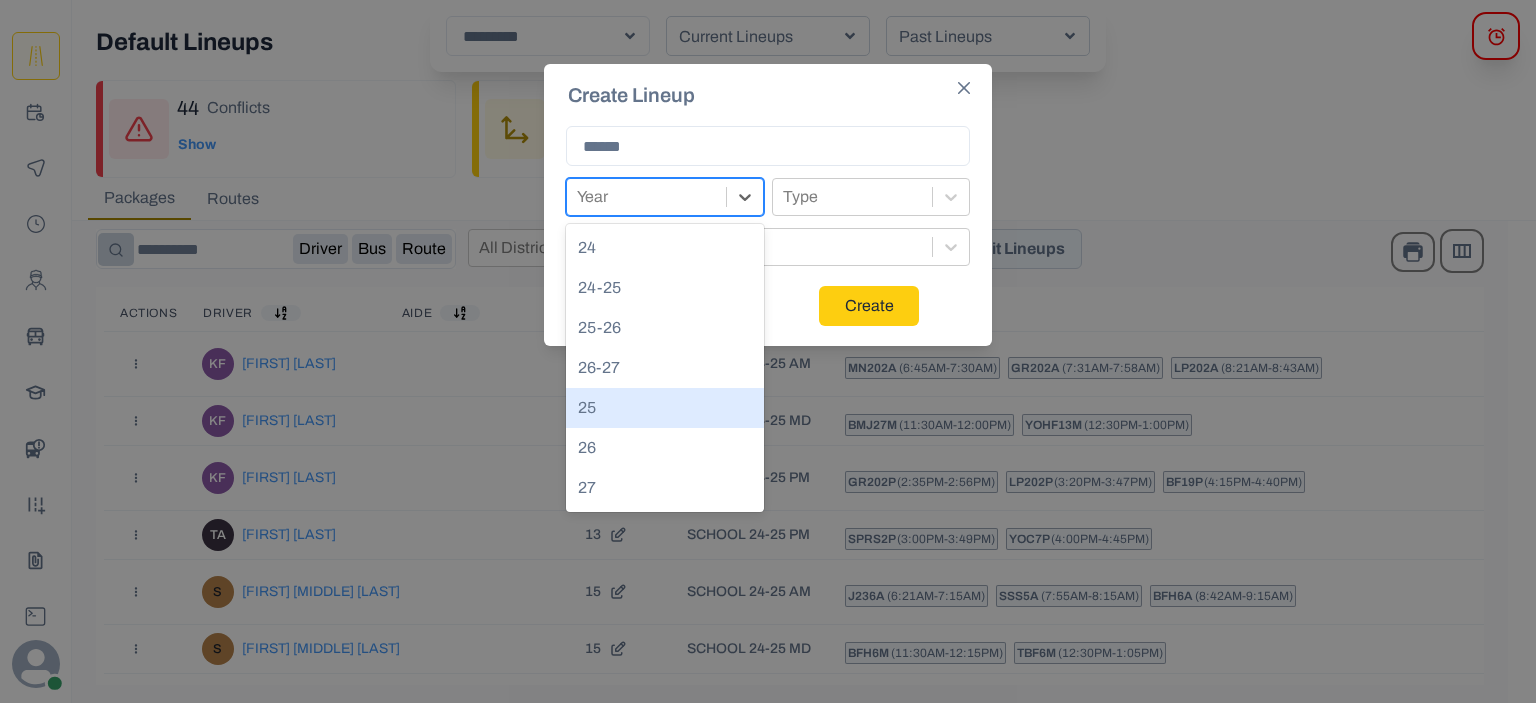 click on "25" at bounding box center [665, 408] 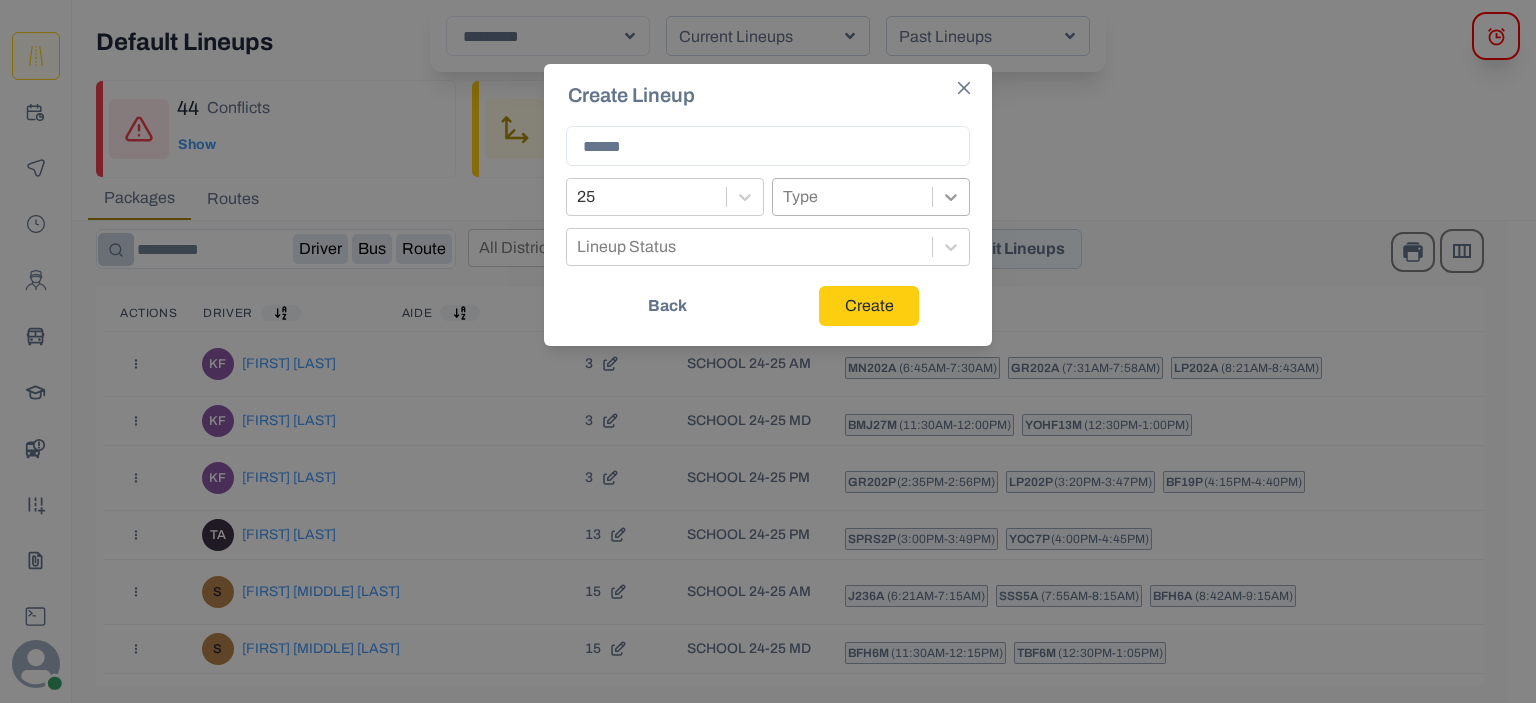 click 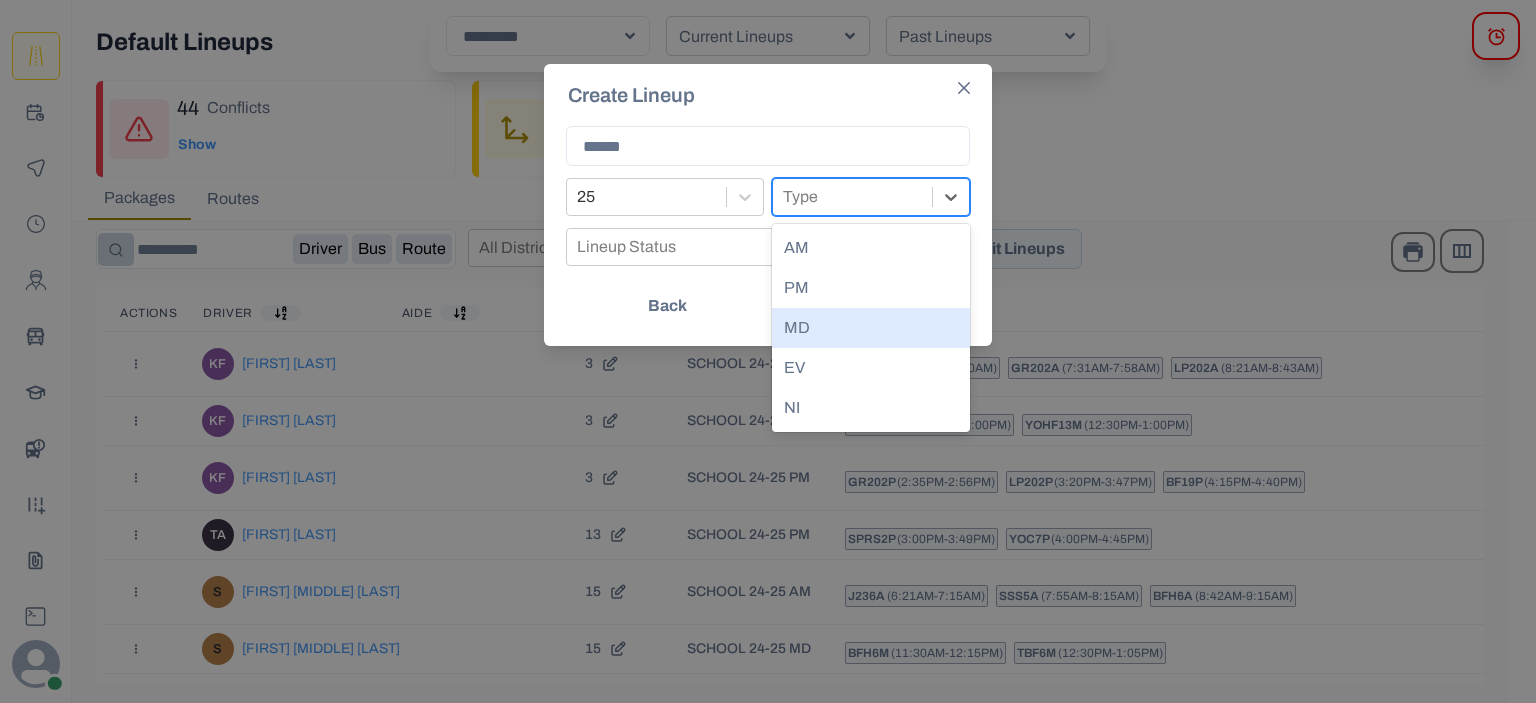 click on "MD" at bounding box center [871, 328] 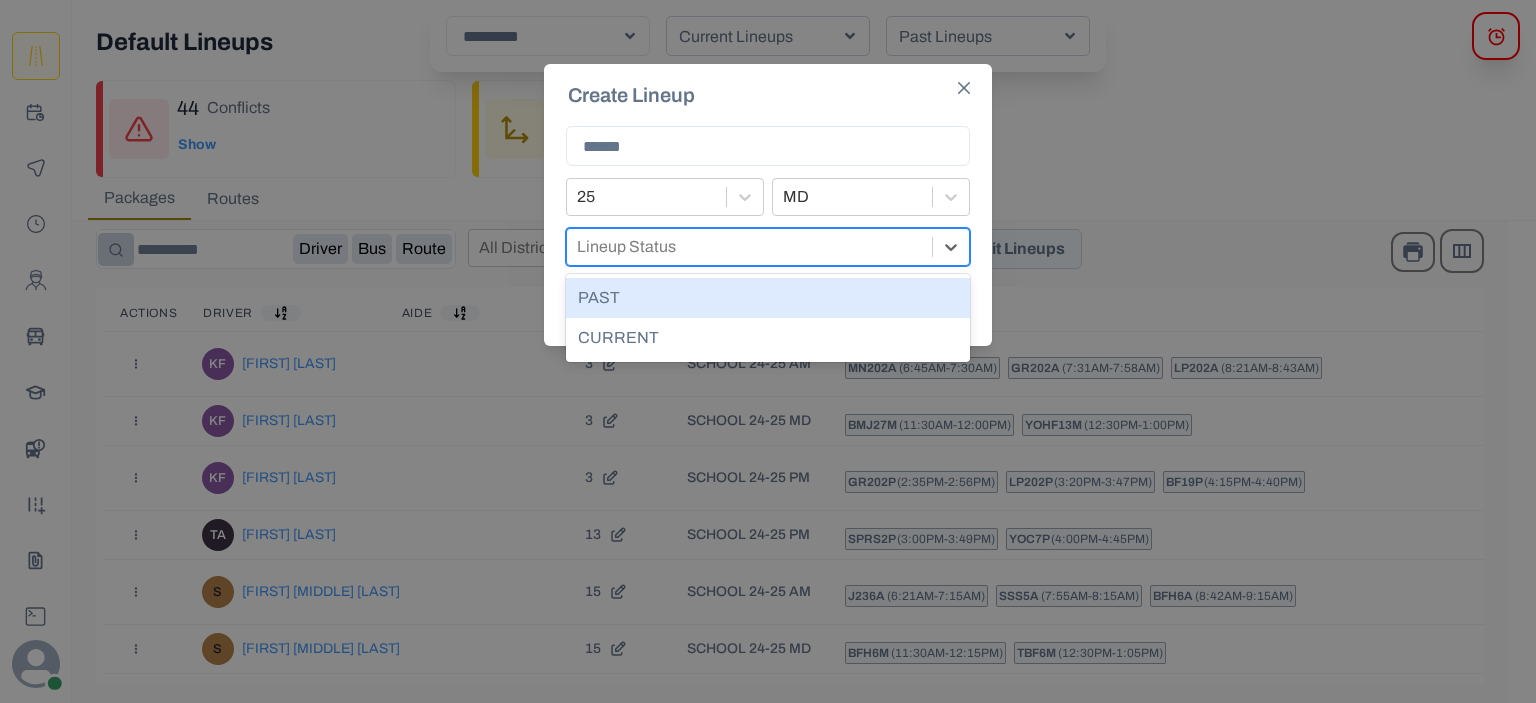 click at bounding box center (749, 247) 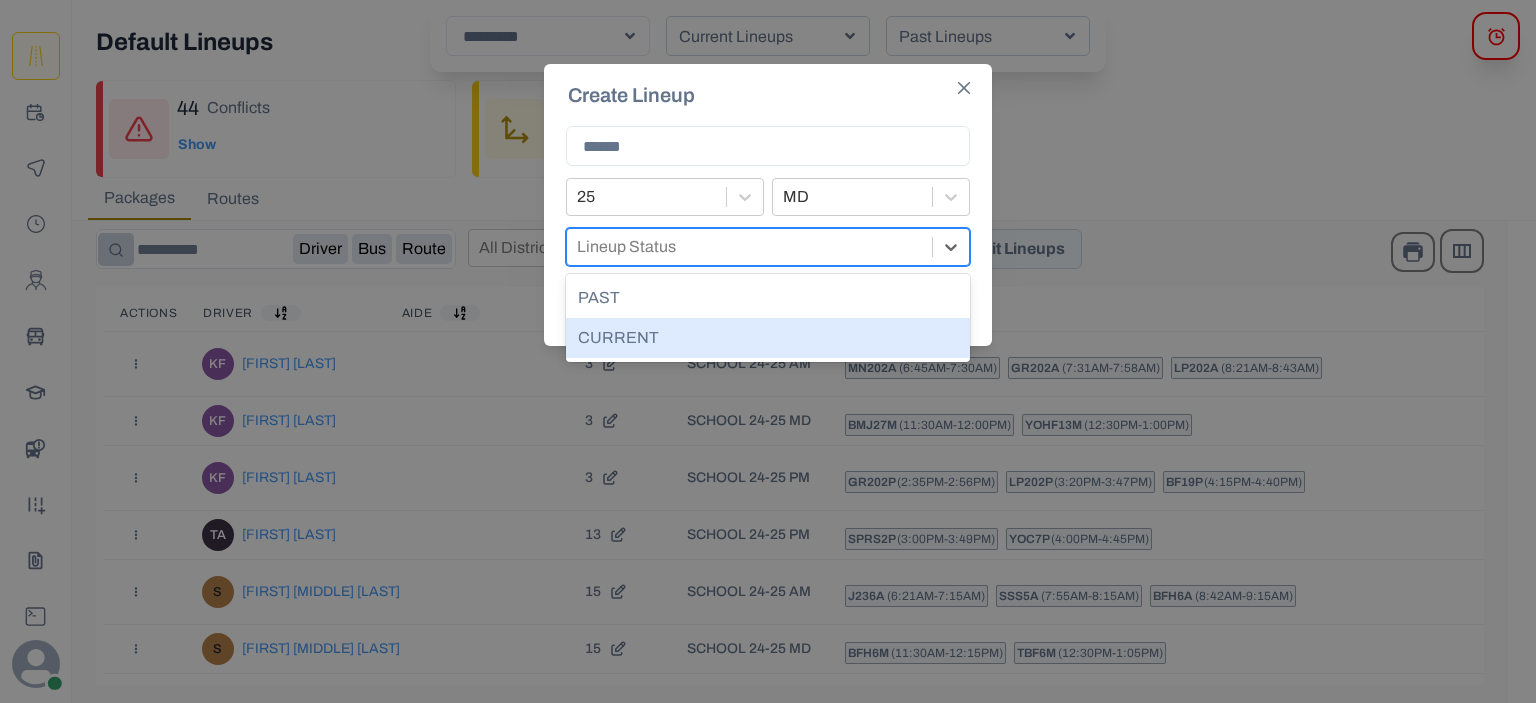 click on "CURRENT" at bounding box center (768, 338) 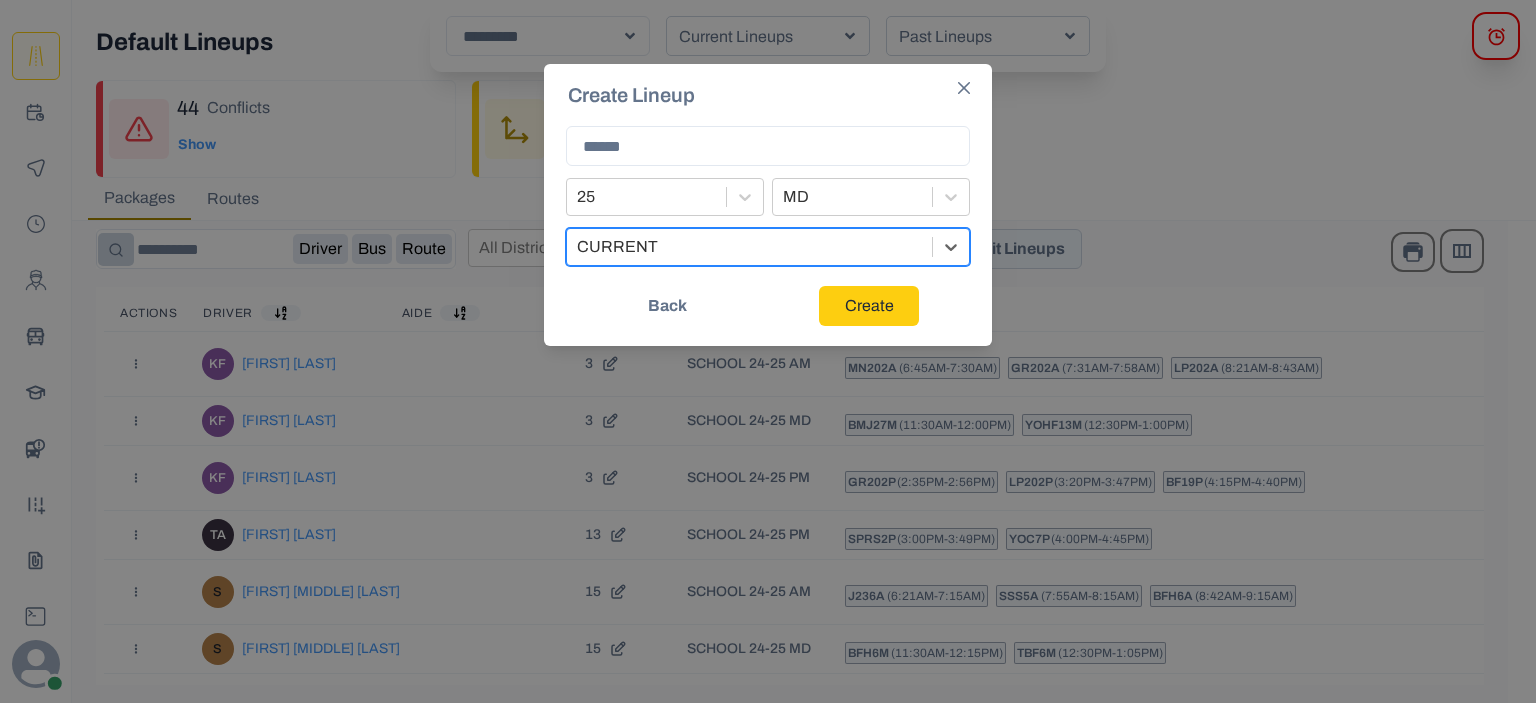 click on "Create" at bounding box center [869, 306] 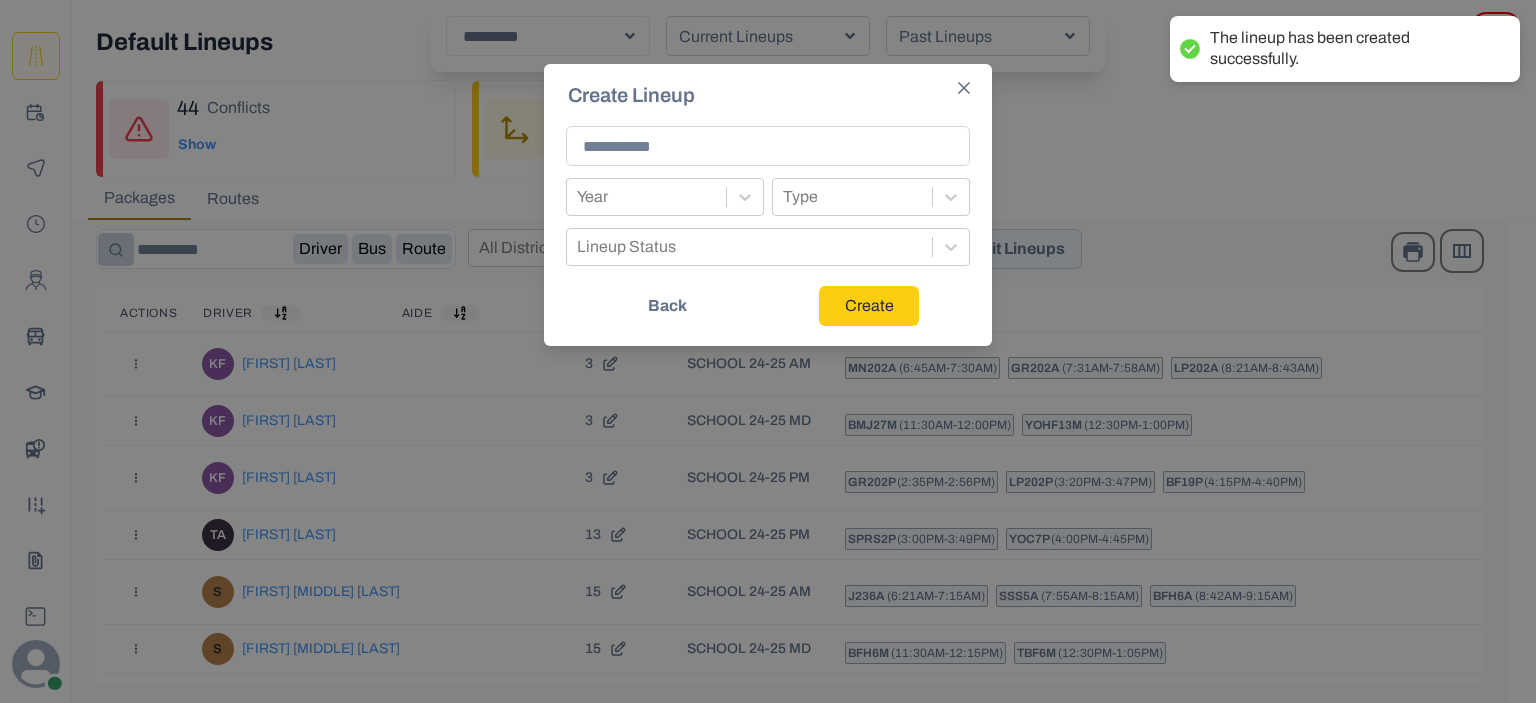 click at bounding box center (768, 146) 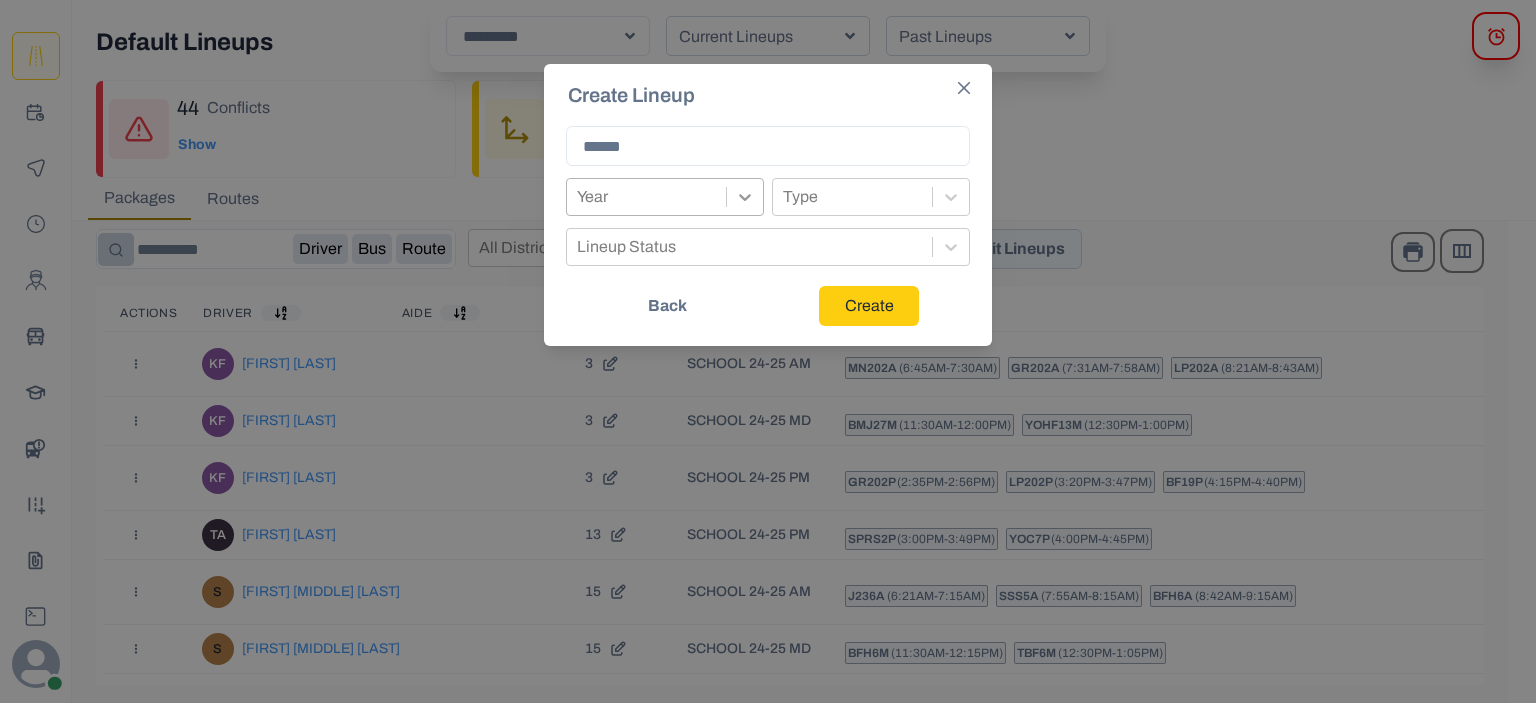 type on "******" 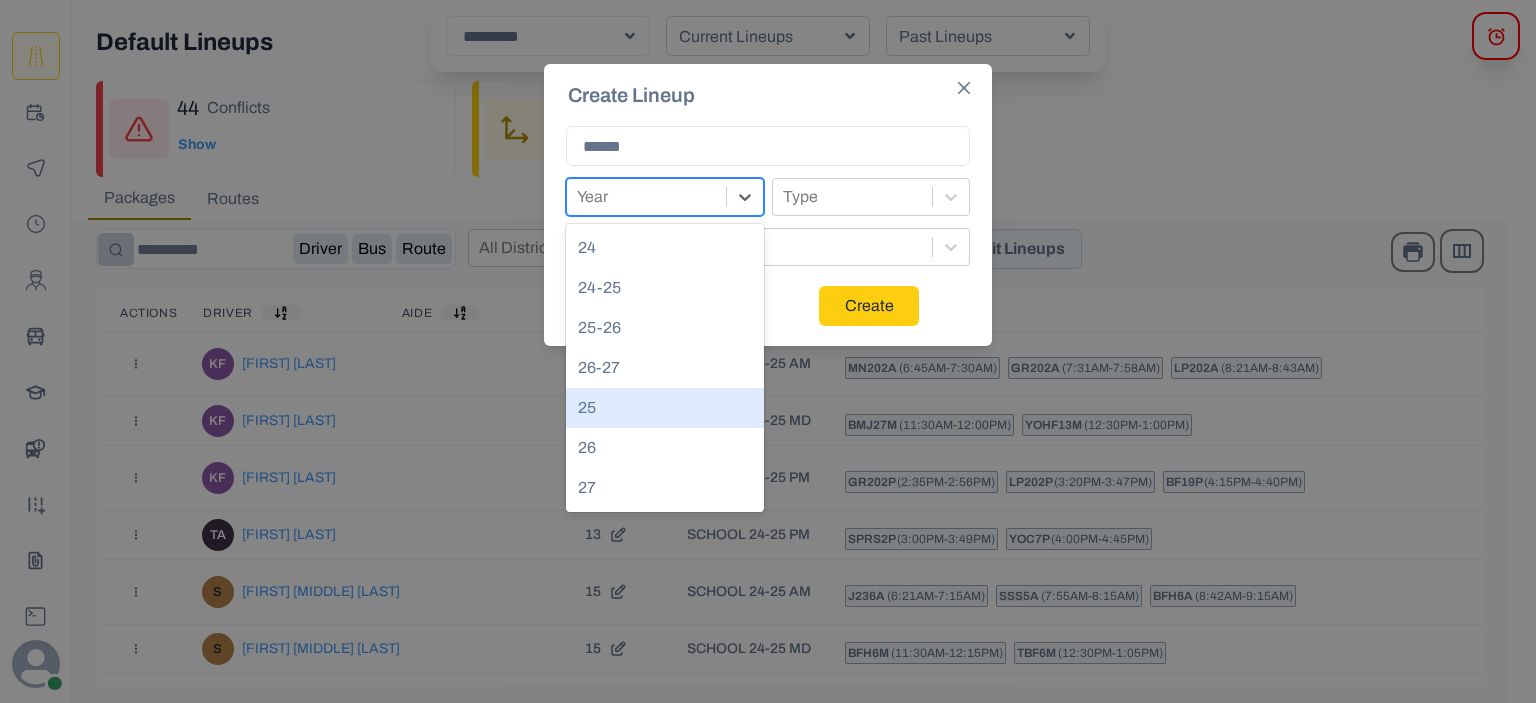 click on "25" at bounding box center [665, 408] 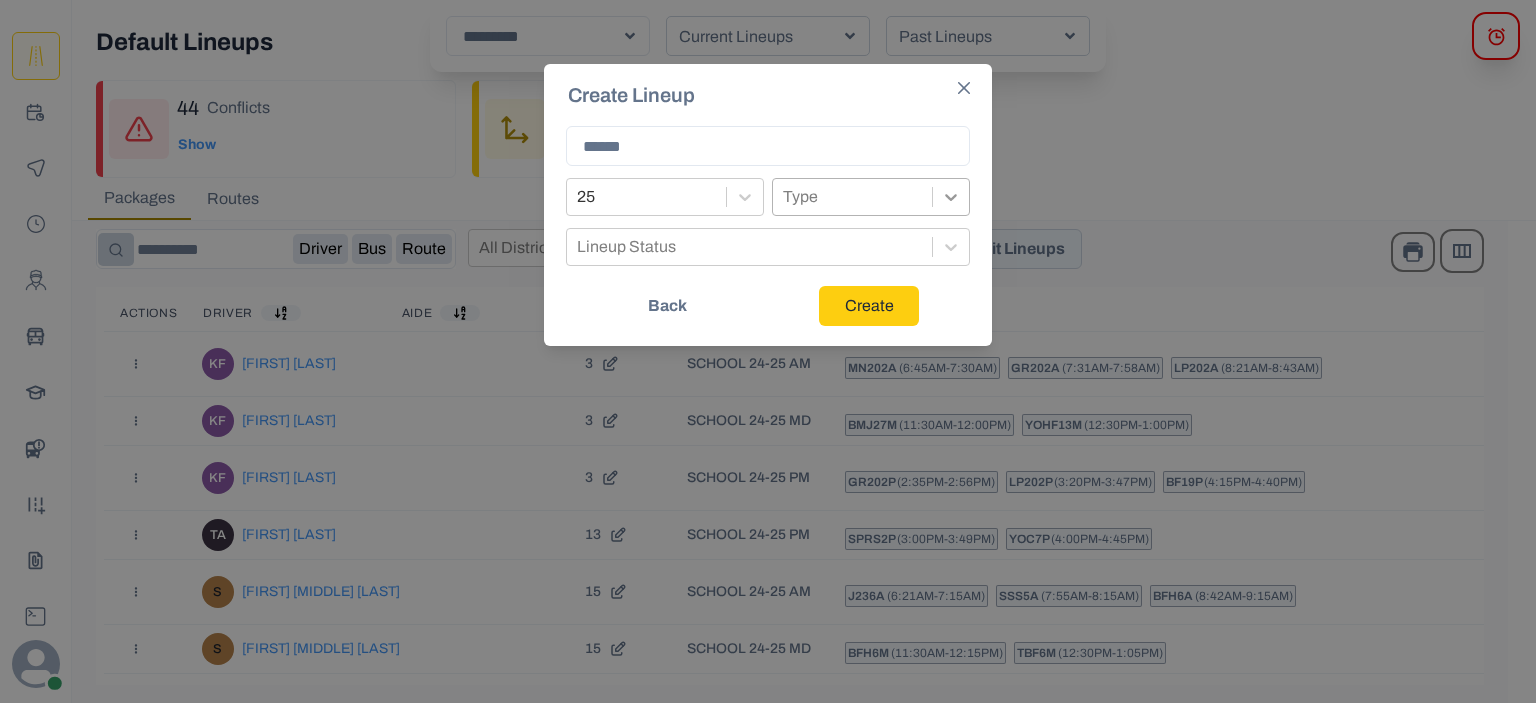 click 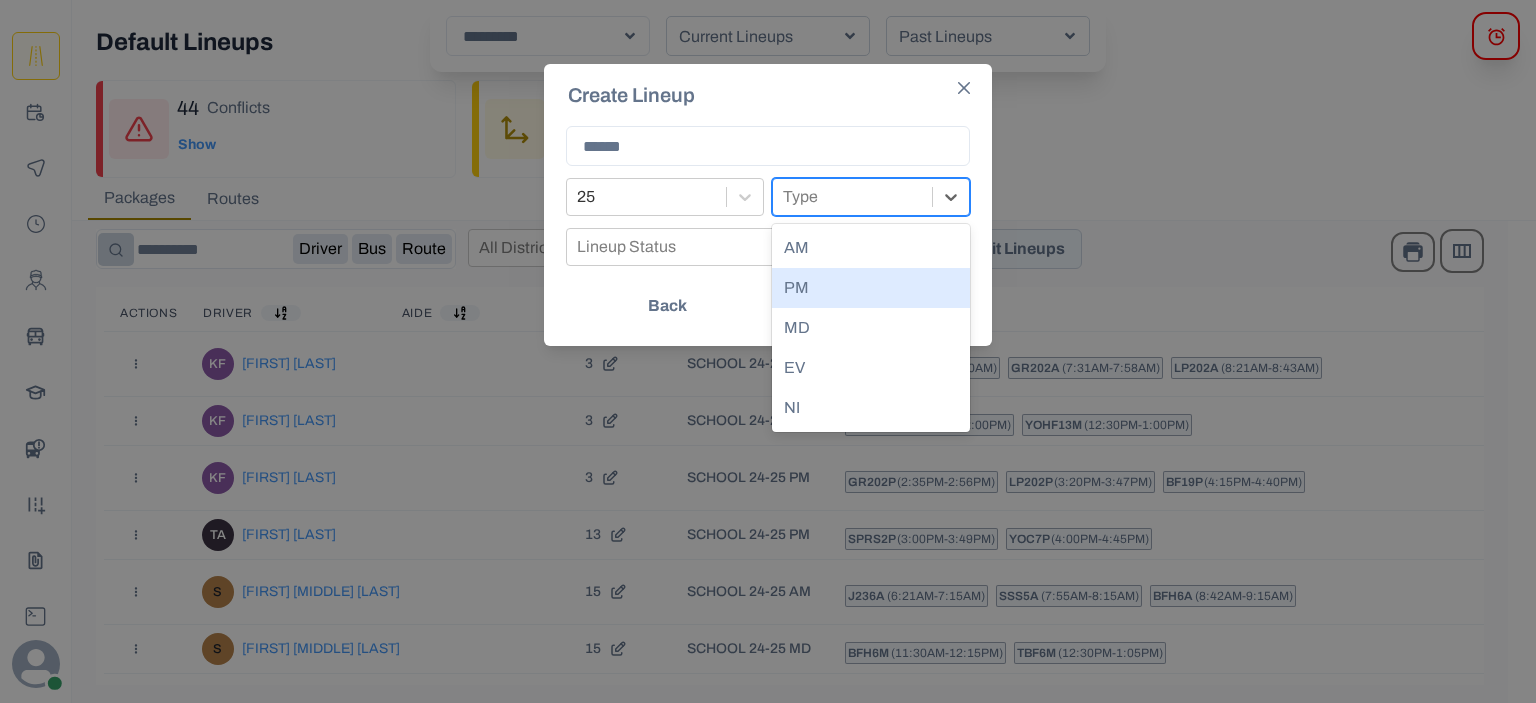 click on "PM" at bounding box center [871, 288] 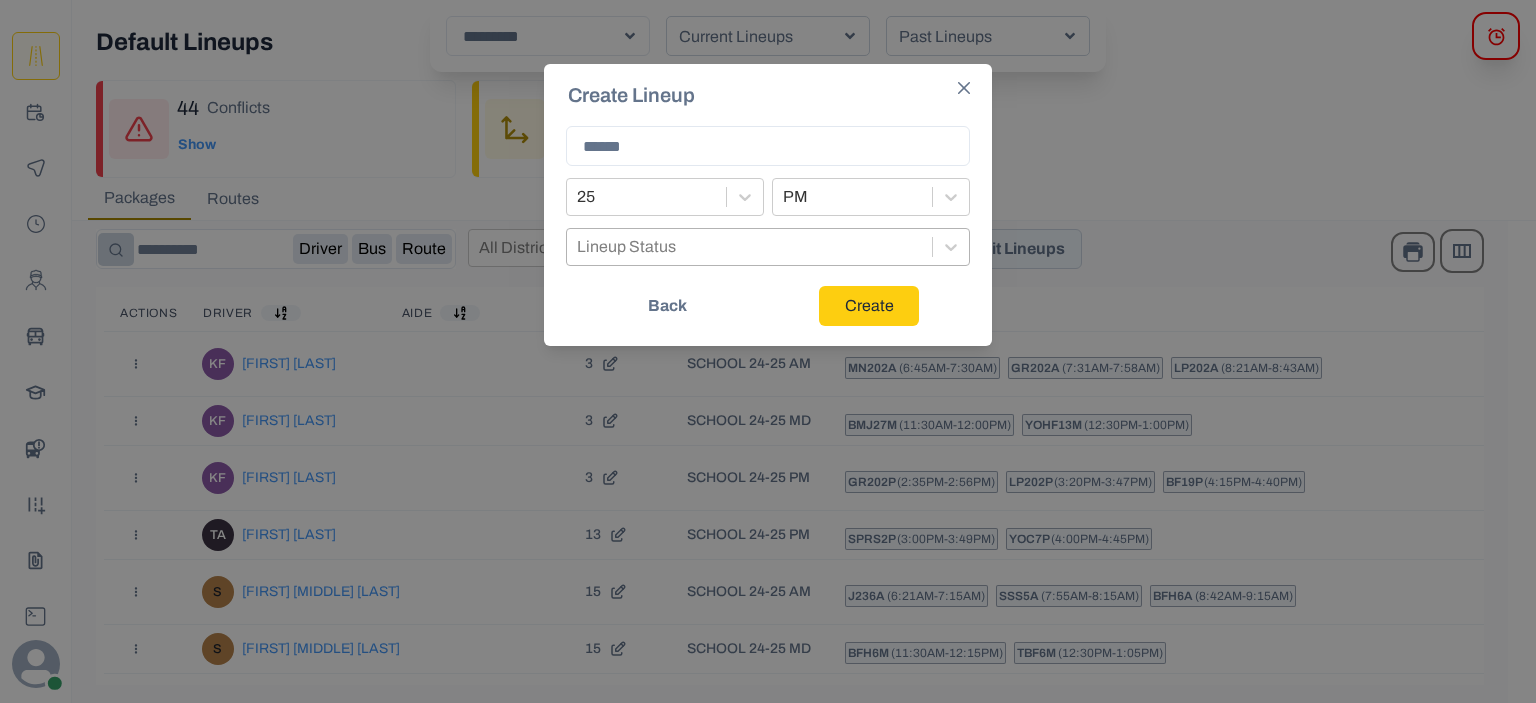 click at bounding box center [749, 247] 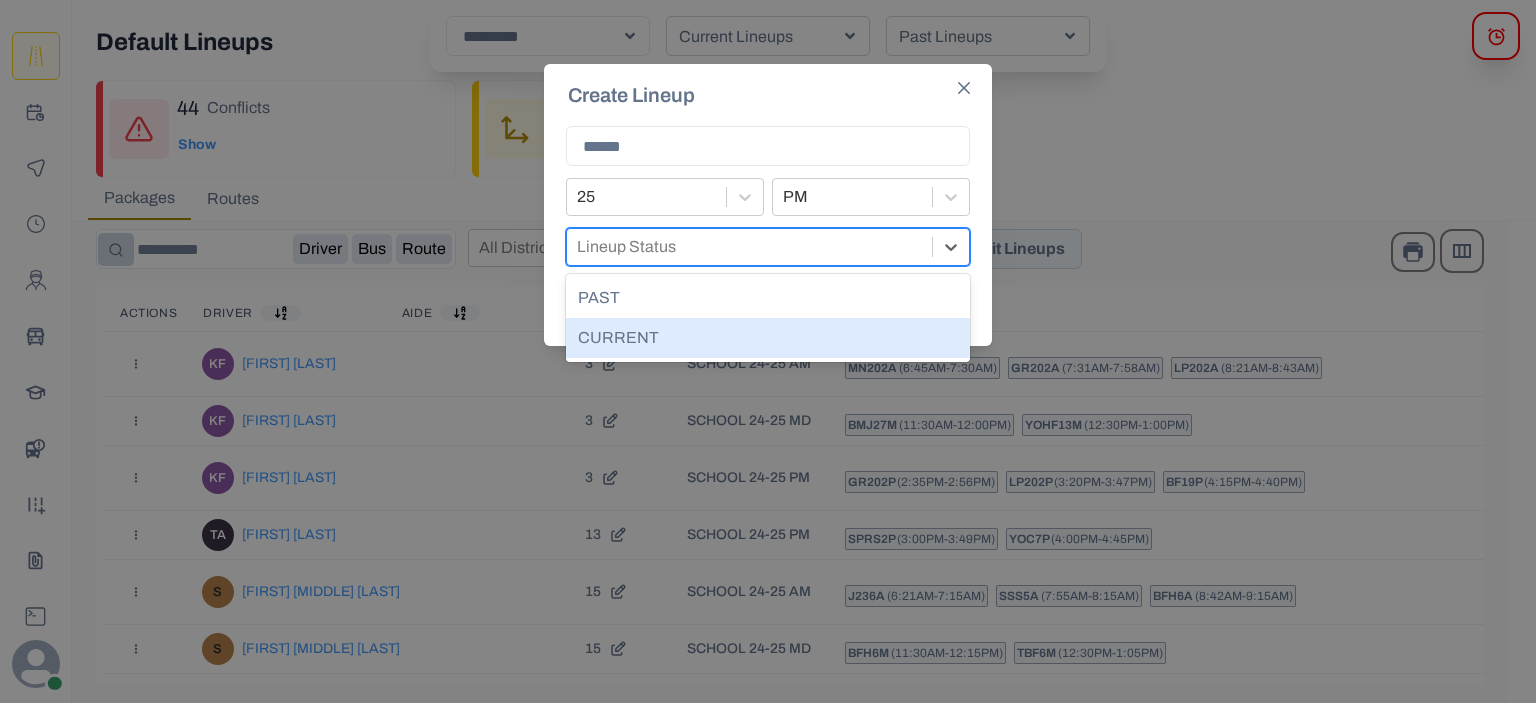 click on "CURRENT" at bounding box center [768, 338] 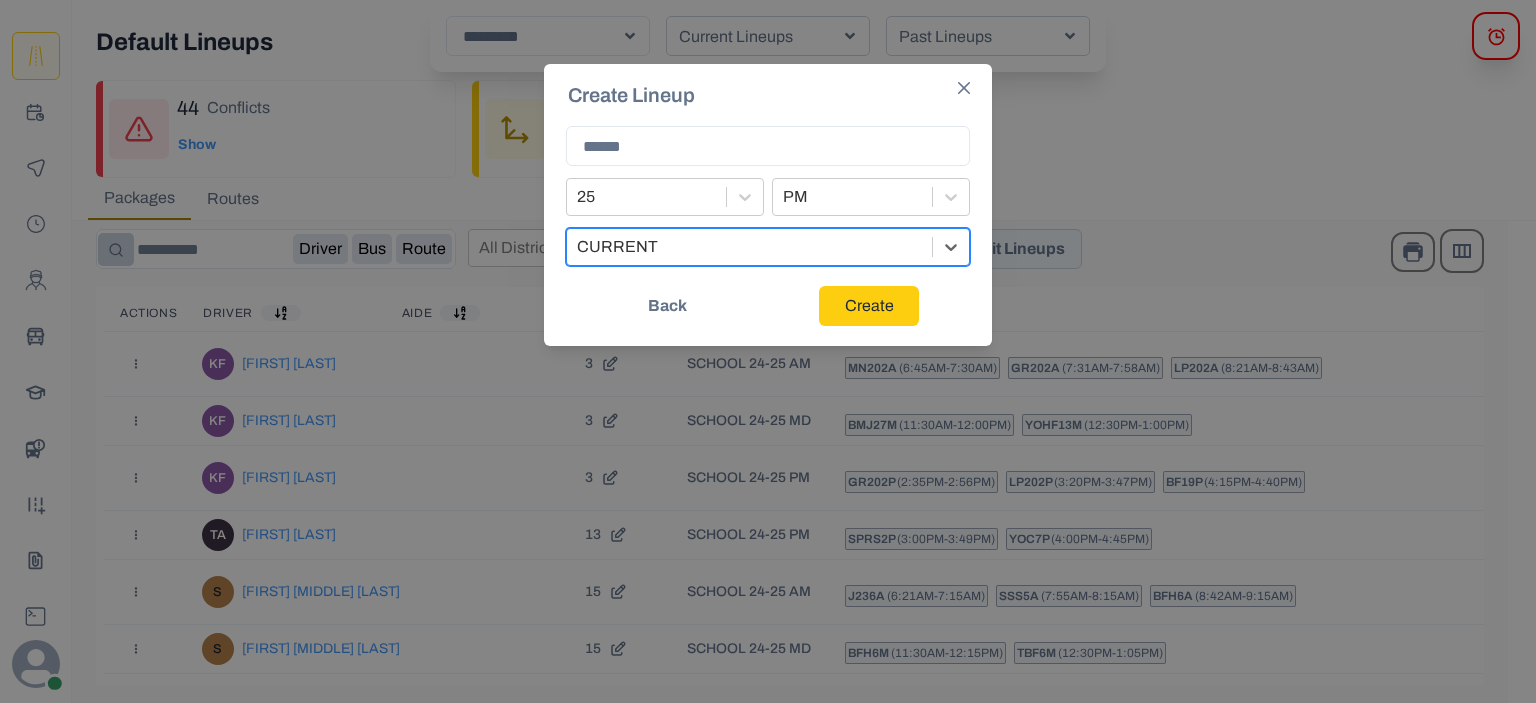 click on "Create" at bounding box center (869, 306) 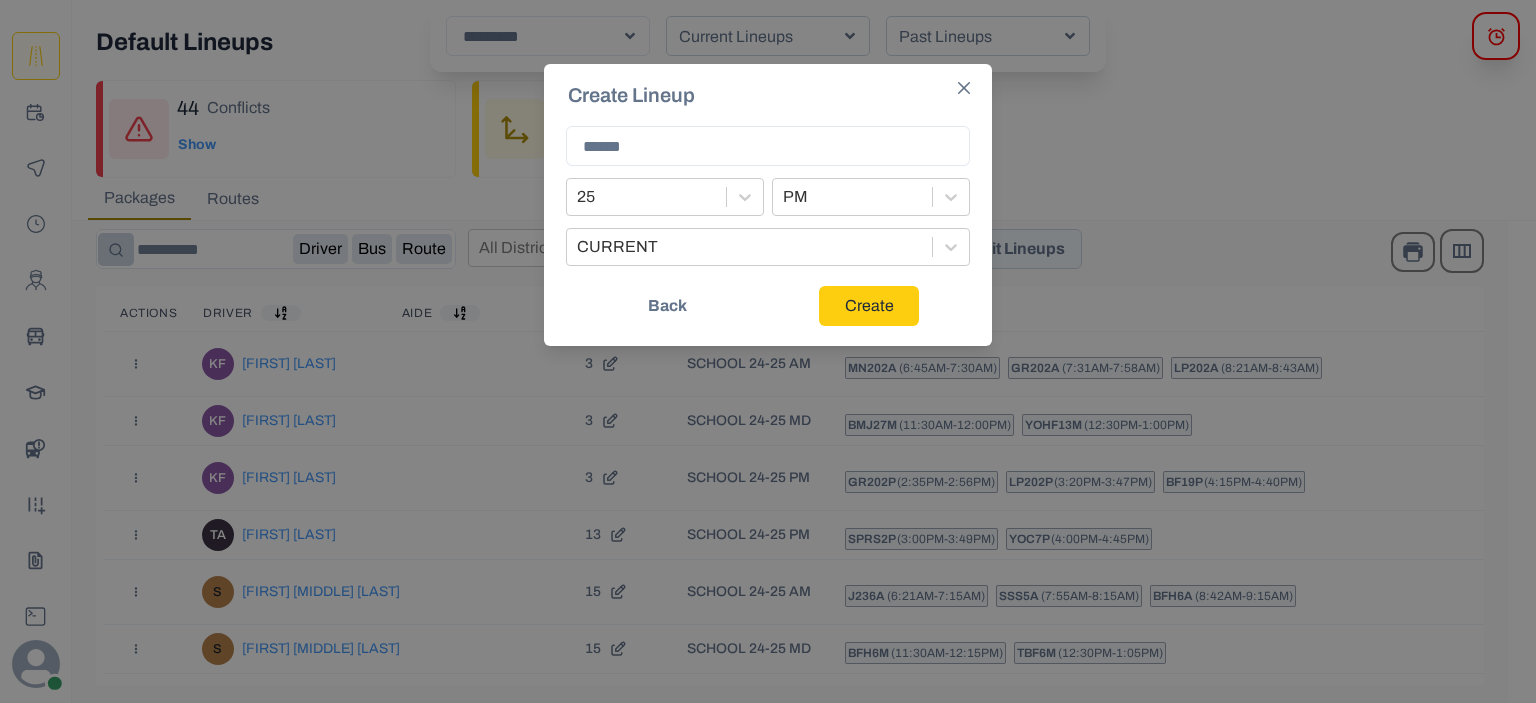 type 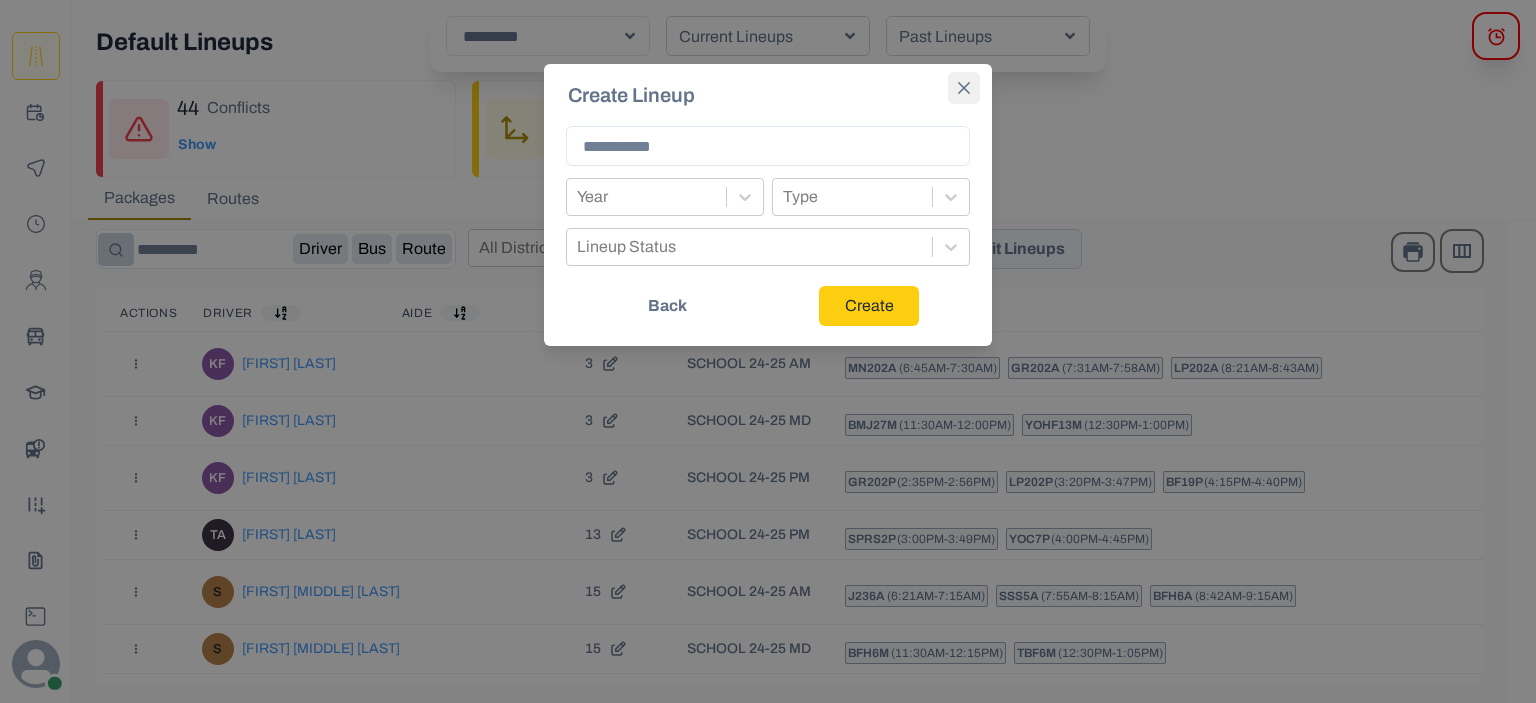 click at bounding box center (964, 88) 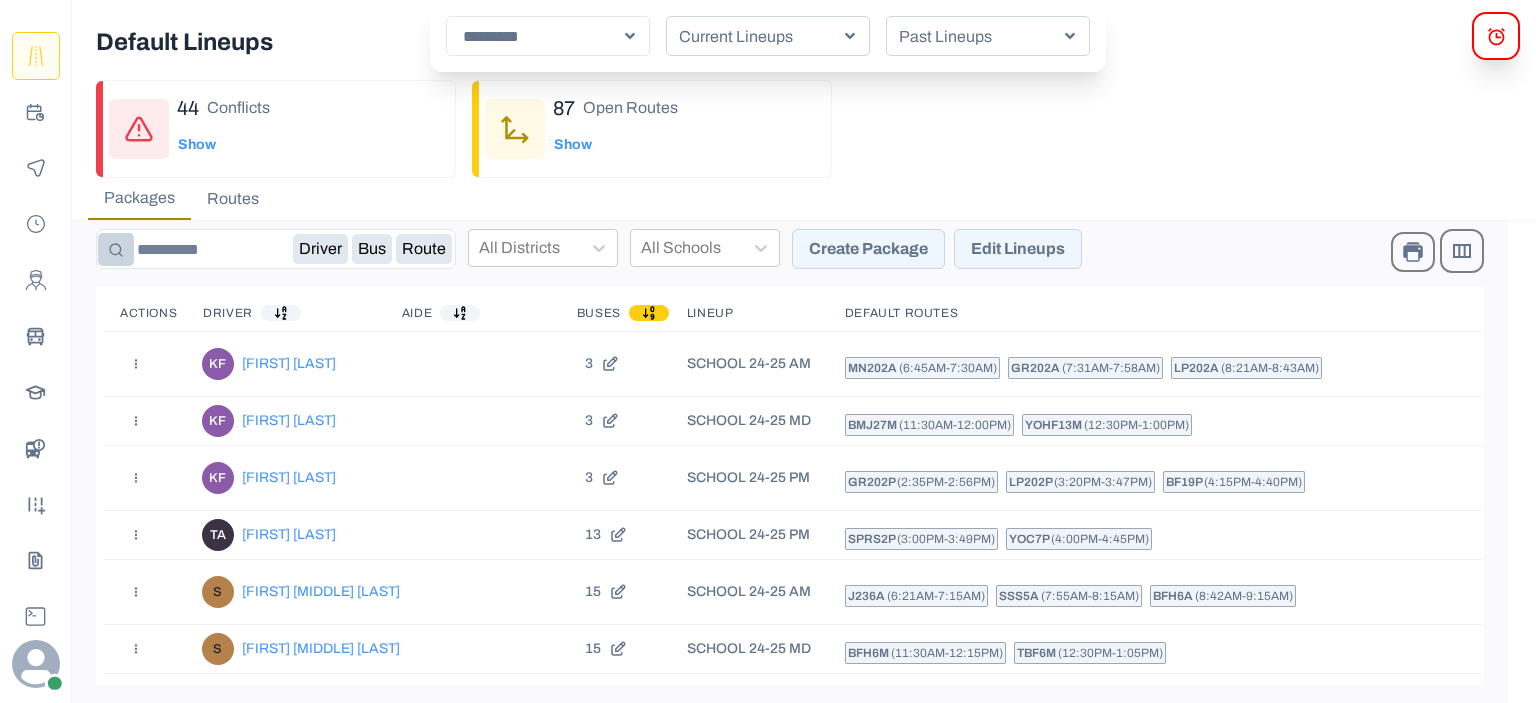 click on "Current Lineups" at bounding box center (768, 36) 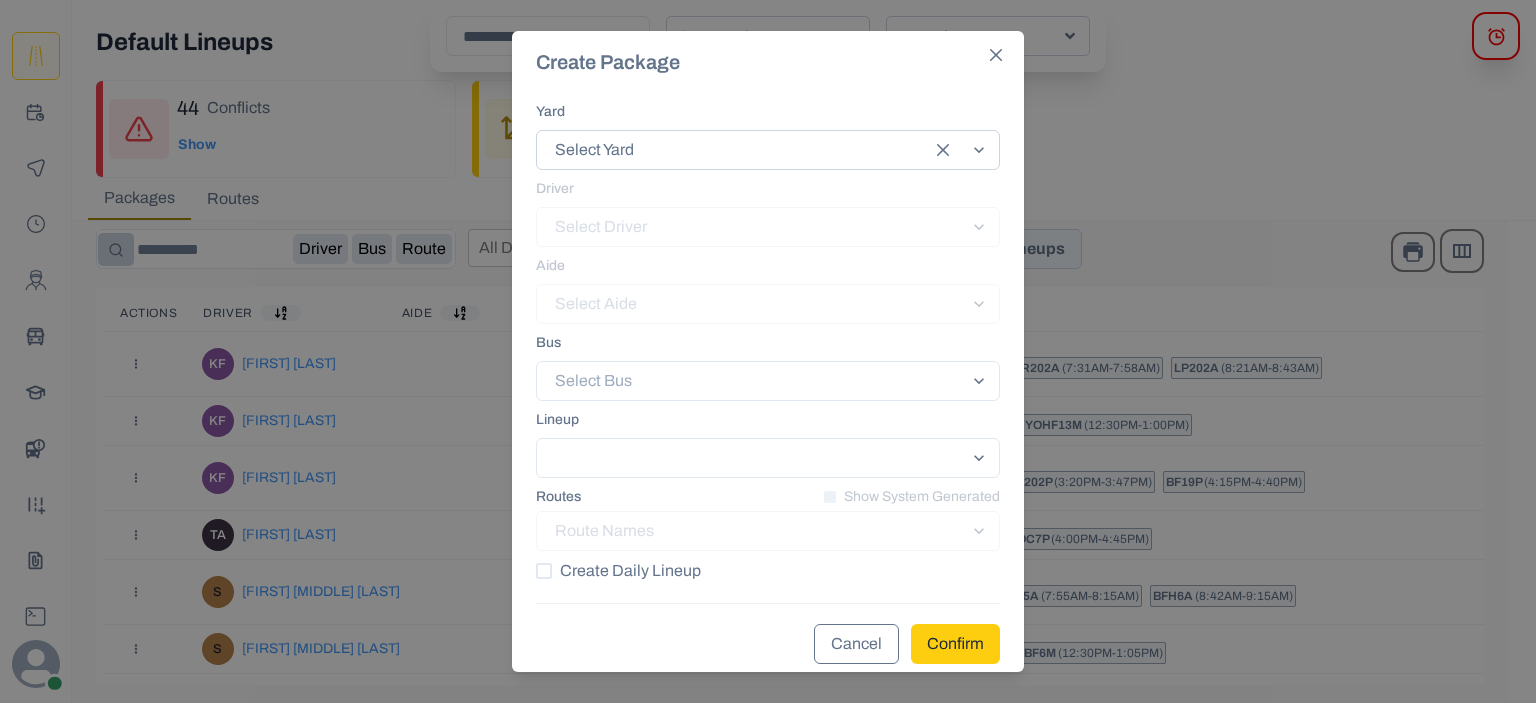 click 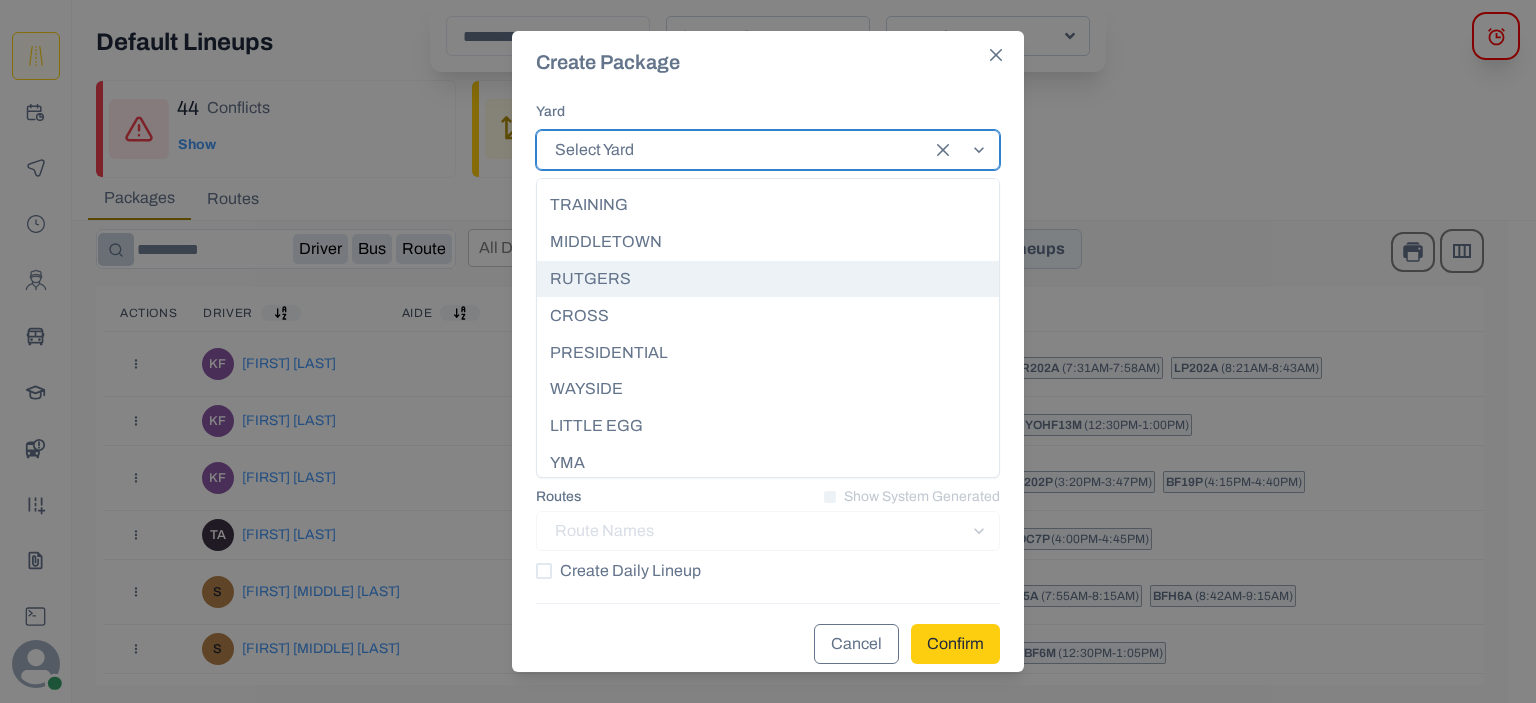 click on "RUTGERS" at bounding box center [768, 279] 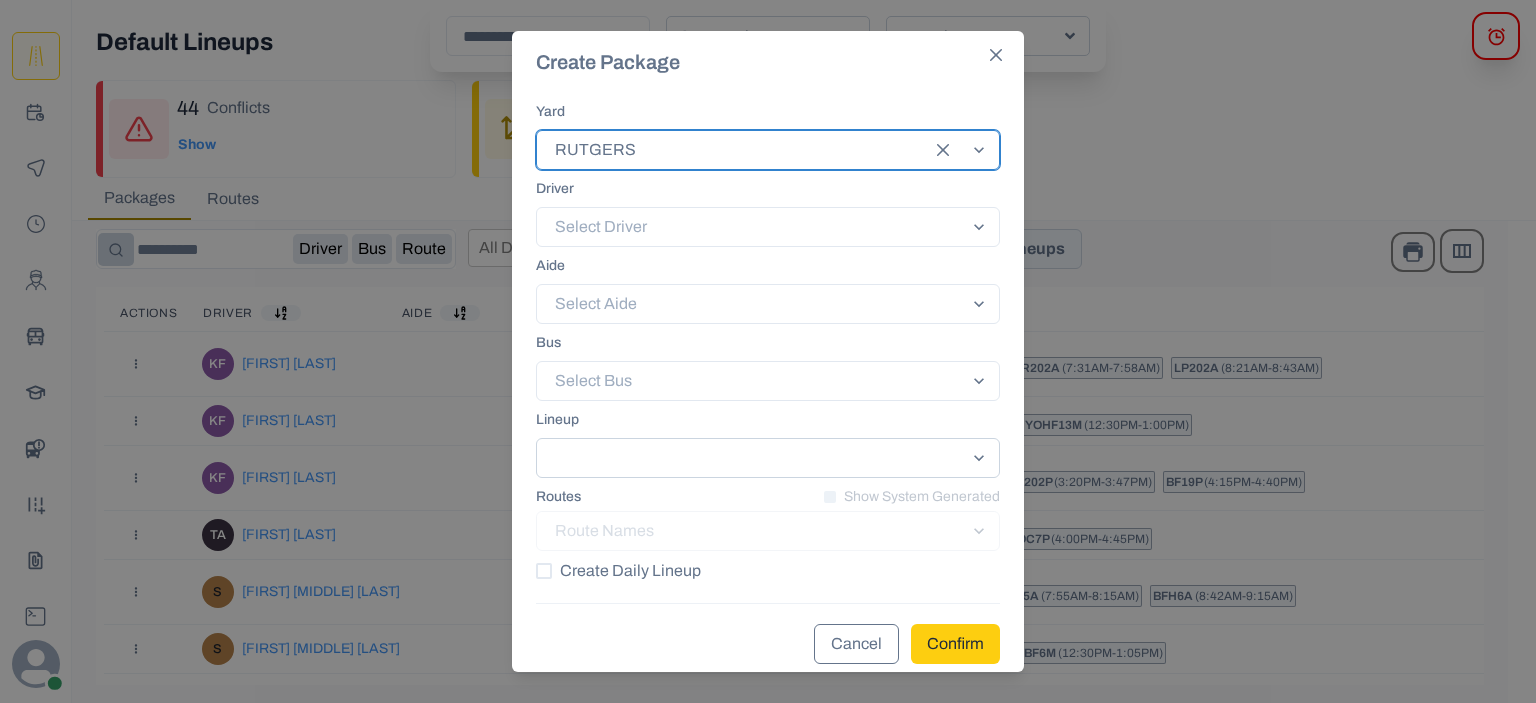 click at bounding box center (768, 458) 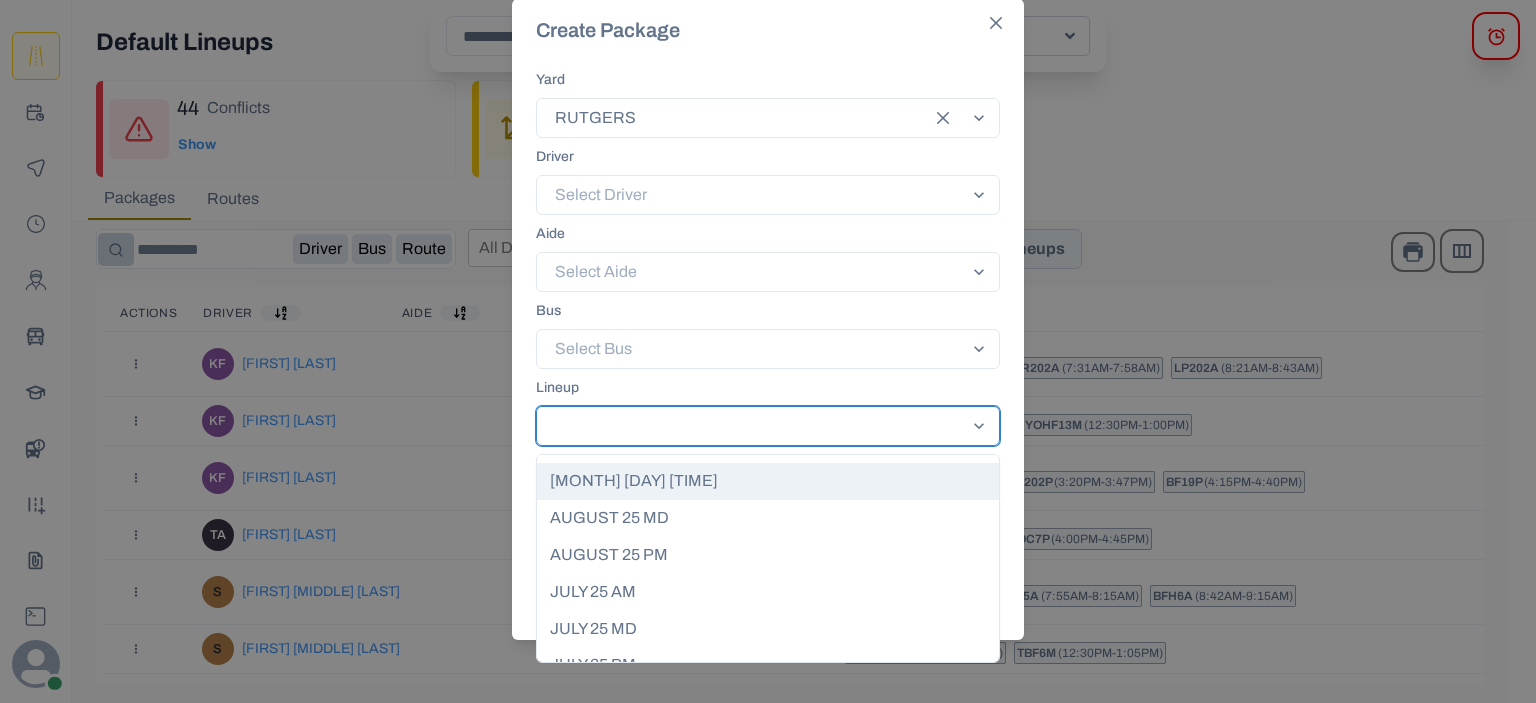 click on "AUGUST 25 AM" at bounding box center (768, 481) 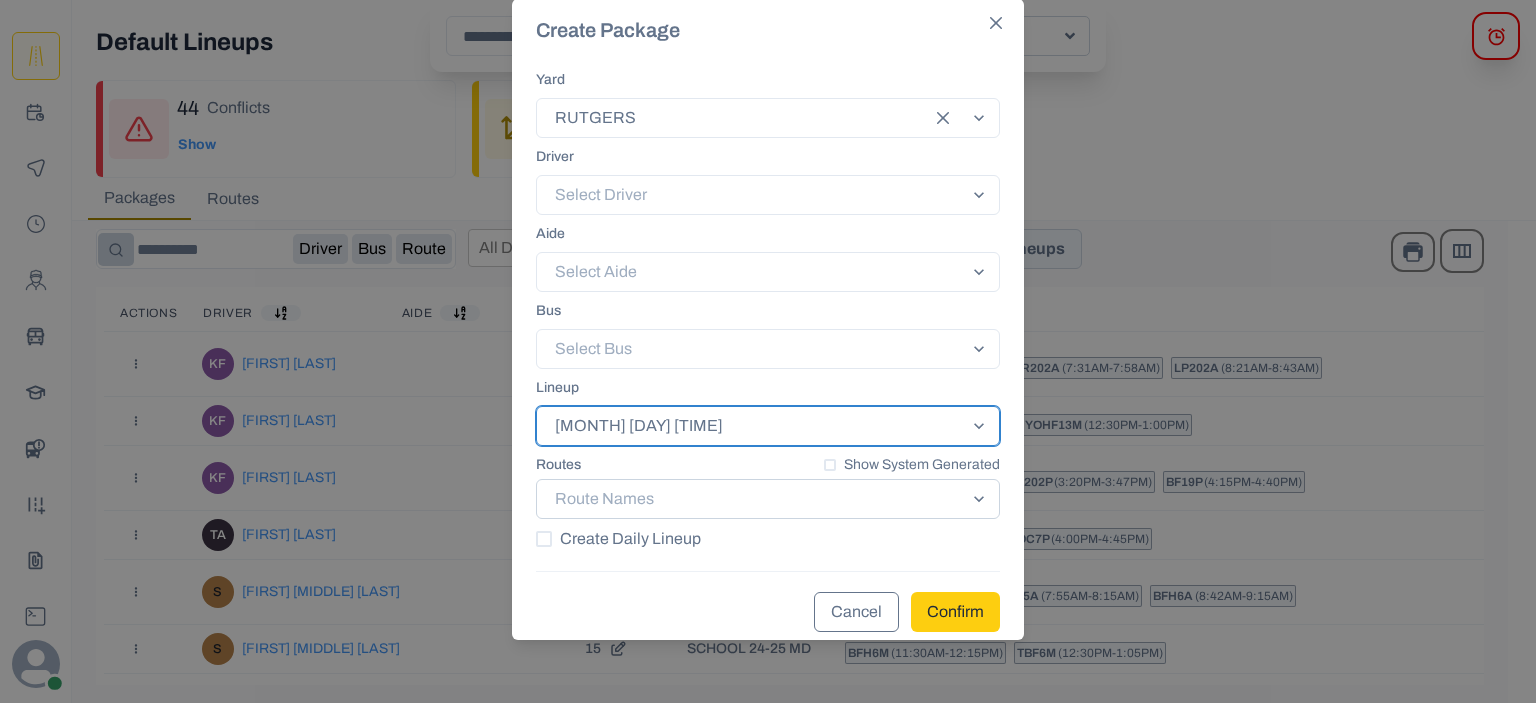 click at bounding box center [979, 499] 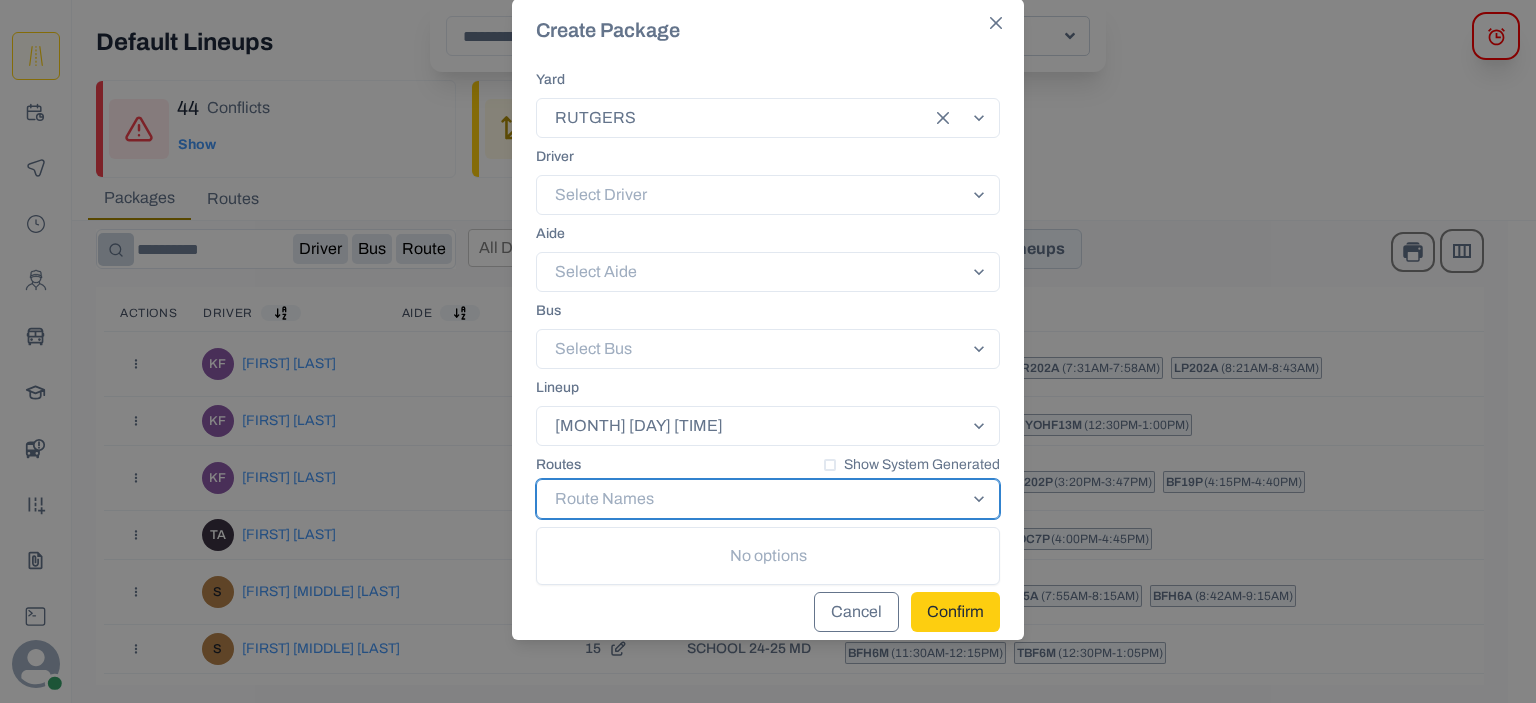 click at bounding box center (750, 499) 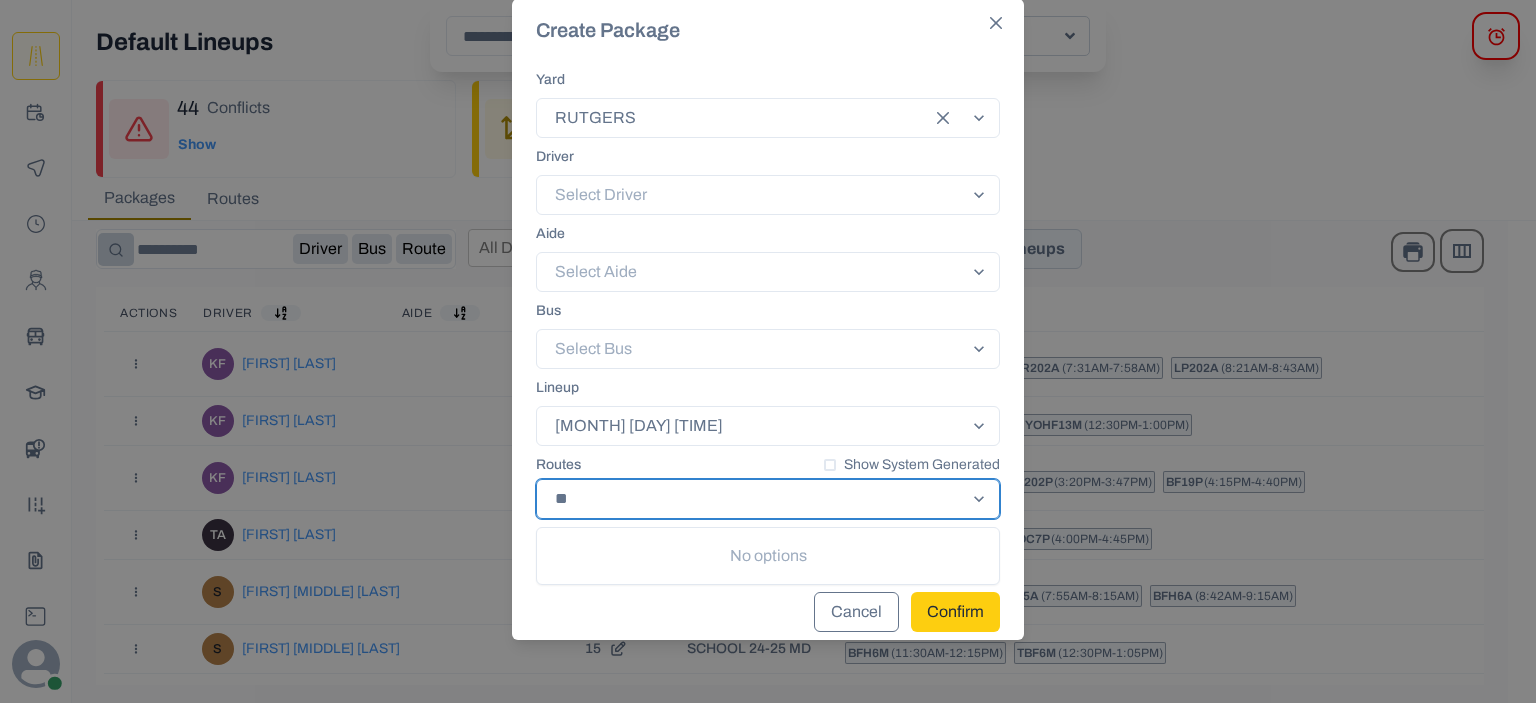 type on "*" 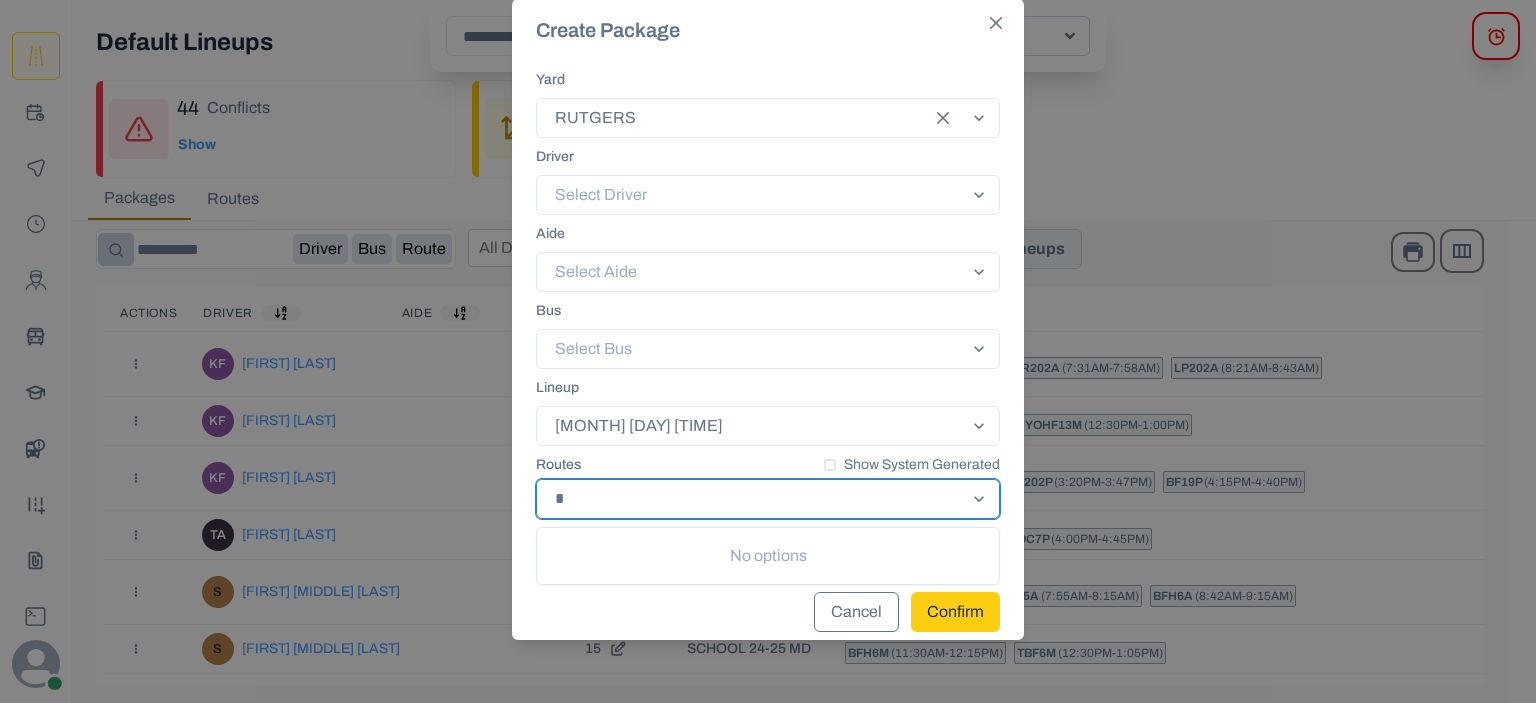 type 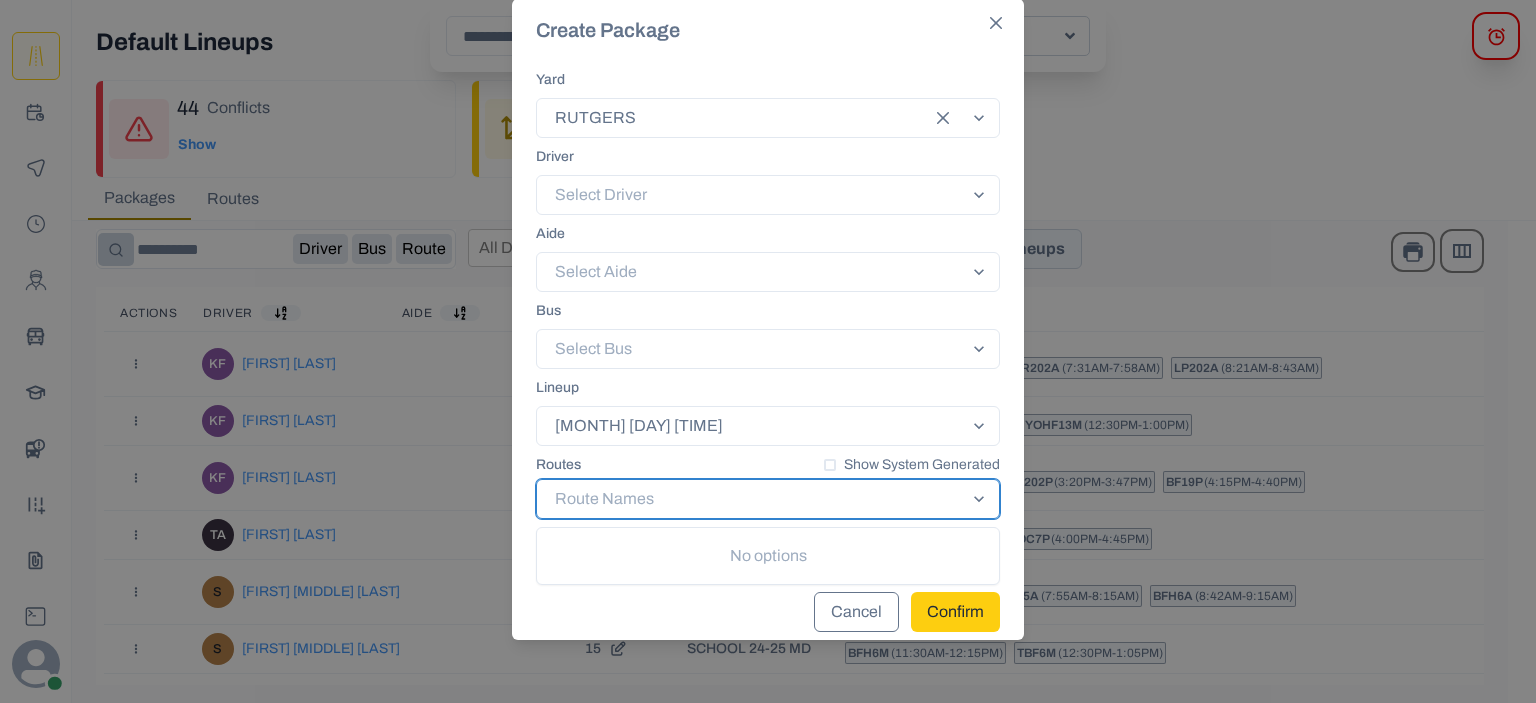 click on "Cancel" at bounding box center [856, 612] 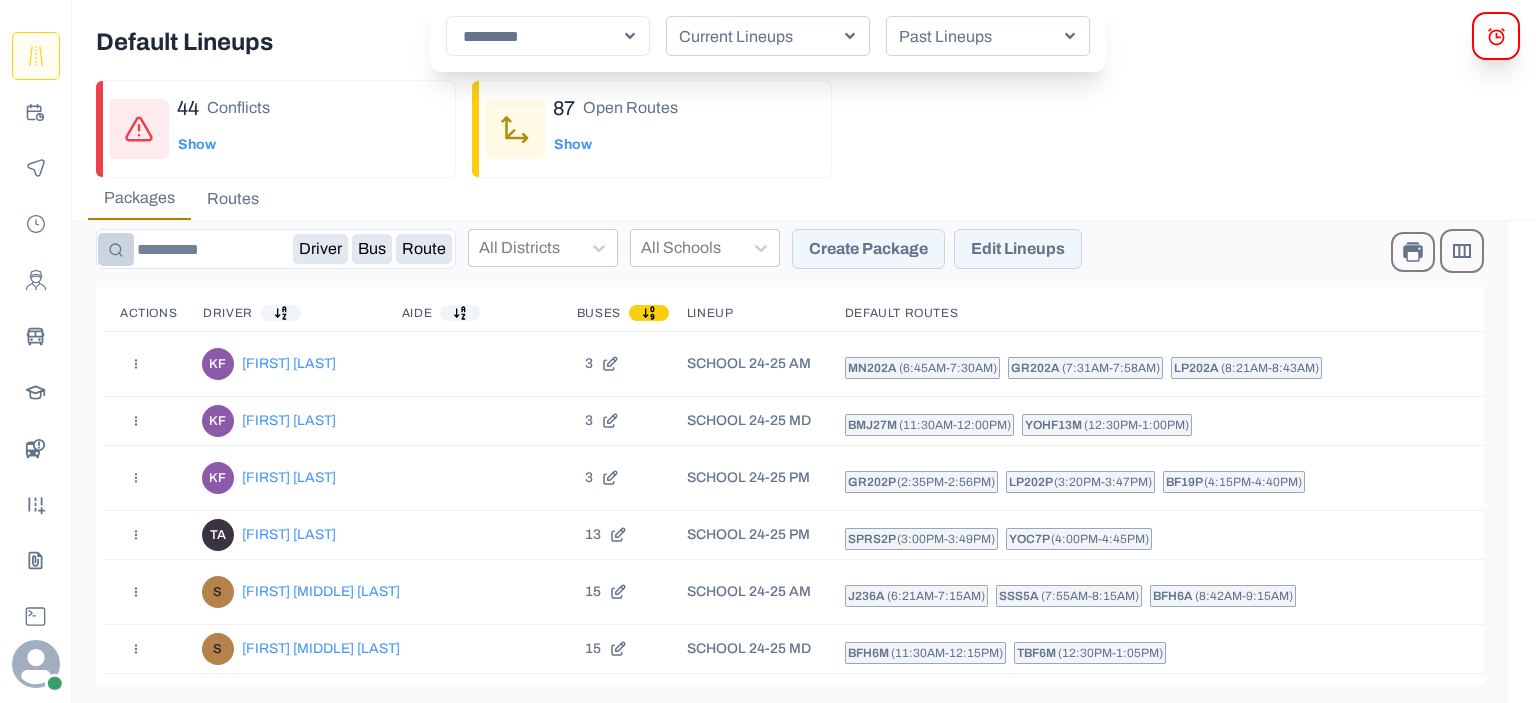 click on "Routes" at bounding box center (233, 199) 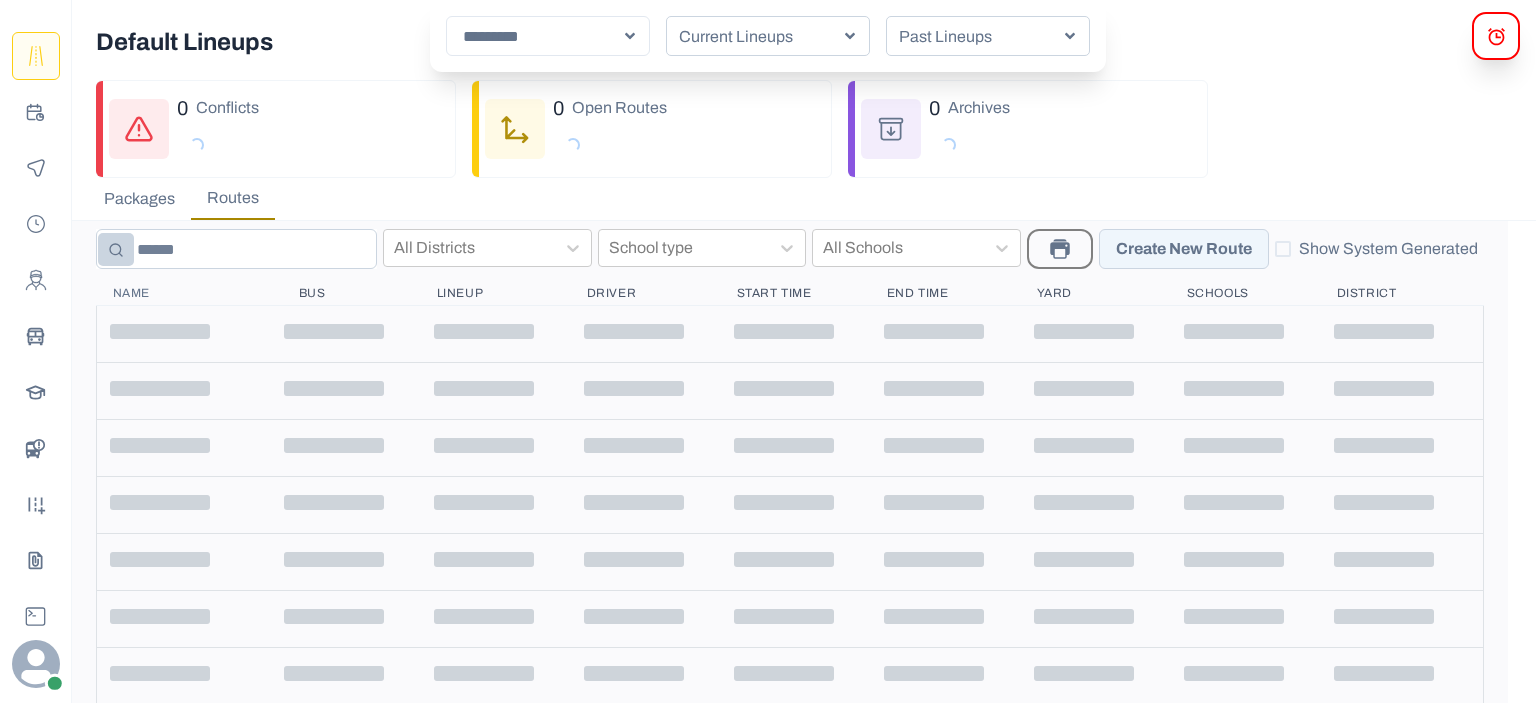 click at bounding box center (236, 249) 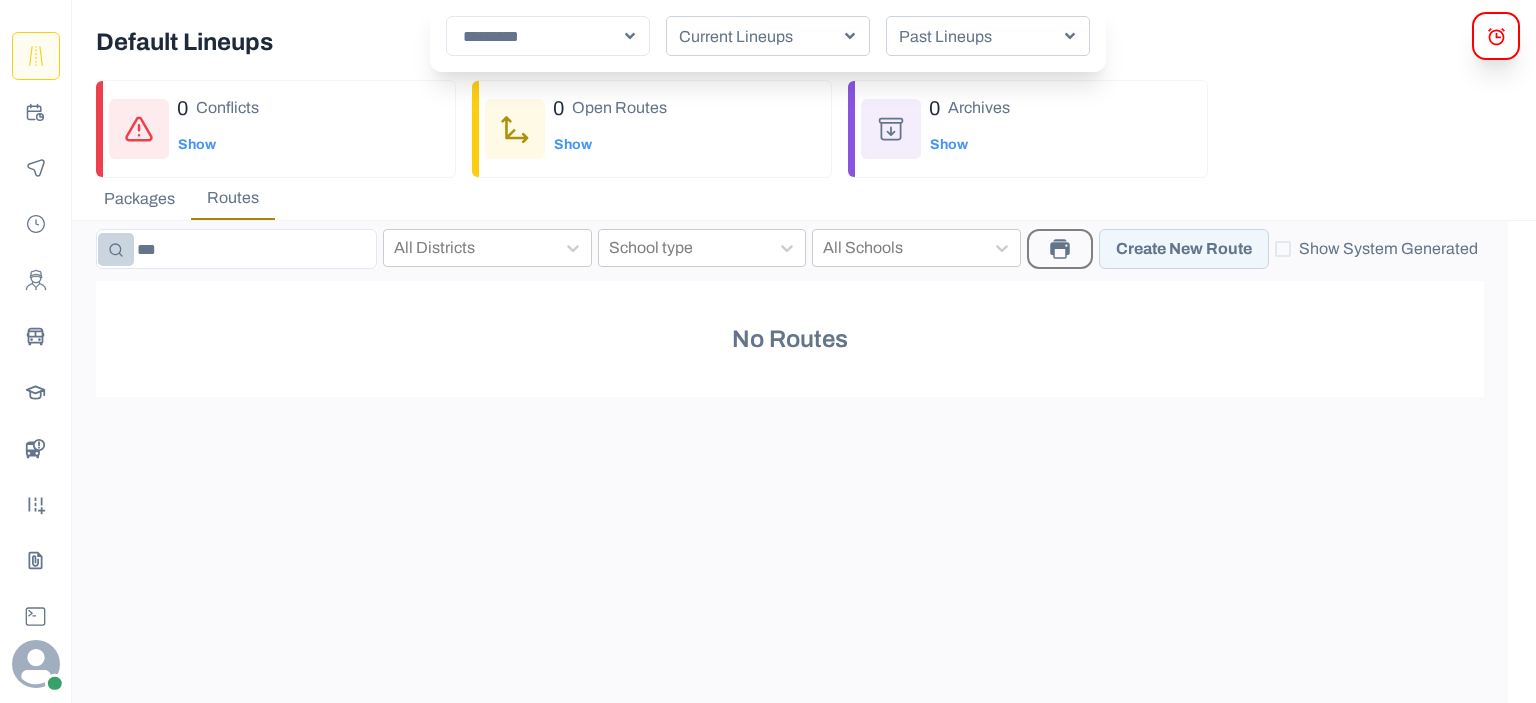 click on "Past Lineups" at bounding box center [988, 36] 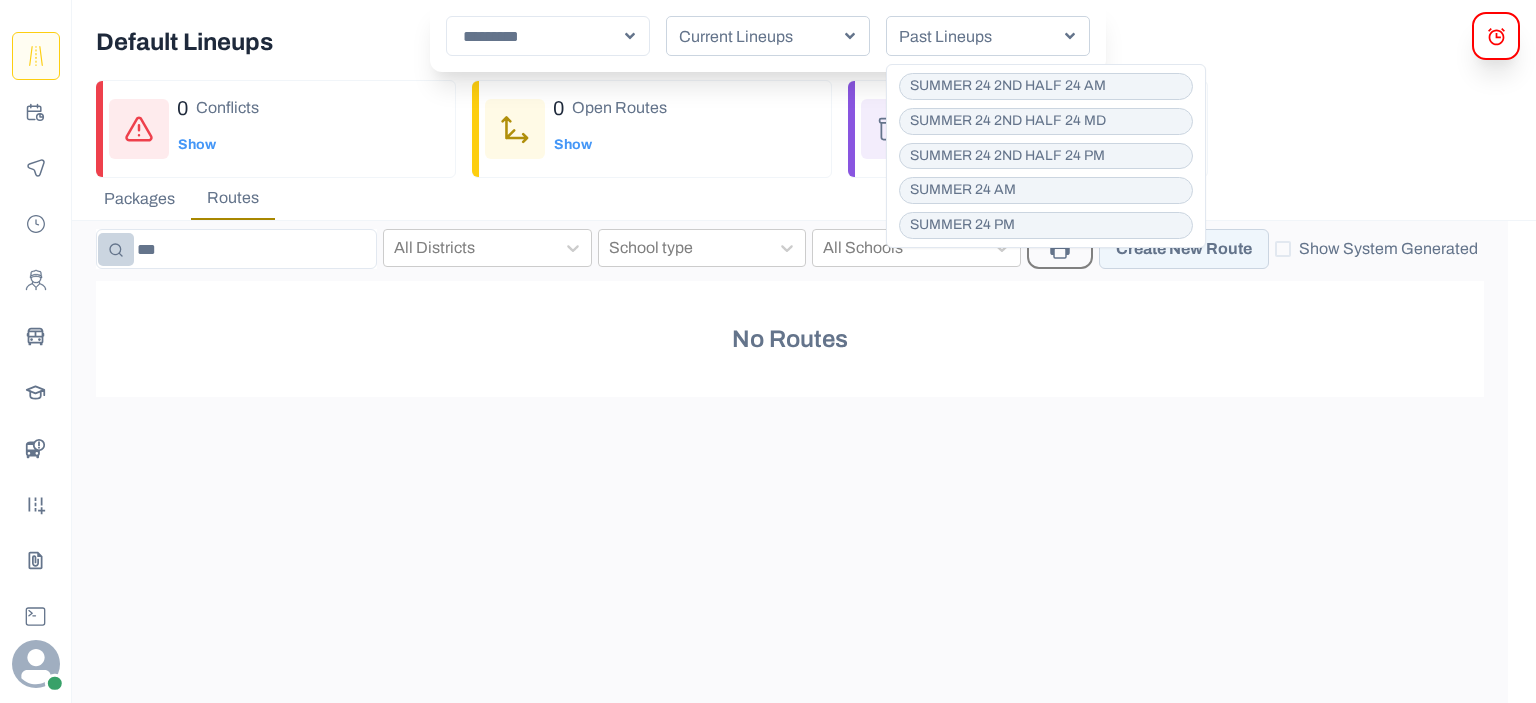 click on "SUMMER 24 2ND HALF 24 AM" at bounding box center (1008, 86) 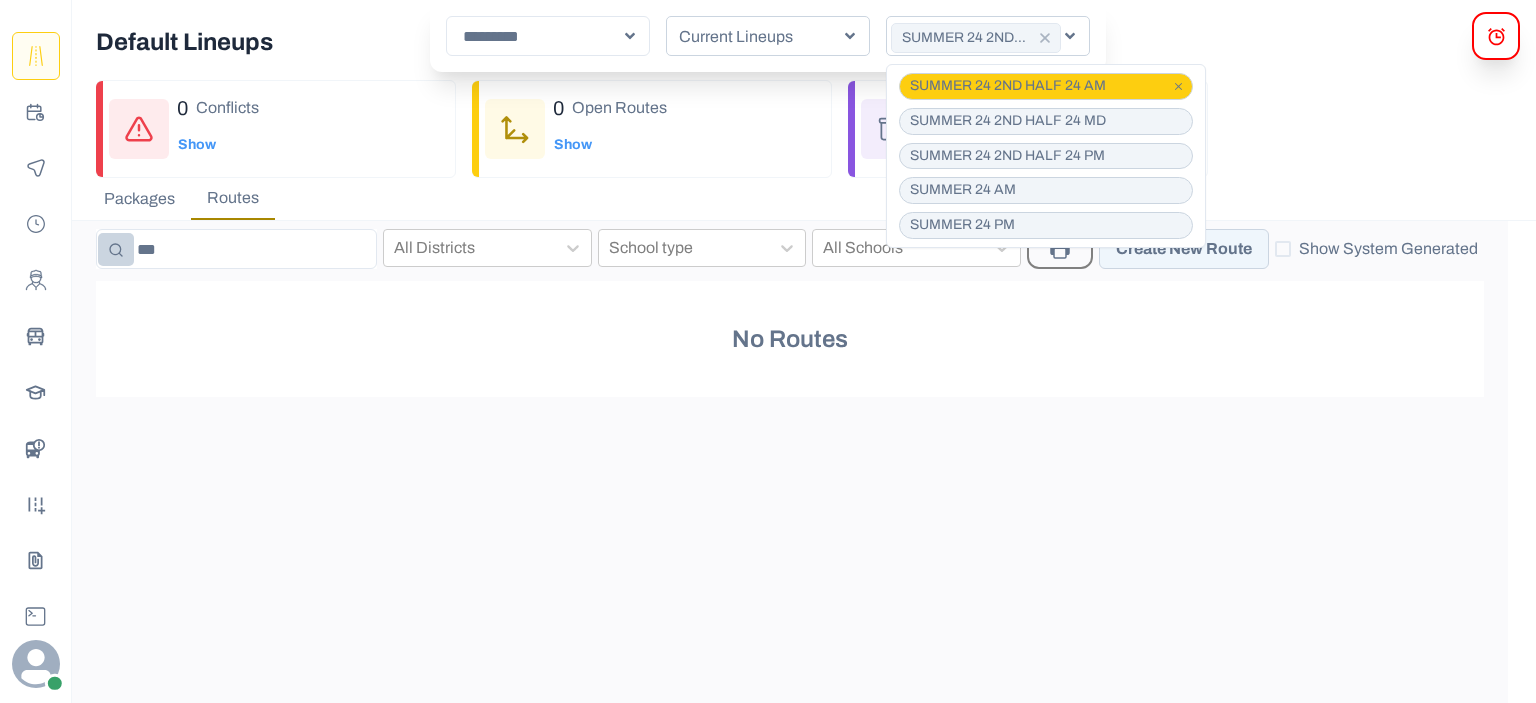 click on "SUMMER 24 2ND HALF 24 AM" at bounding box center [1046, 86] 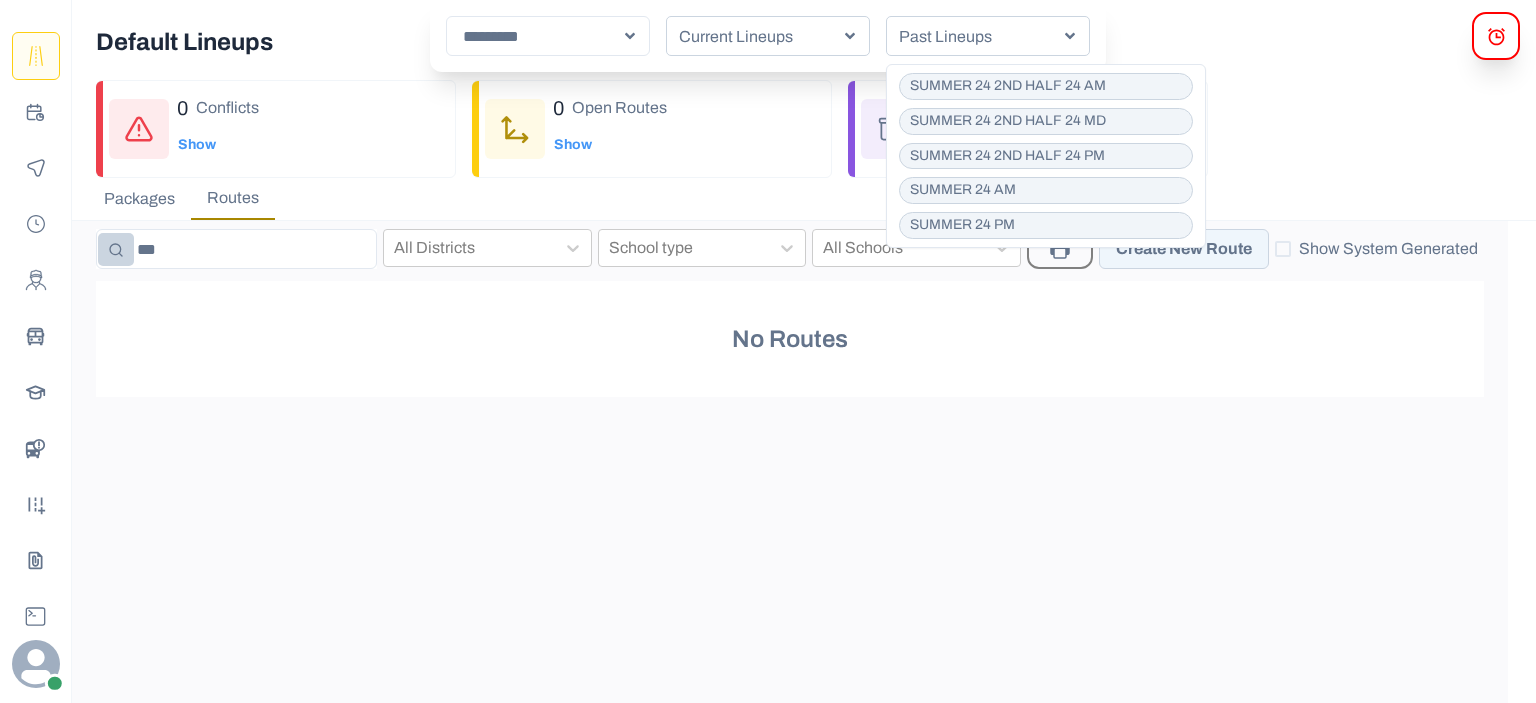 click on "SUMMER 24 AM" at bounding box center (963, 190) 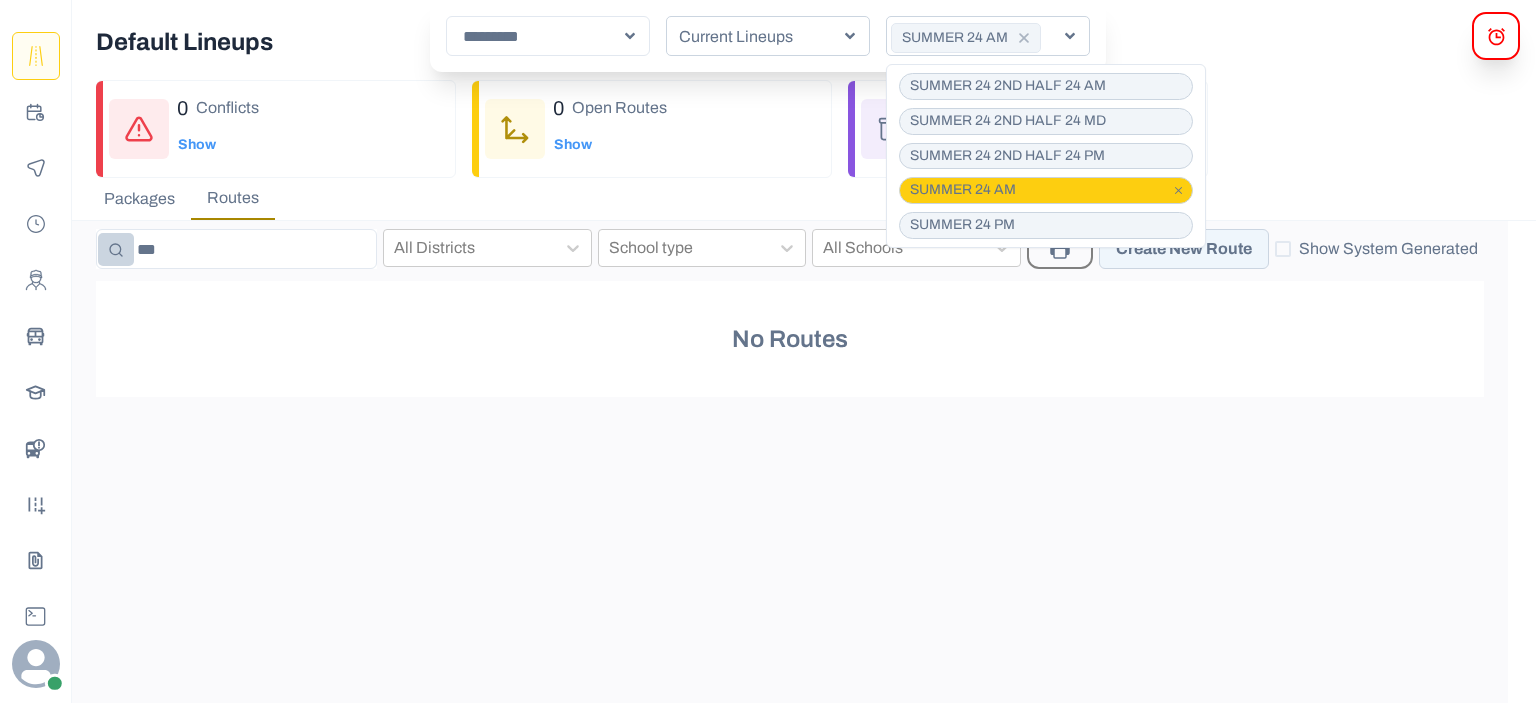 click 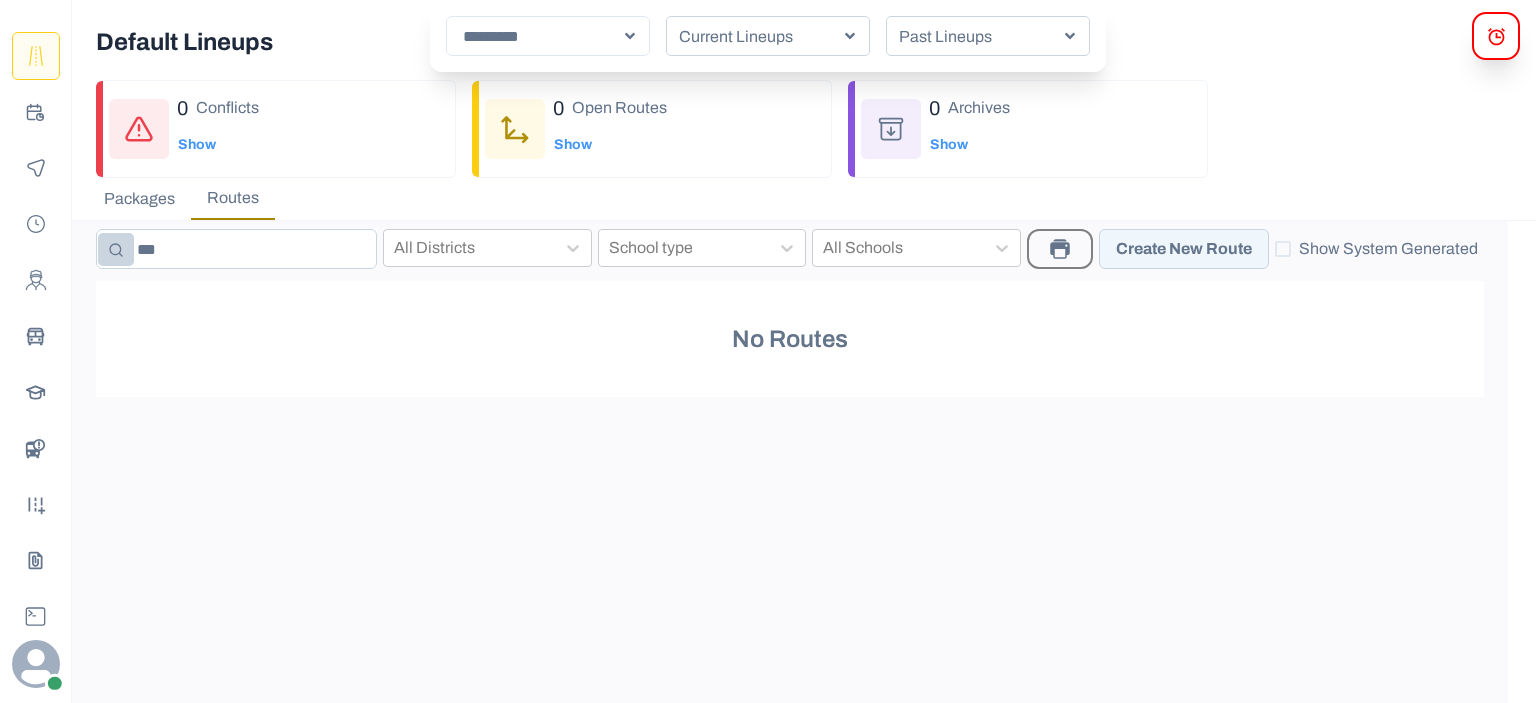 click on "***" at bounding box center [236, 249] 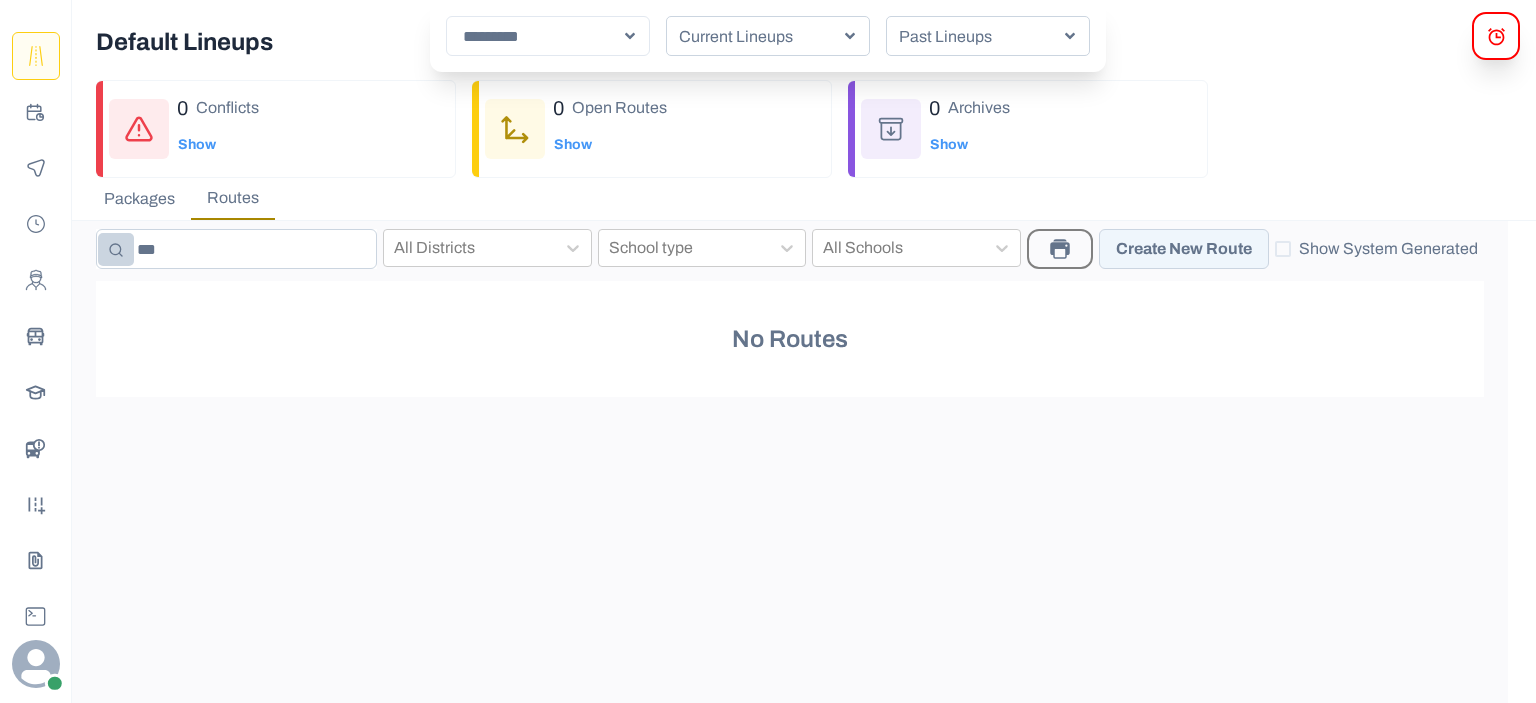 click on "***" at bounding box center [236, 249] 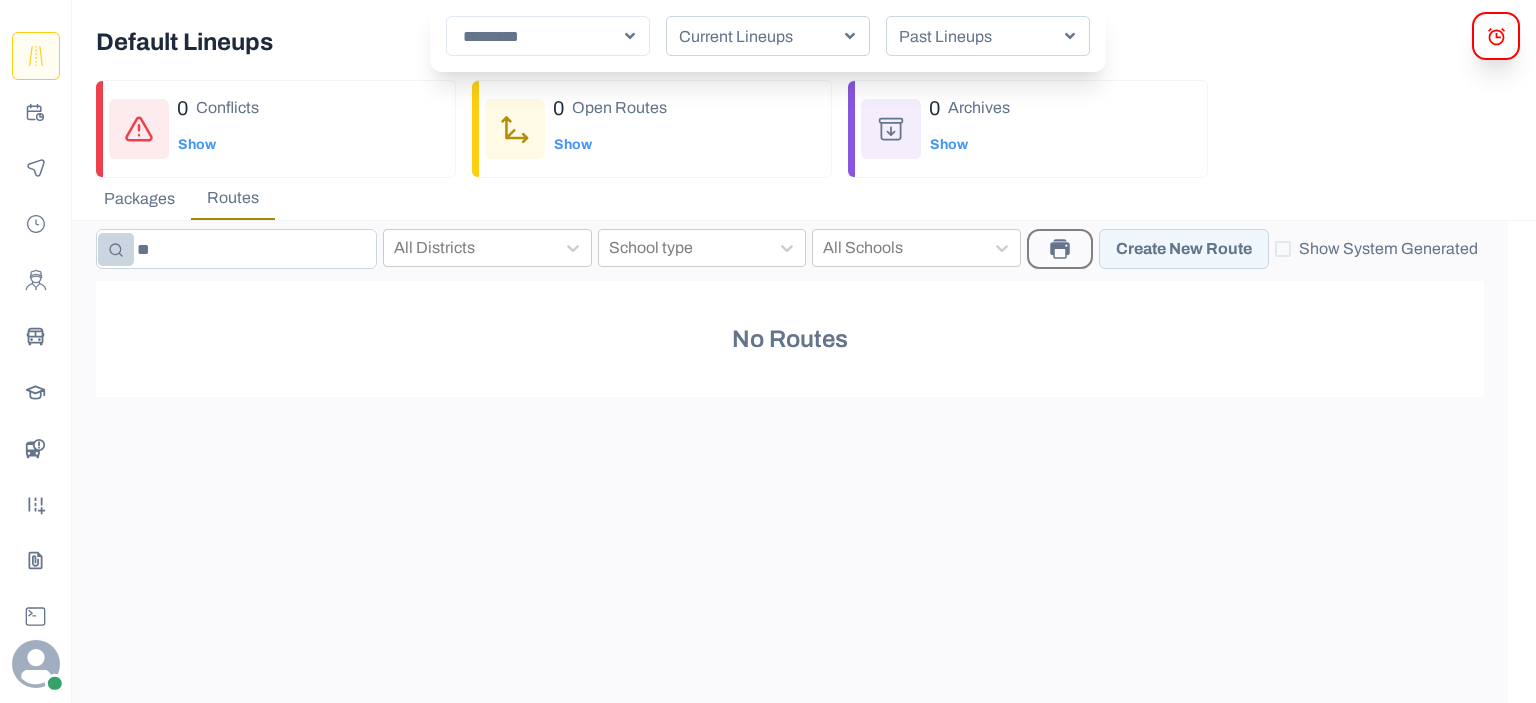 type on "*" 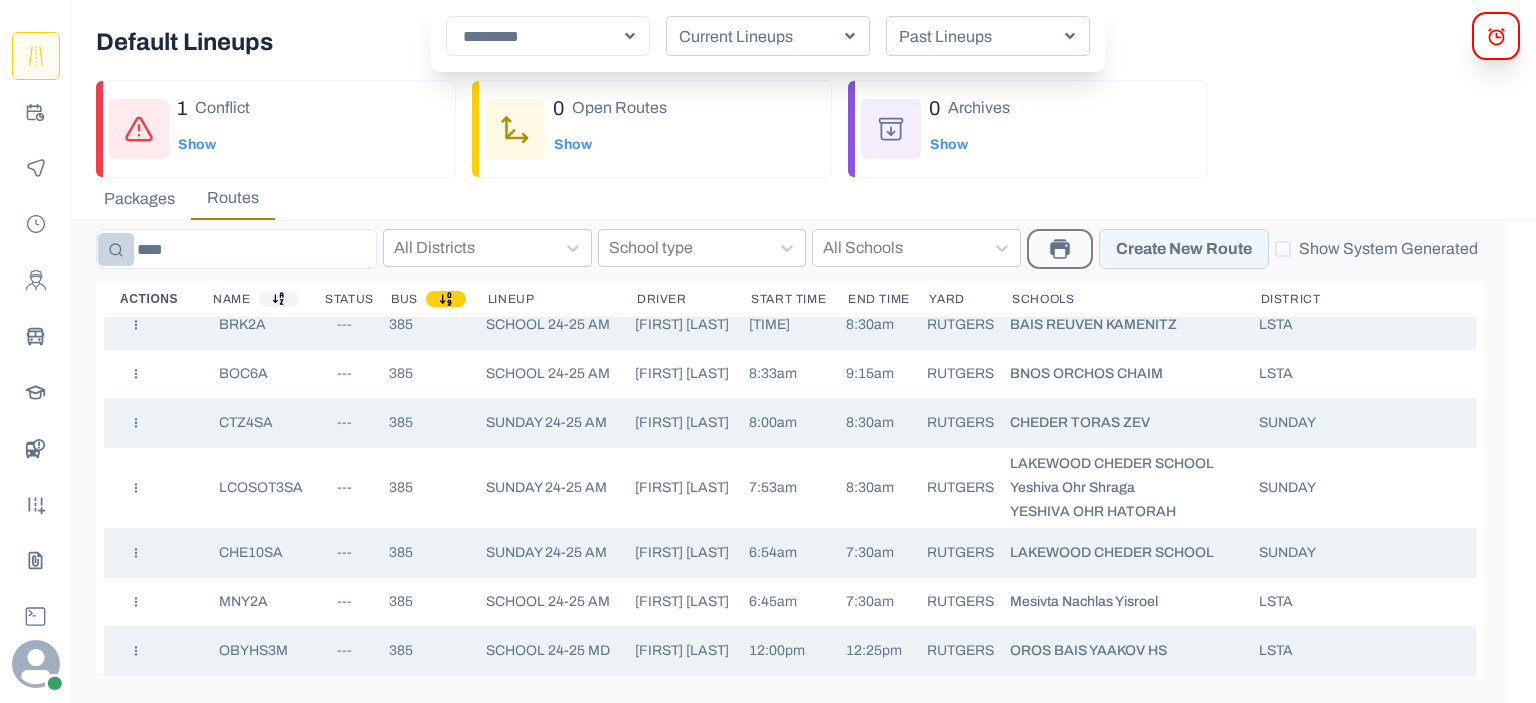 scroll, scrollTop: 0, scrollLeft: 0, axis: both 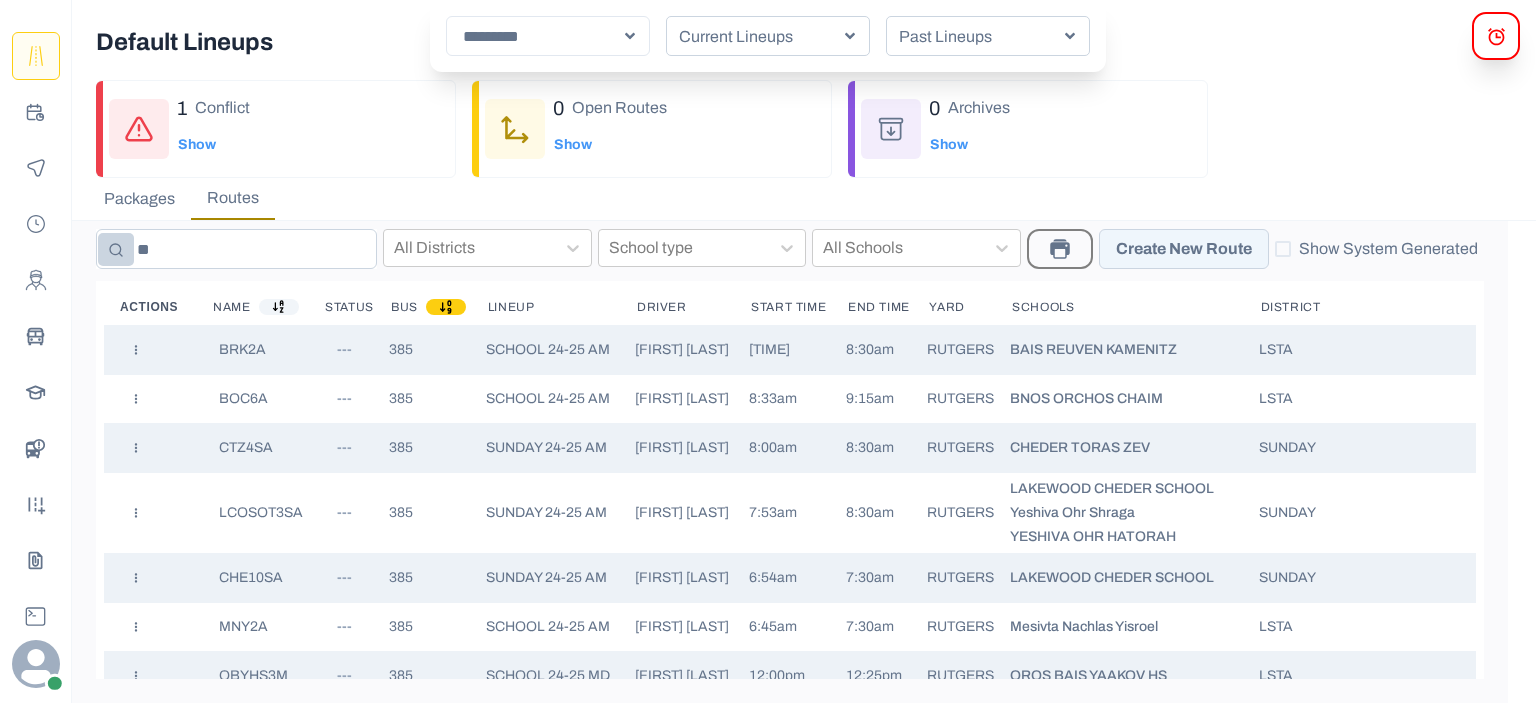 type on "*" 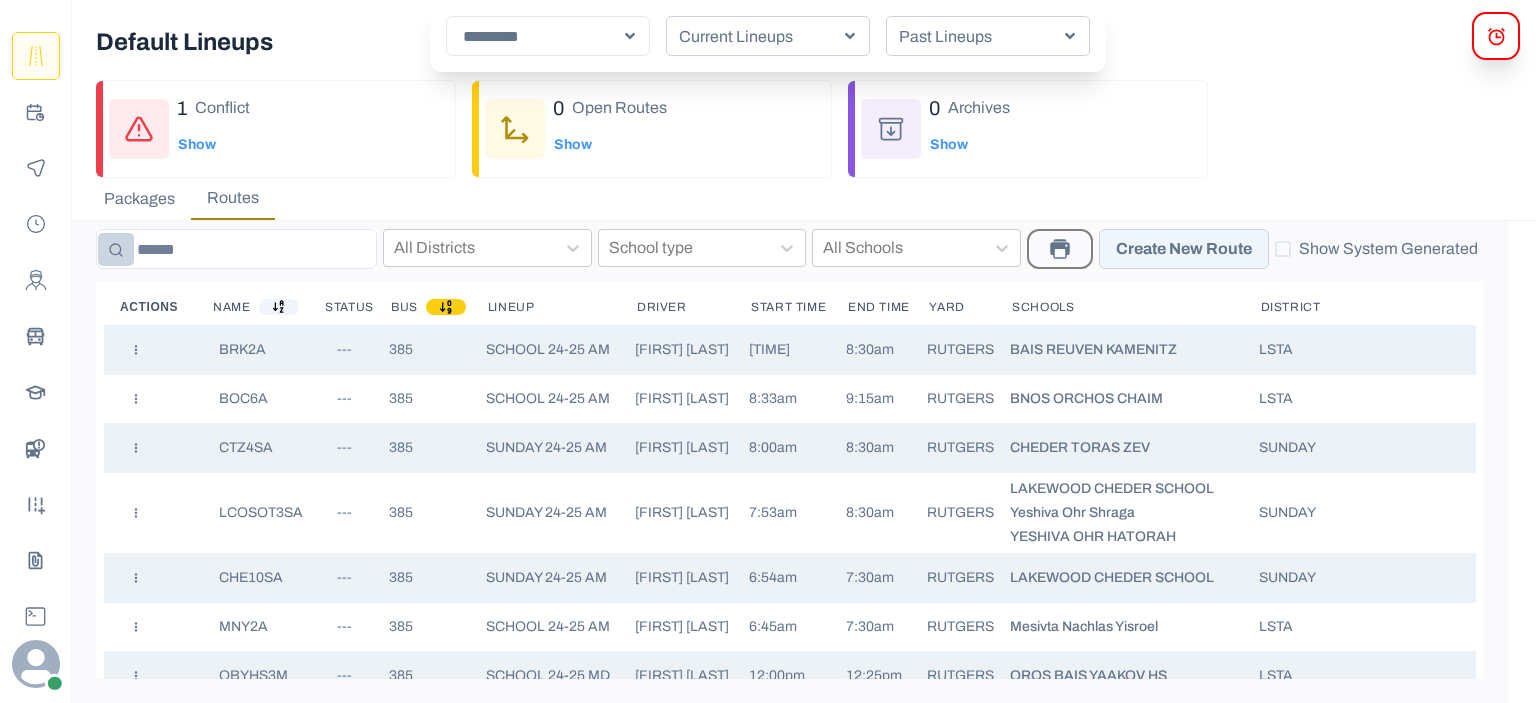 click on "Past Lineups" at bounding box center (980, 37) 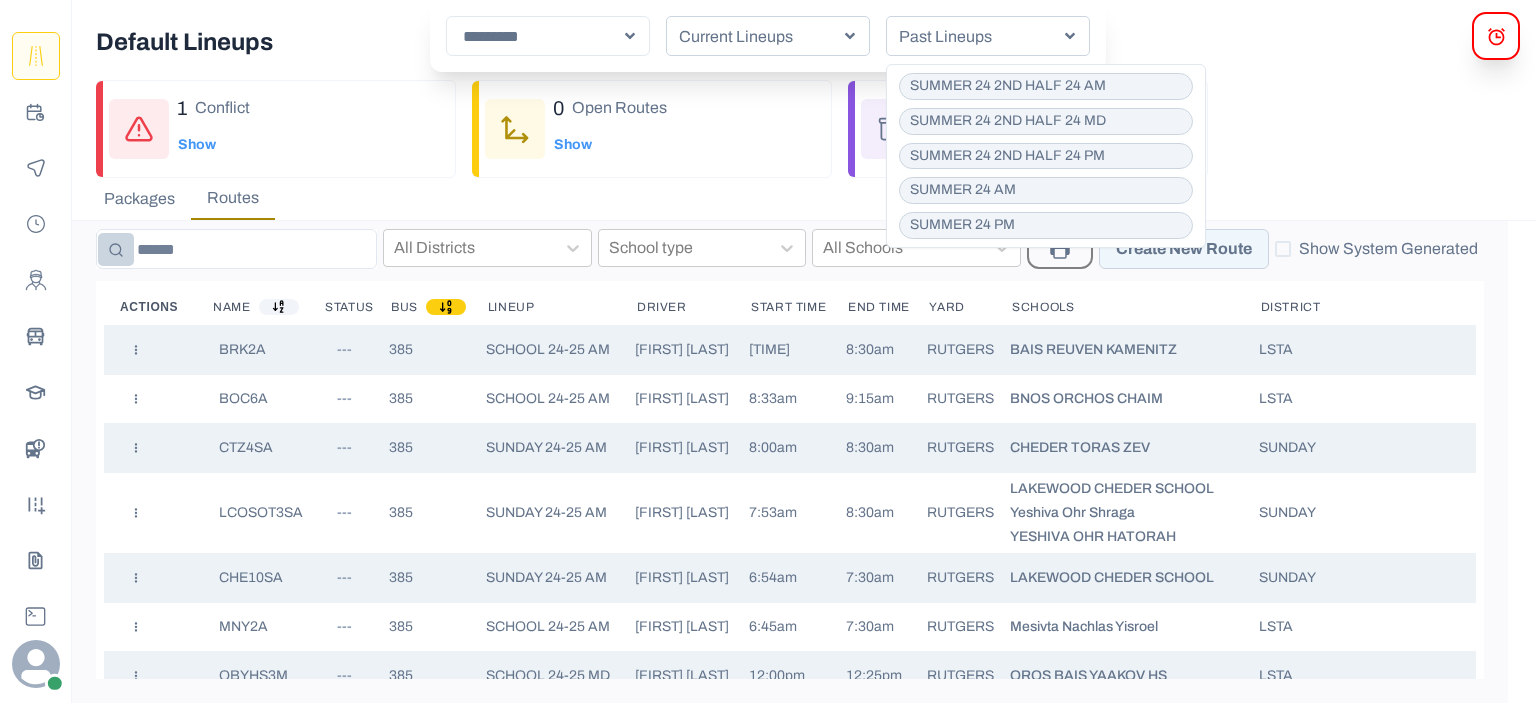 click on "SUMMER 24 2ND HALF 24 AM" at bounding box center [1008, 86] 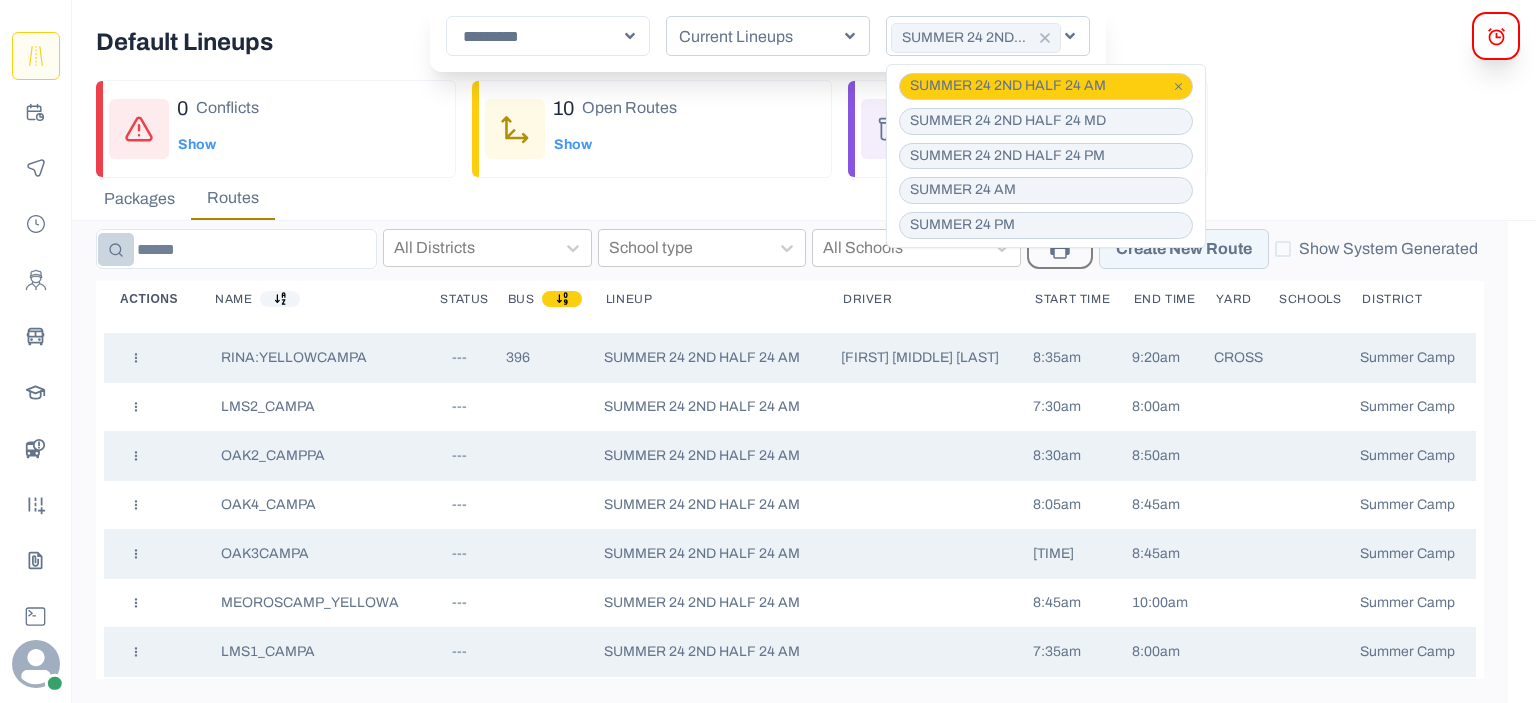 scroll, scrollTop: 200, scrollLeft: 0, axis: vertical 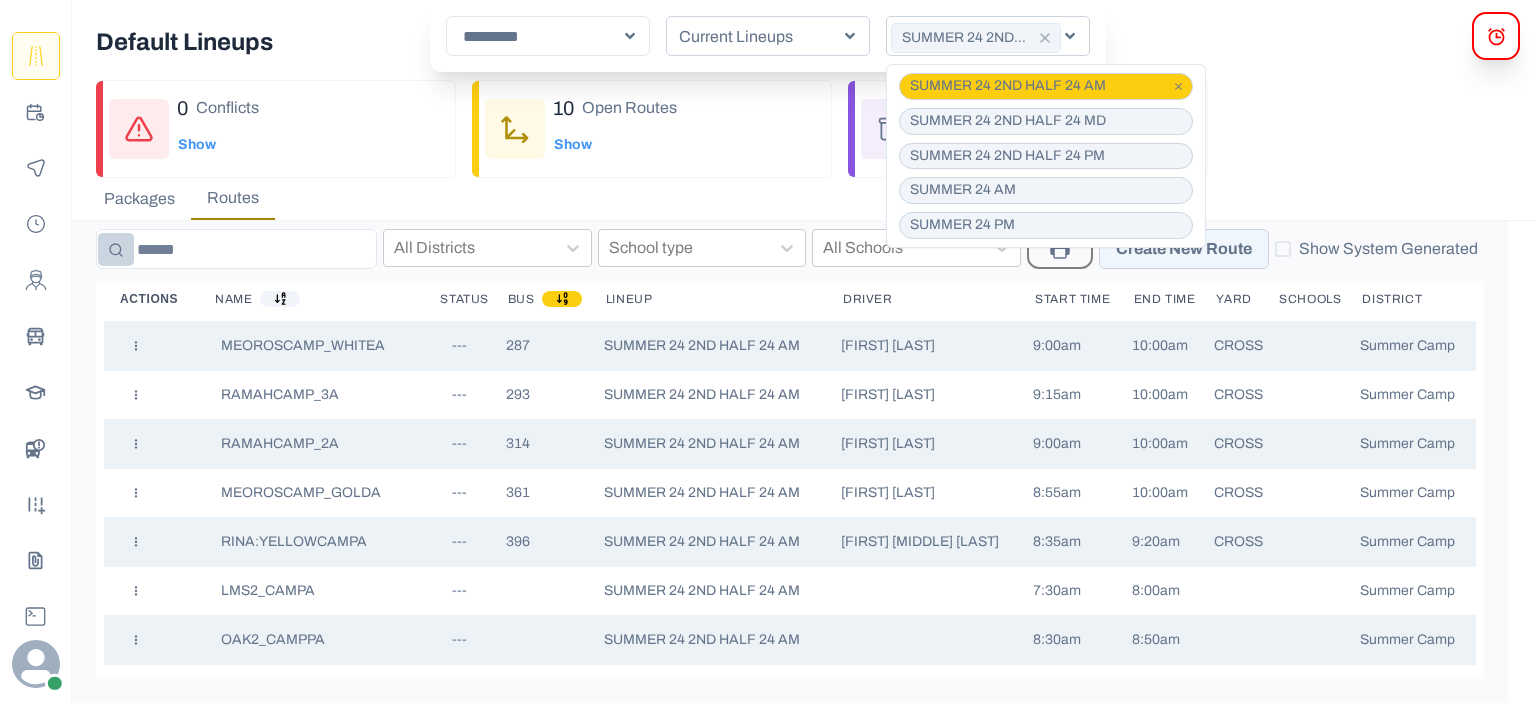click on "SUMMER 24 2ND HALF 24 AM" at bounding box center (1046, 86) 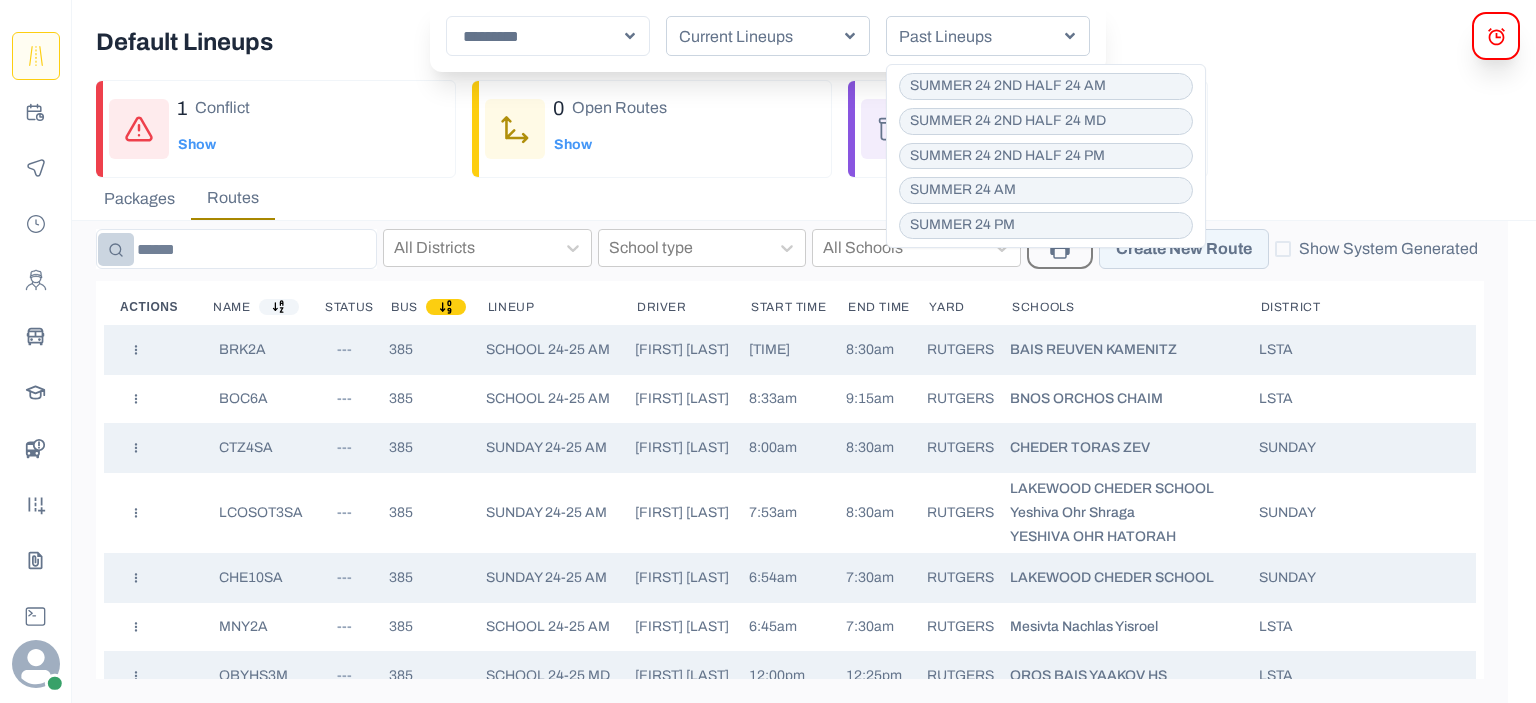scroll, scrollTop: 123, scrollLeft: 0, axis: vertical 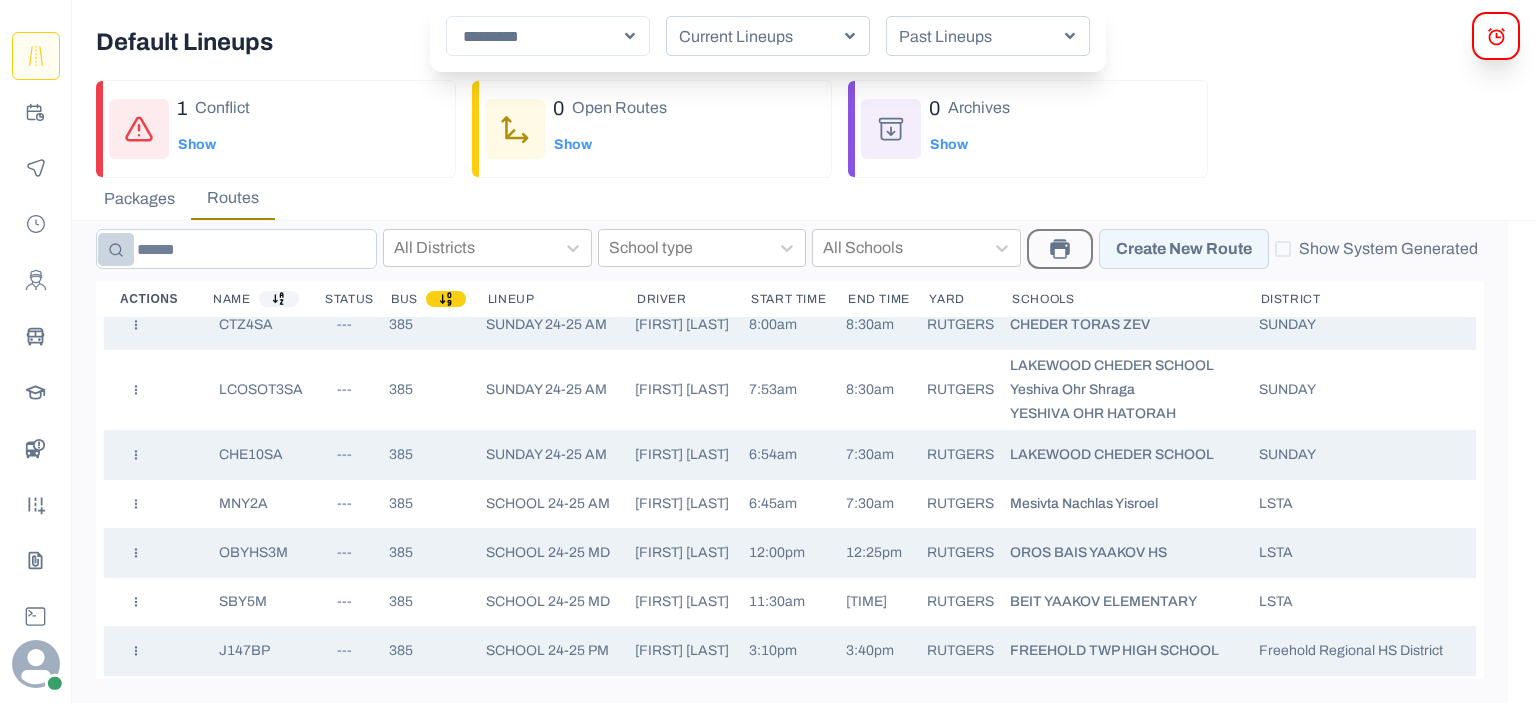 click at bounding box center [236, 249] 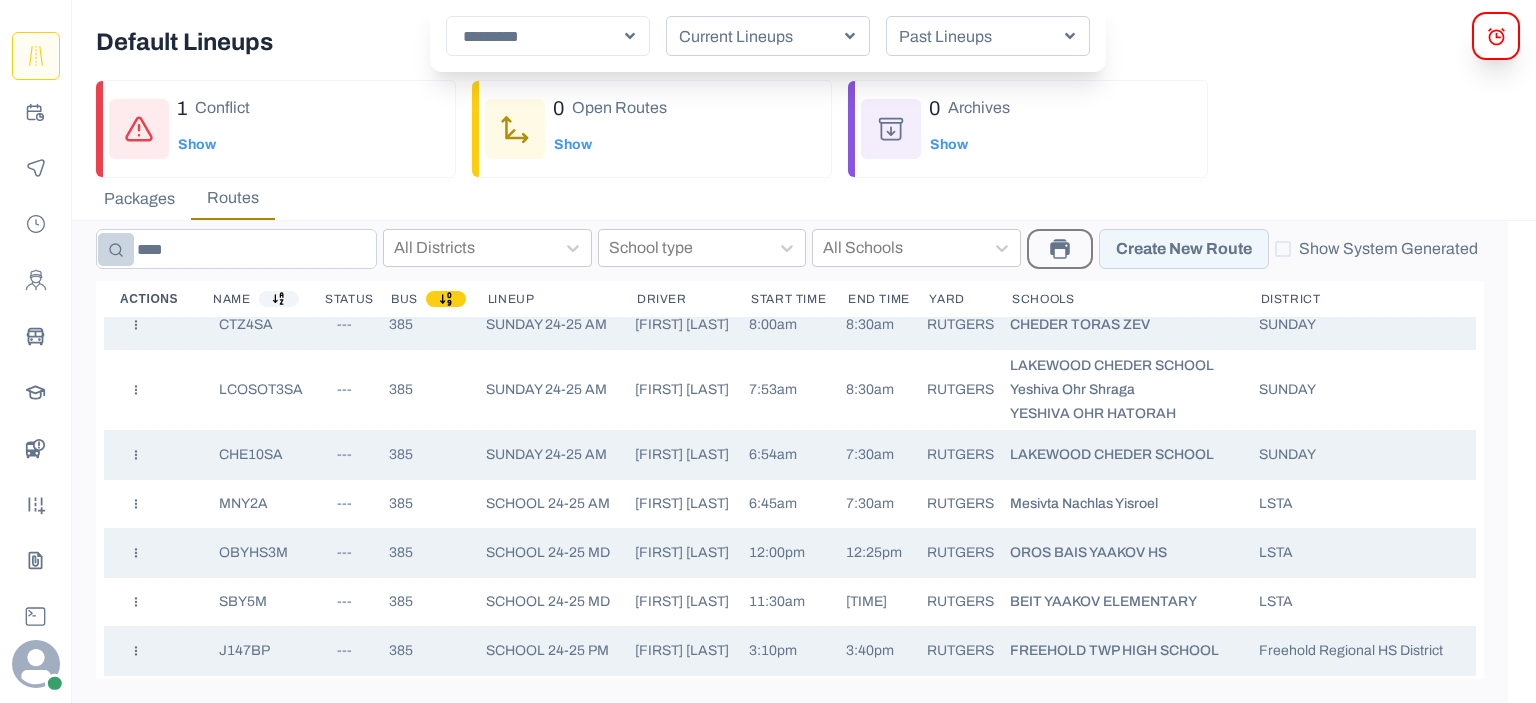 type on "****" 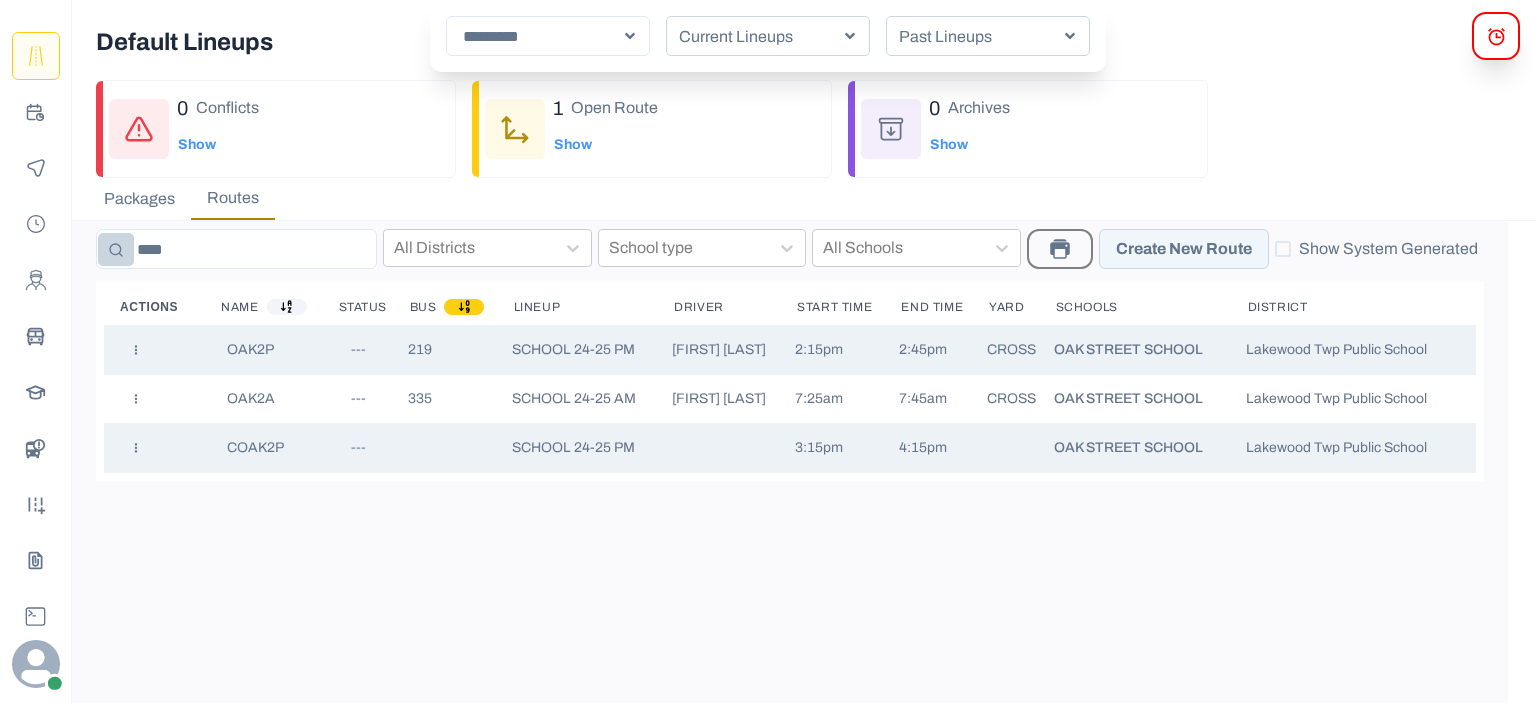 click on "Past Lineups" at bounding box center (988, 36) 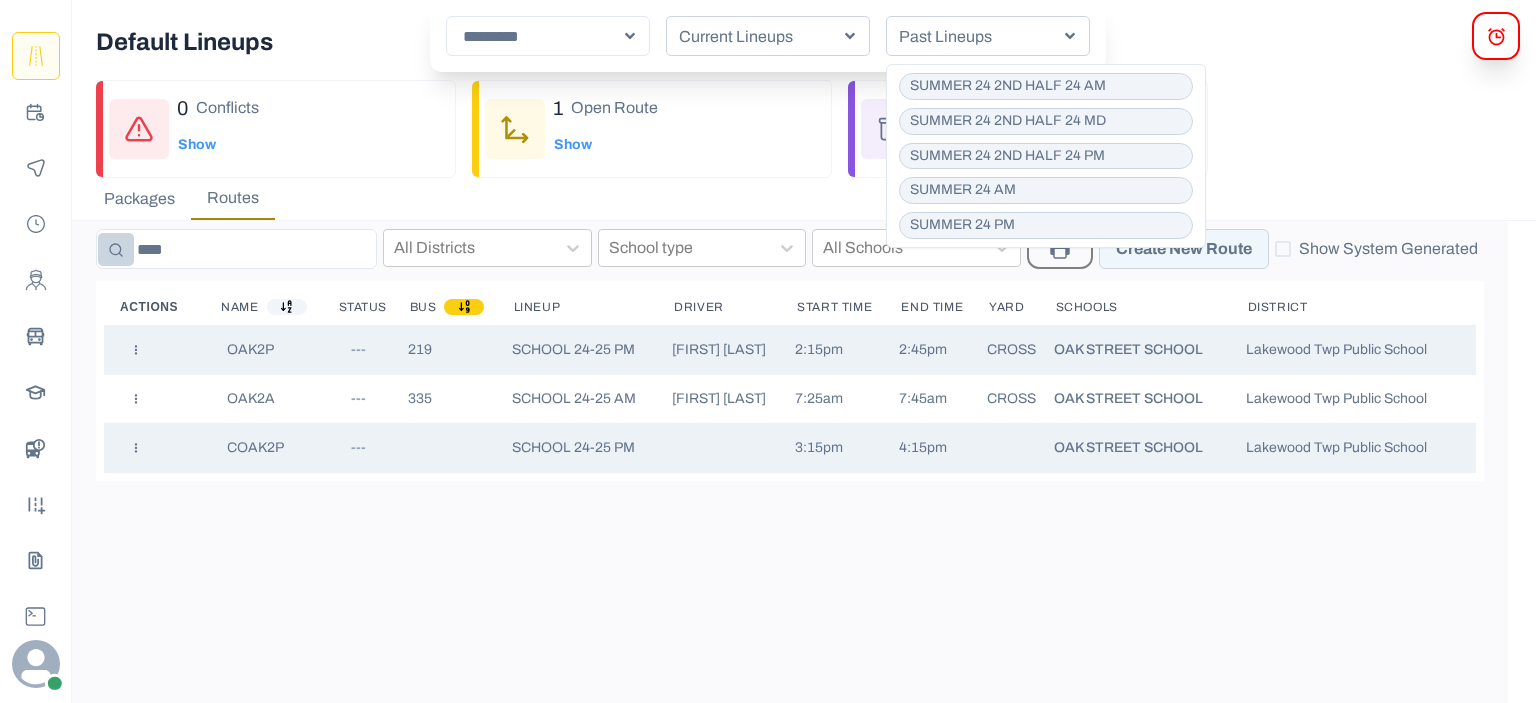 click on "SUMMER 24 2ND HALF 24 AM" at bounding box center [1008, 86] 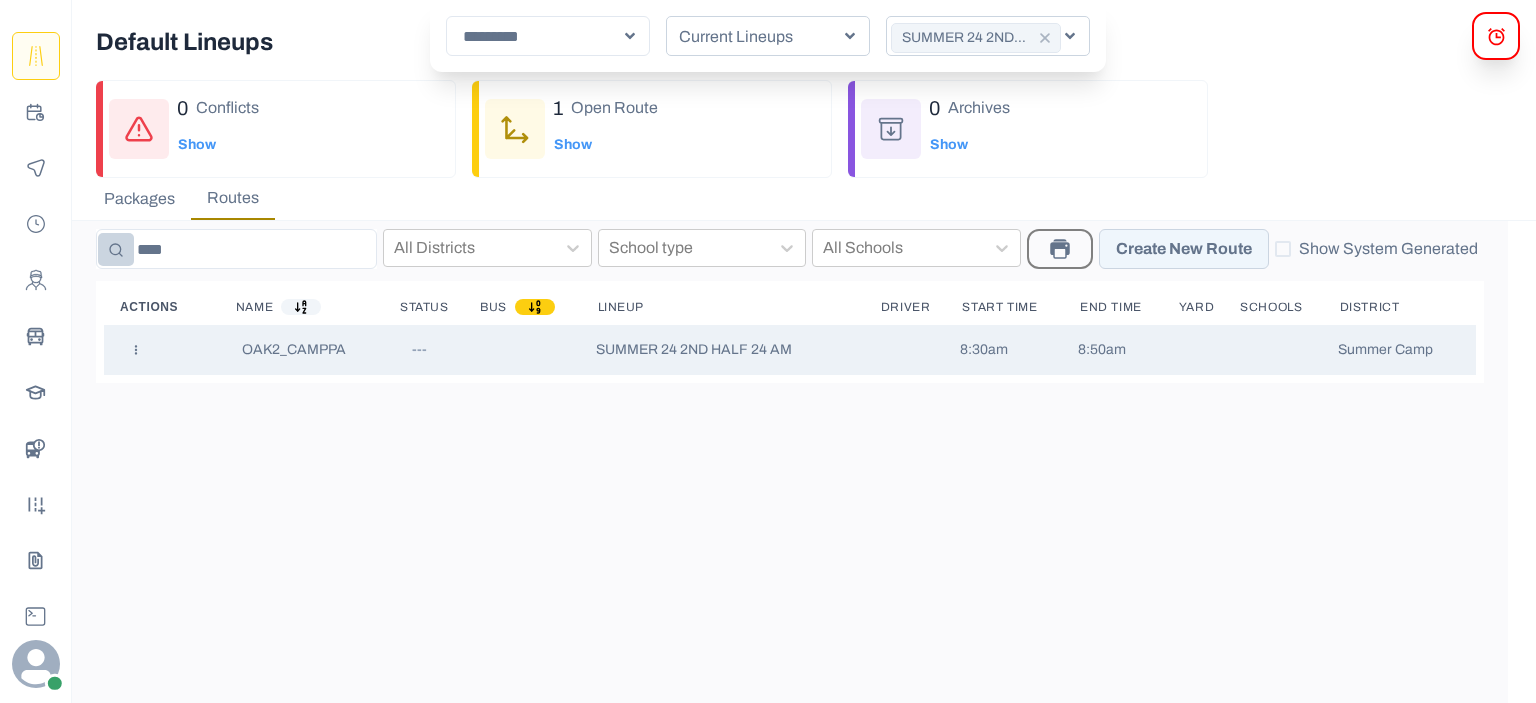 drag, startPoint x: 741, startPoint y: 188, endPoint x: 715, endPoint y: 190, distance: 26.076809 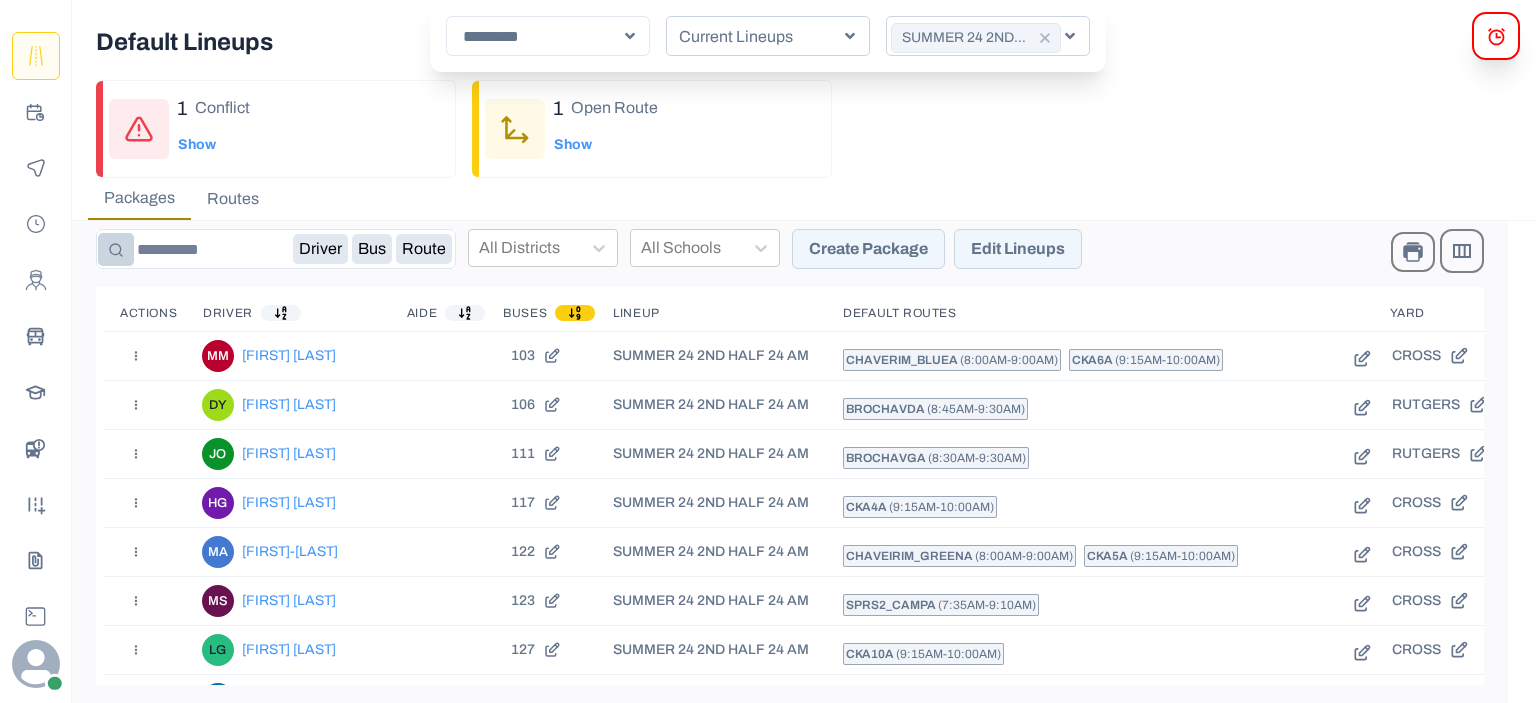 click on "Create Package" at bounding box center [868, 249] 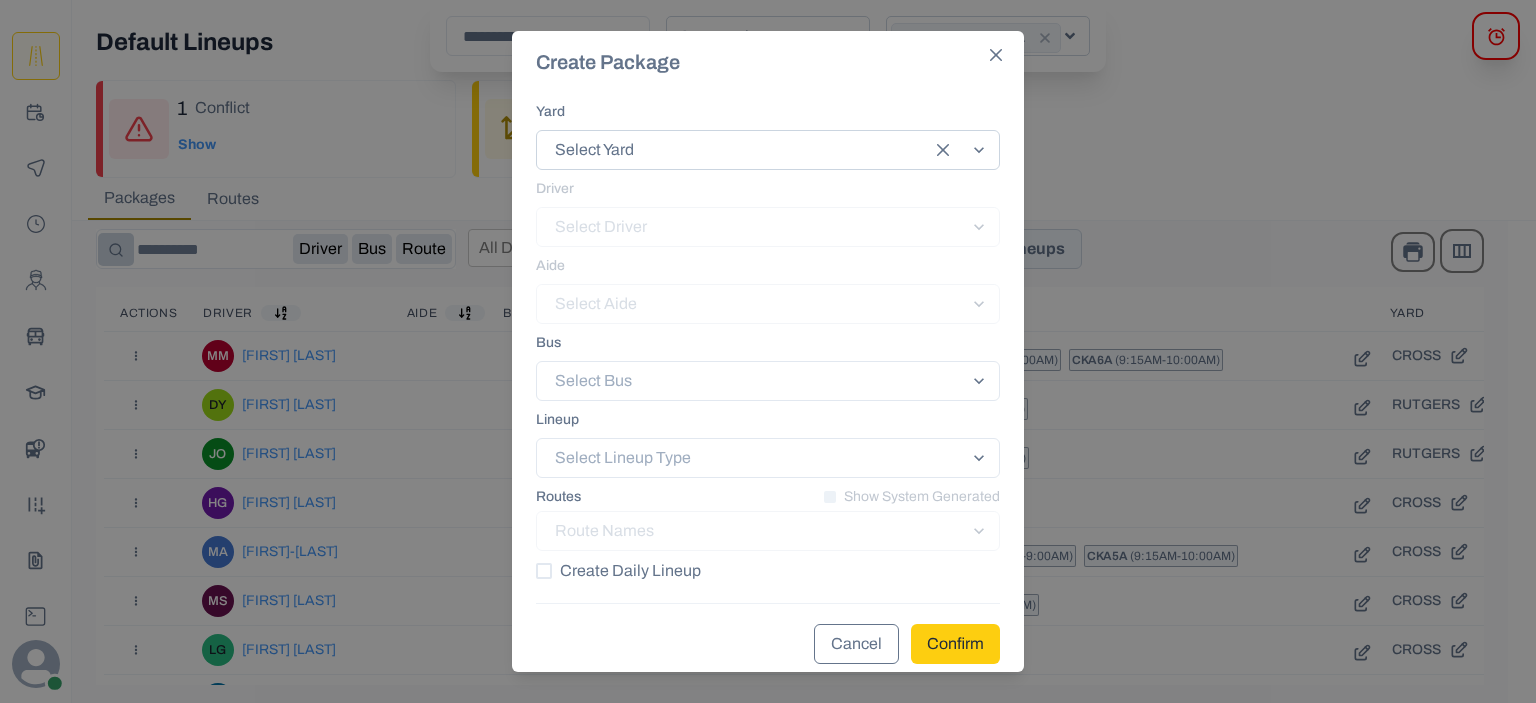 click 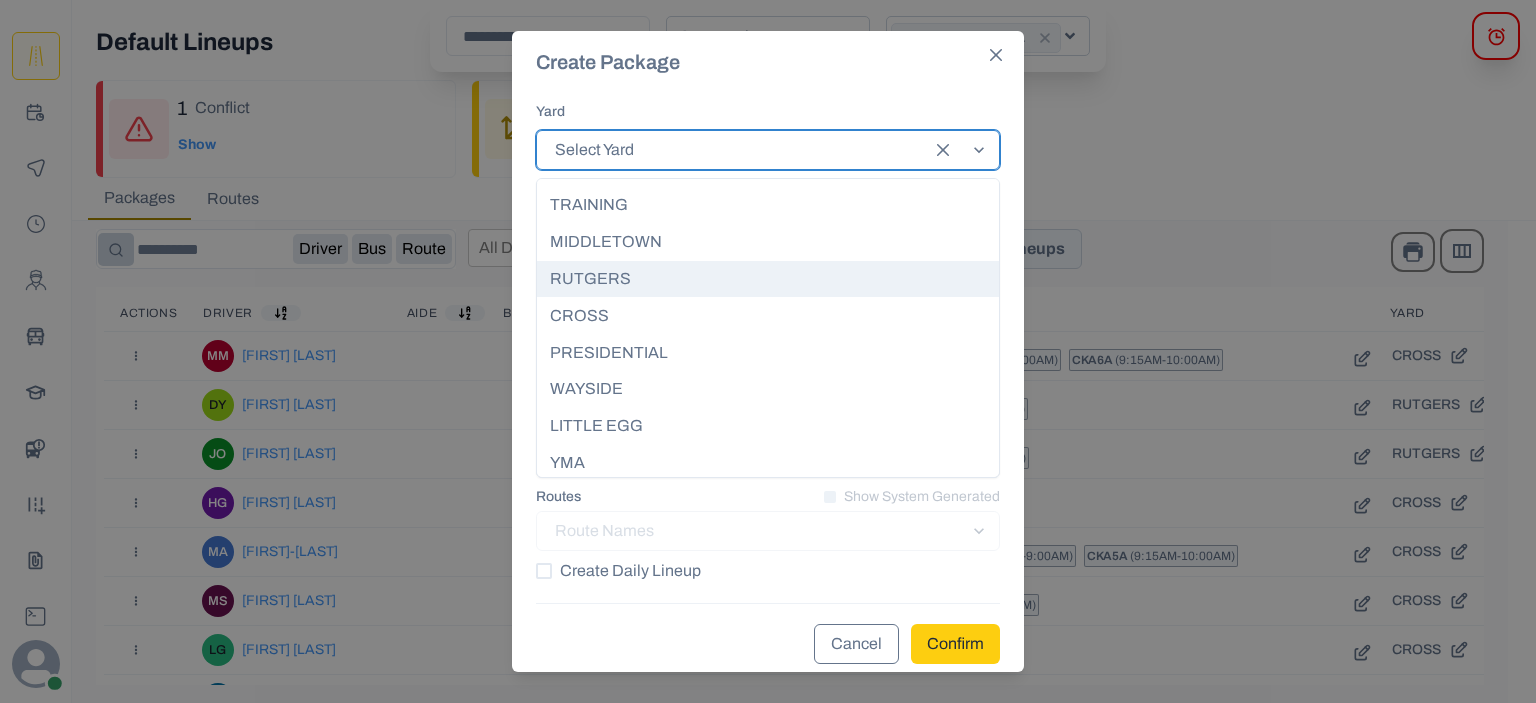 click on "RUTGERS" at bounding box center [768, 279] 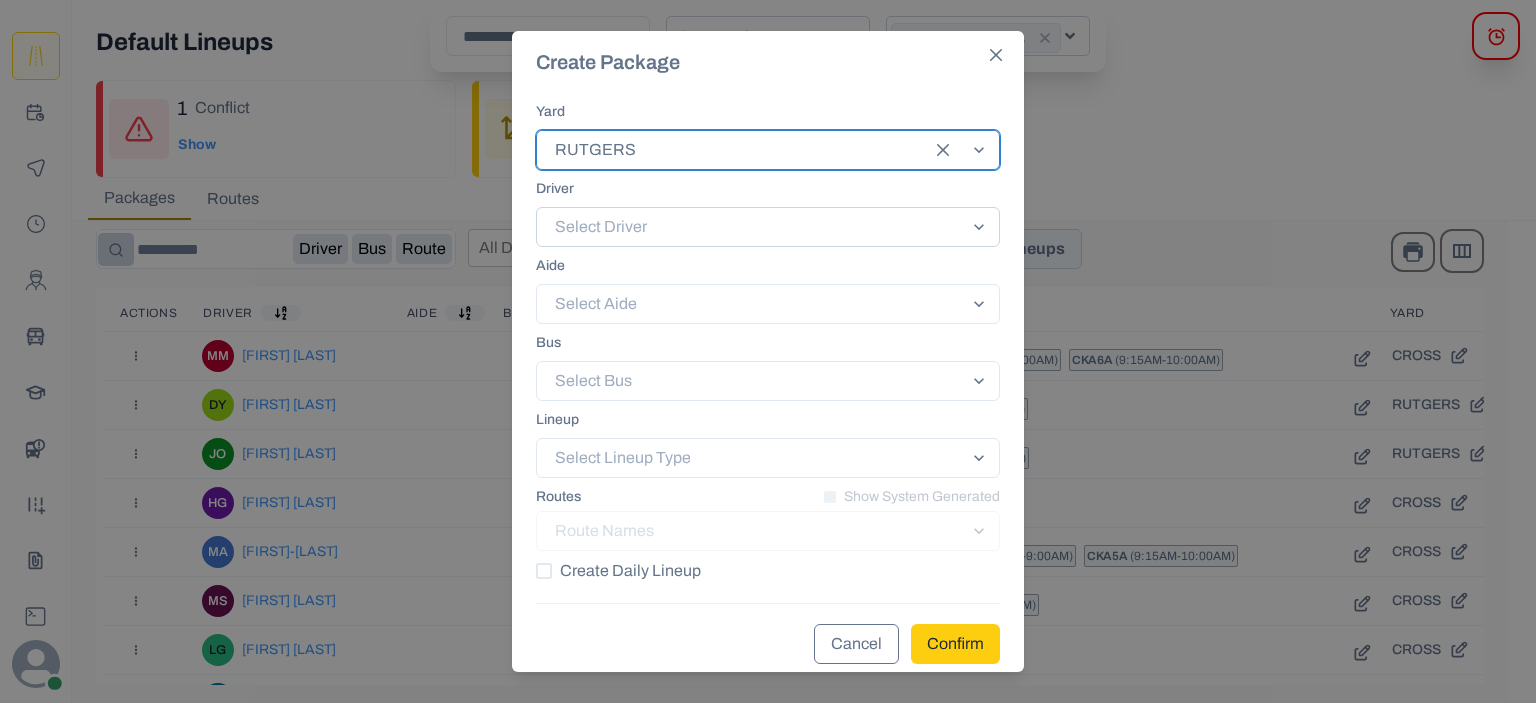 click 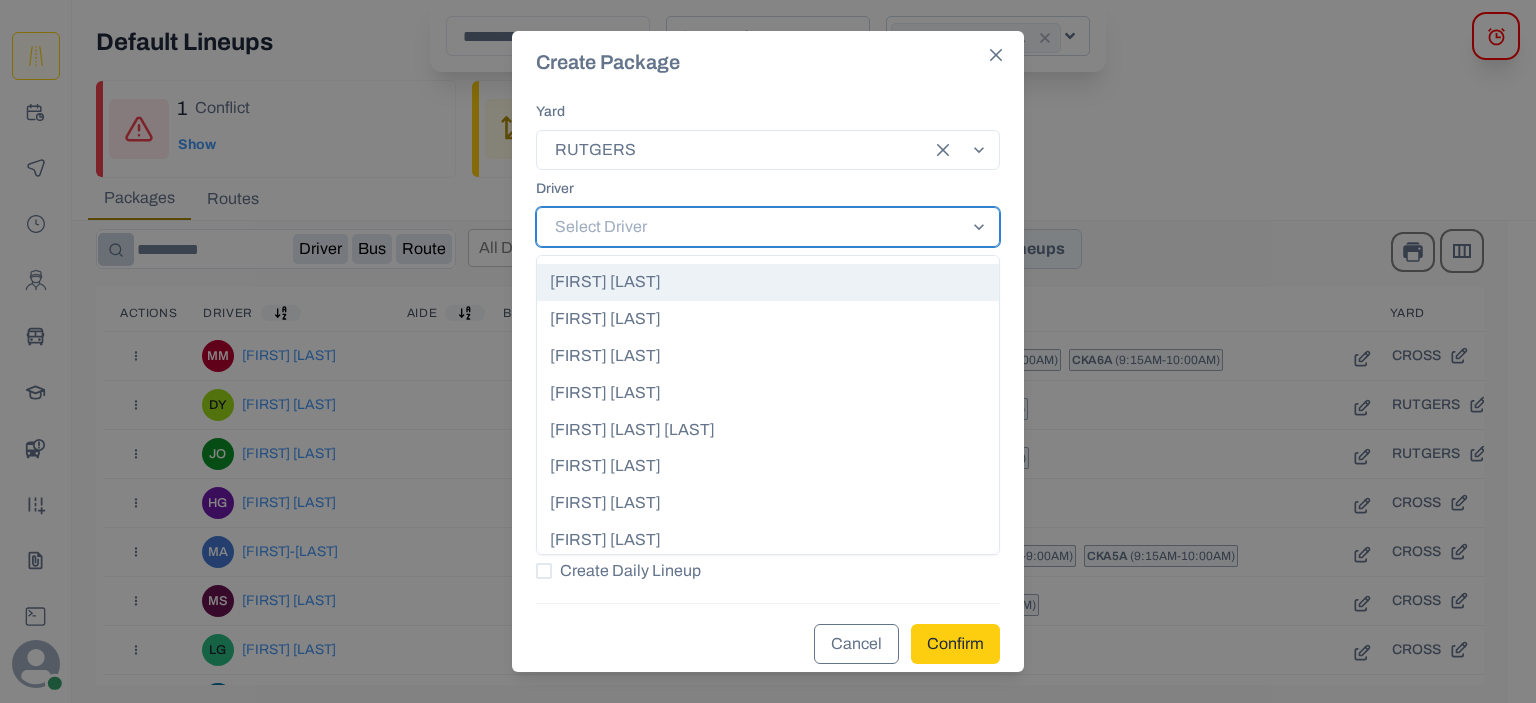 click on "AIDA SALCEDO" at bounding box center [768, 282] 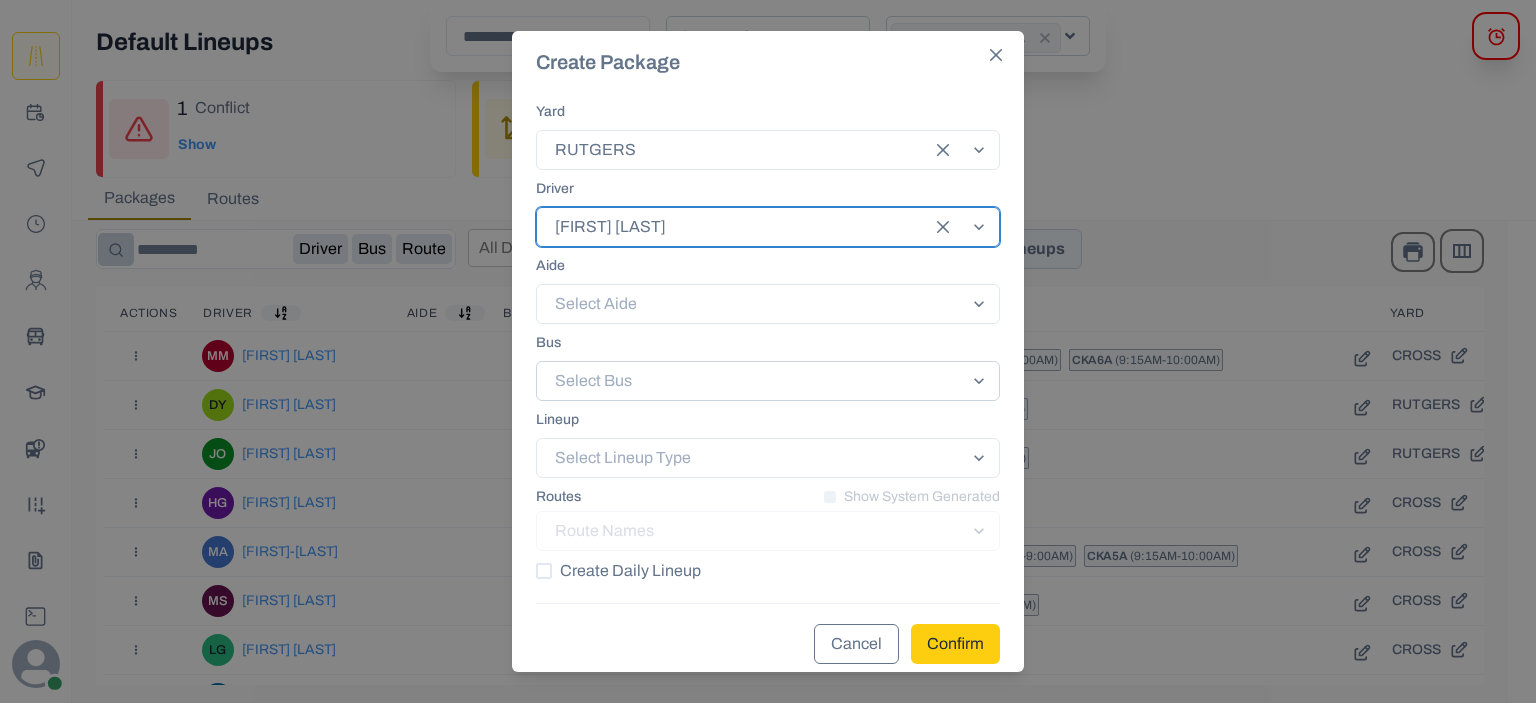 click 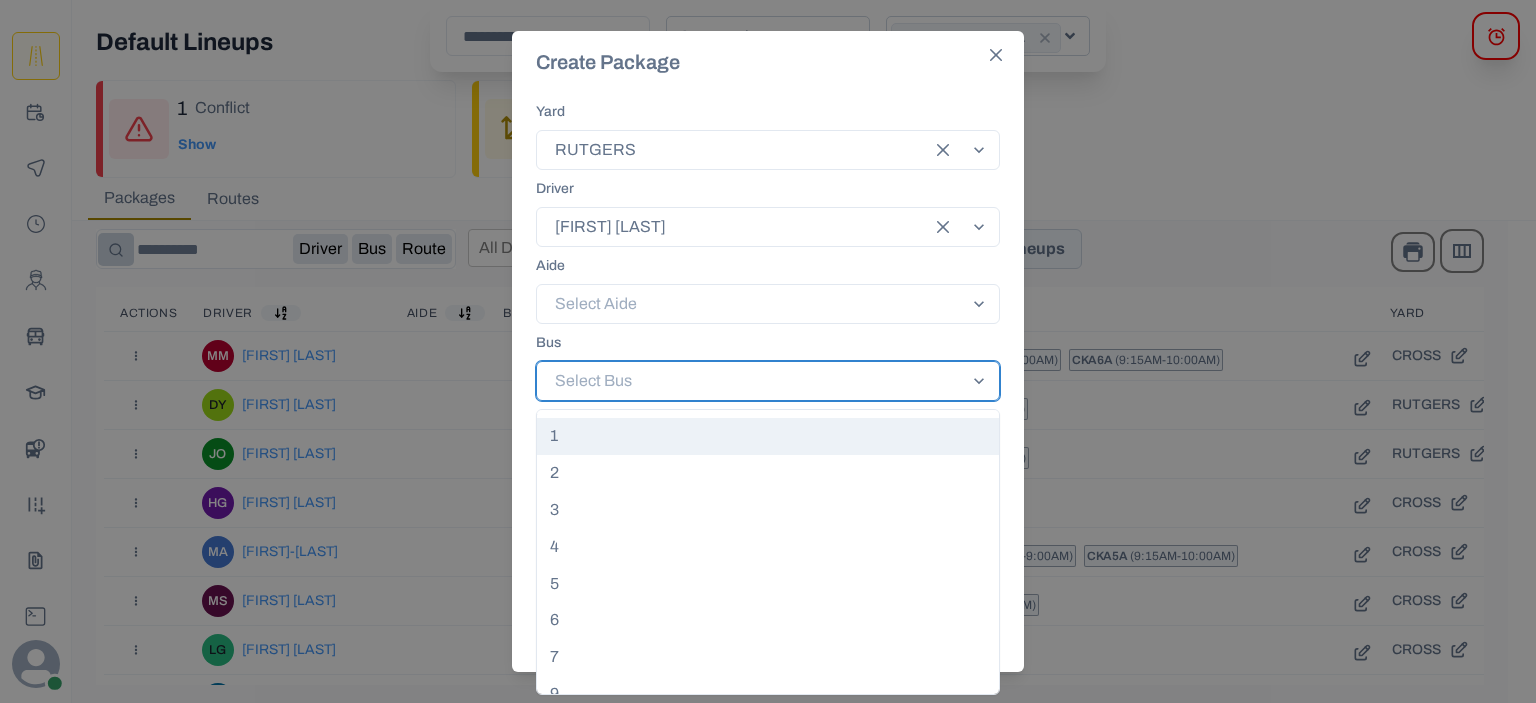 scroll, scrollTop: 14, scrollLeft: 0, axis: vertical 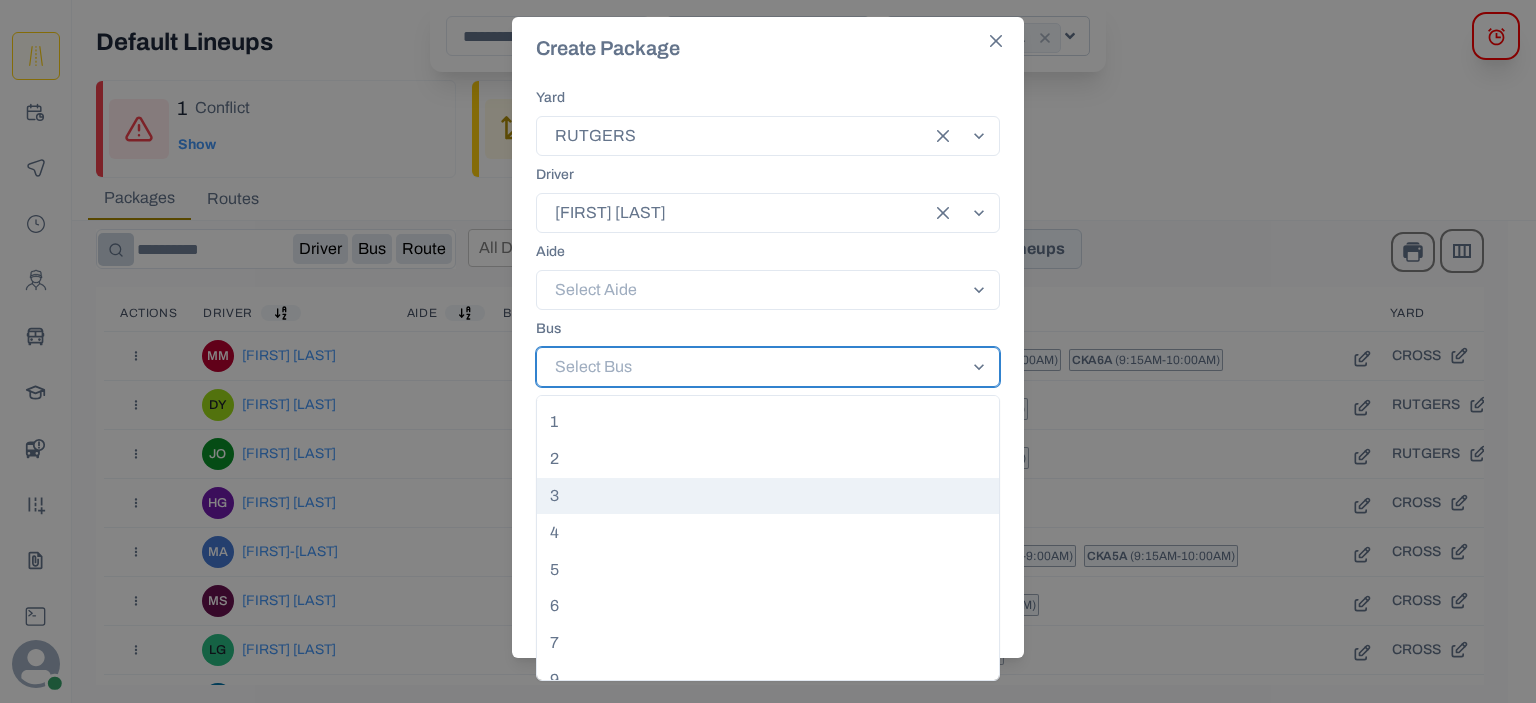 click on "3" at bounding box center (768, 496) 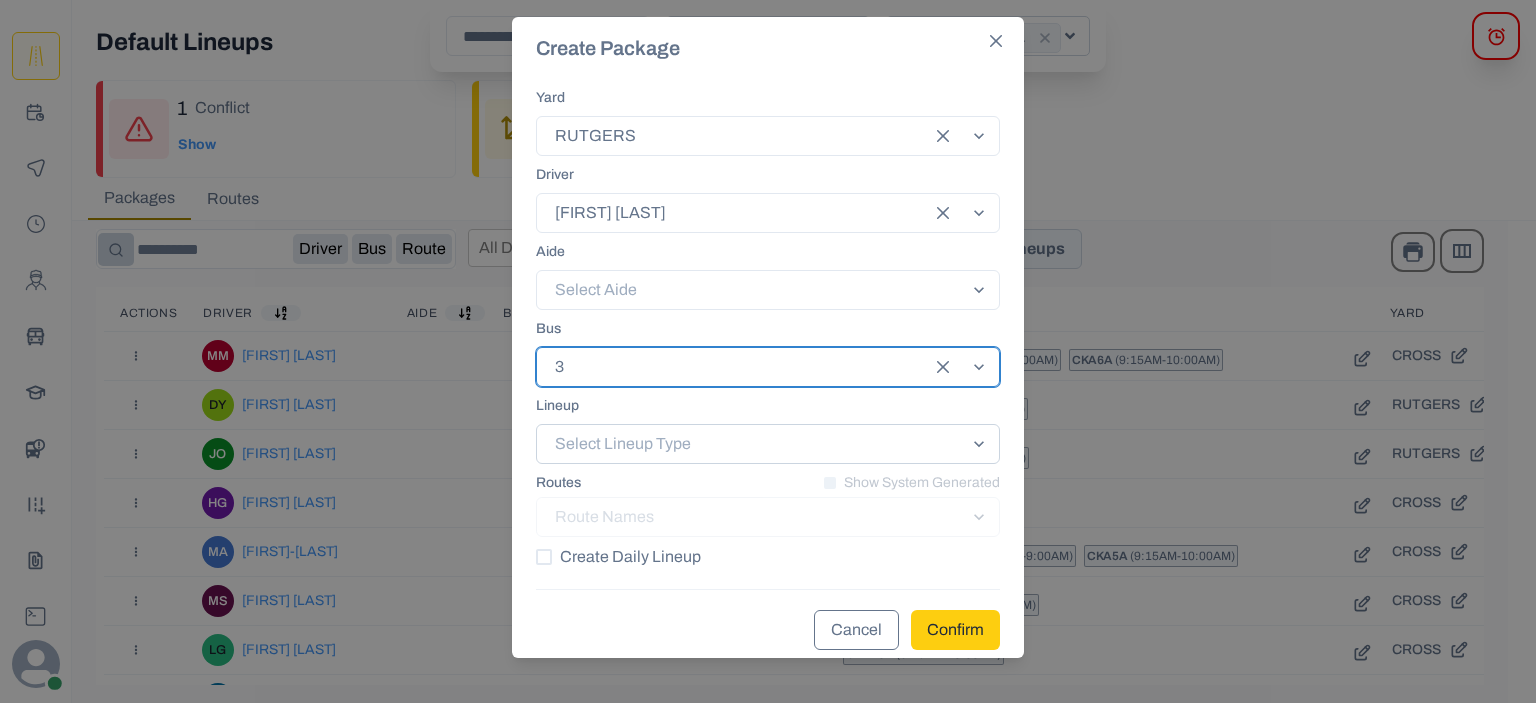 click at bounding box center (750, 444) 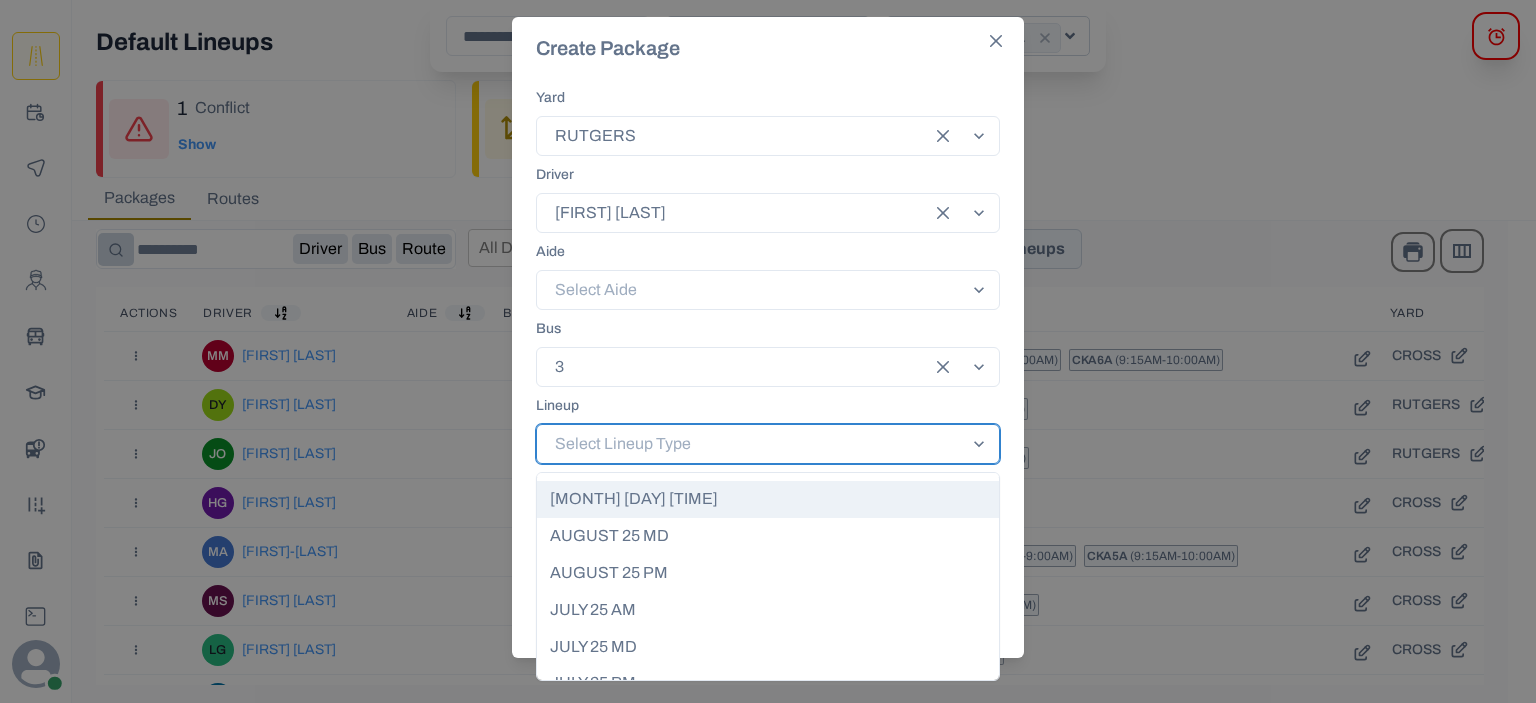 scroll, scrollTop: 32, scrollLeft: 0, axis: vertical 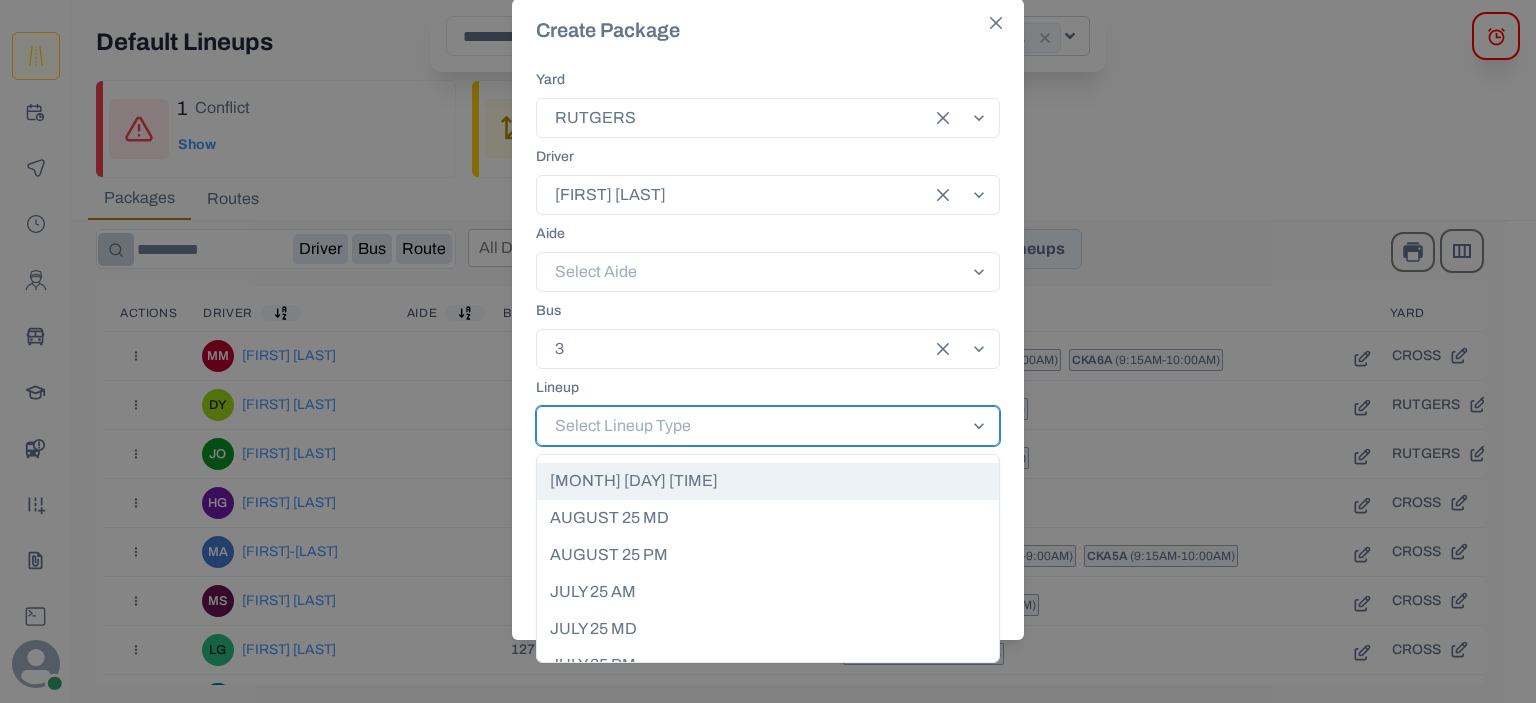 click on "AUGUST 25 AM" at bounding box center [768, 481] 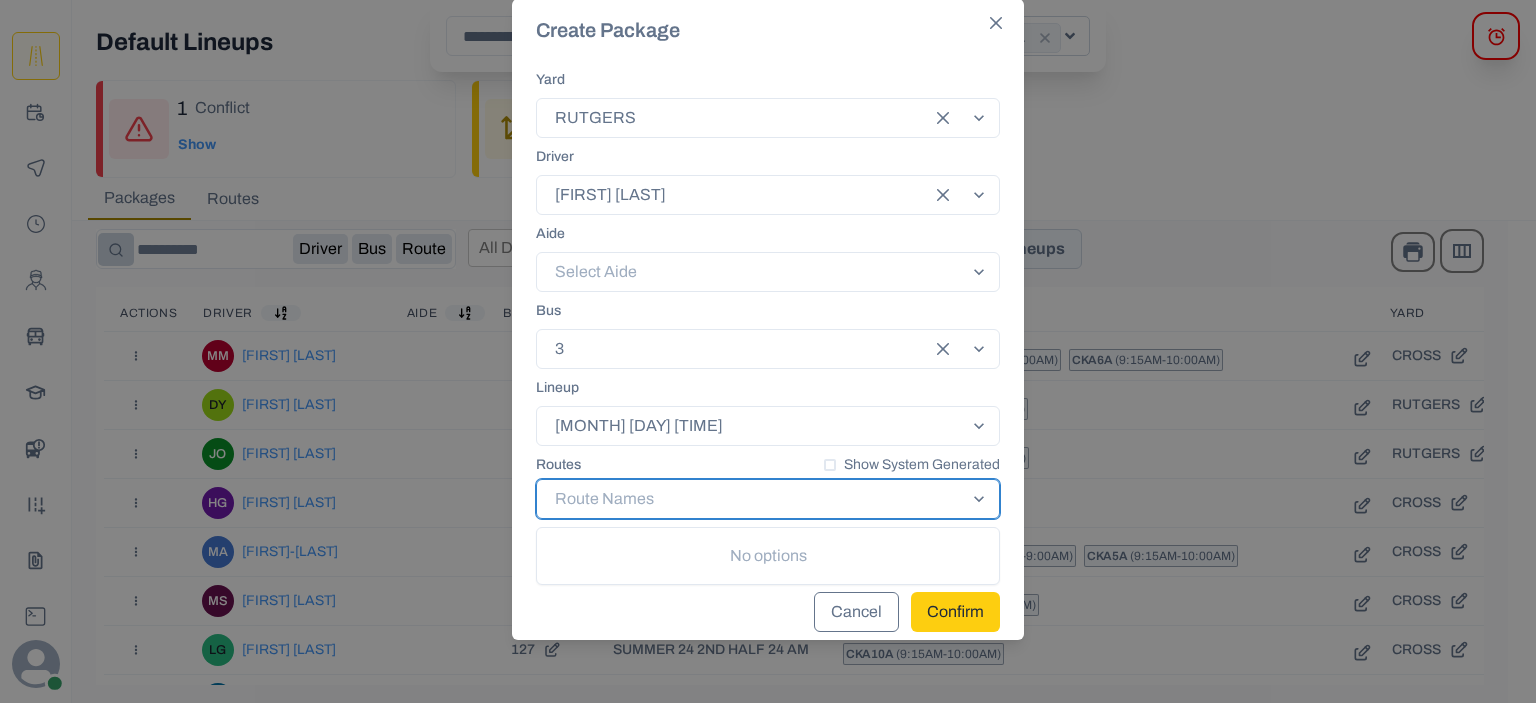 click at bounding box center [750, 499] 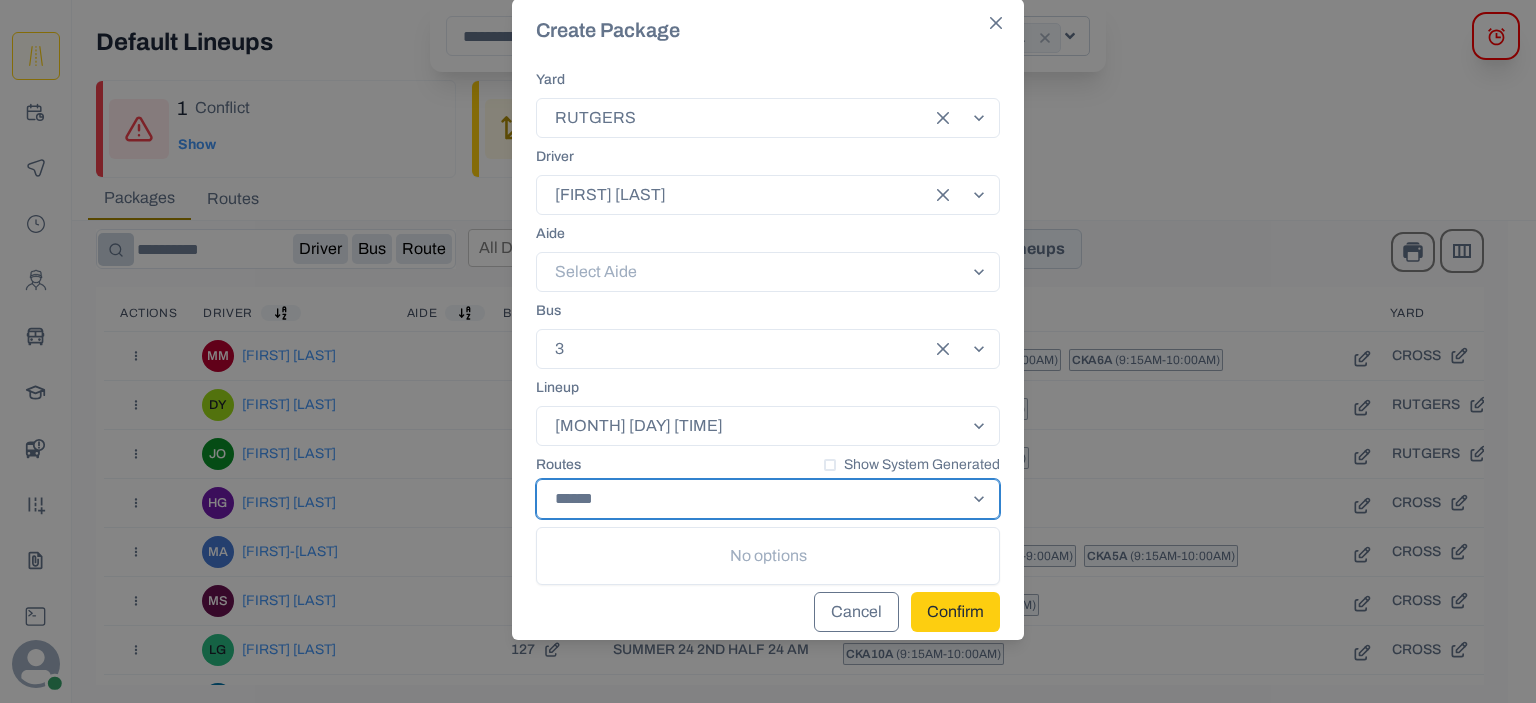 type on "******" 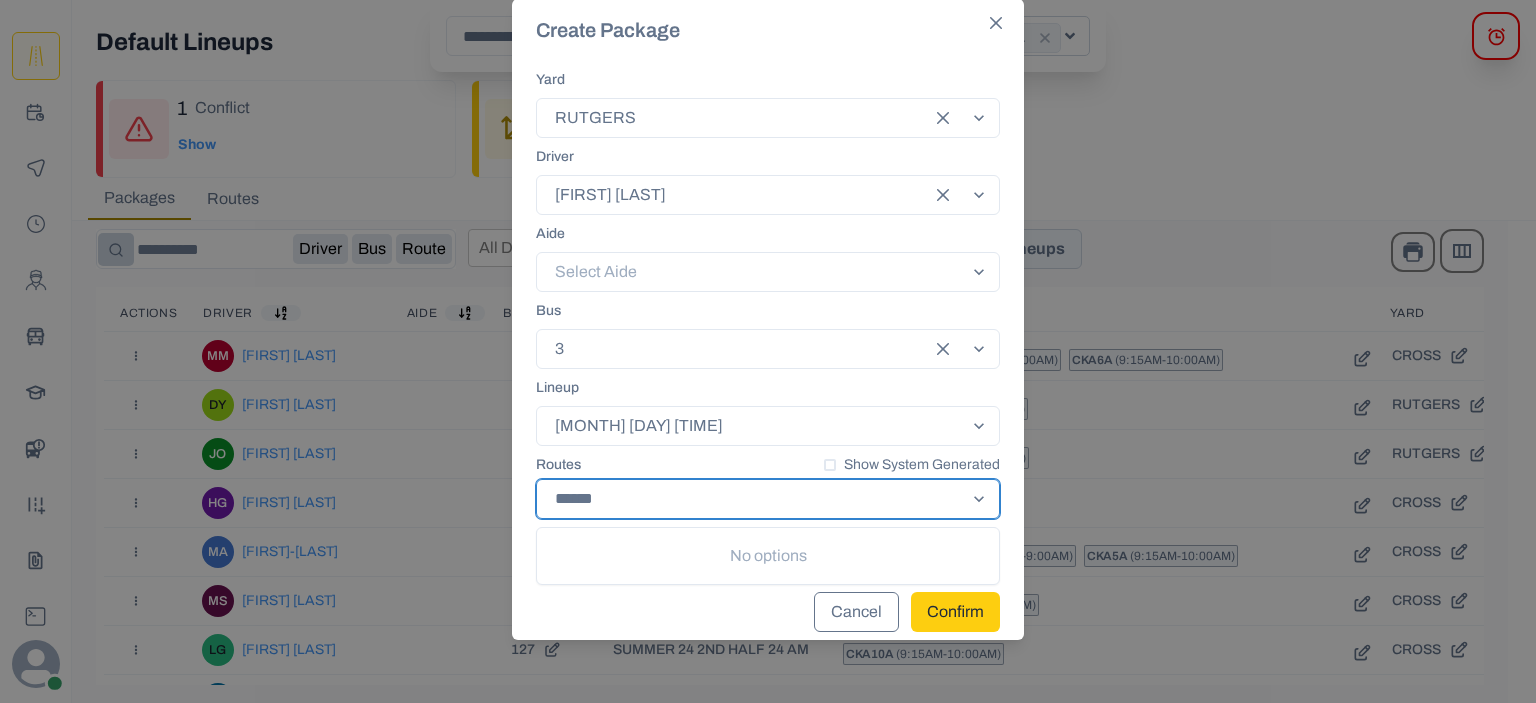 type 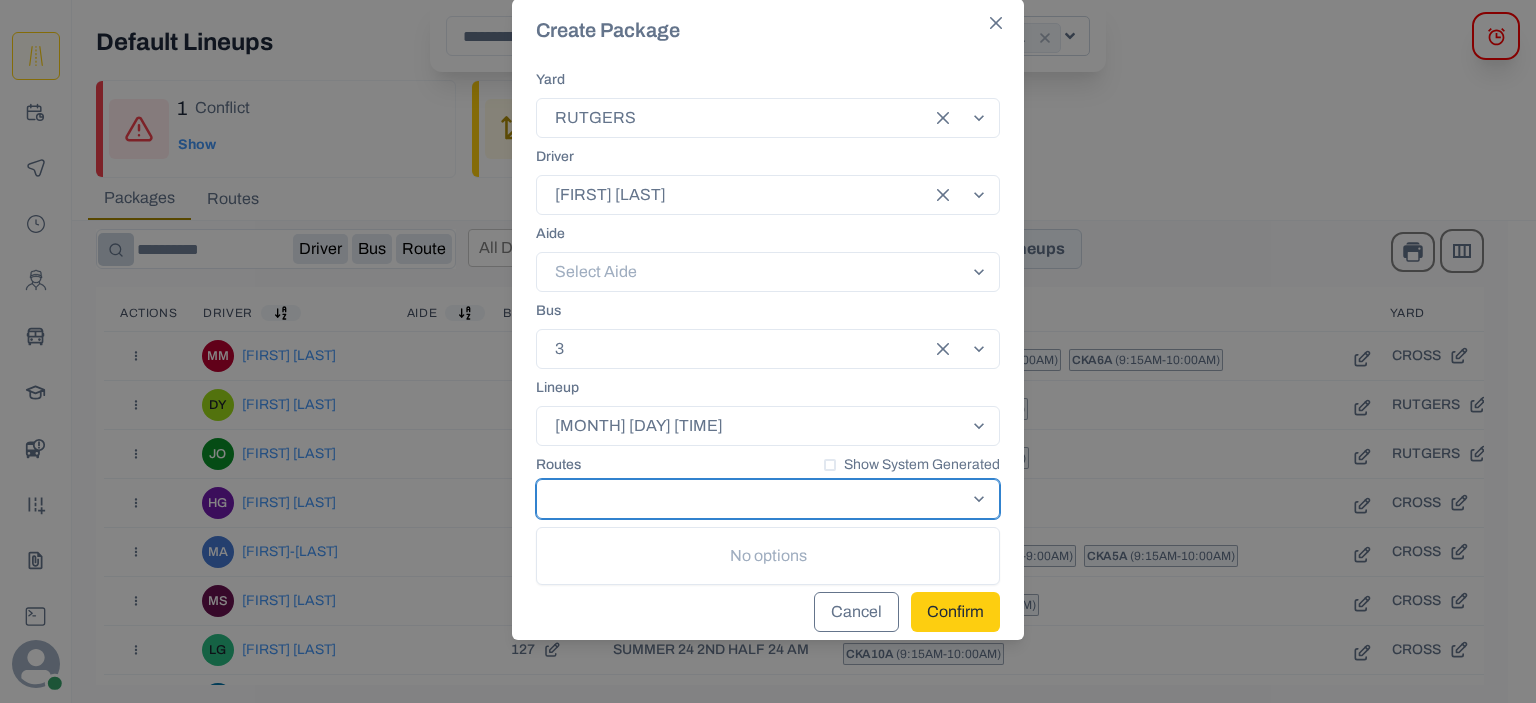 click on "Cancel" at bounding box center (856, 612) 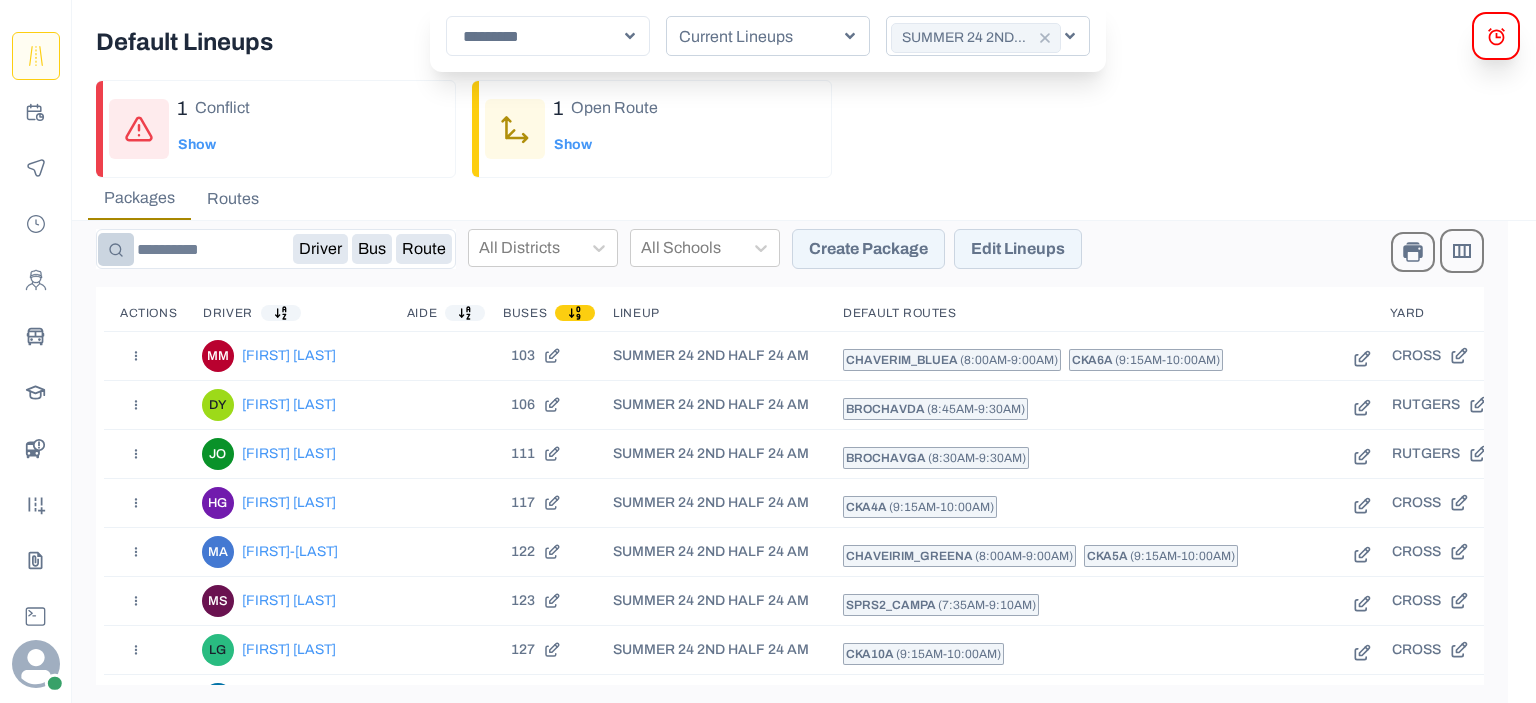 click on "Current Lineups" at bounding box center [760, 37] 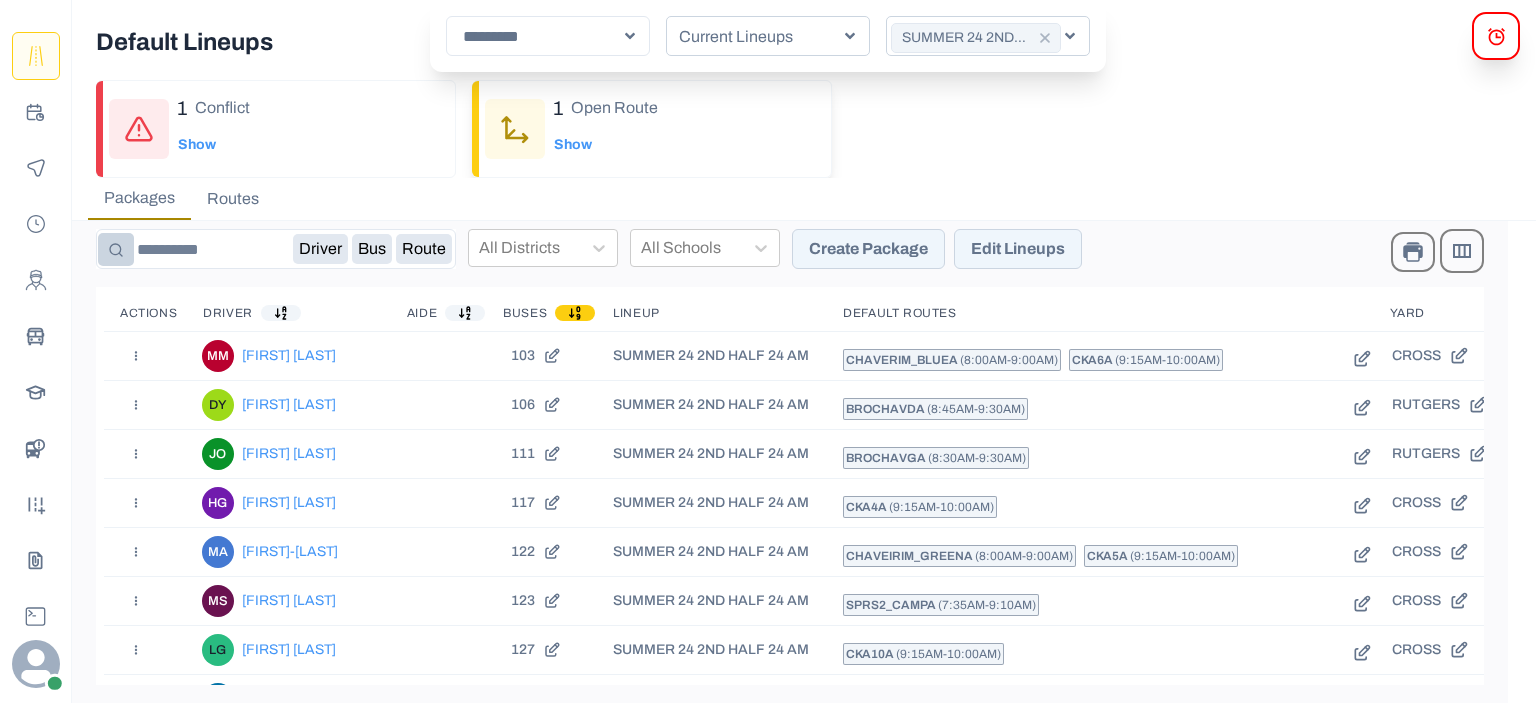 drag, startPoint x: 1053, startPoint y: 85, endPoint x: 827, endPoint y: 138, distance: 232.13142 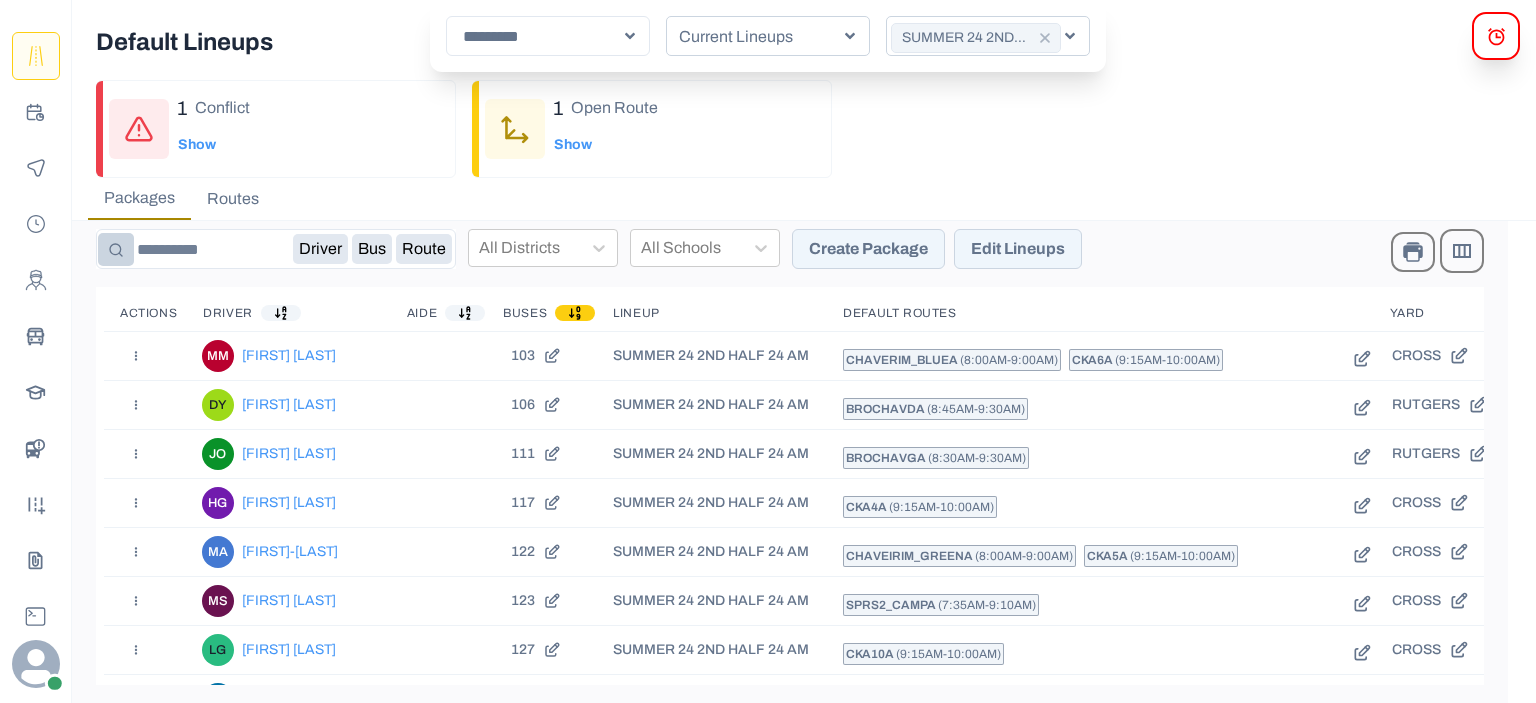 click on "Edit Lineups" at bounding box center (1018, 249) 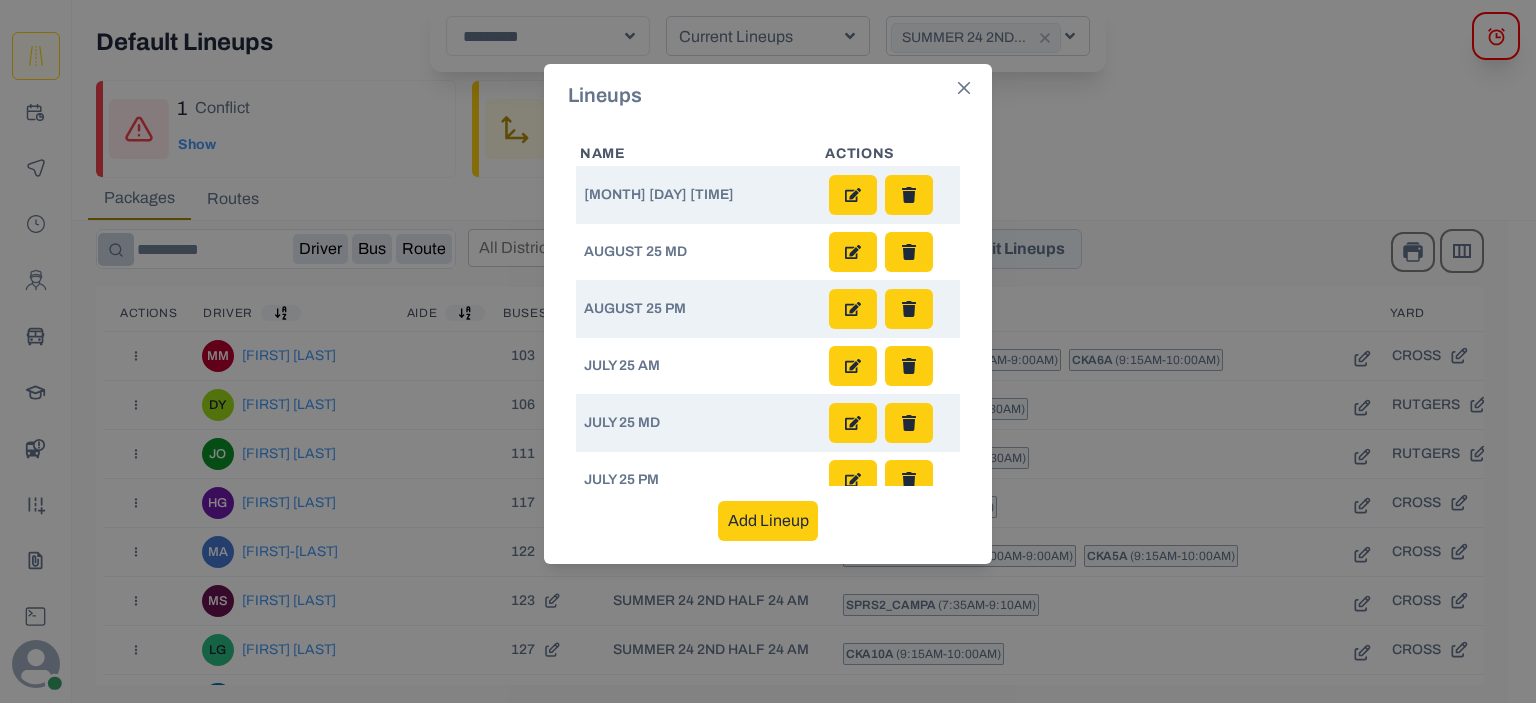click at bounding box center (853, 195) 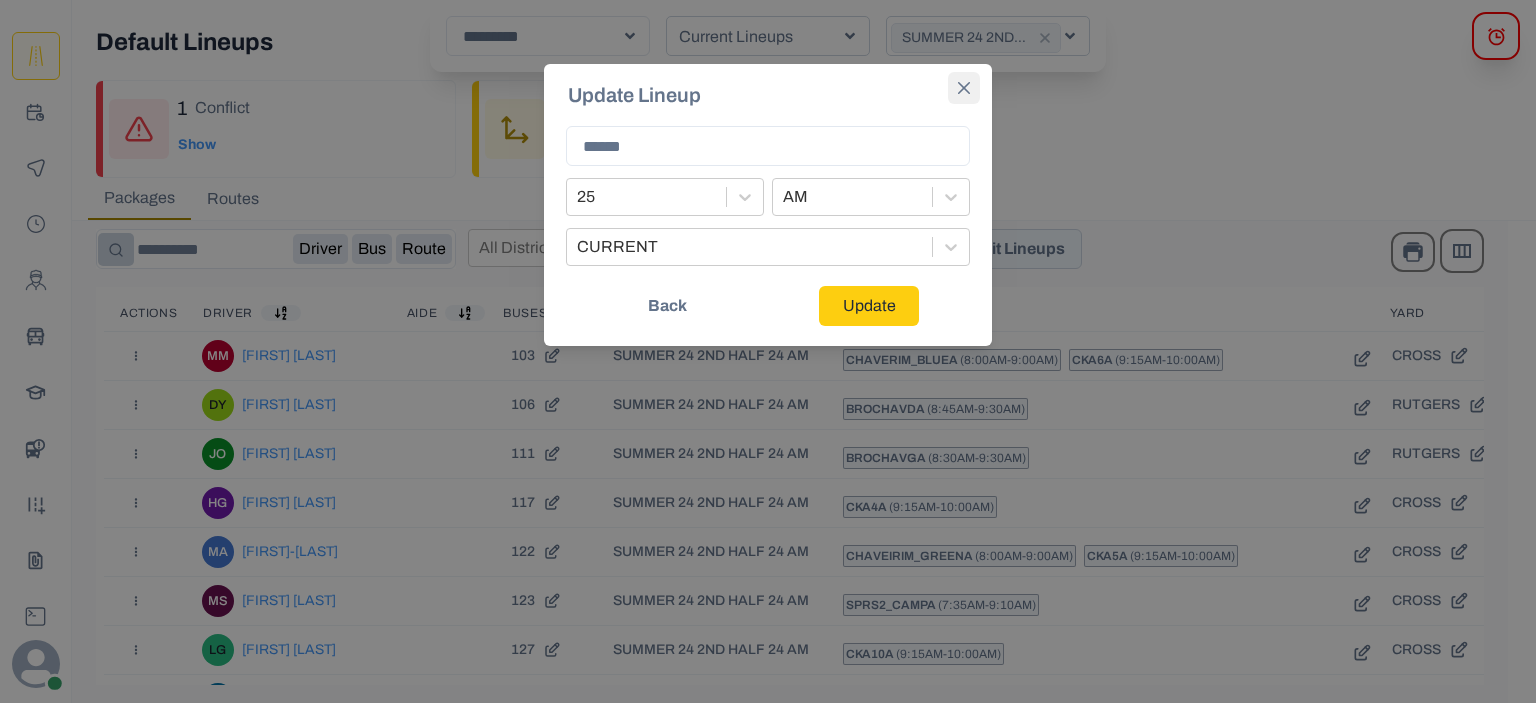 click 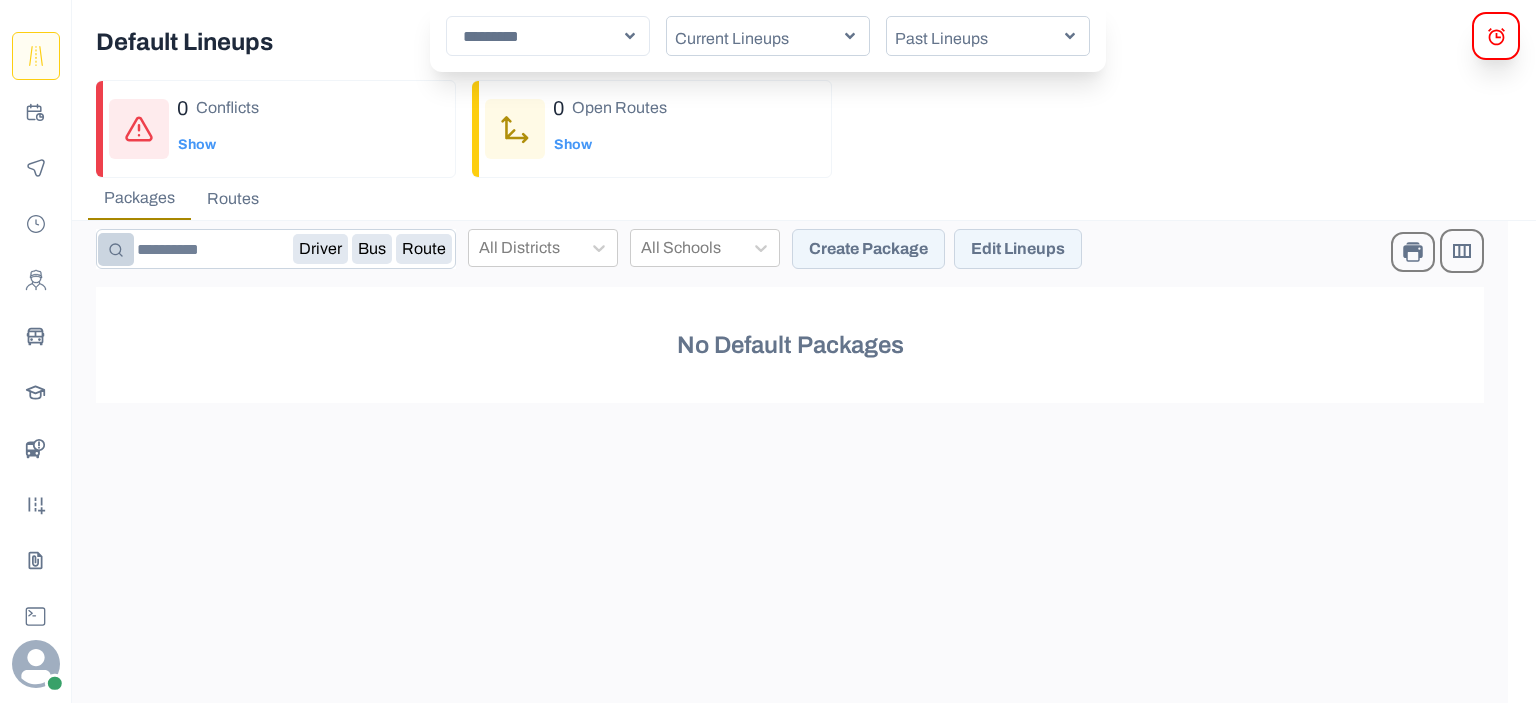 scroll, scrollTop: 0, scrollLeft: 0, axis: both 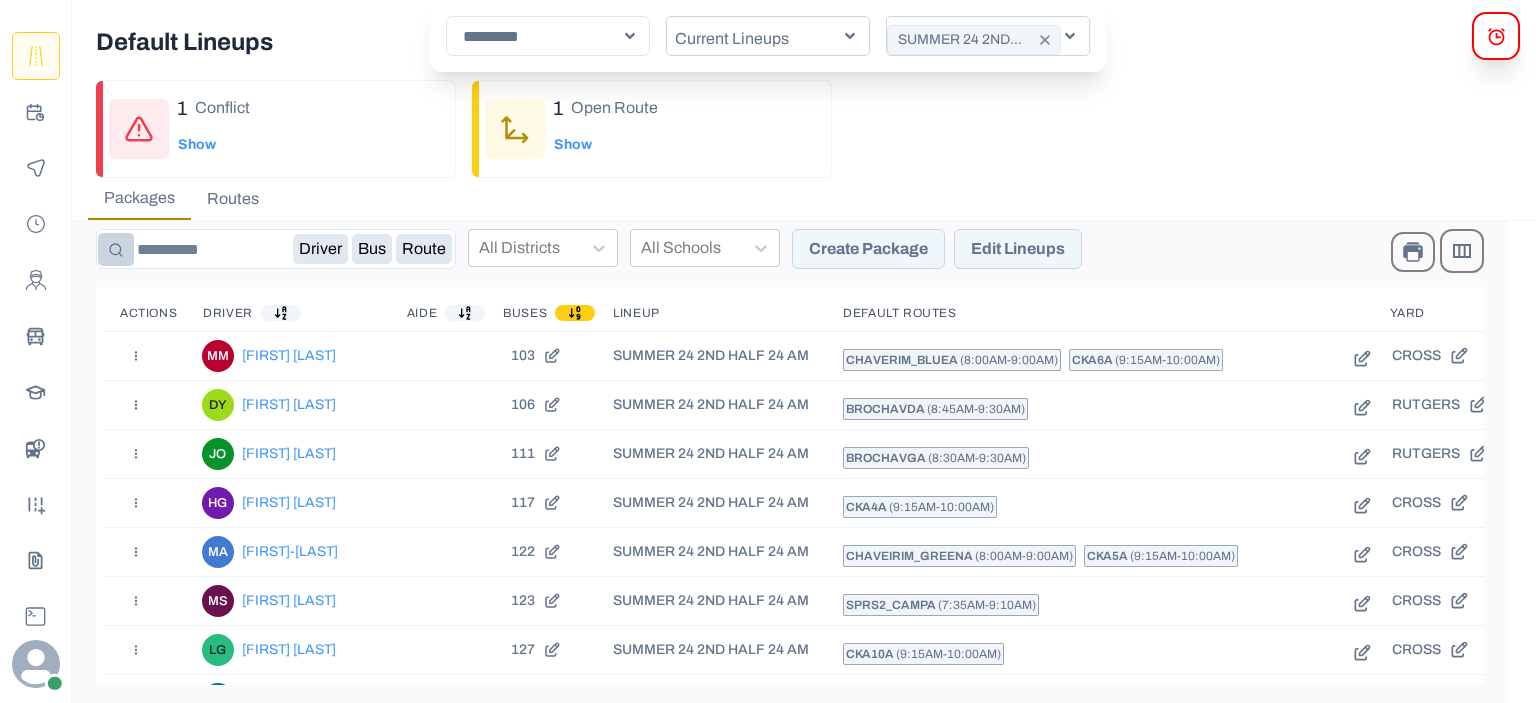 click 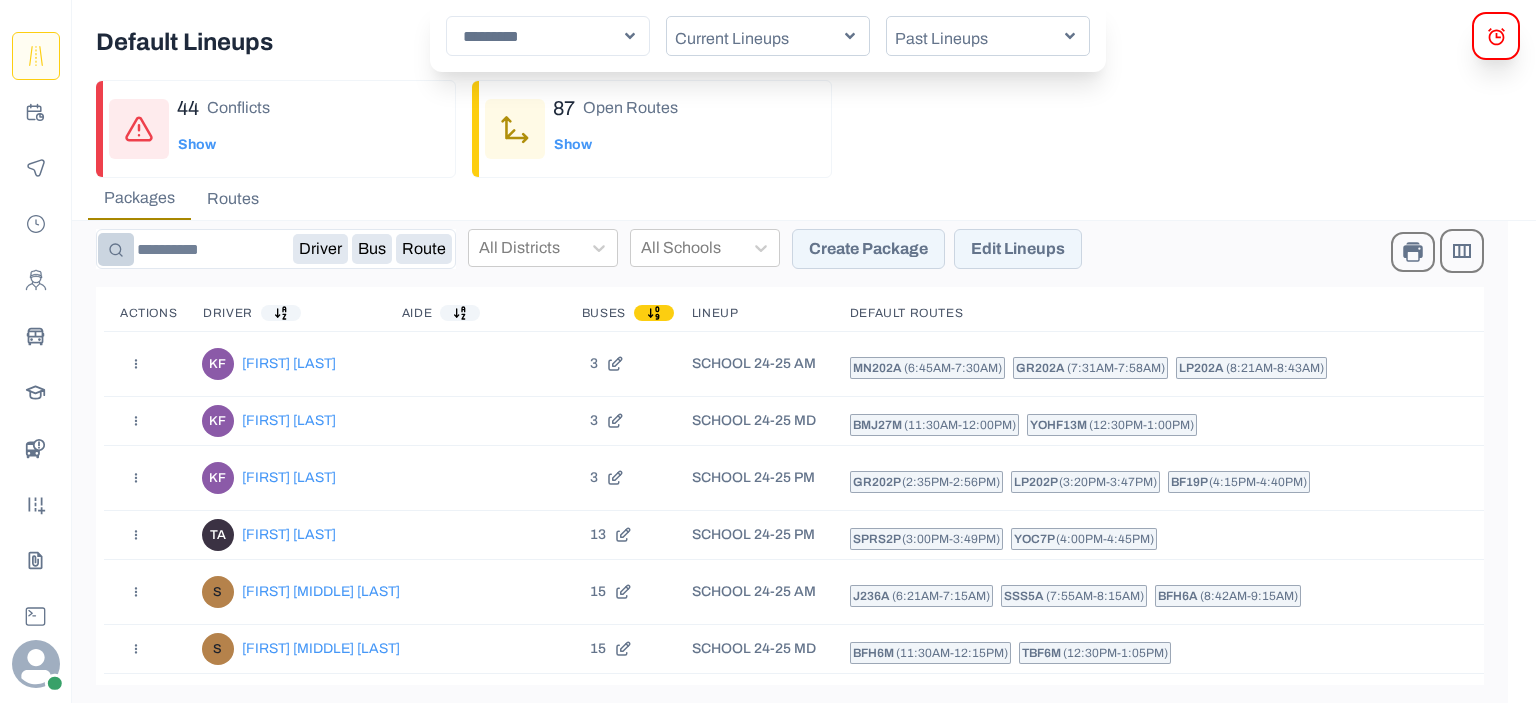 click on "Create Package" at bounding box center [868, 249] 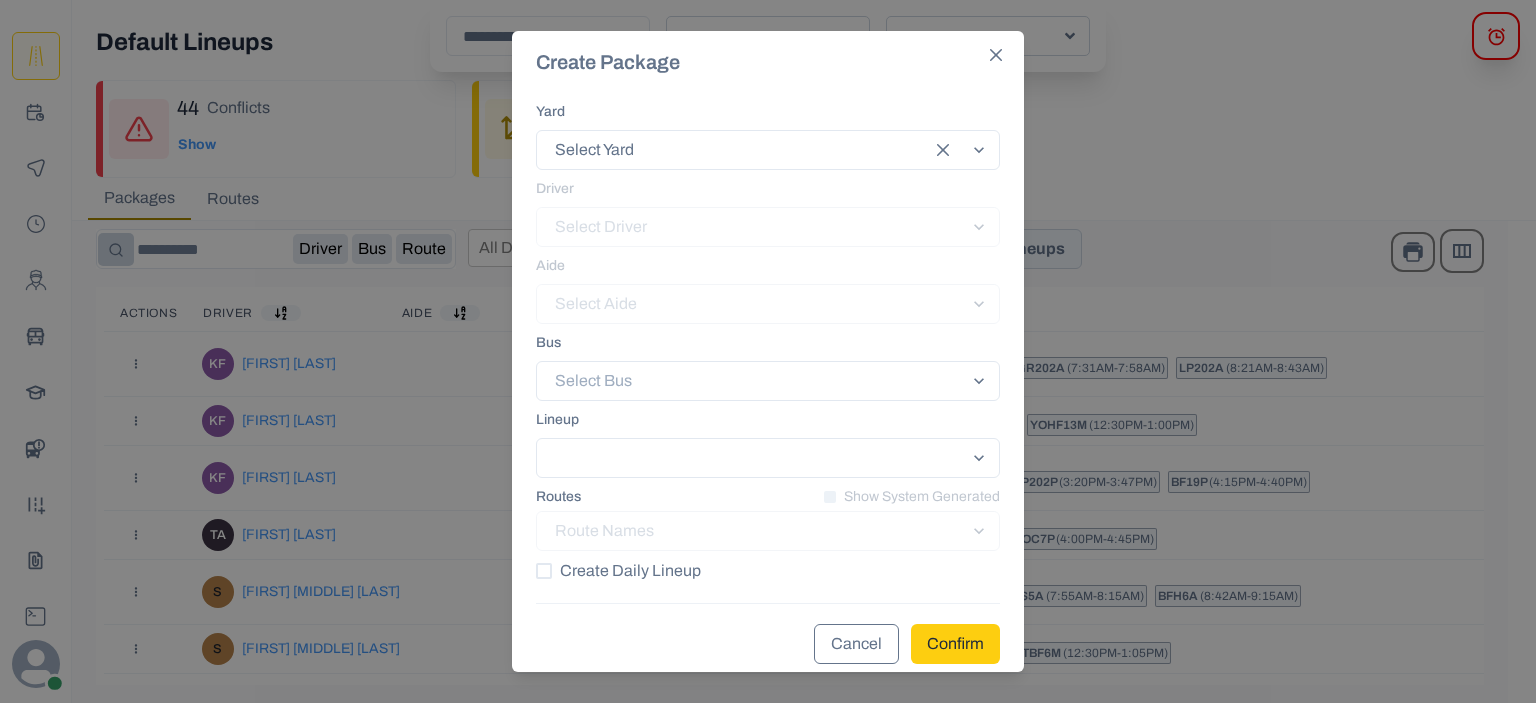 click on "Route Names" at bounding box center [768, 531] 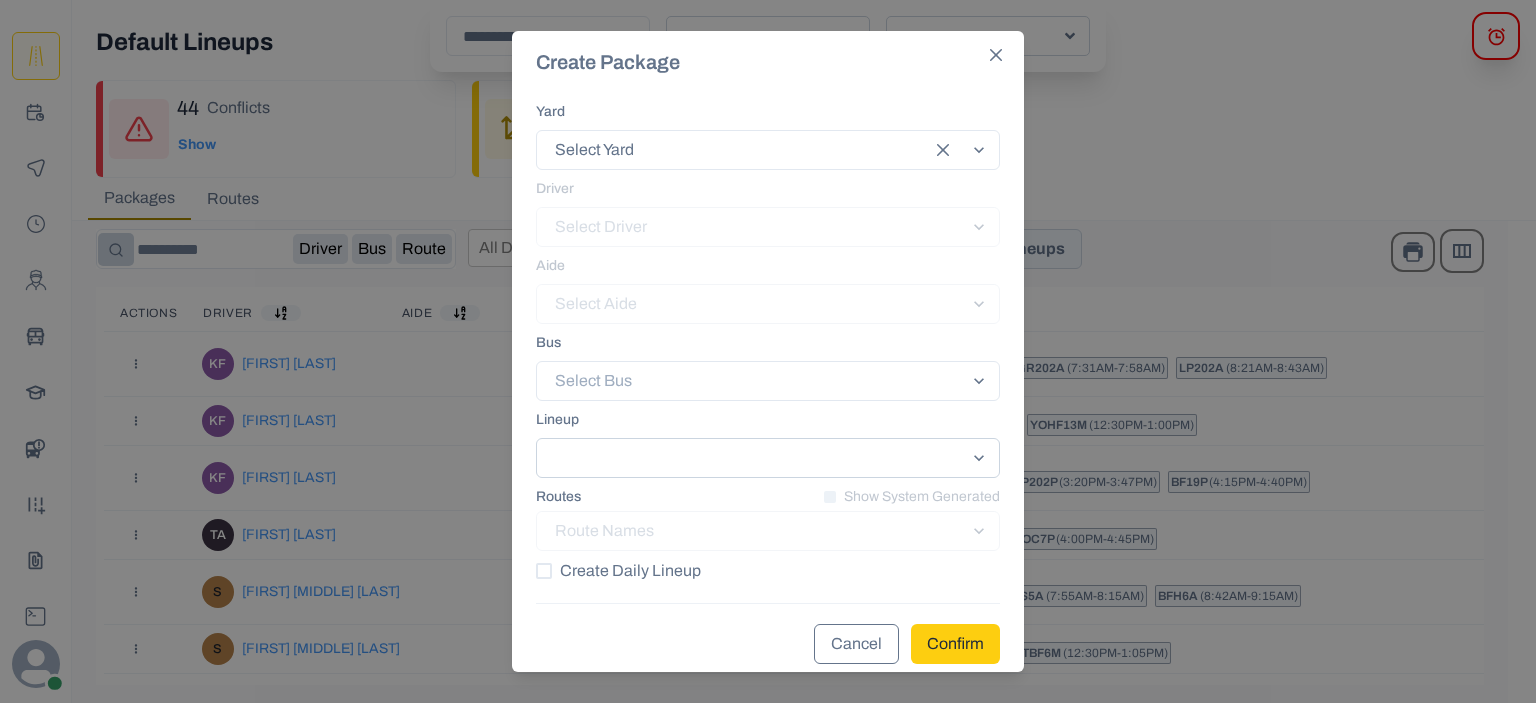 click at bounding box center [768, 458] 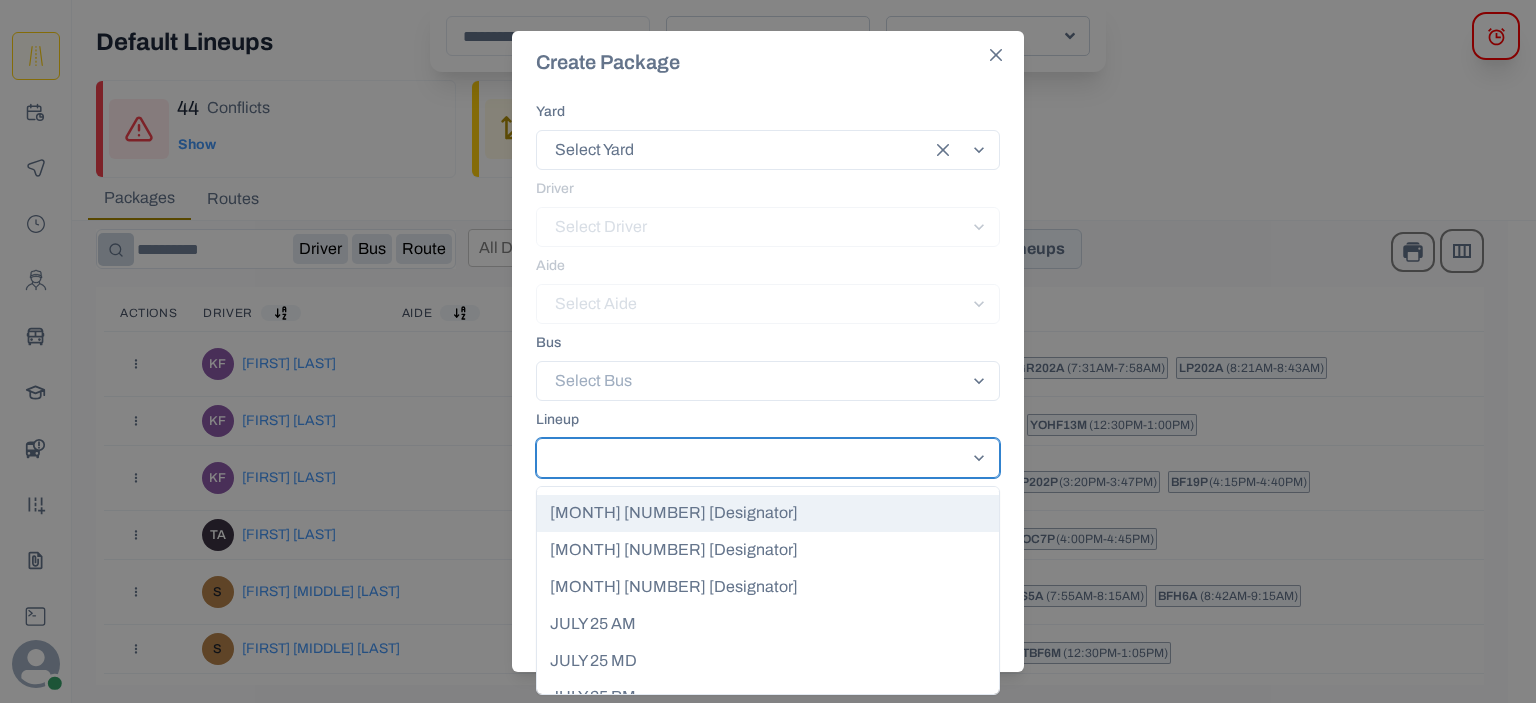 scroll, scrollTop: 32, scrollLeft: 0, axis: vertical 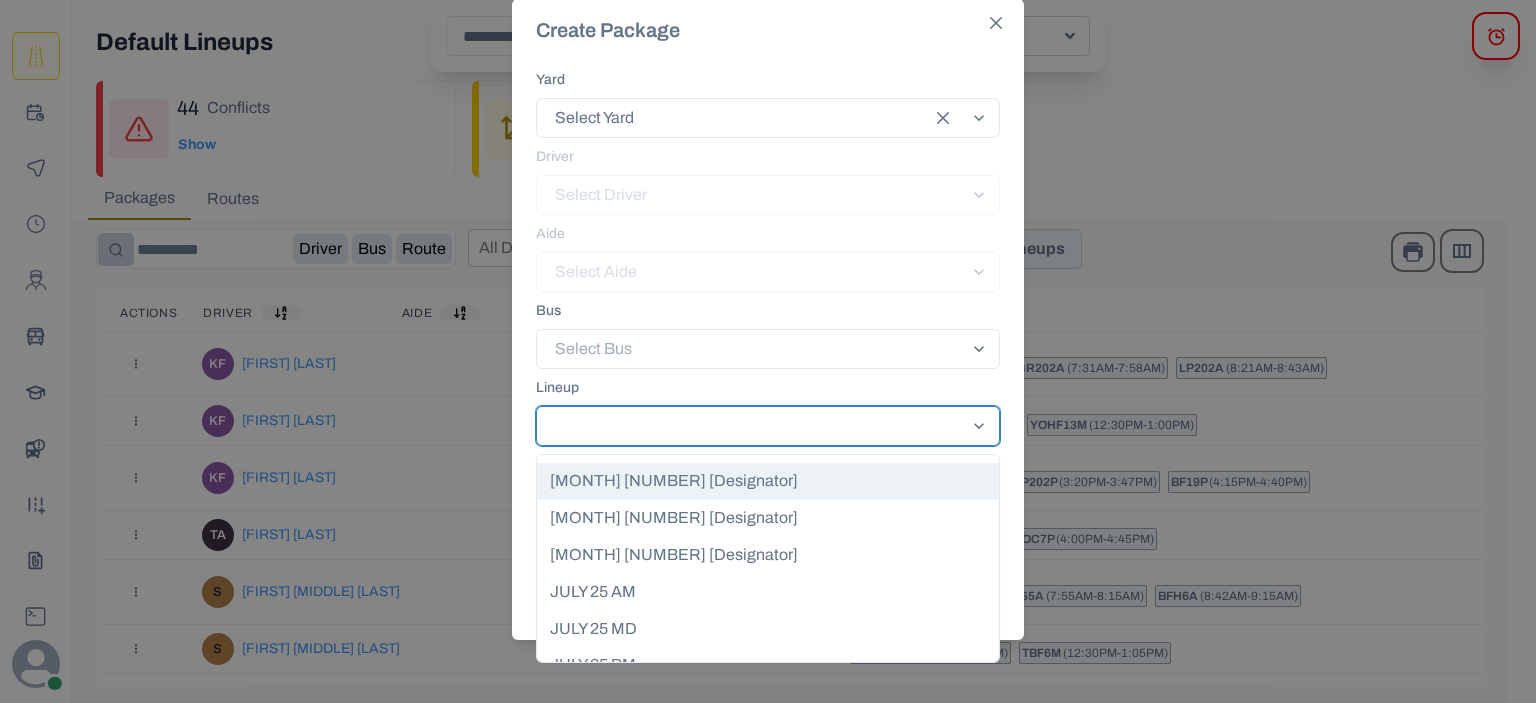 click on "[MONTH] [NUMBER] [Designator]" at bounding box center (768, 481) 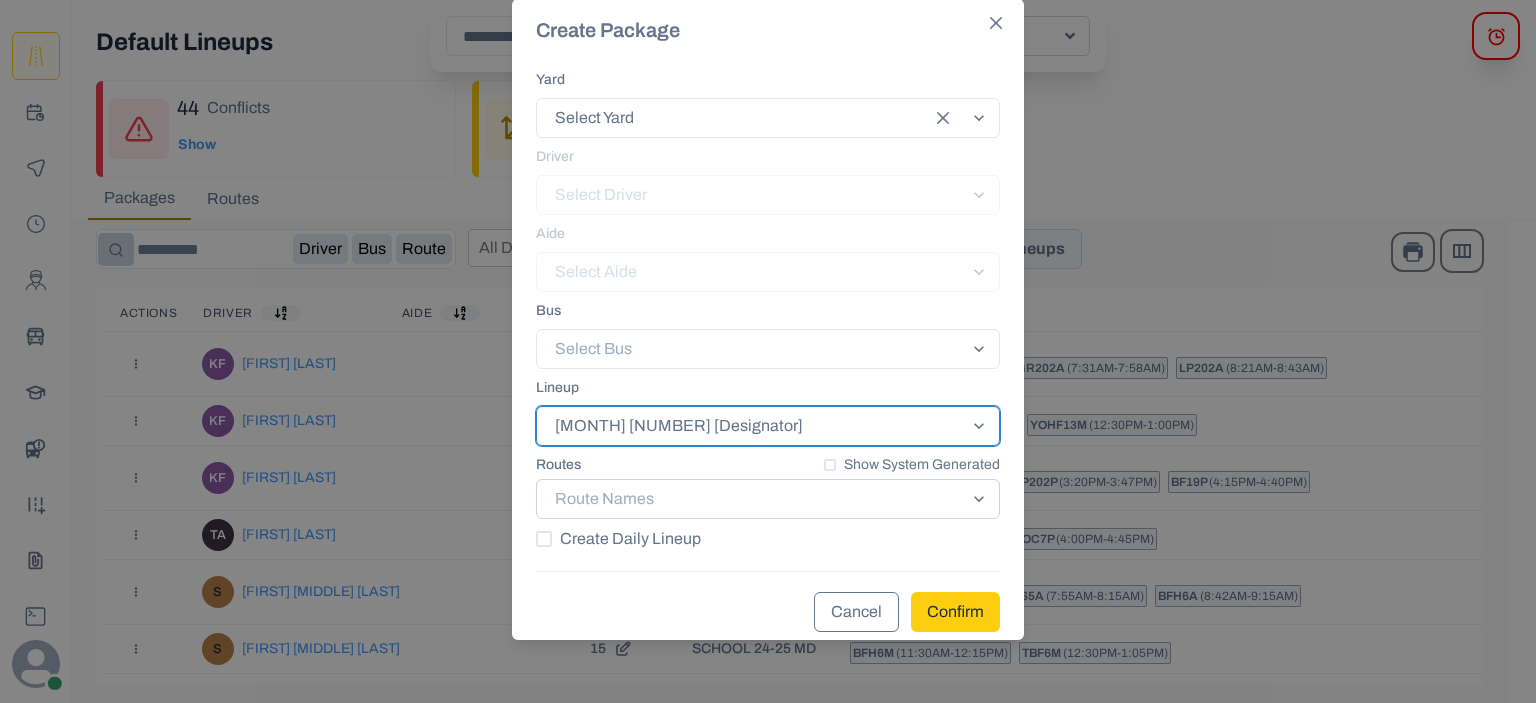click 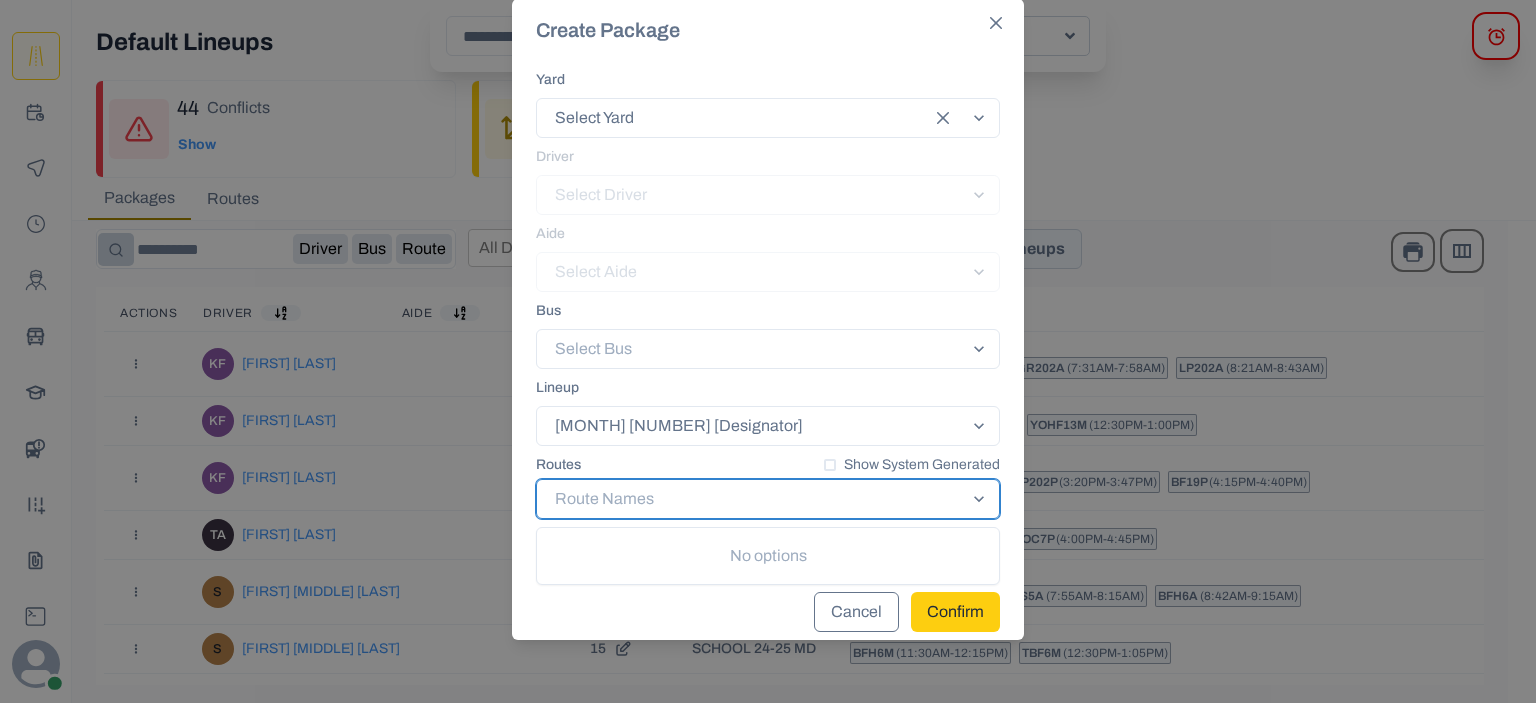 click 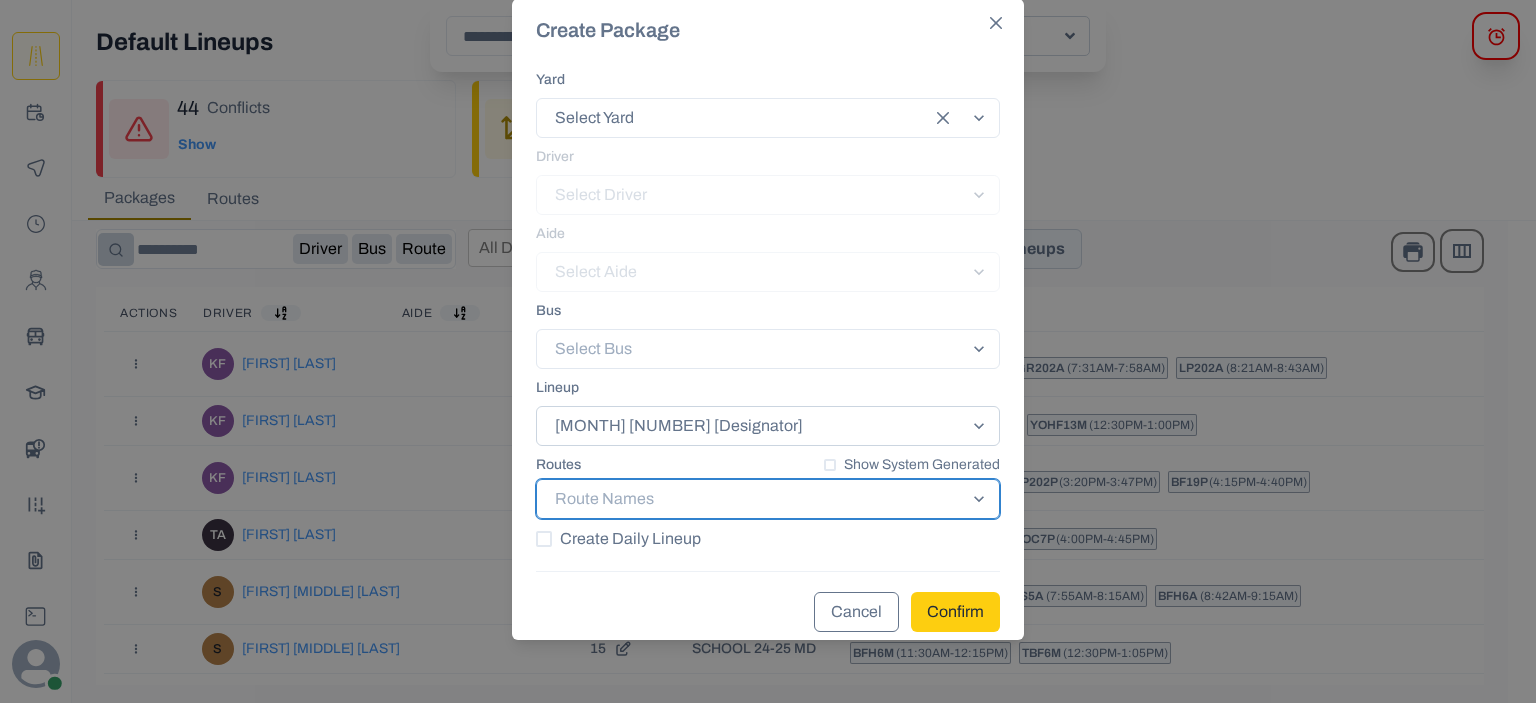 click 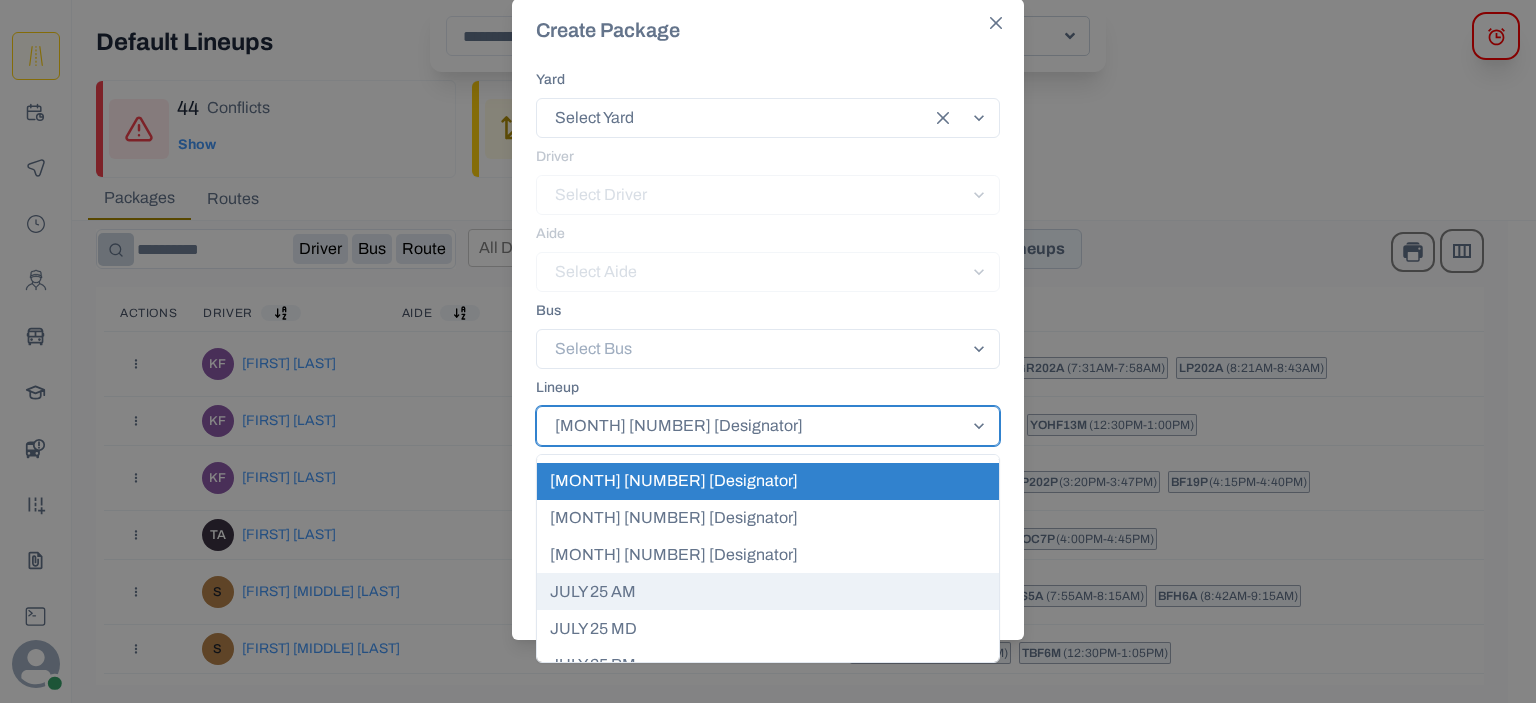 click on "JULY 25 AM" at bounding box center [768, 591] 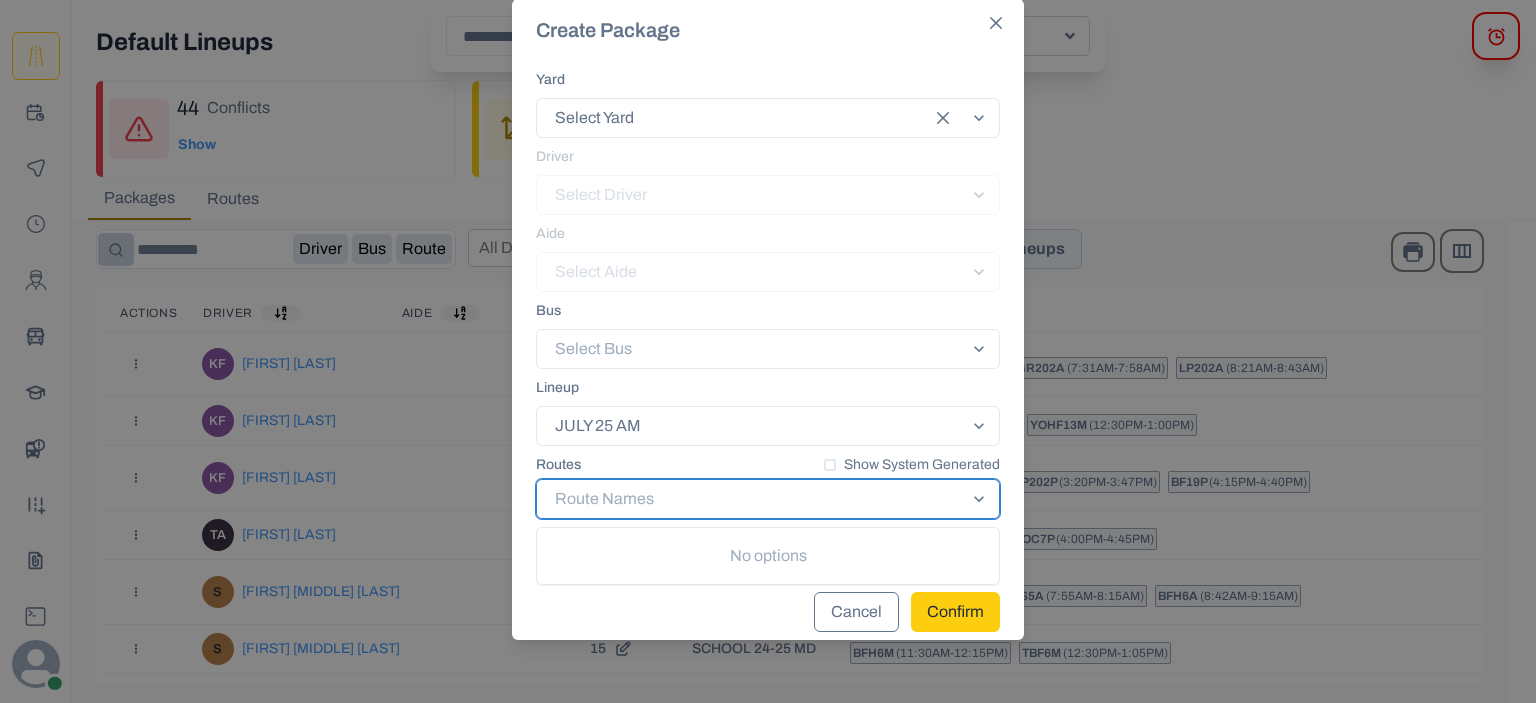 click 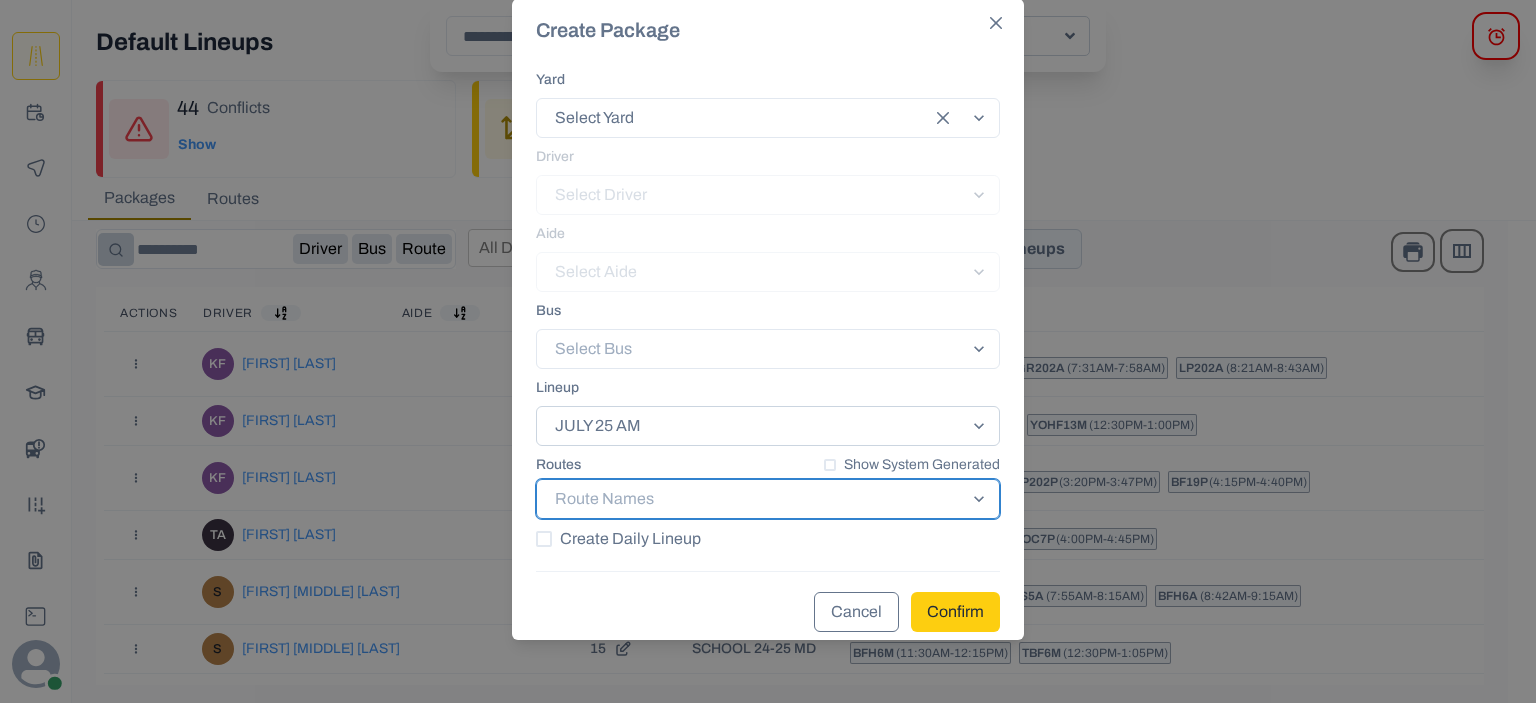 scroll, scrollTop: 32, scrollLeft: 0, axis: vertical 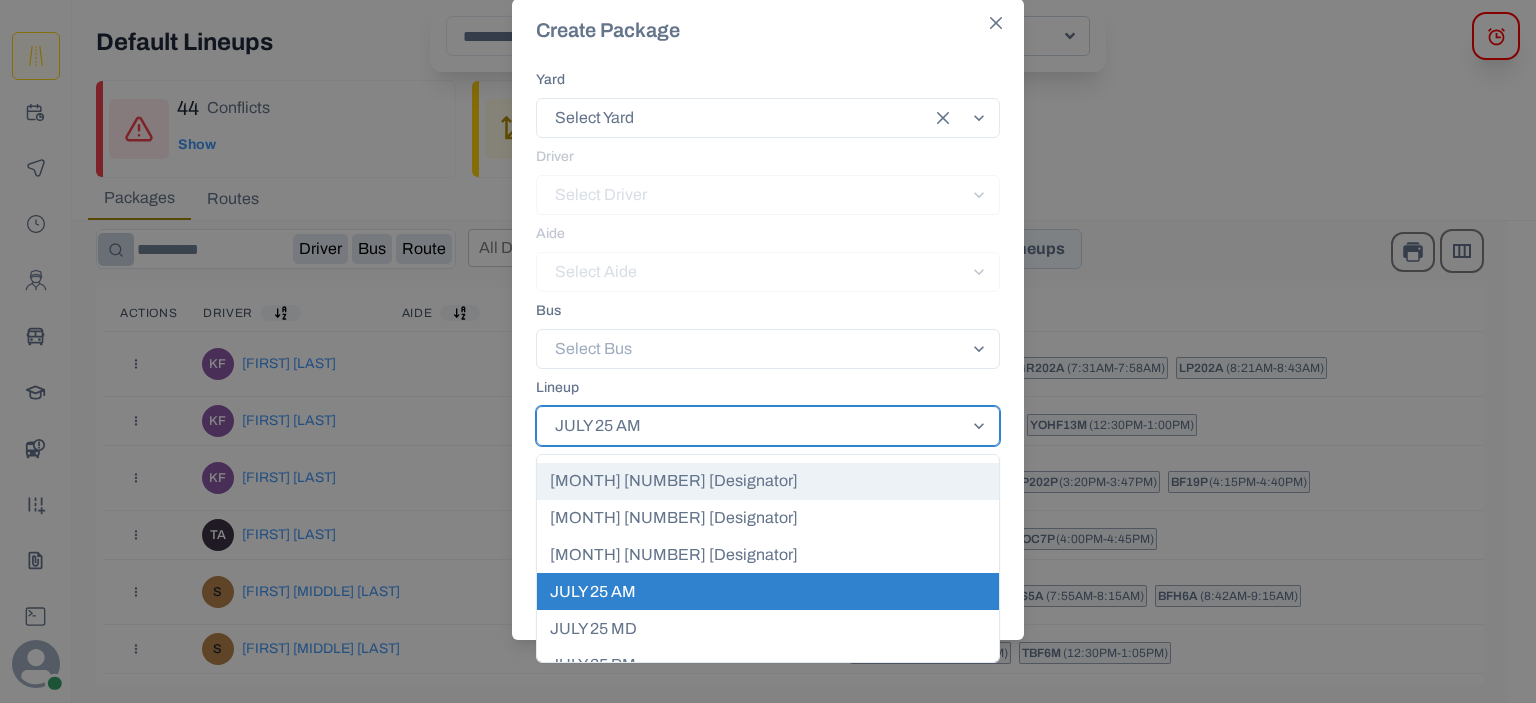 click 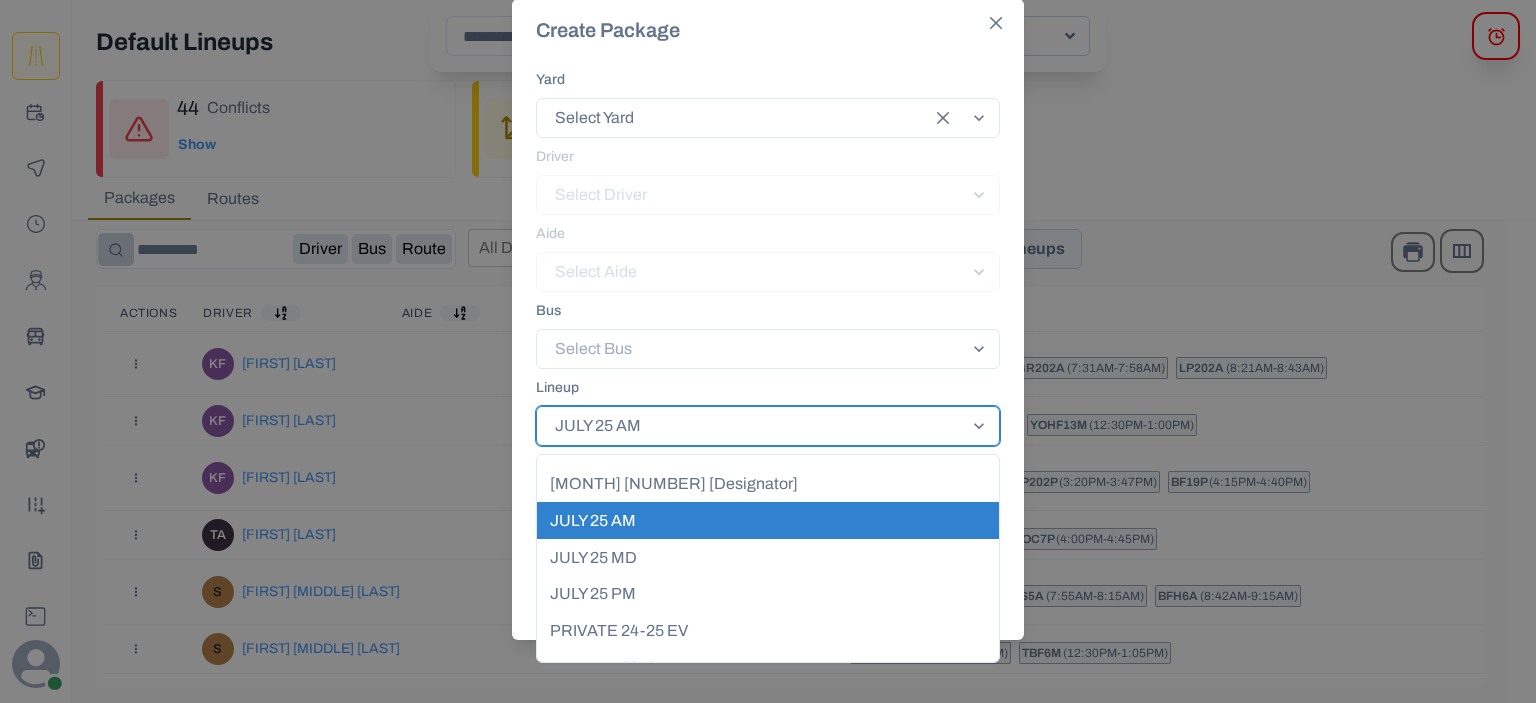 scroll, scrollTop: 200, scrollLeft: 0, axis: vertical 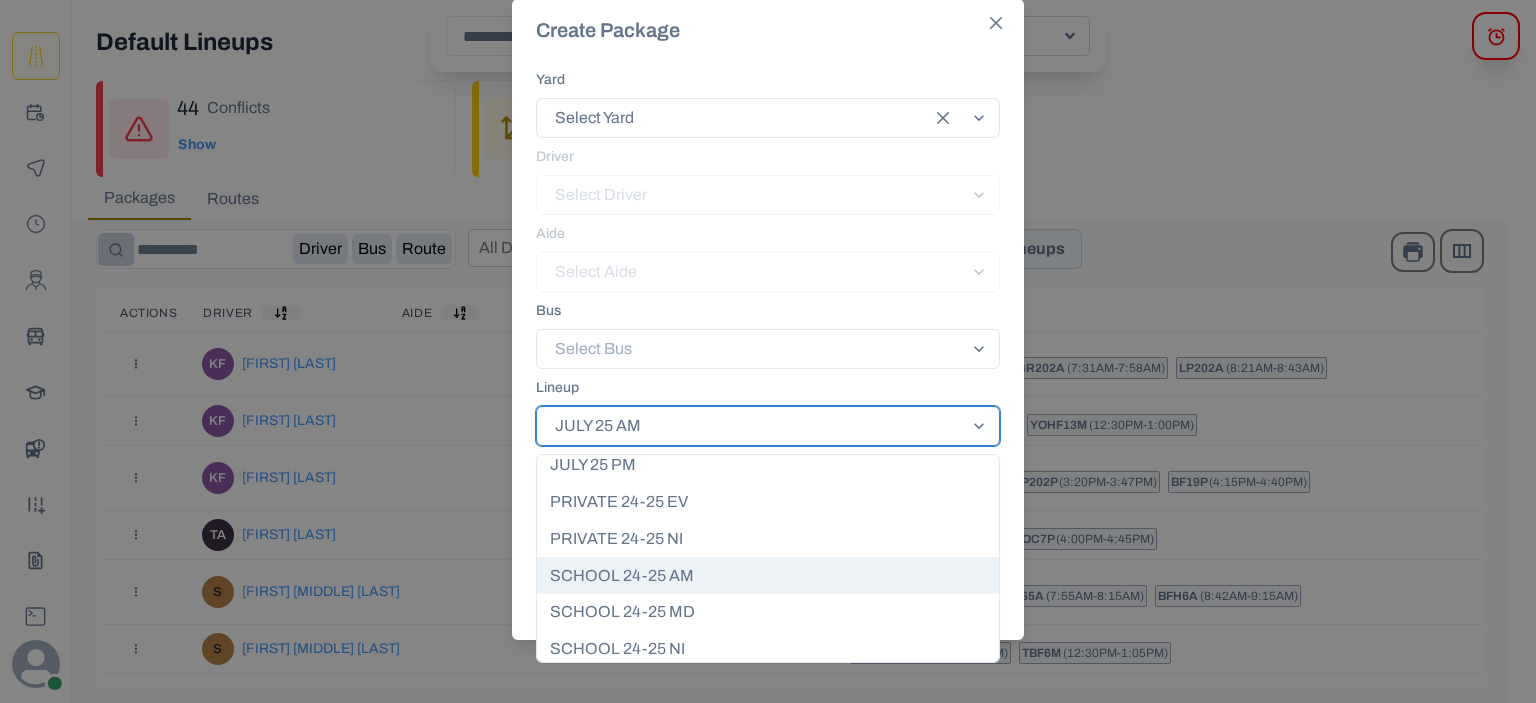 click on "SCHOOL 24-25 AM" at bounding box center (768, 575) 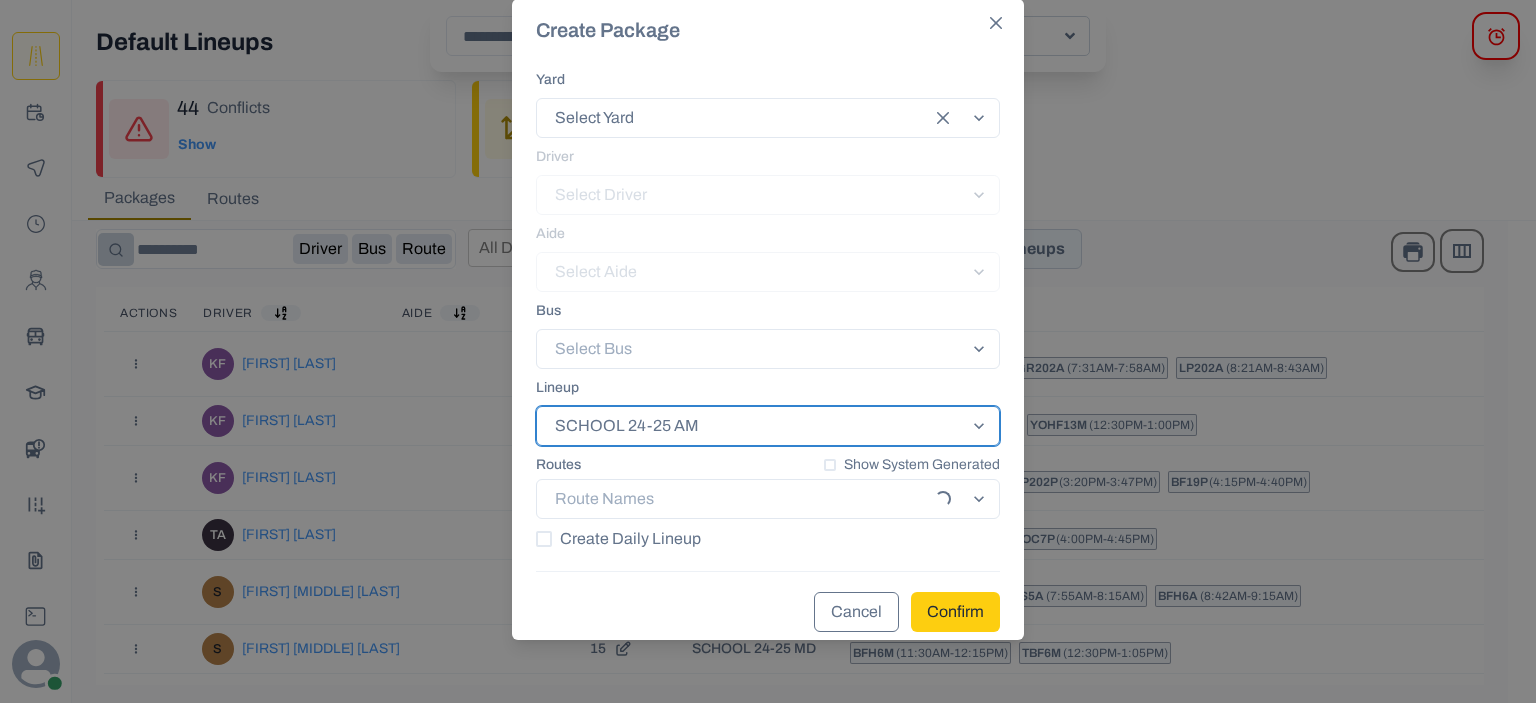 click 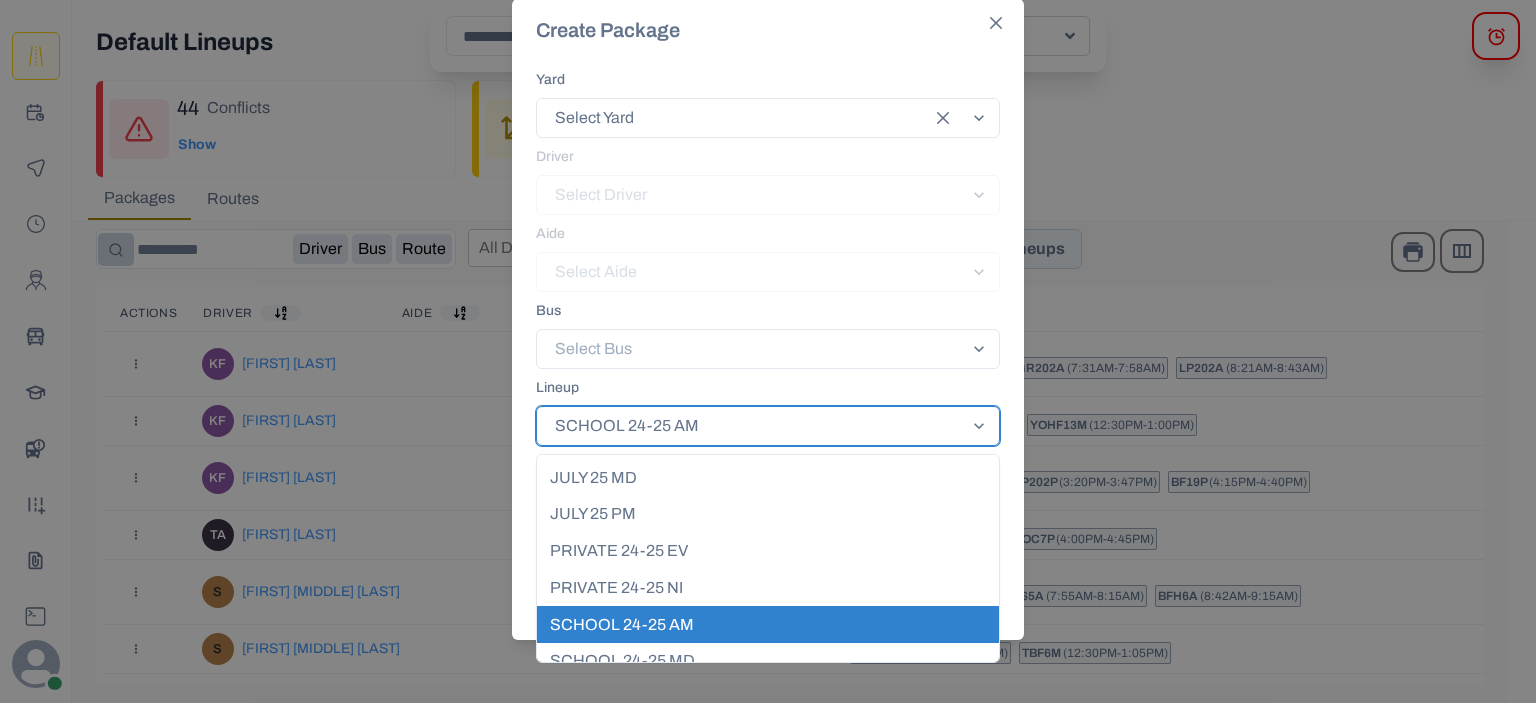 scroll, scrollTop: 400, scrollLeft: 0, axis: vertical 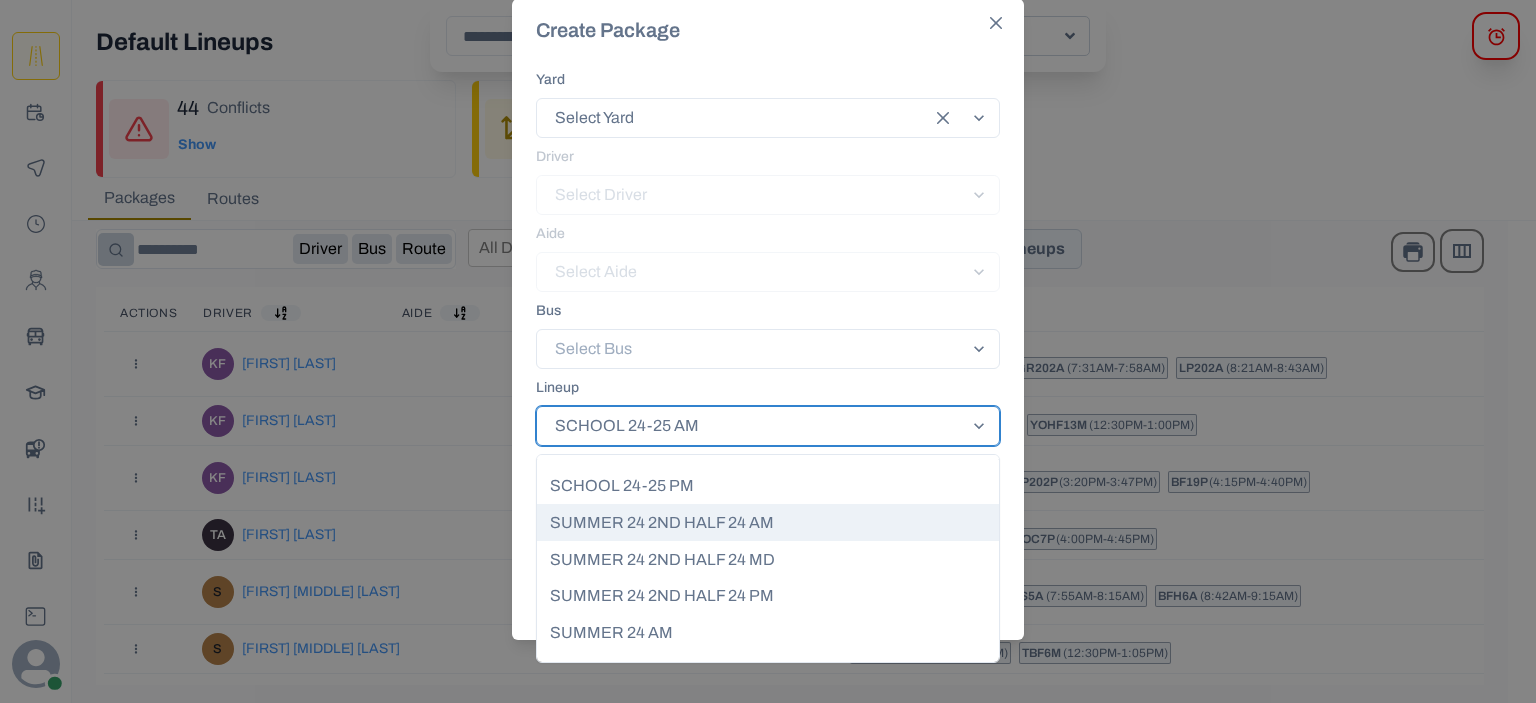 click on "SUMMER 24 2ND HALF 24 AM" at bounding box center [768, 522] 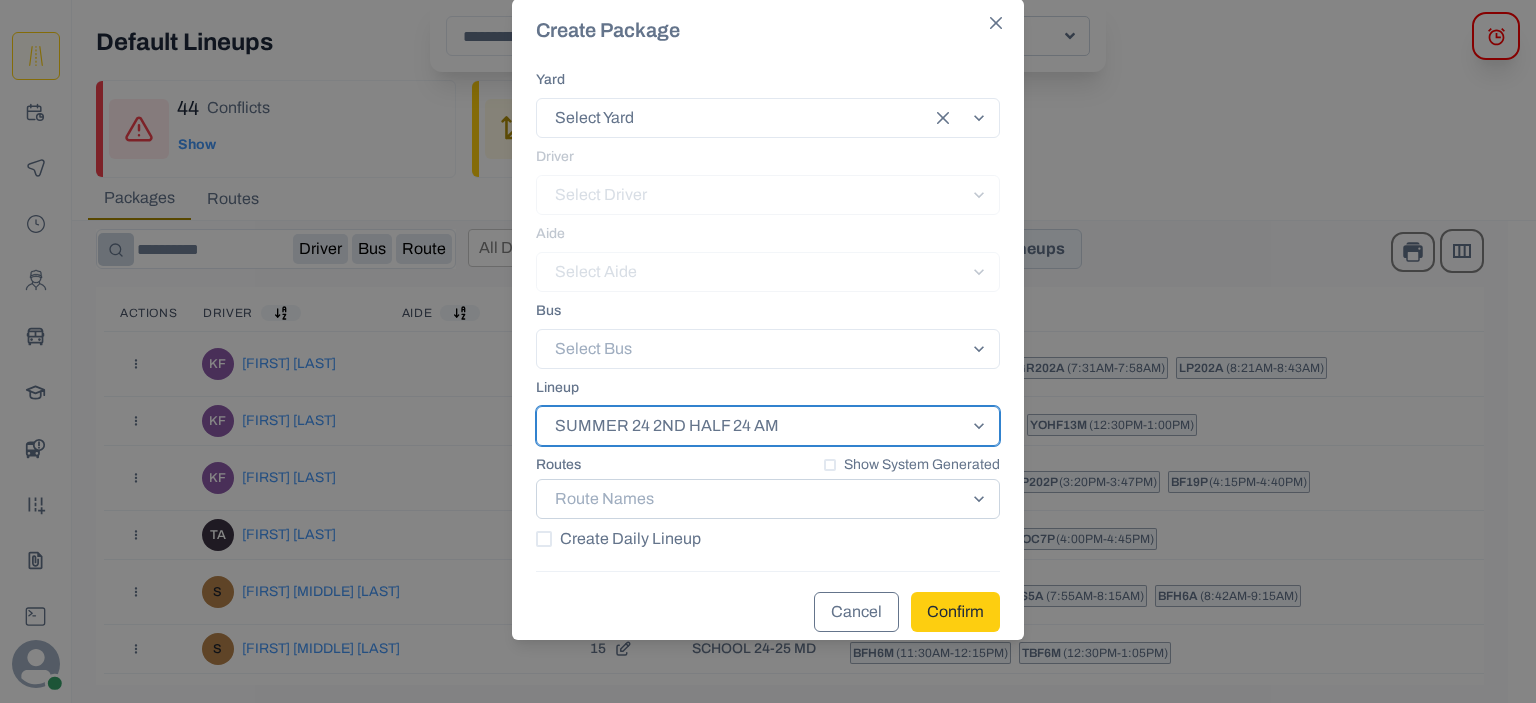 click 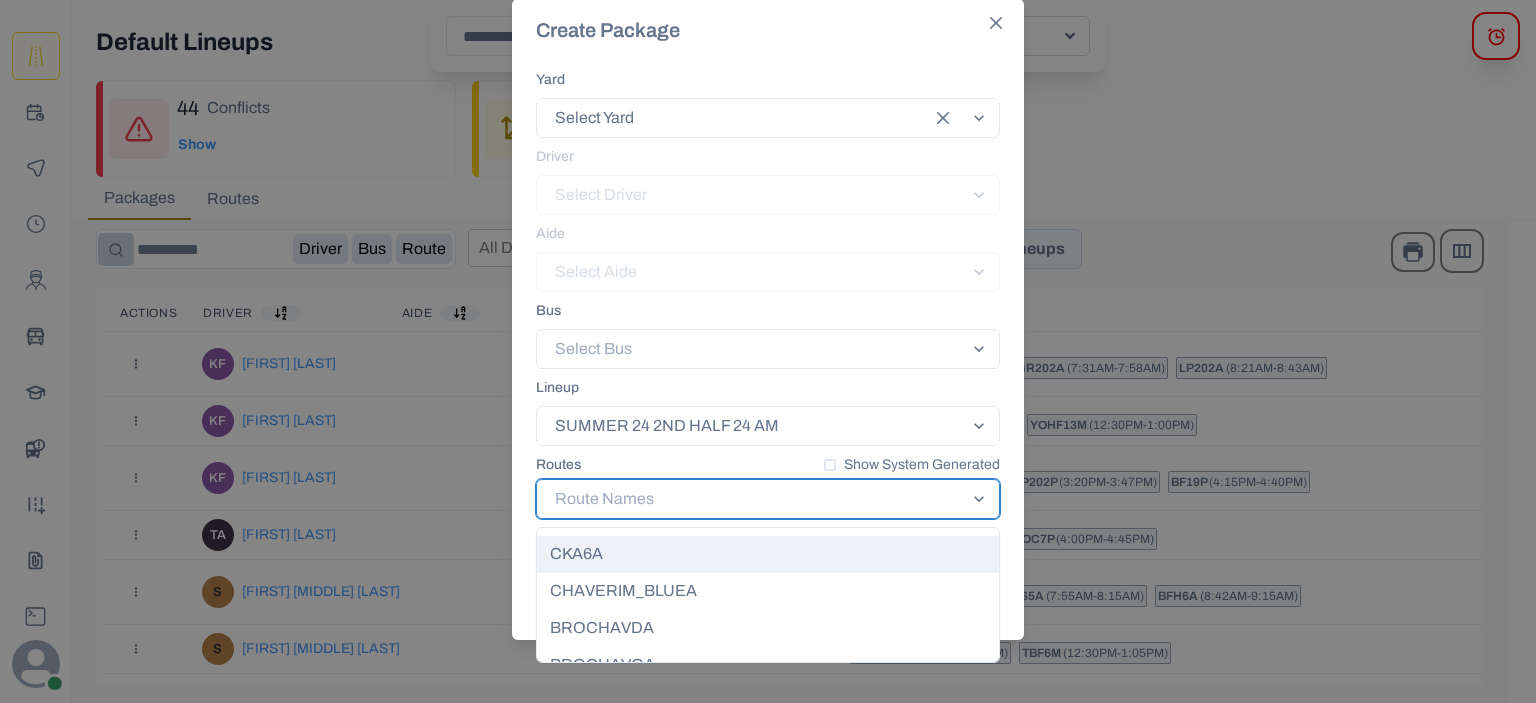 scroll, scrollTop: 32, scrollLeft: 0, axis: vertical 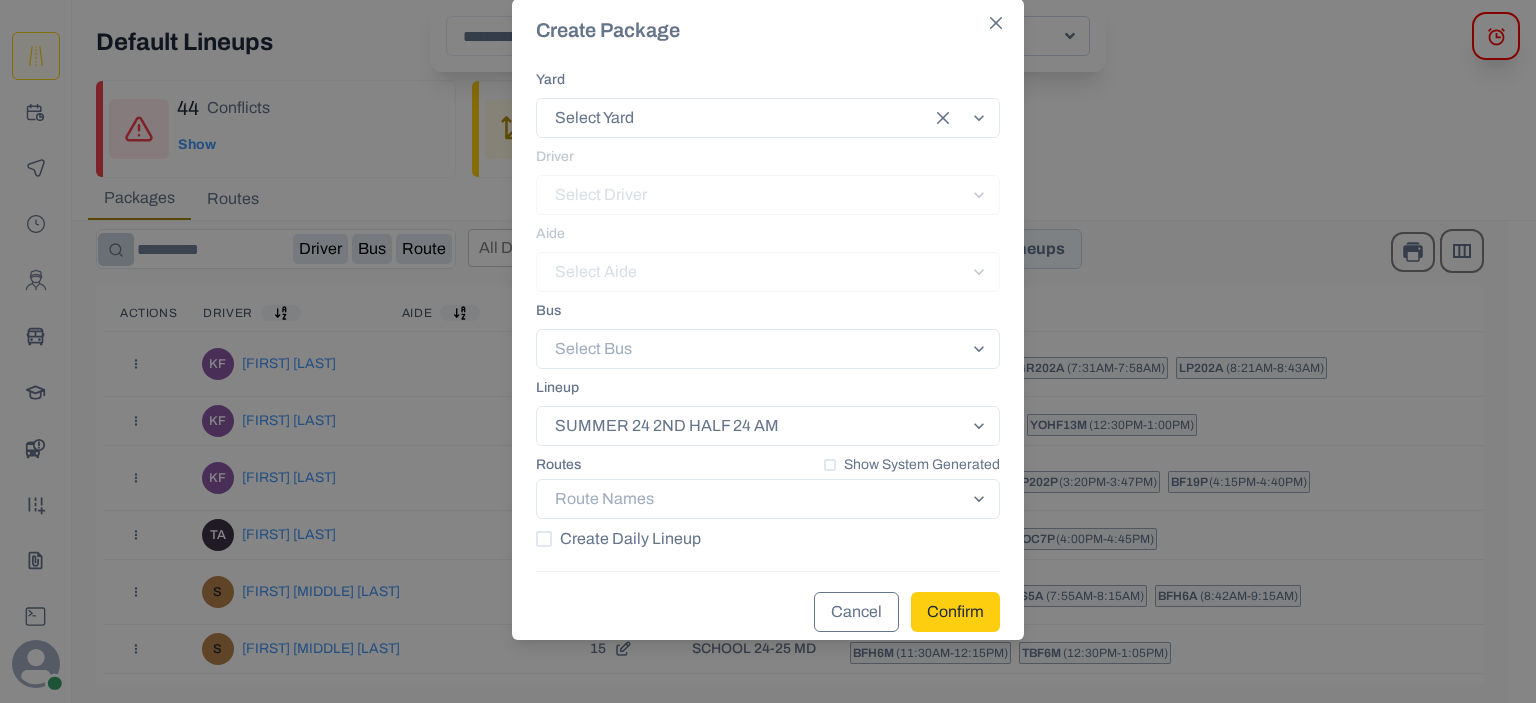 click on "Yard Select Yard Driver Select Driver Aide Select Aide Bus Select Bus Lineup SUMMER 24 2ND HALF 24 AM Routes Show System Generated Route Names Create Daily Lineup Cancel Confirm" at bounding box center (768, 350) 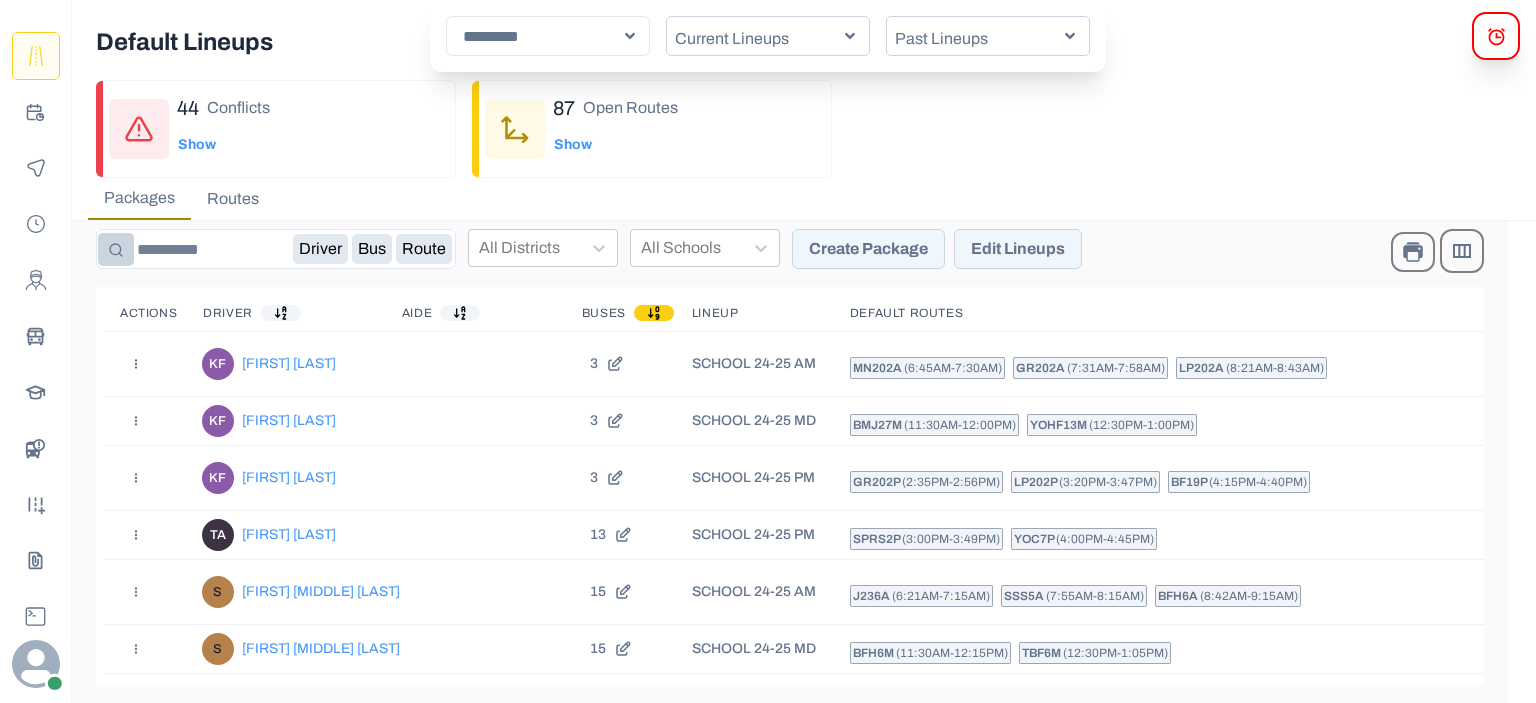 click on "Edit Lineups" at bounding box center [1018, 249] 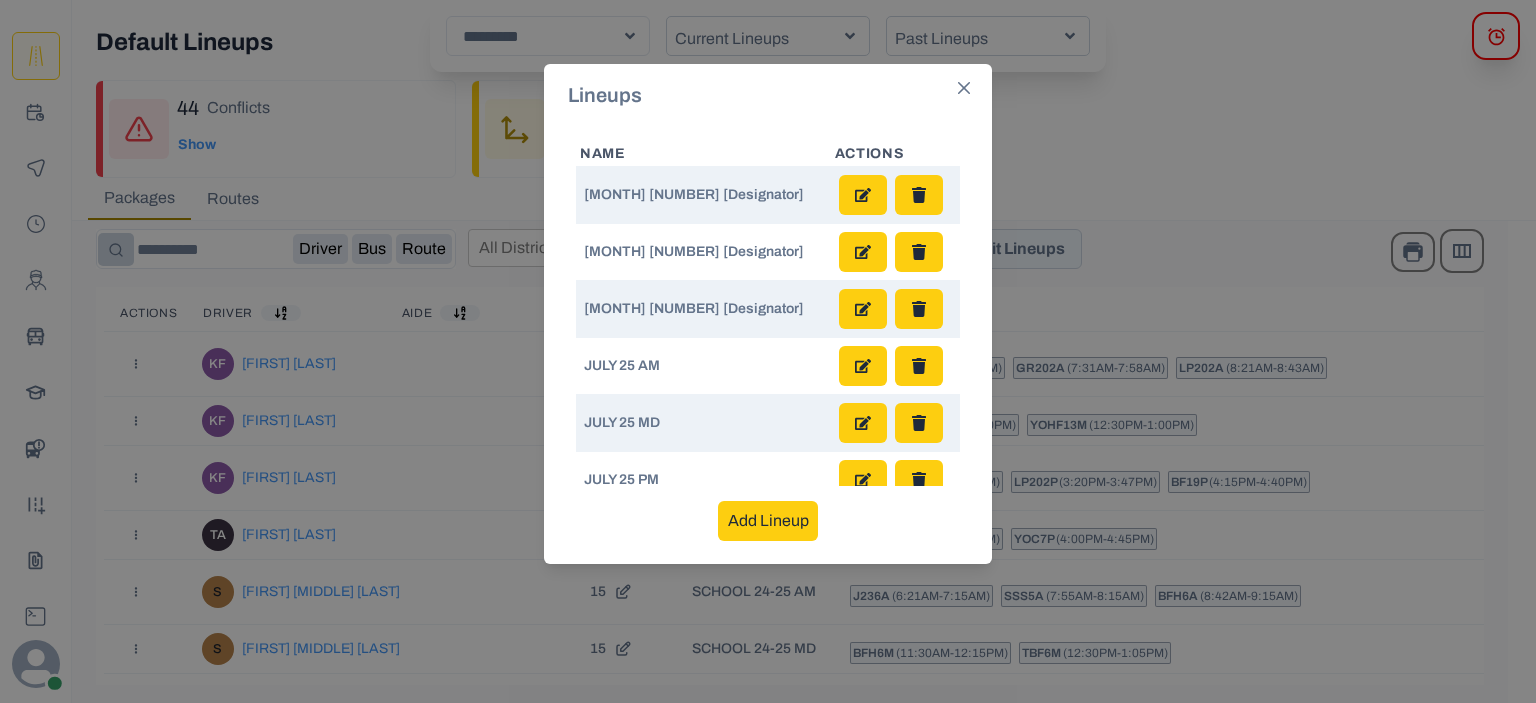 click 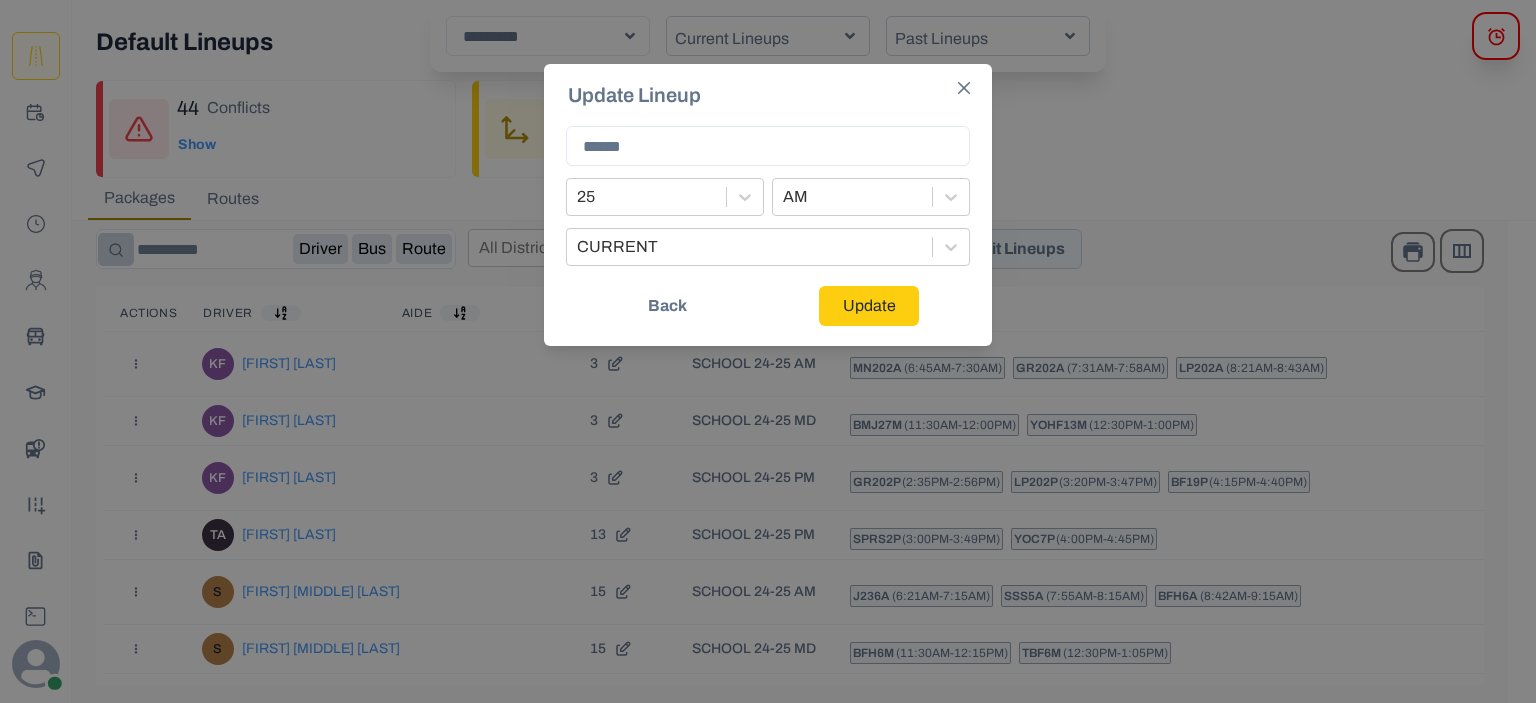 click on "Back" at bounding box center (667, 306) 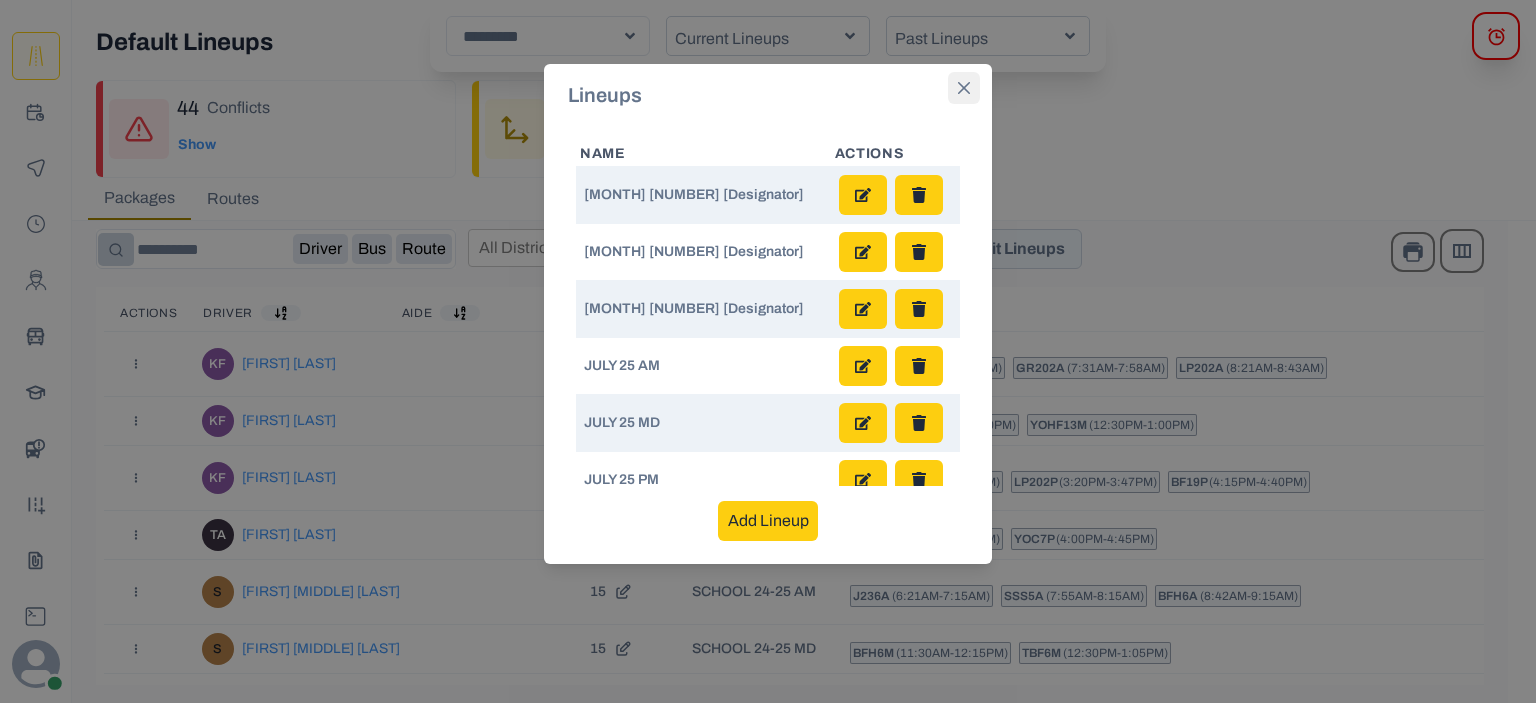 click 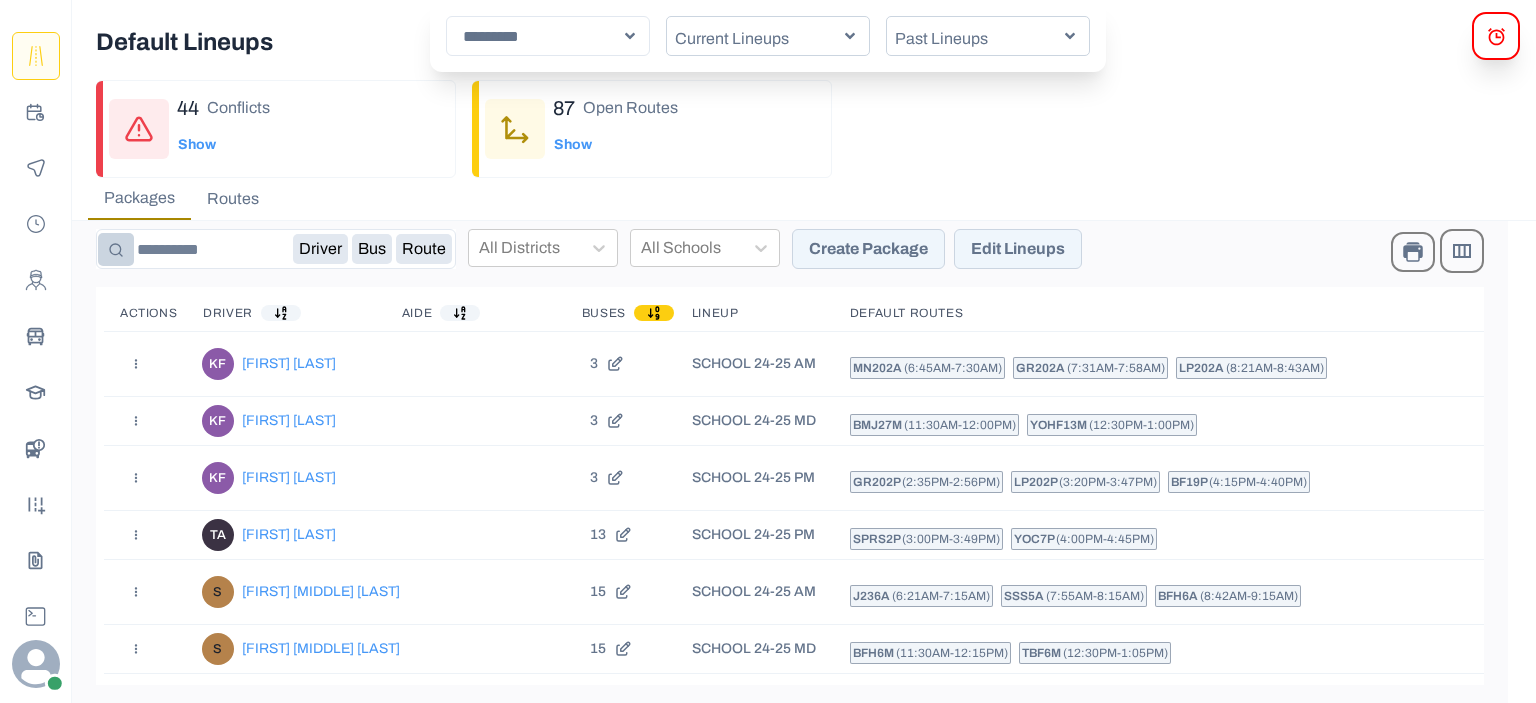 click on "Create Package" at bounding box center (868, 249) 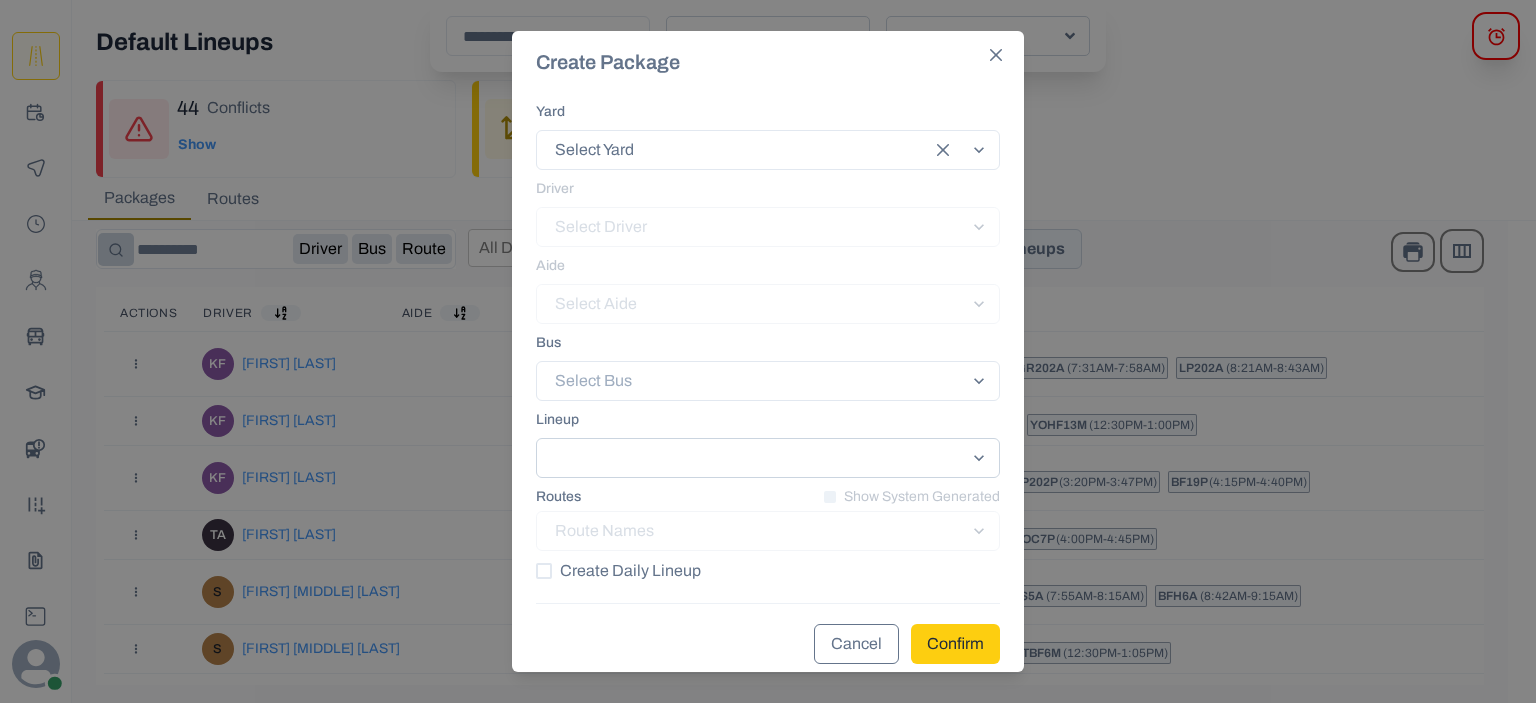 click at bounding box center [768, 458] 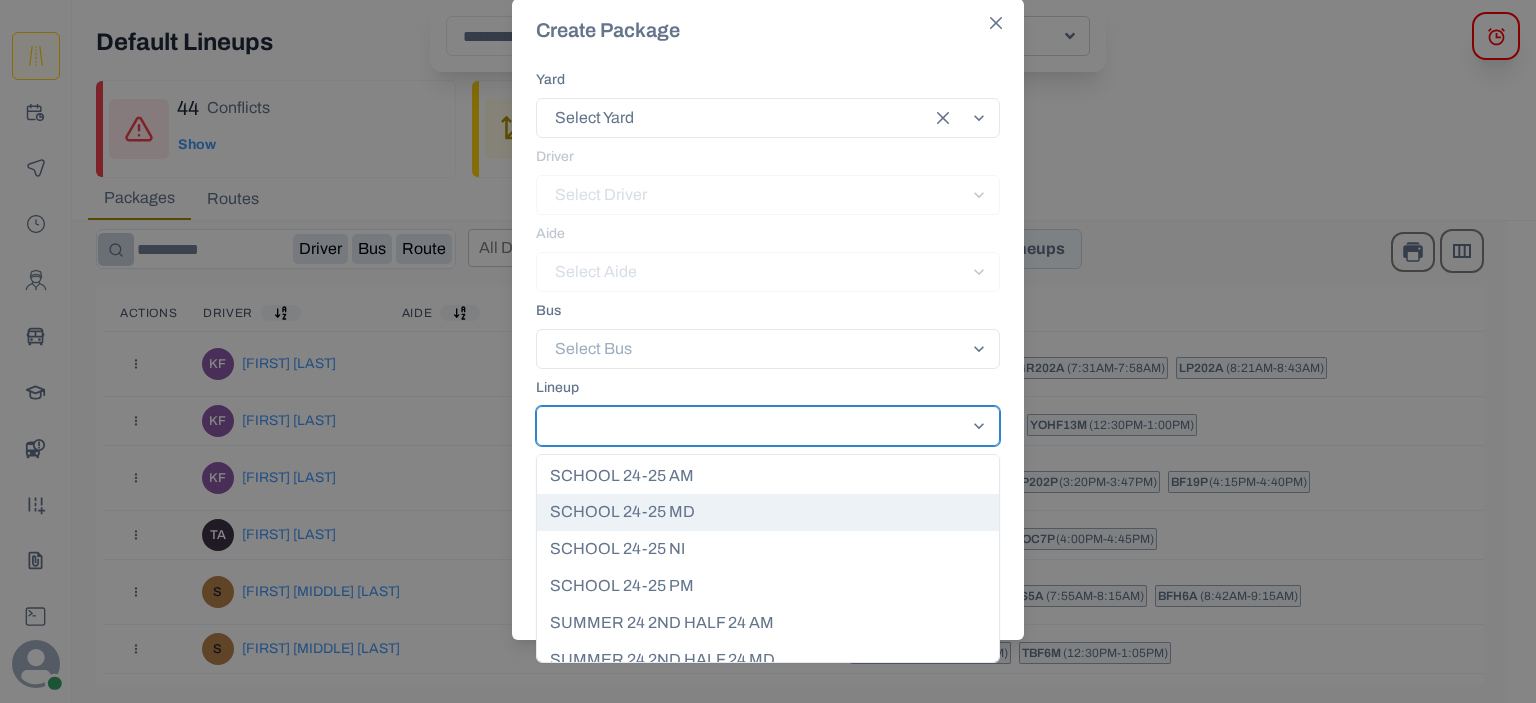 scroll, scrollTop: 400, scrollLeft: 0, axis: vertical 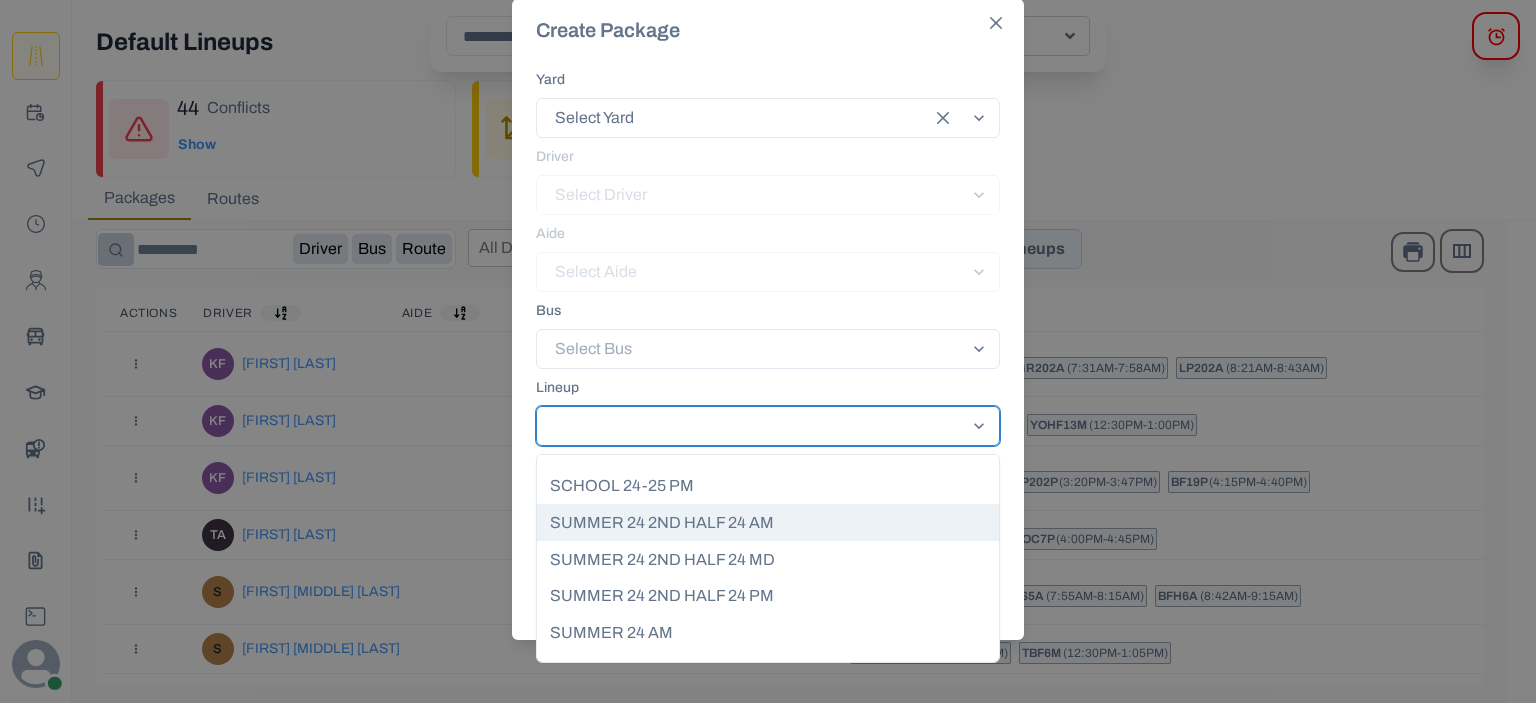 click on "SUMMER 24 2ND HALF 24 AM" at bounding box center (768, 522) 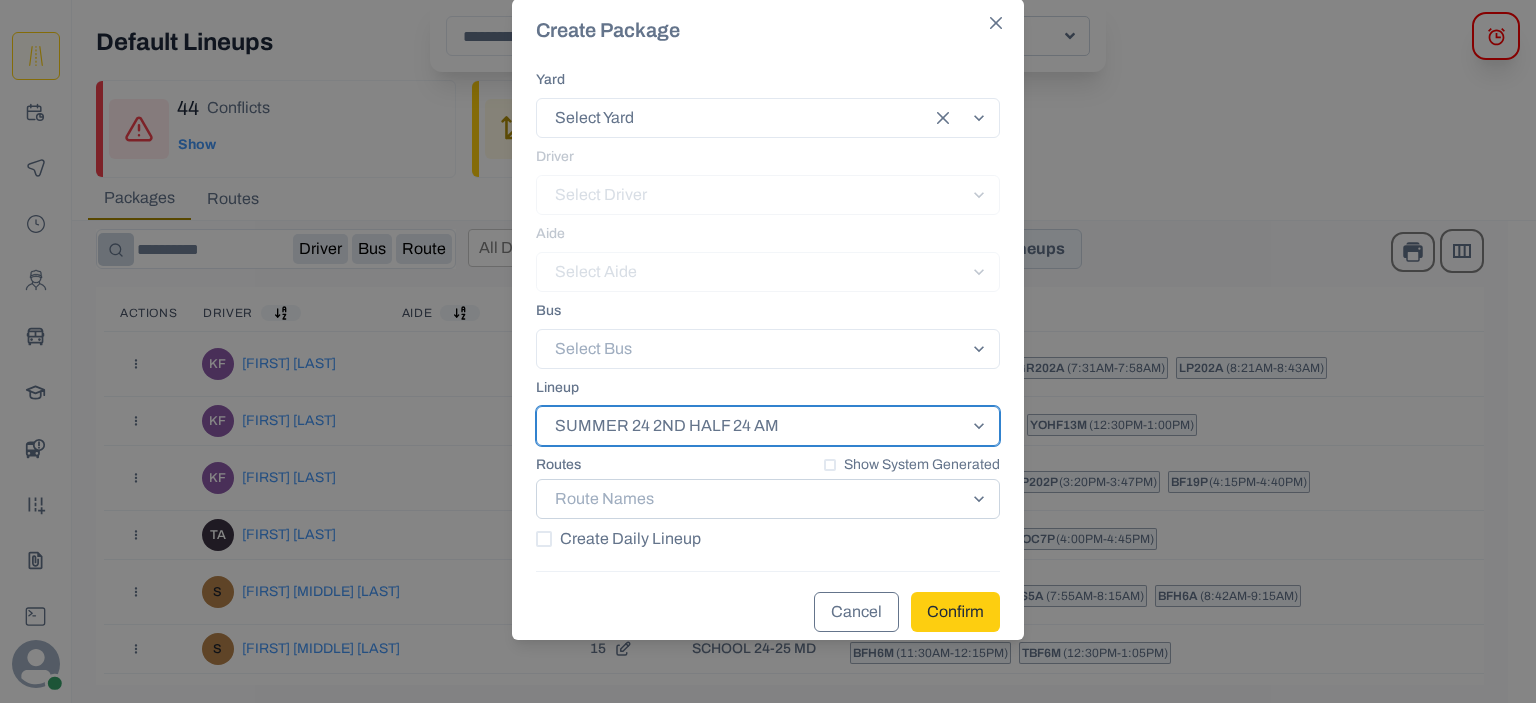 click at bounding box center (981, 499) 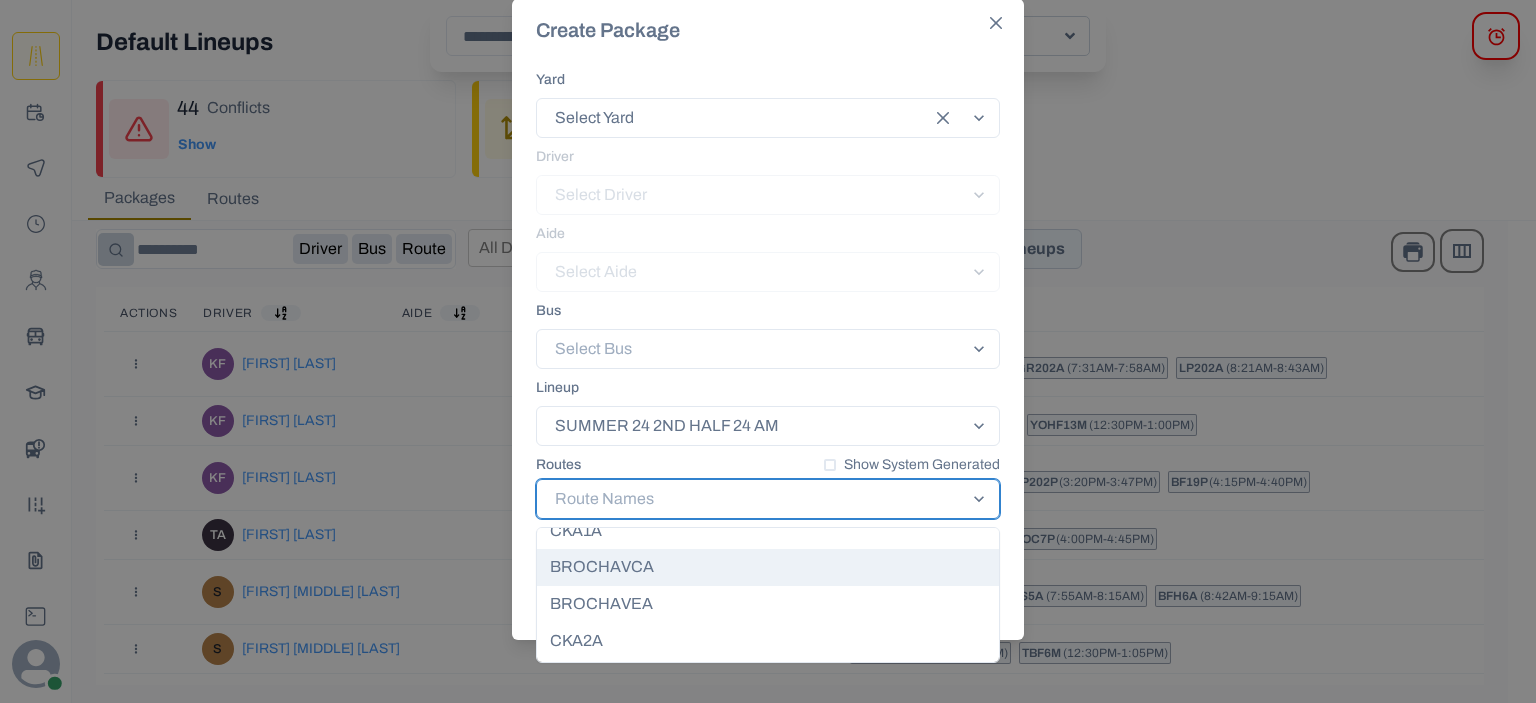 scroll, scrollTop: 1000, scrollLeft: 0, axis: vertical 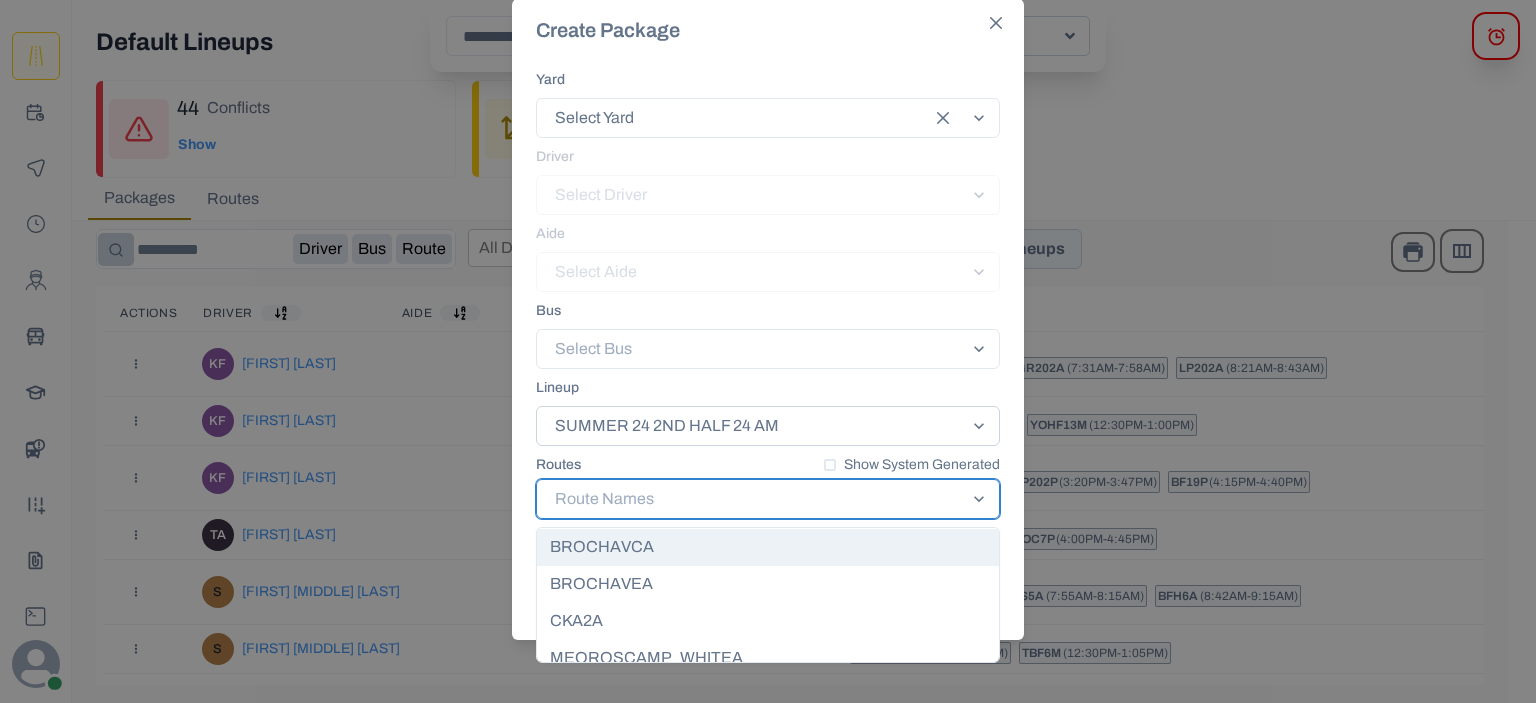 click 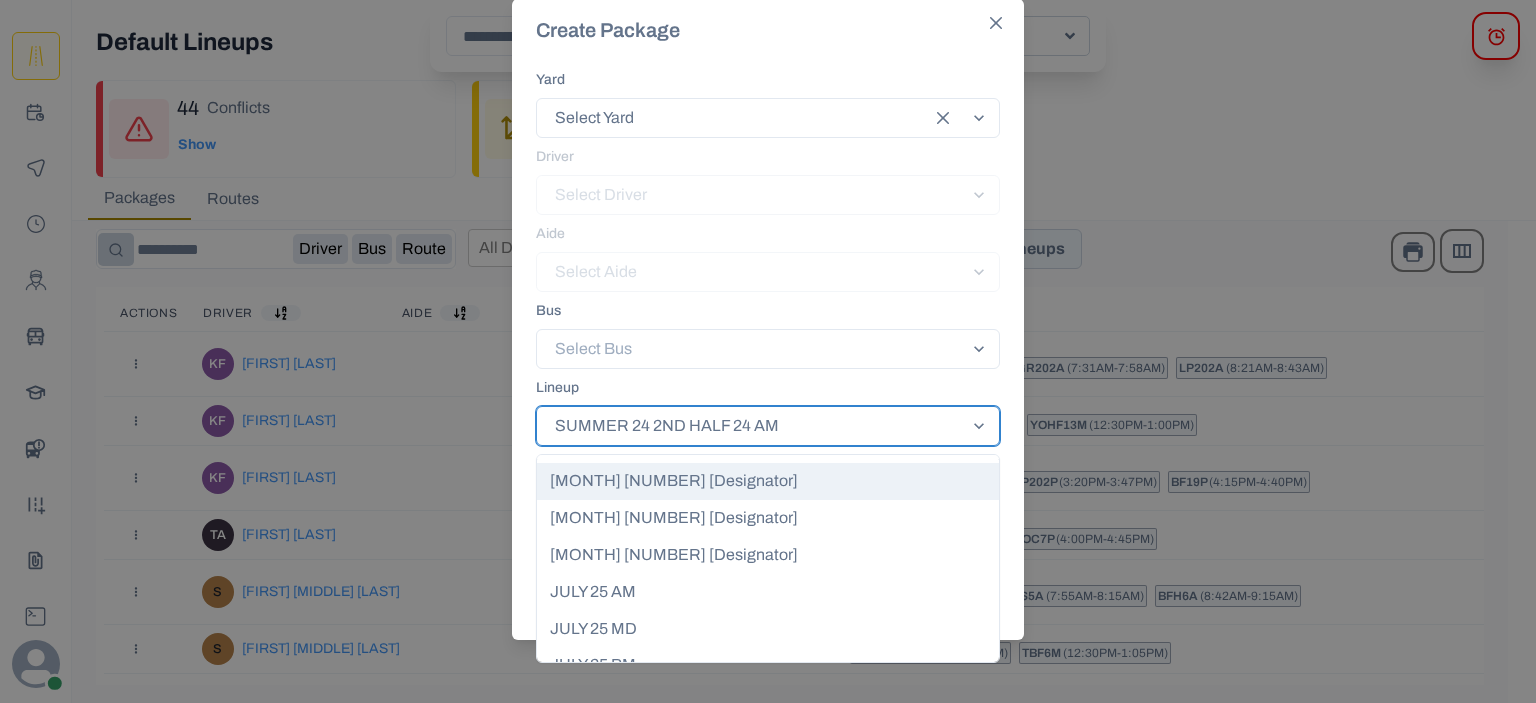 click on "AUGUST 25 AM" at bounding box center (768, 481) 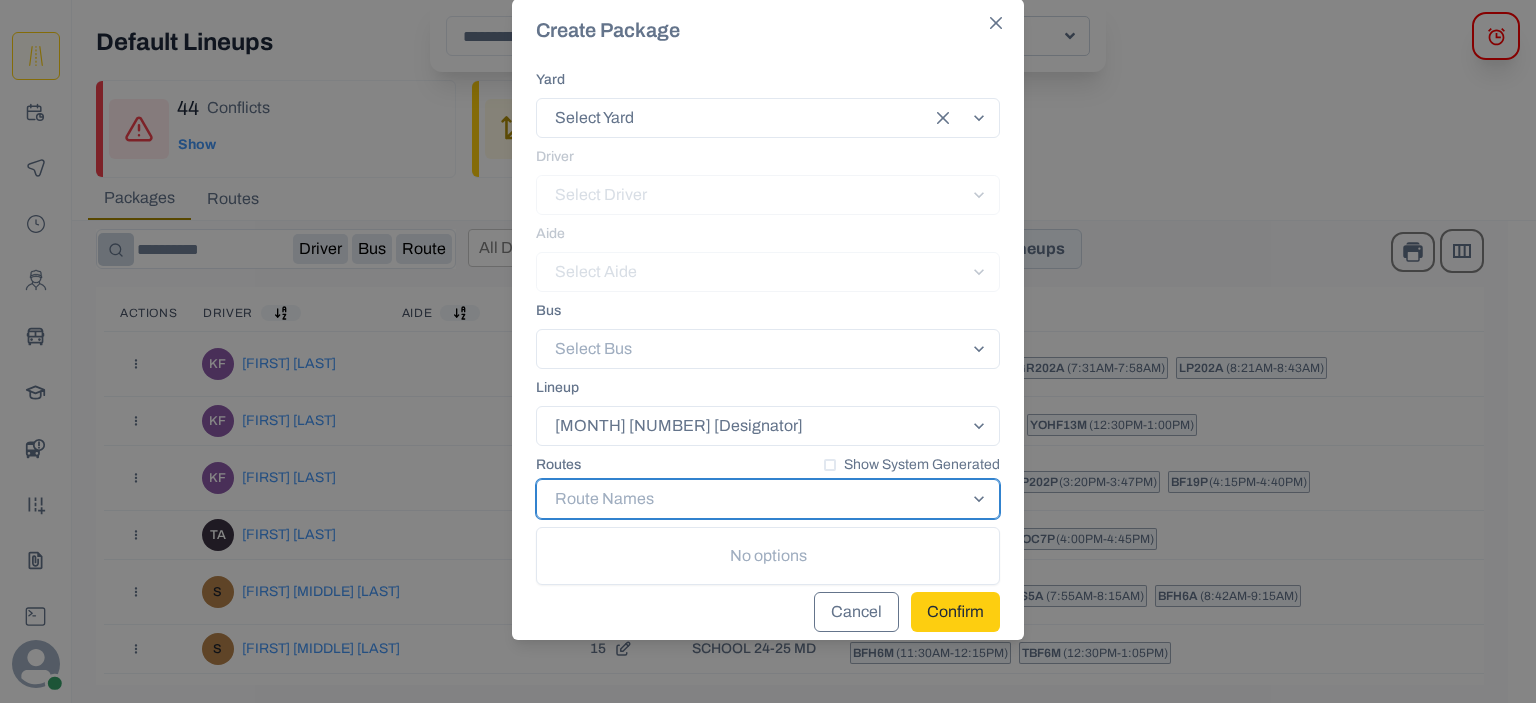 click 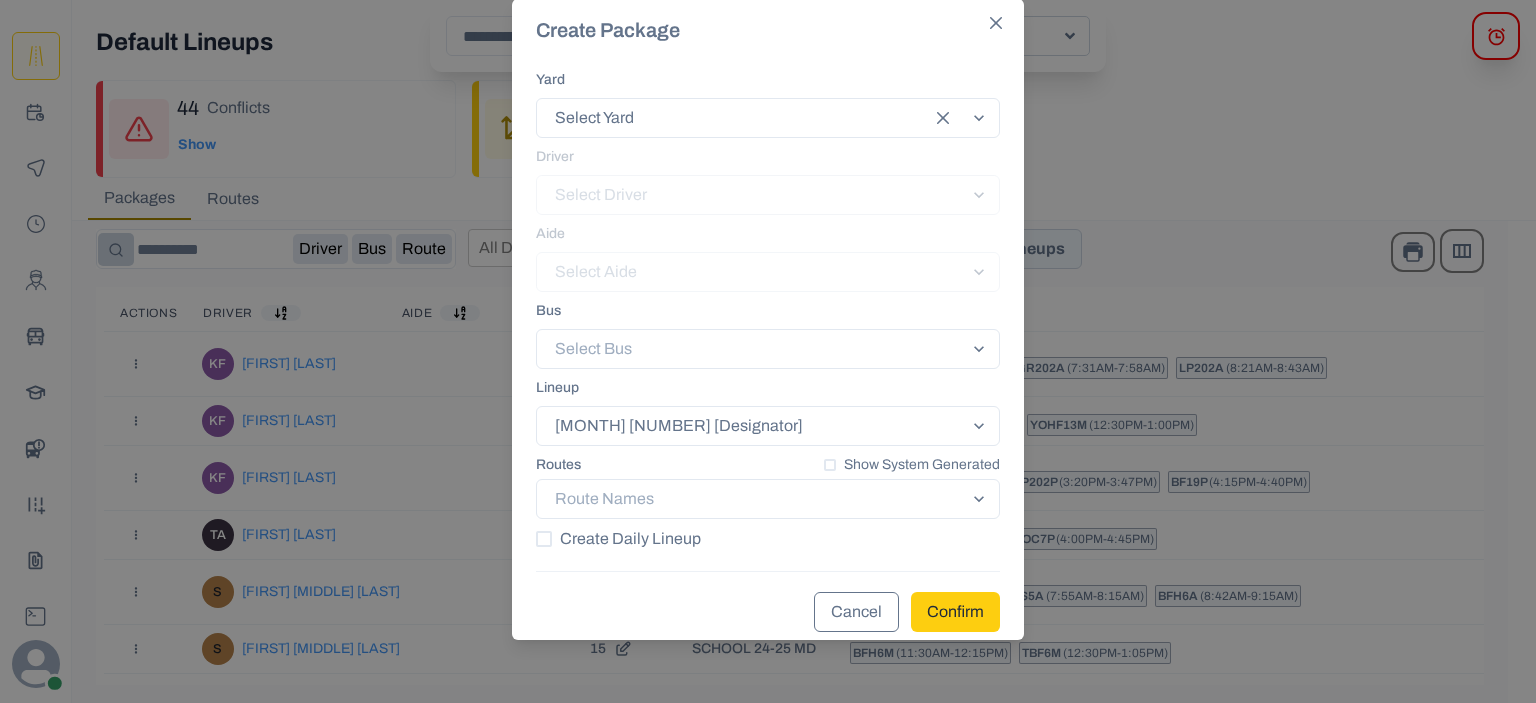 click on "Cancel" at bounding box center [856, 612] 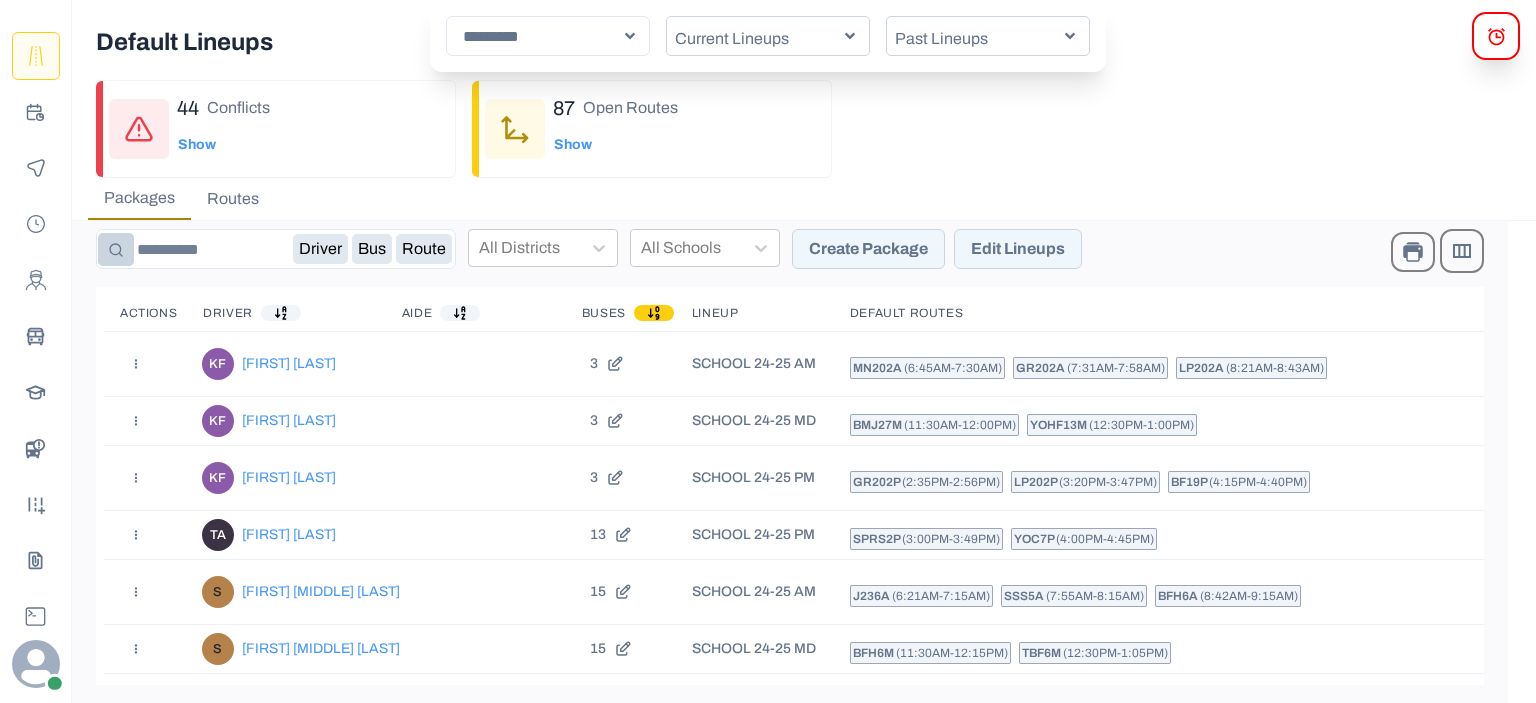 click on "Edit Lineups" at bounding box center [1018, 249] 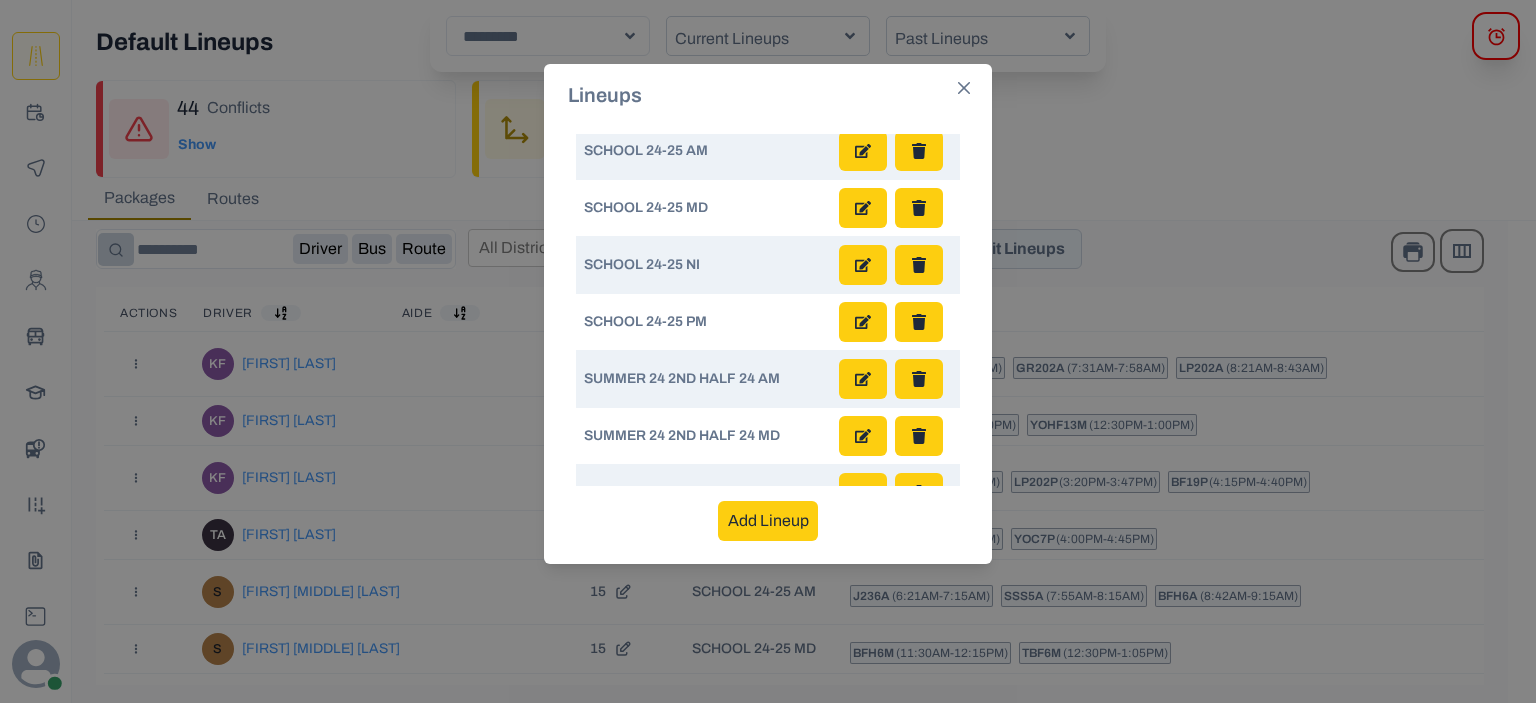 scroll, scrollTop: 600, scrollLeft: 0, axis: vertical 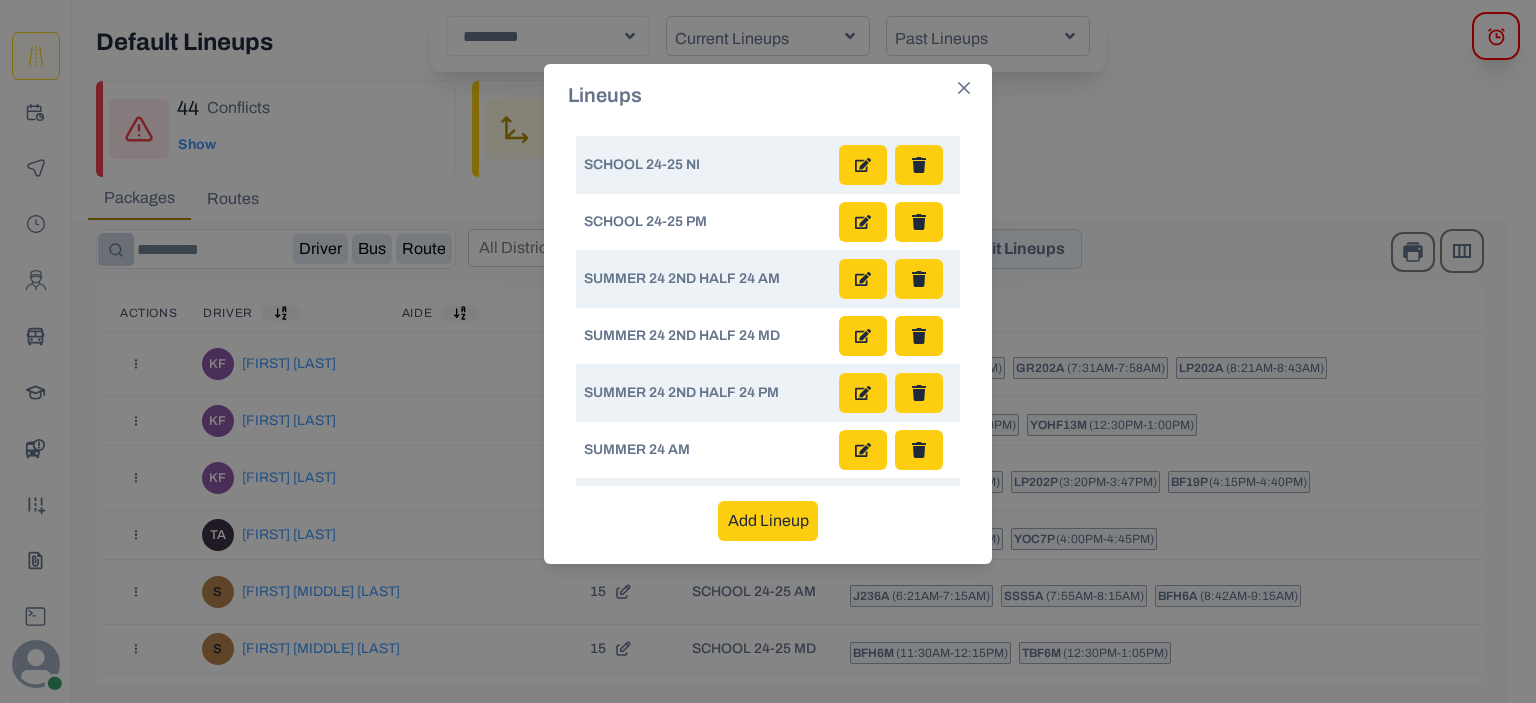 click 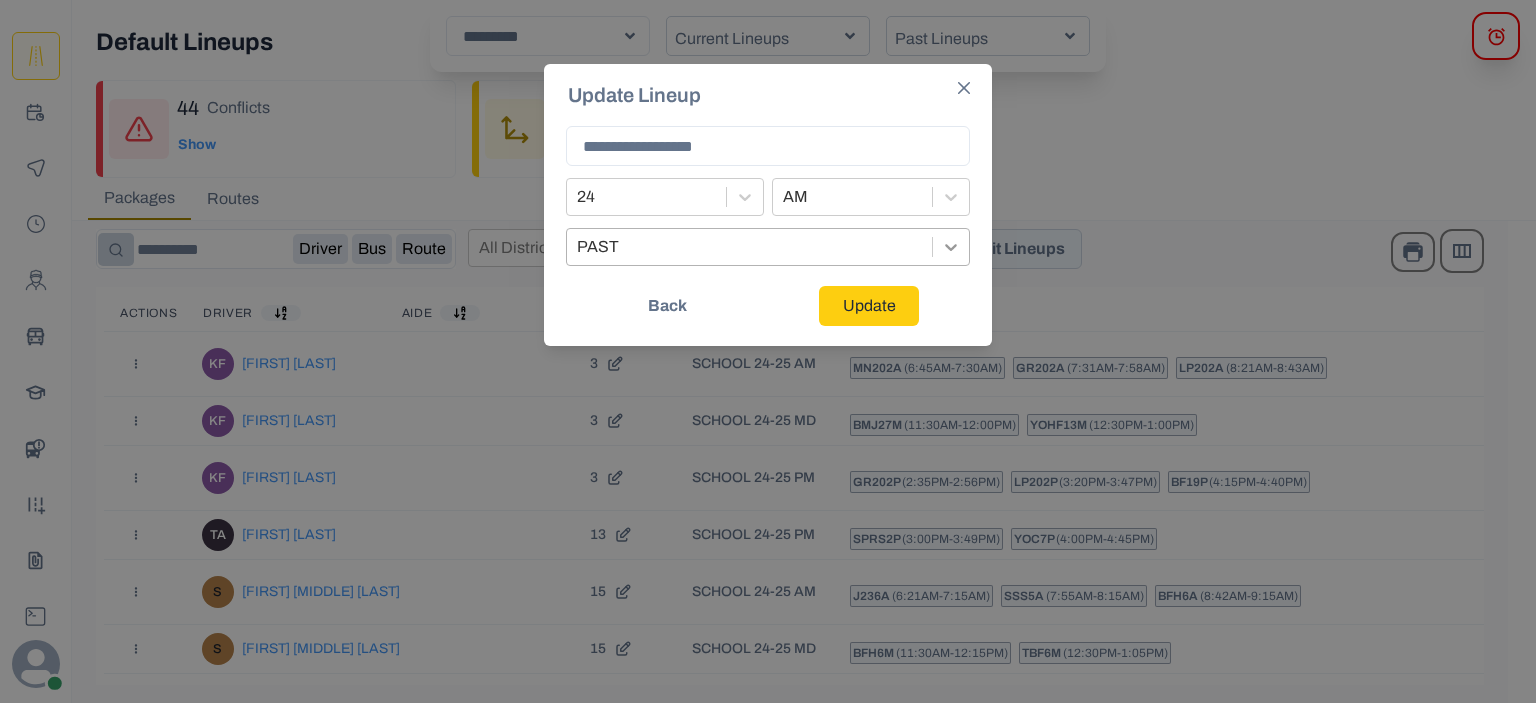 click at bounding box center (951, 247) 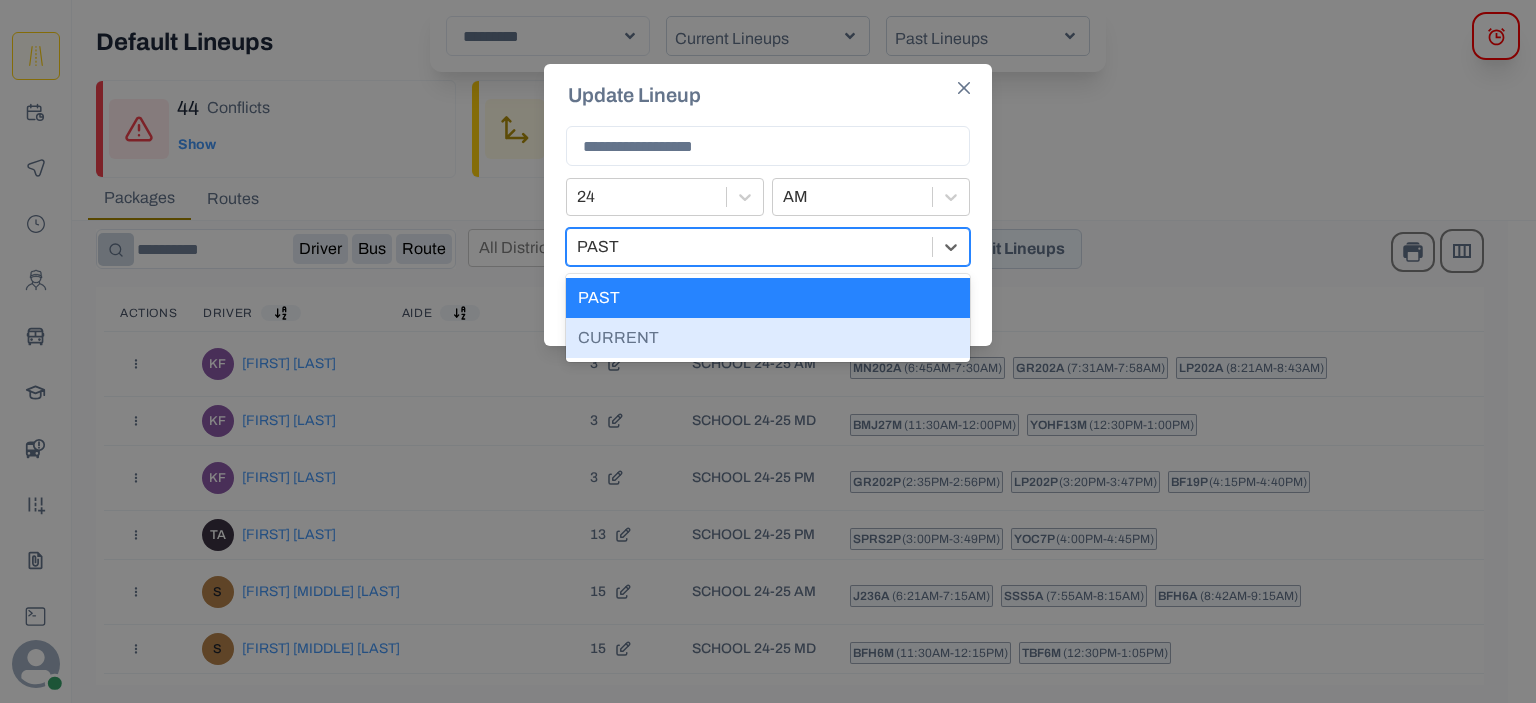 click on "CURRENT" at bounding box center [768, 338] 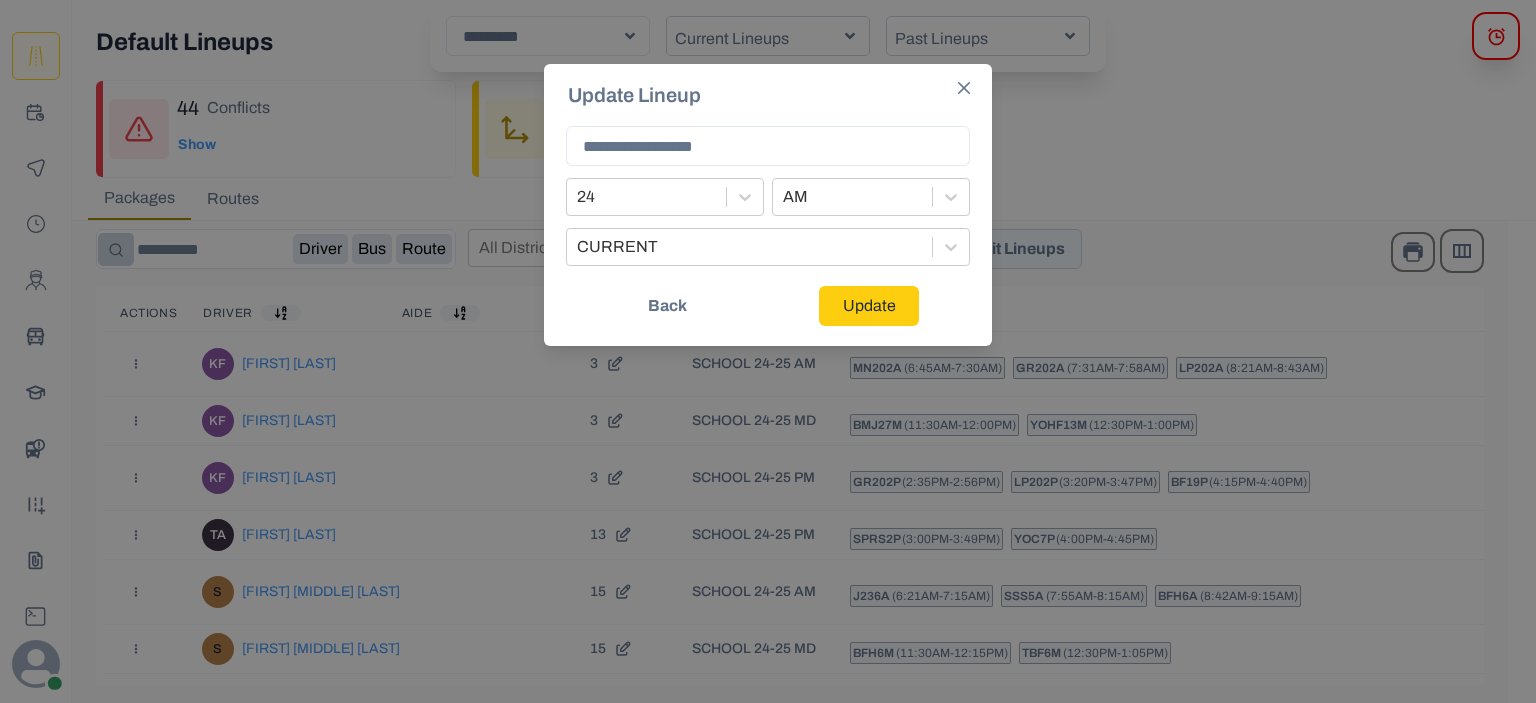 click on "Update" at bounding box center [869, 306] 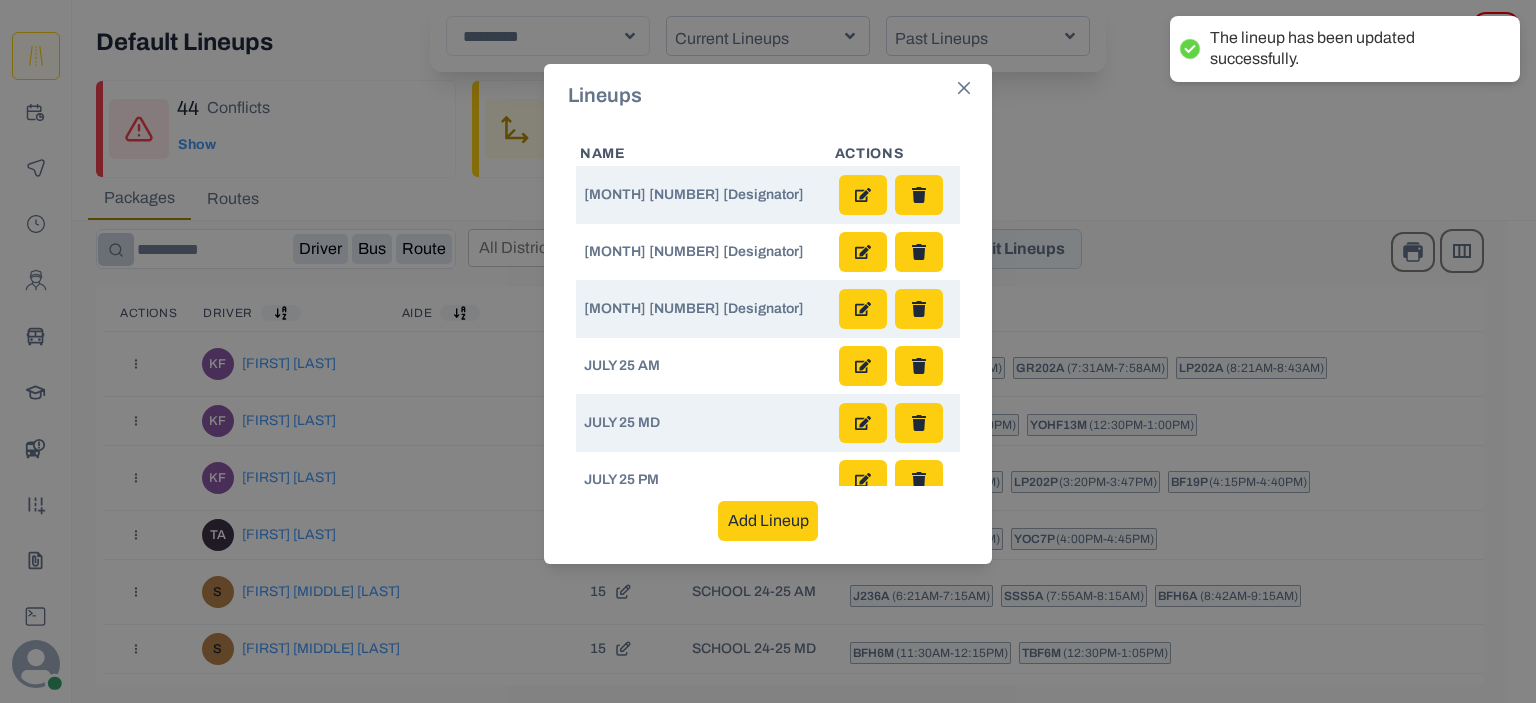 click on "Lineups Name Actions AUGUST 25 AM AUGUST 25 MD AUGUST 25 PM JULY 25 AM JULY 25 MD JULY 25 PM PRIVATE 24-25 EV PRIVATE 24-25 NI SCHOOL 24-25 AM SCHOOL 24-25 MD SCHOOL 24-25 NI SCHOOL 24-25 PM SUMMER 24 2ND HALF 24 AM SUMMER 24 2ND HALF 24 MD SUMMER 24 2ND HALF 24 PM SUMMER 24 AM SUMMER 24 PM SUNDAY 24-25 AM SUNDAY 24-25 NI SUNDAY 24-25 PM Add Lineup" at bounding box center (768, 351) 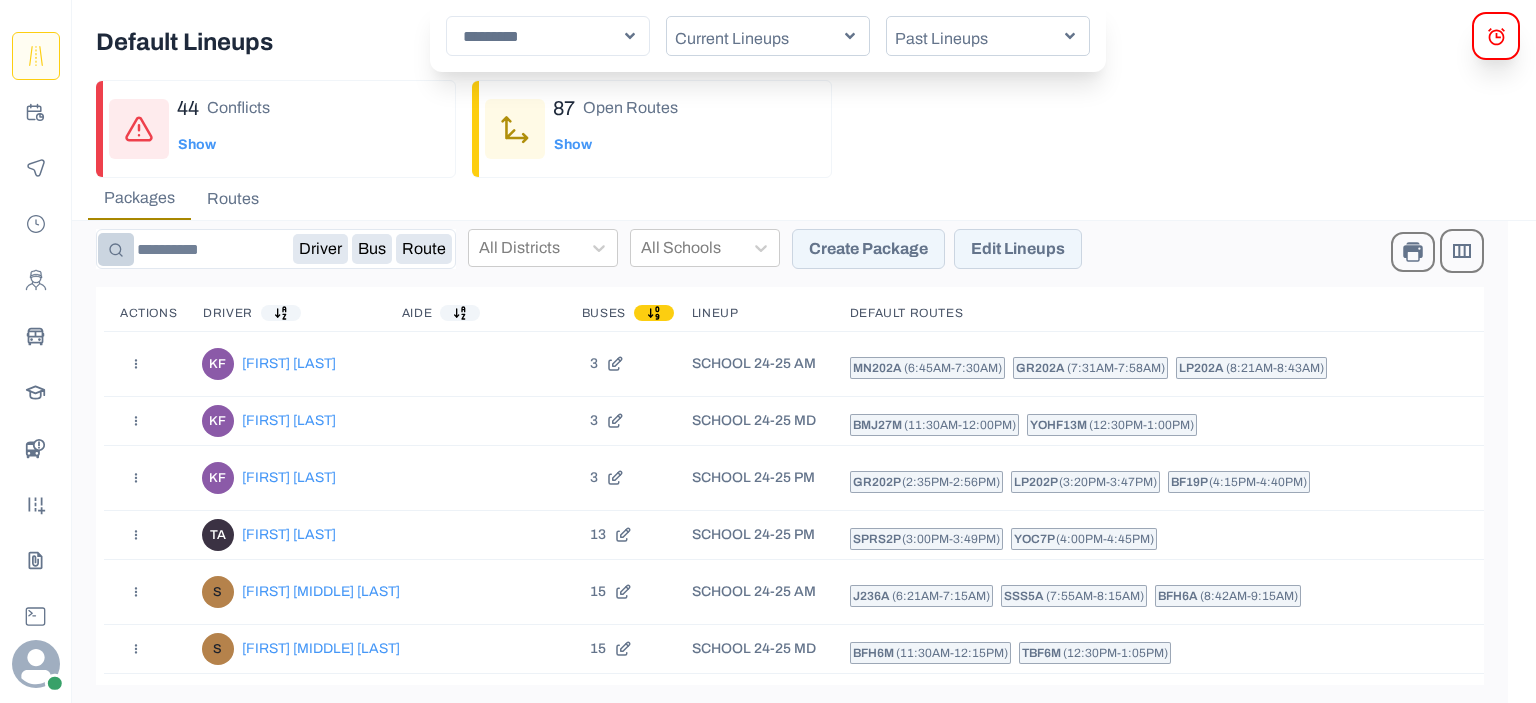 click on "Create Package" at bounding box center (868, 249) 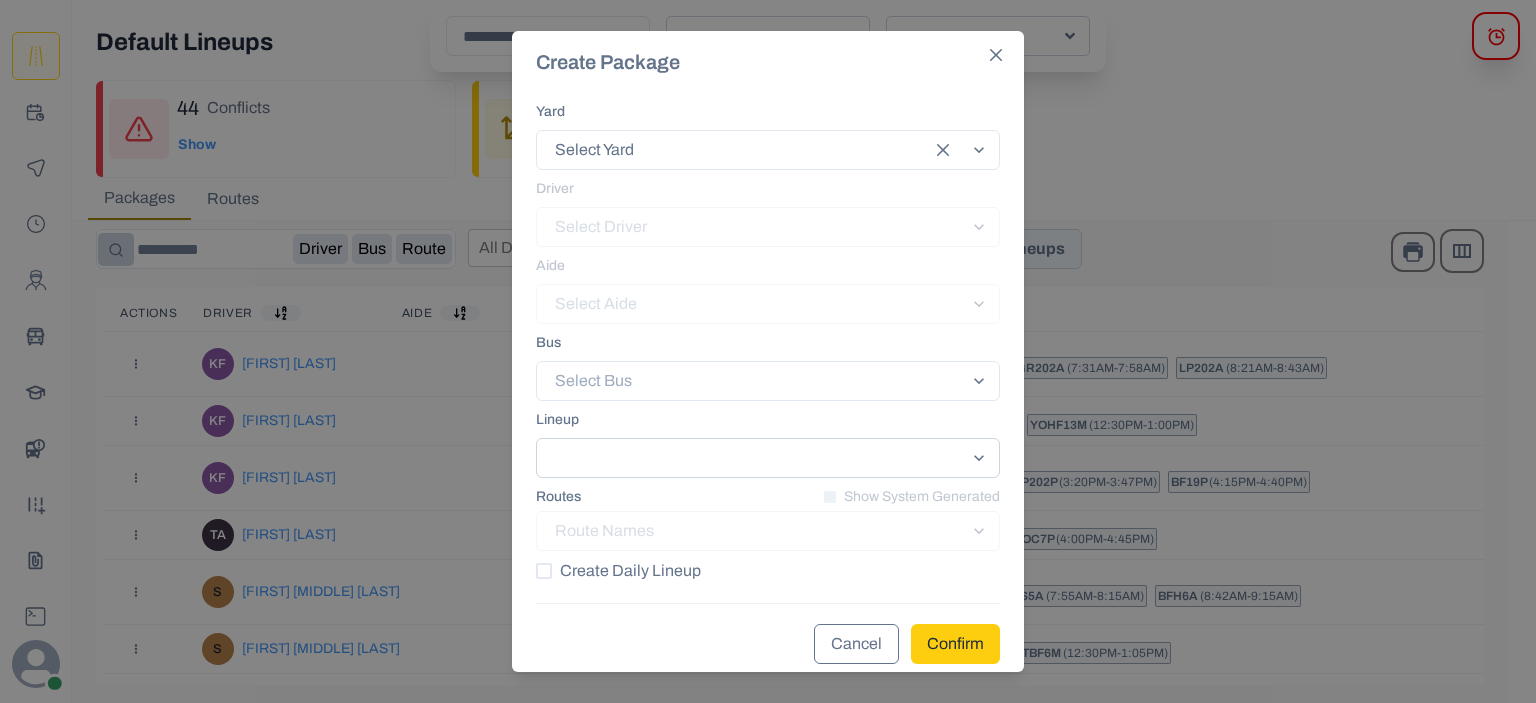 click at bounding box center (768, 458) 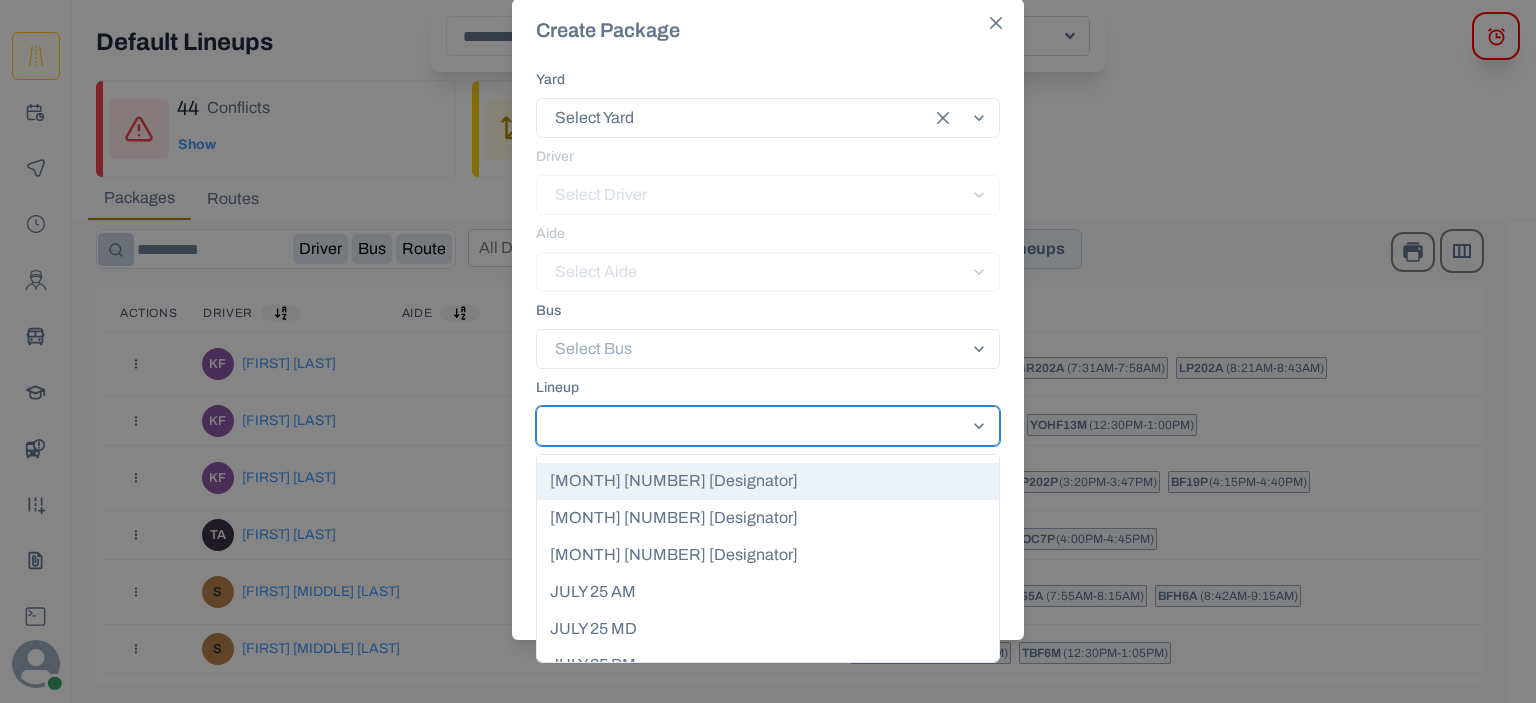 click on "AUGUST 25 AM" at bounding box center (768, 481) 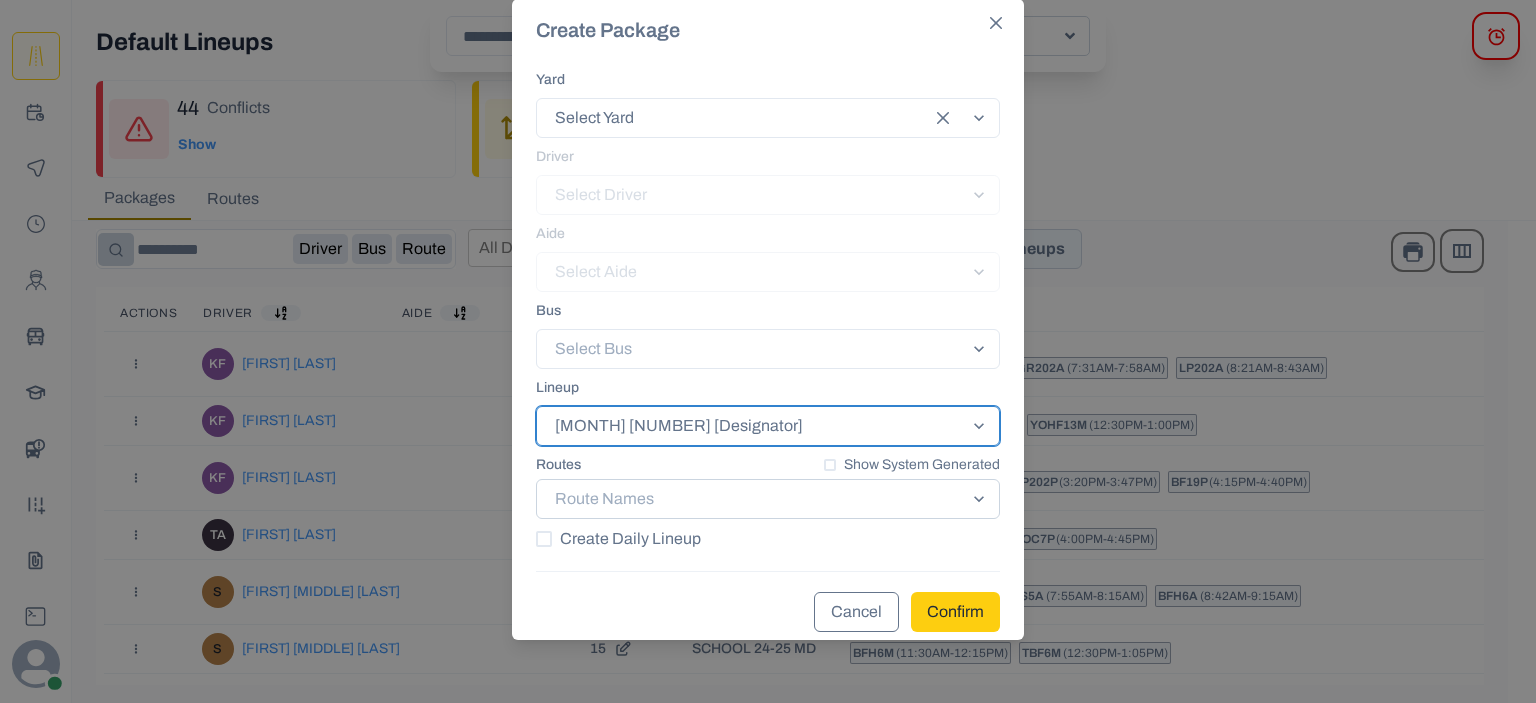 click 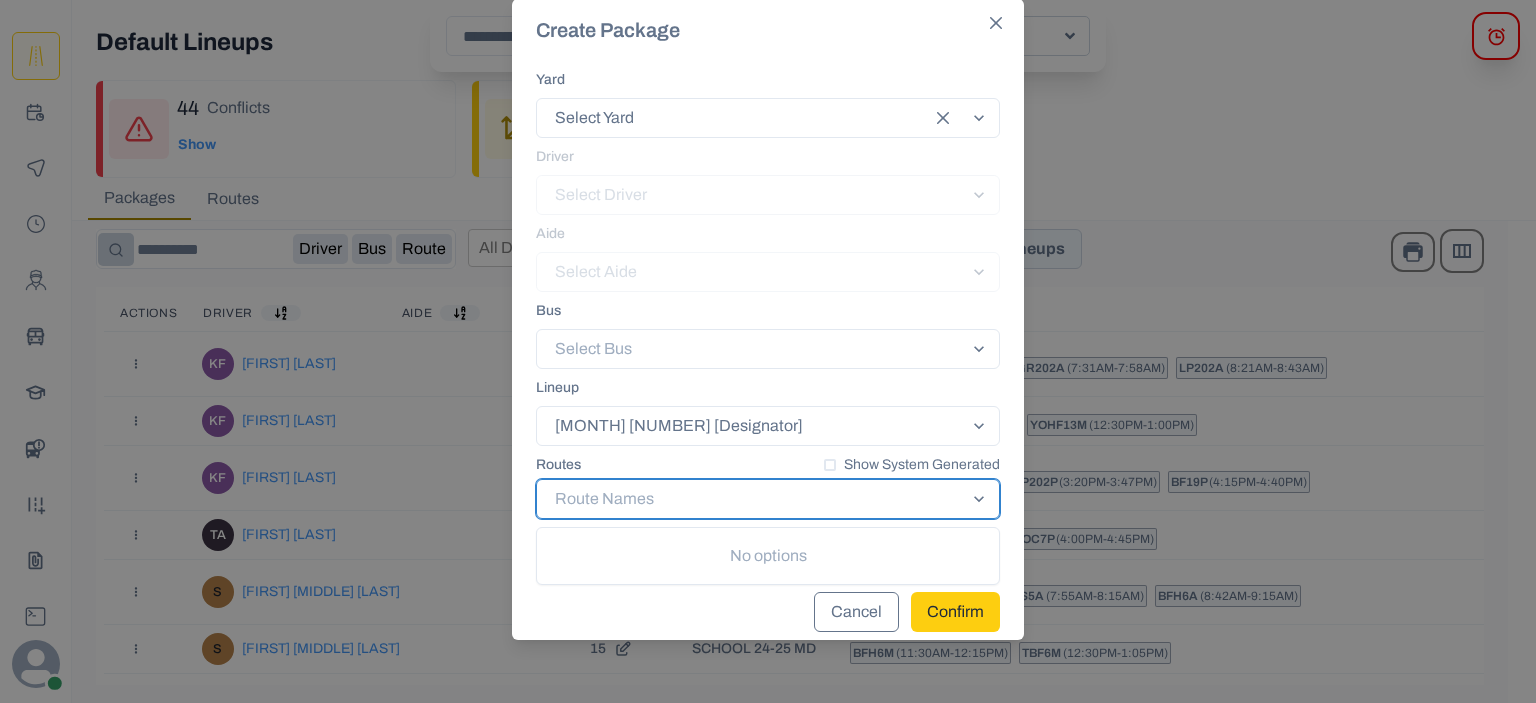 click 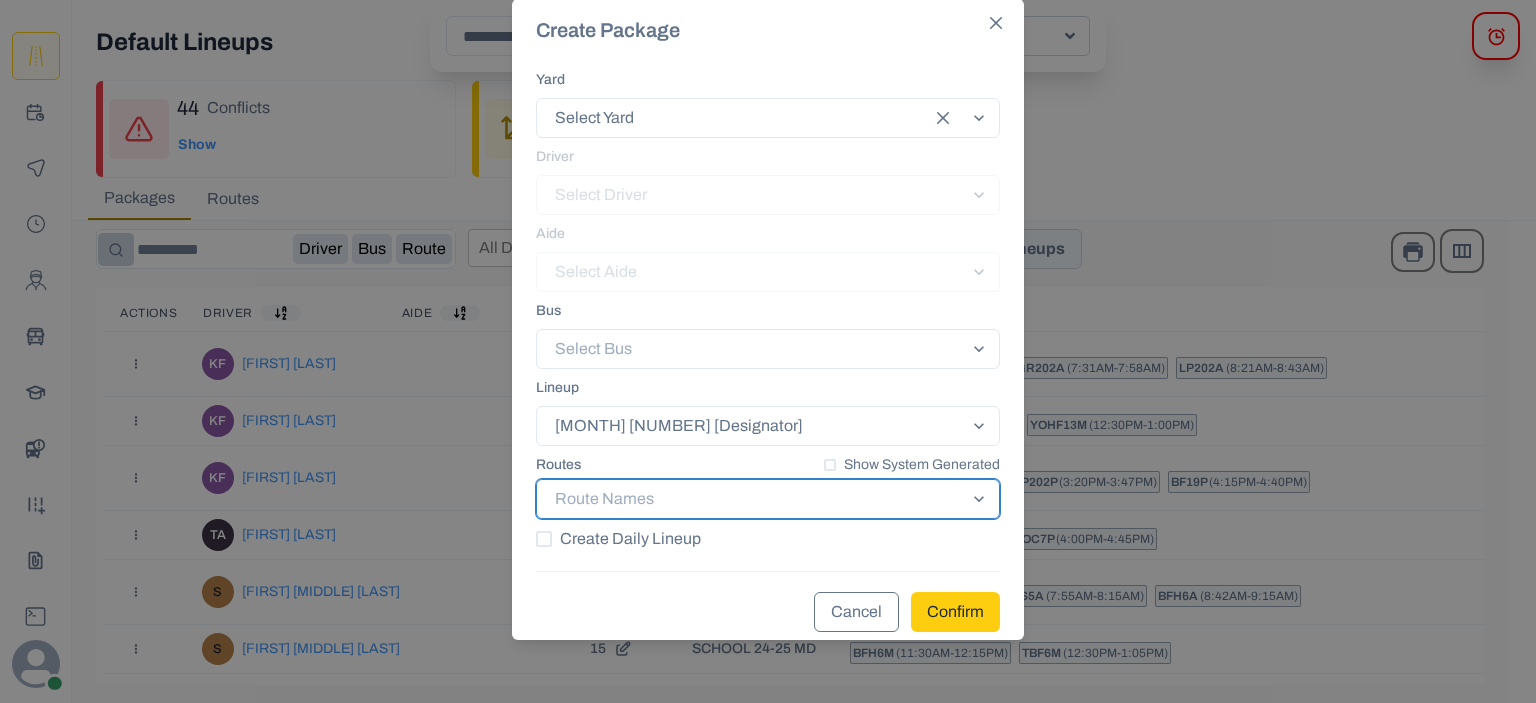click on "Cancel" at bounding box center [856, 612] 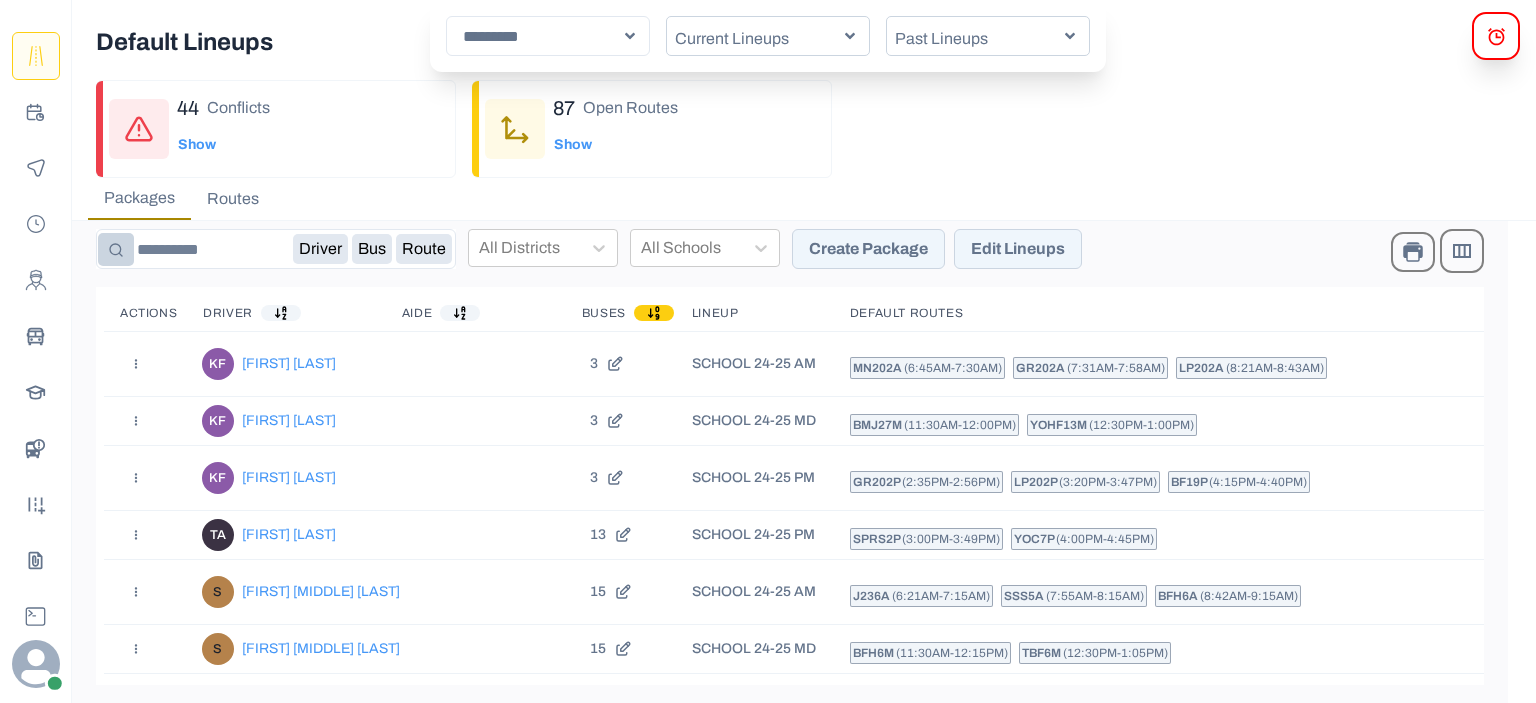 click on "Current Lineups" at bounding box center (768, 36) 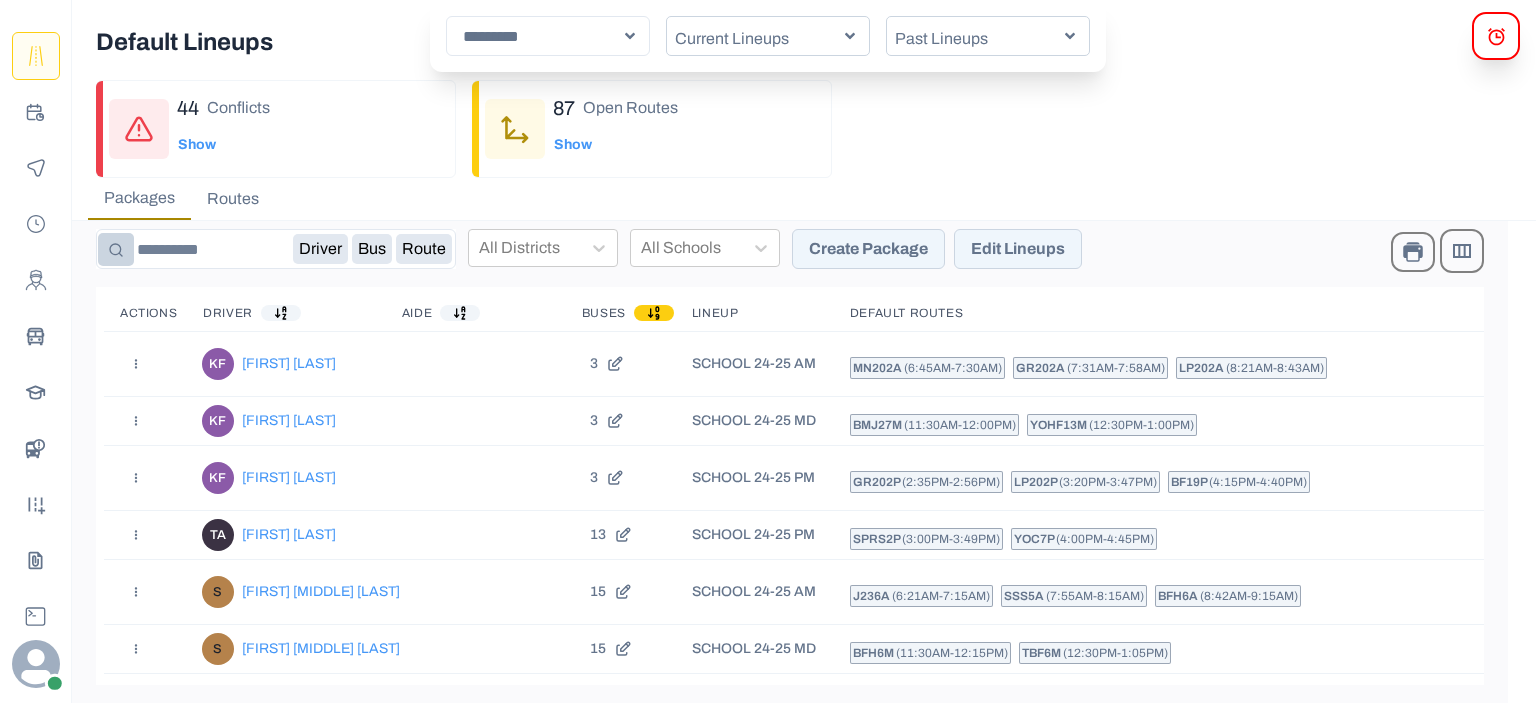 click on "44 Conflicts Show 87 Open Routes Show" at bounding box center [840, 129] 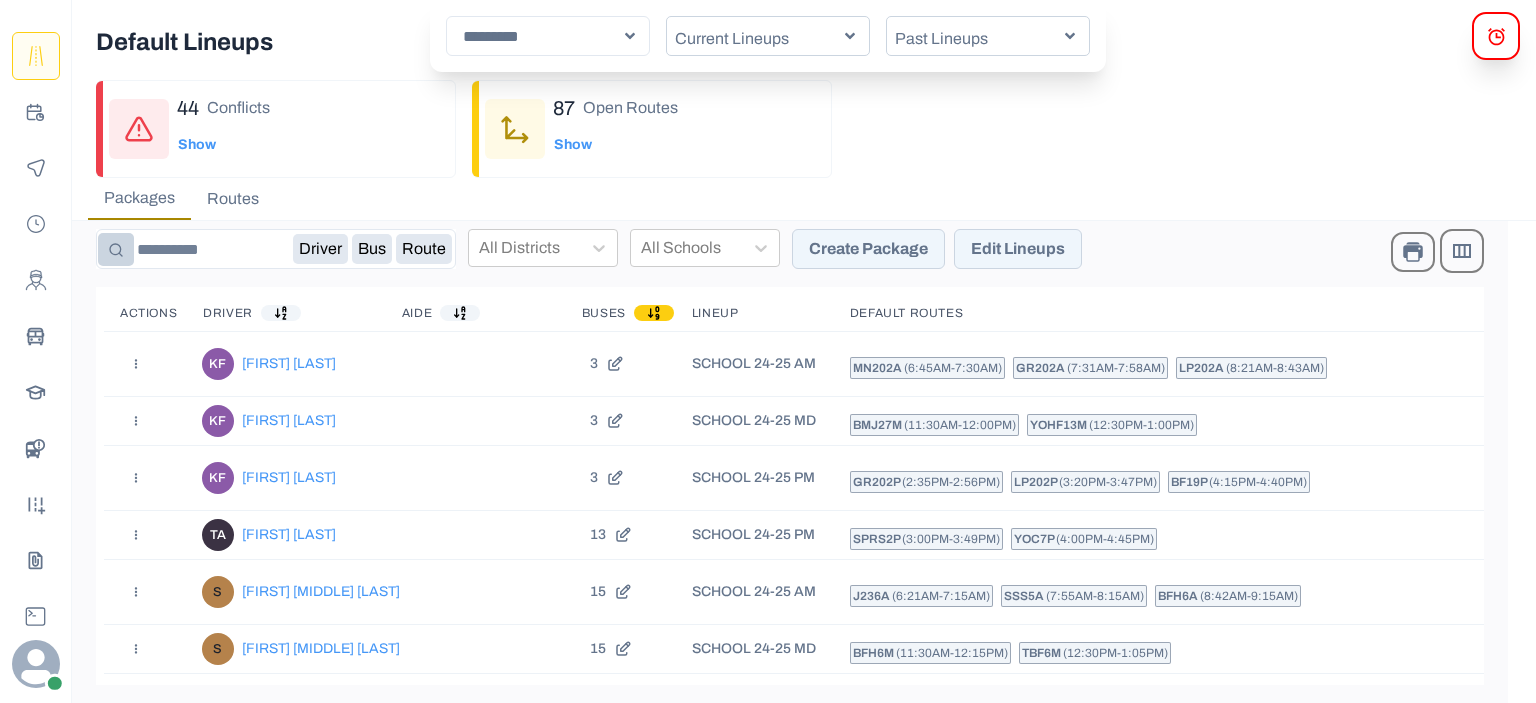 click on "Past Lineups" at bounding box center [978, 39] 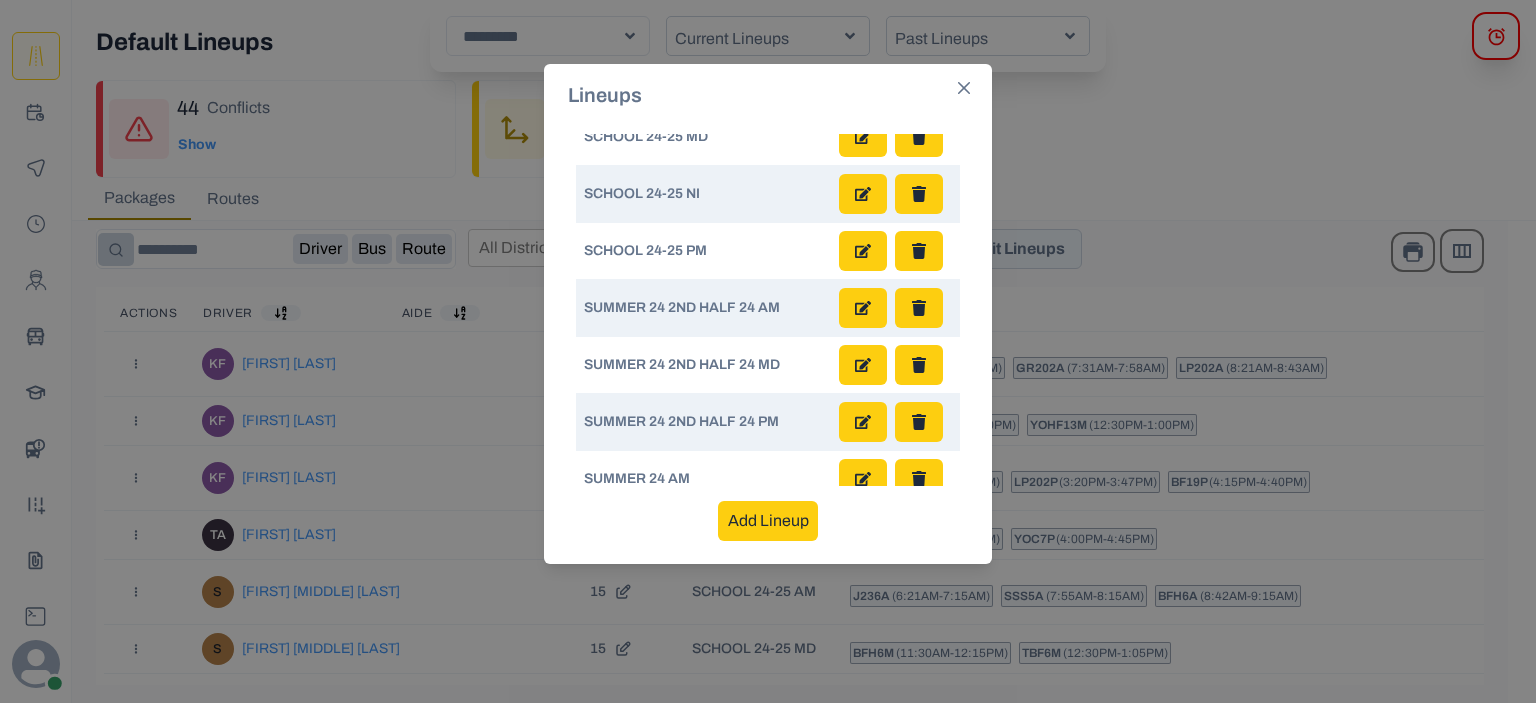 scroll, scrollTop: 525, scrollLeft: 0, axis: vertical 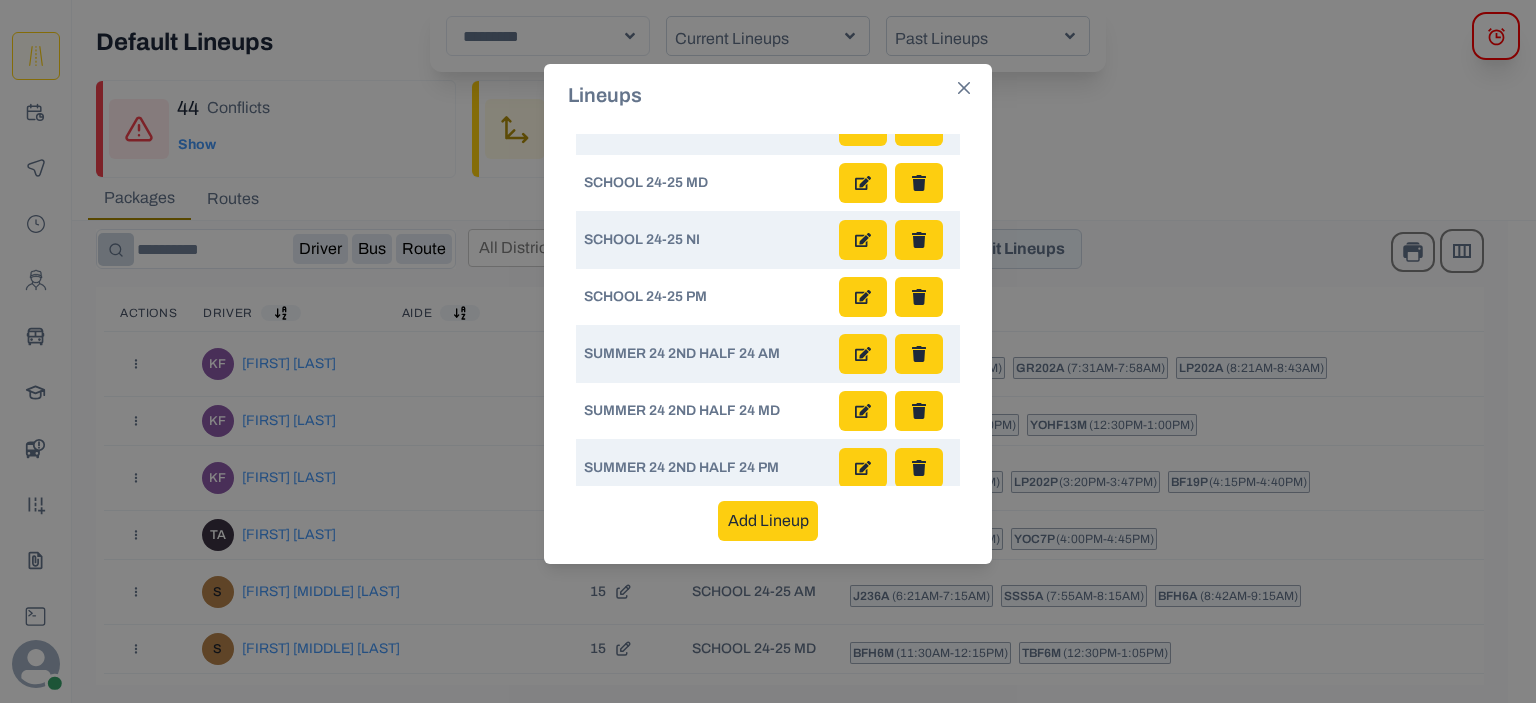 click at bounding box center [863, 354] 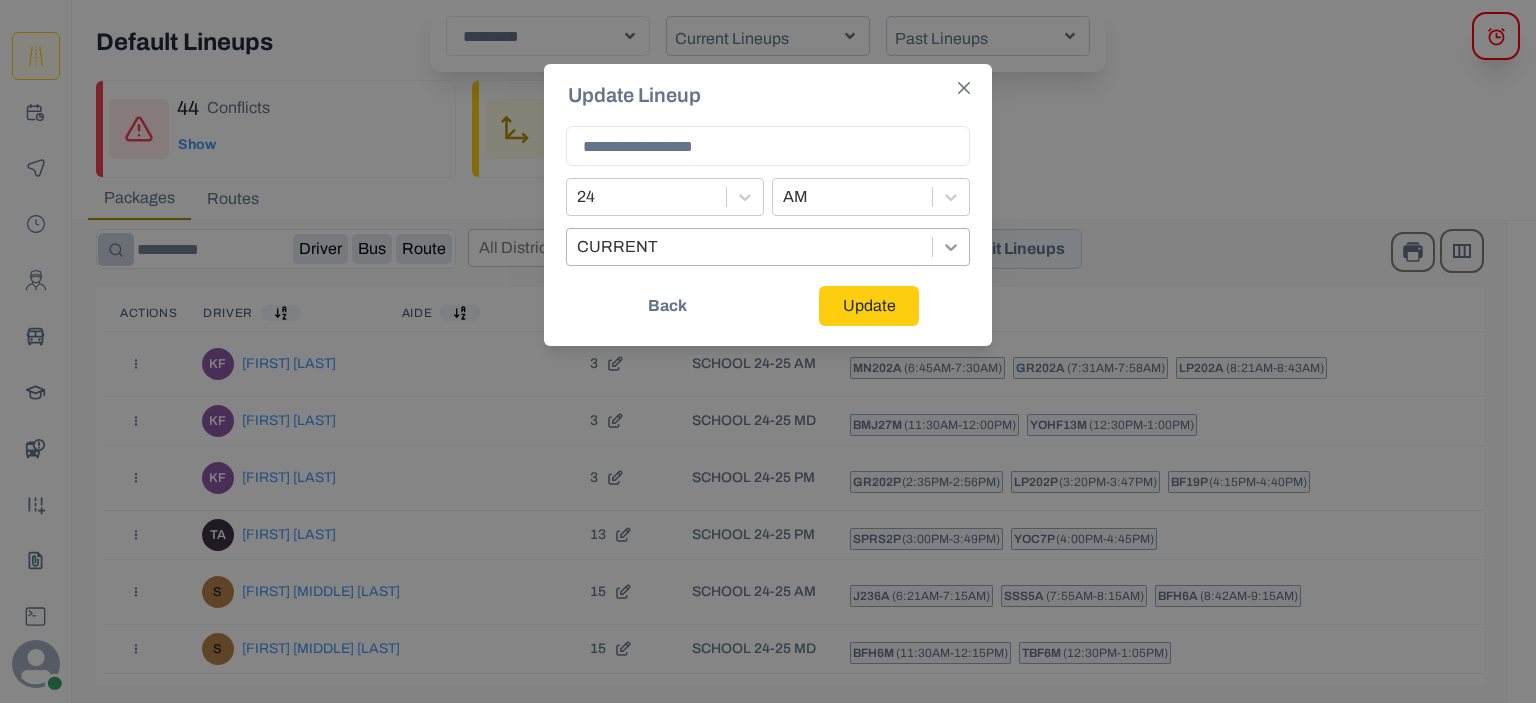 click 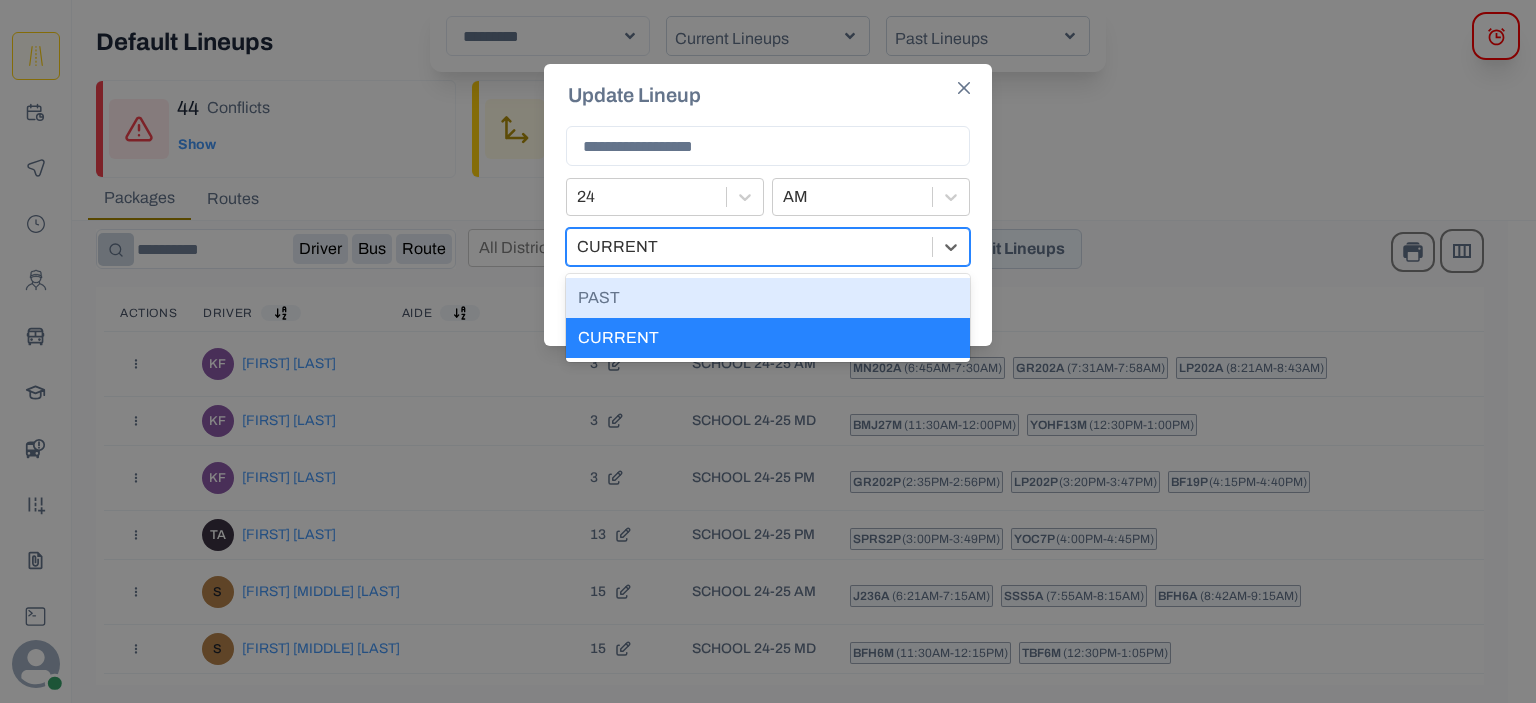 click on "PAST" at bounding box center (768, 298) 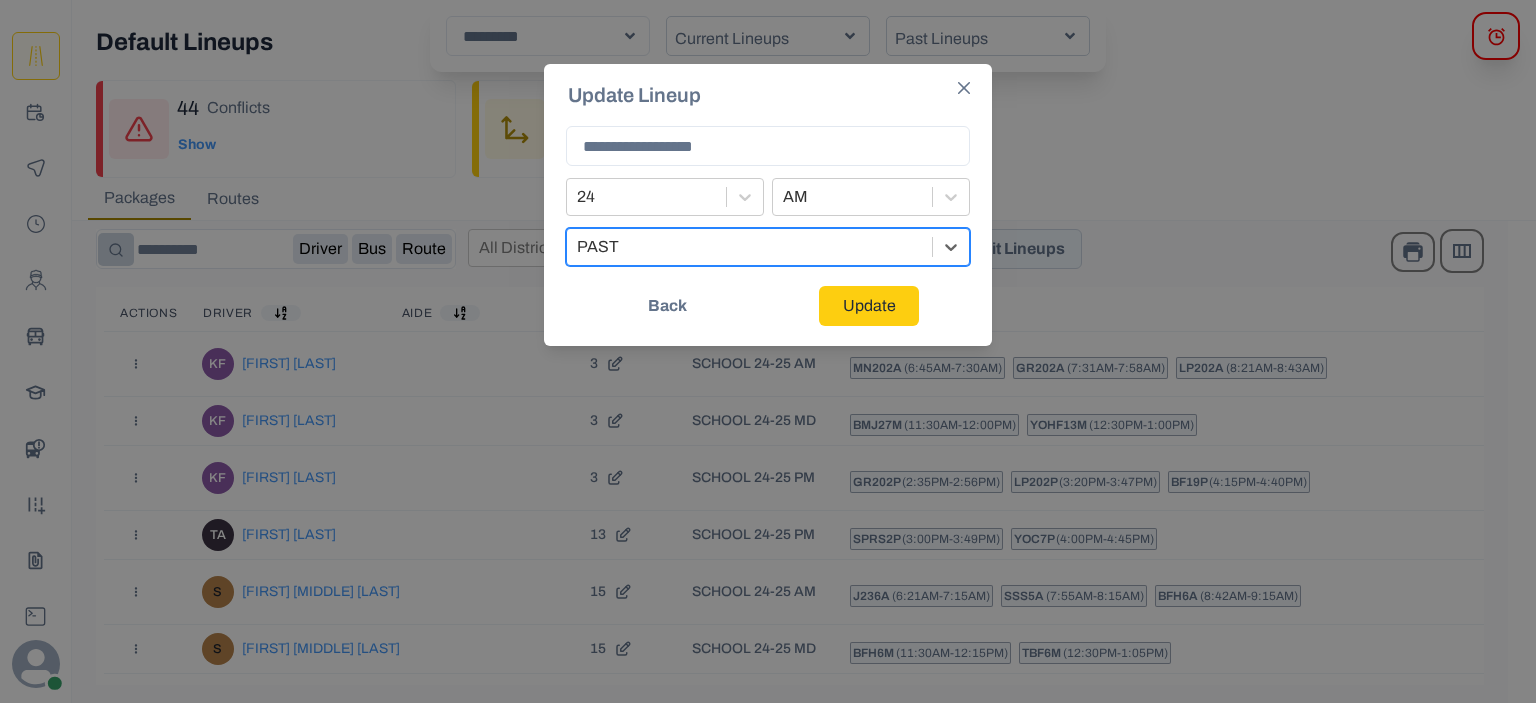 click on "Update" at bounding box center [869, 306] 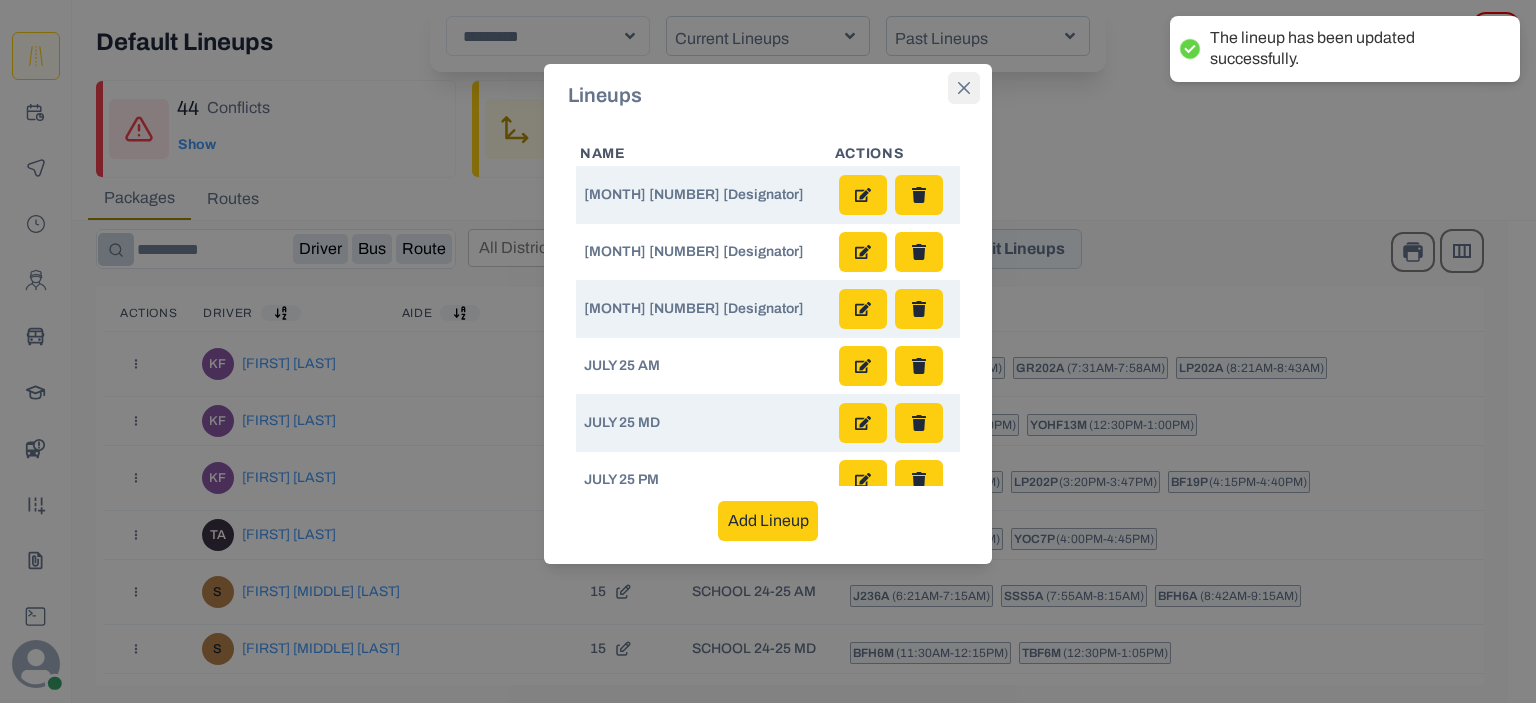 click 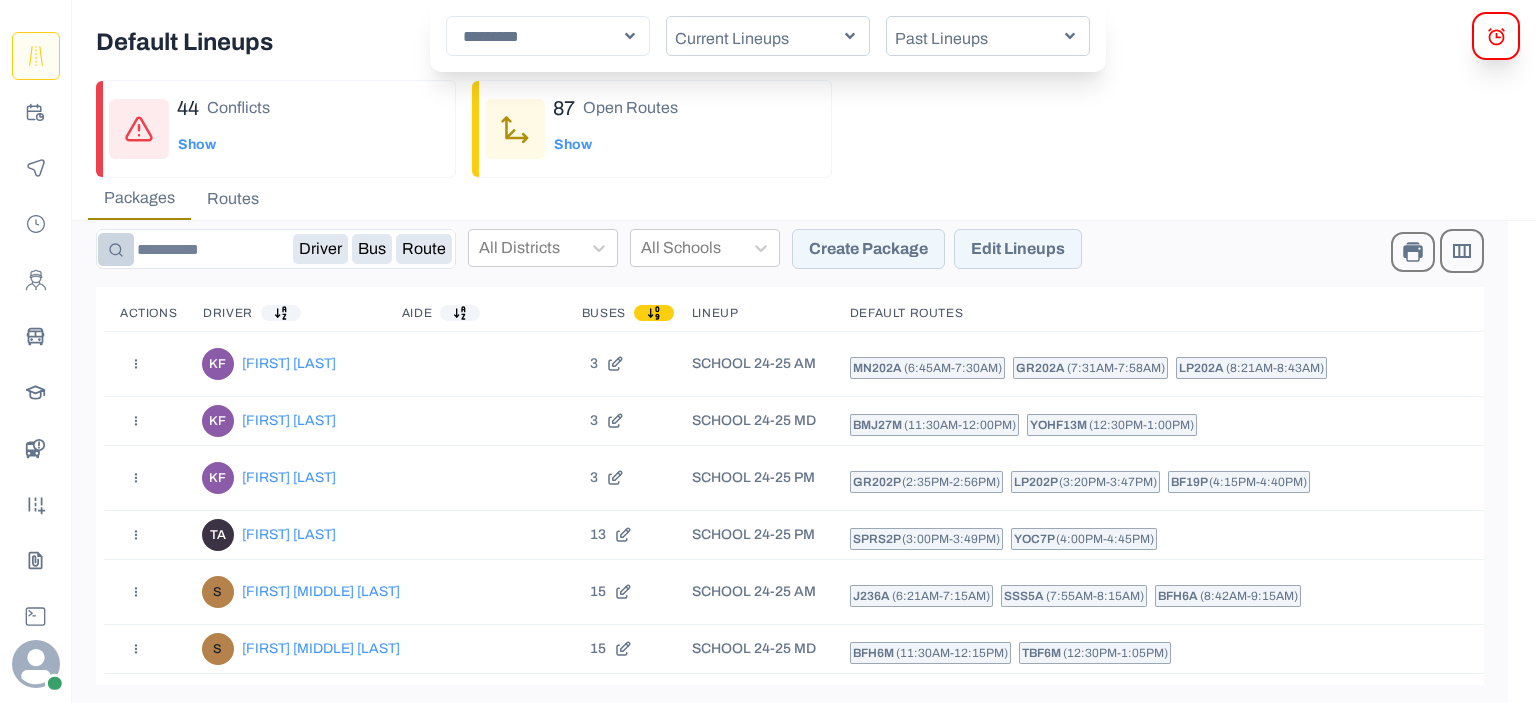click on "Routes" at bounding box center (233, 199) 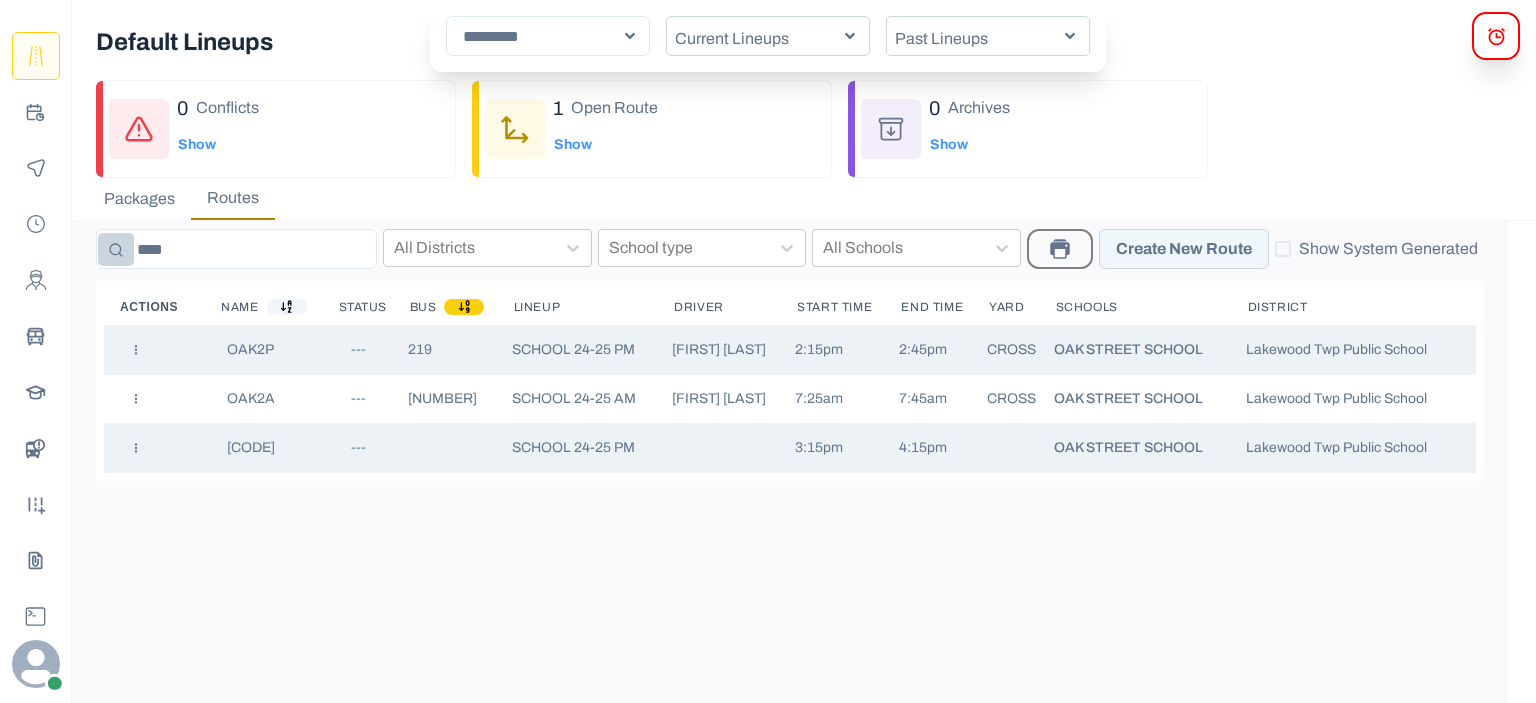 drag, startPoint x: 197, startPoint y: 247, endPoint x: 128, endPoint y: 247, distance: 69 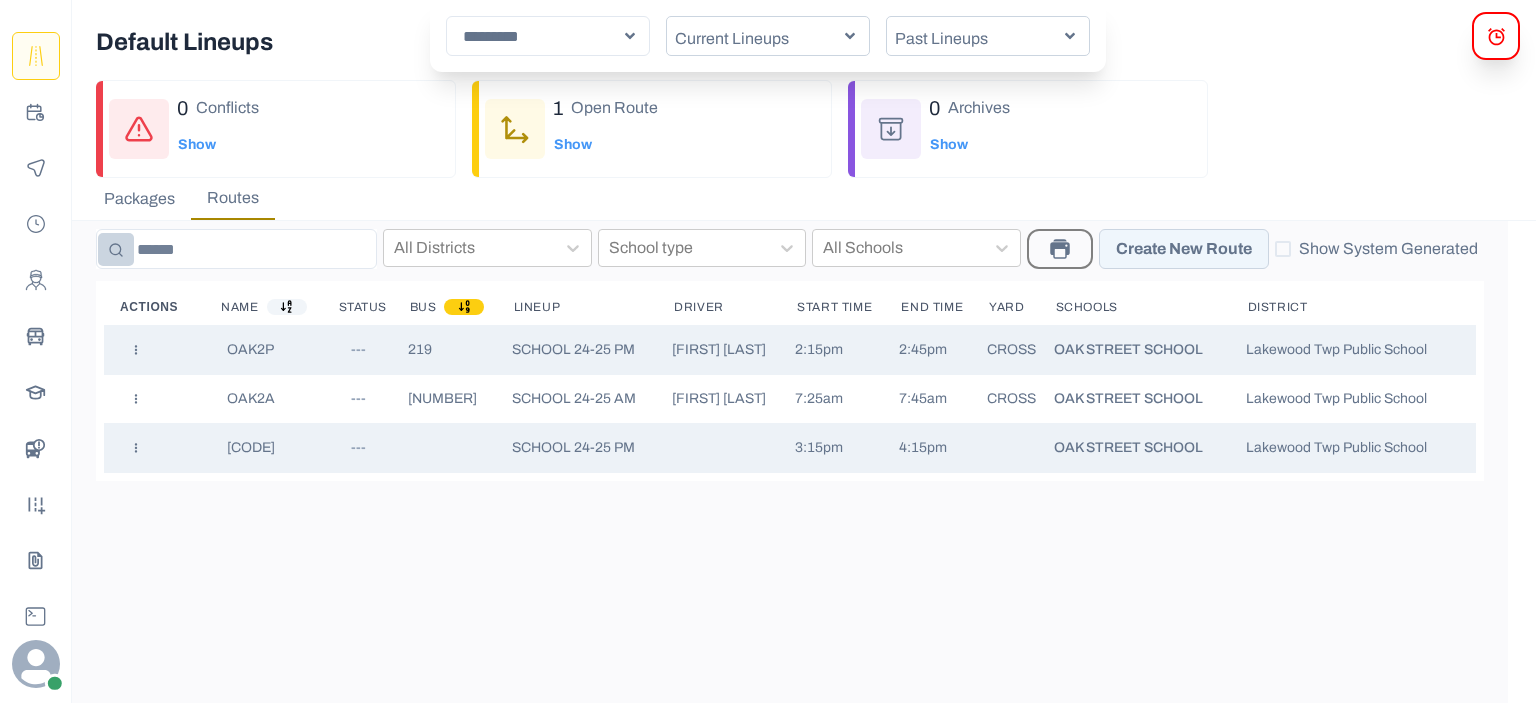 type 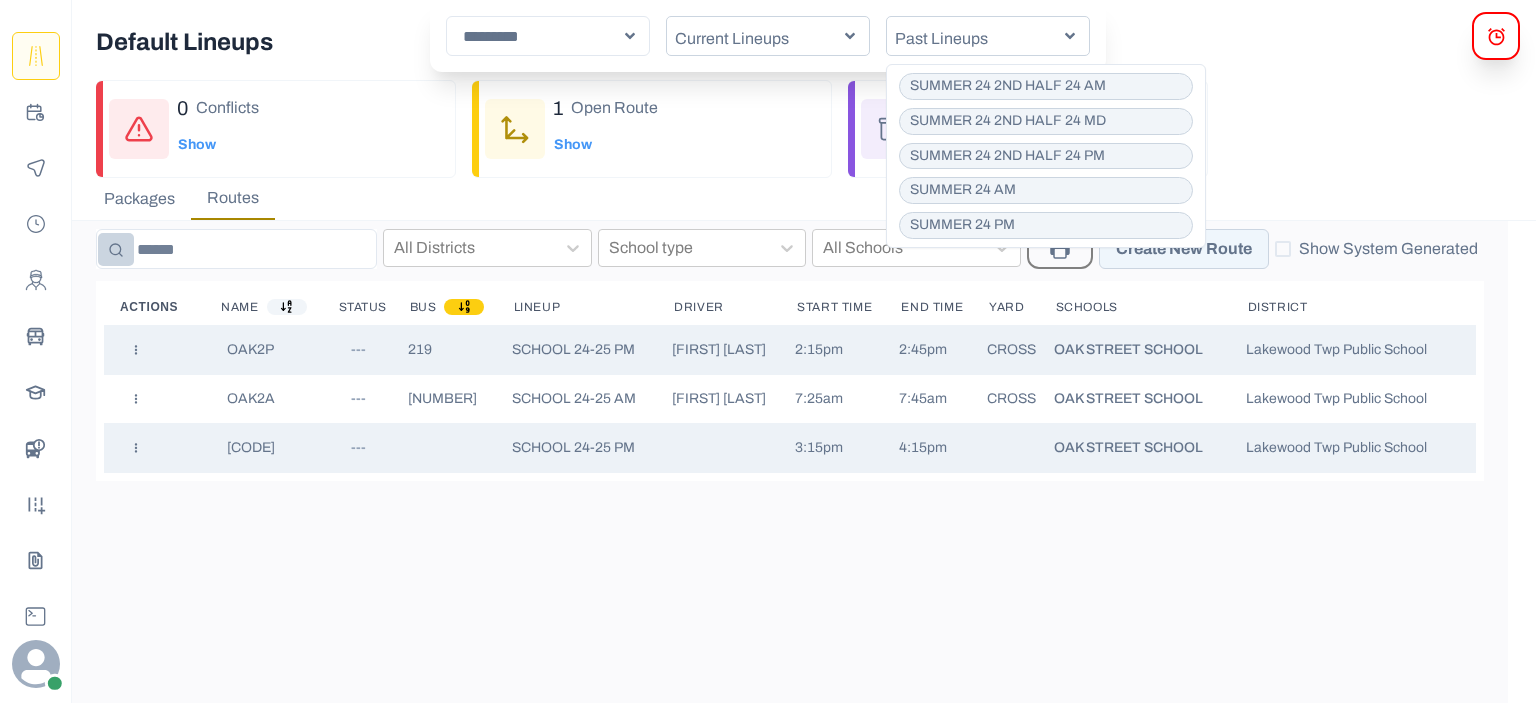 click on "SUMMER 24 2ND HALF 24 AM" at bounding box center [1008, 86] 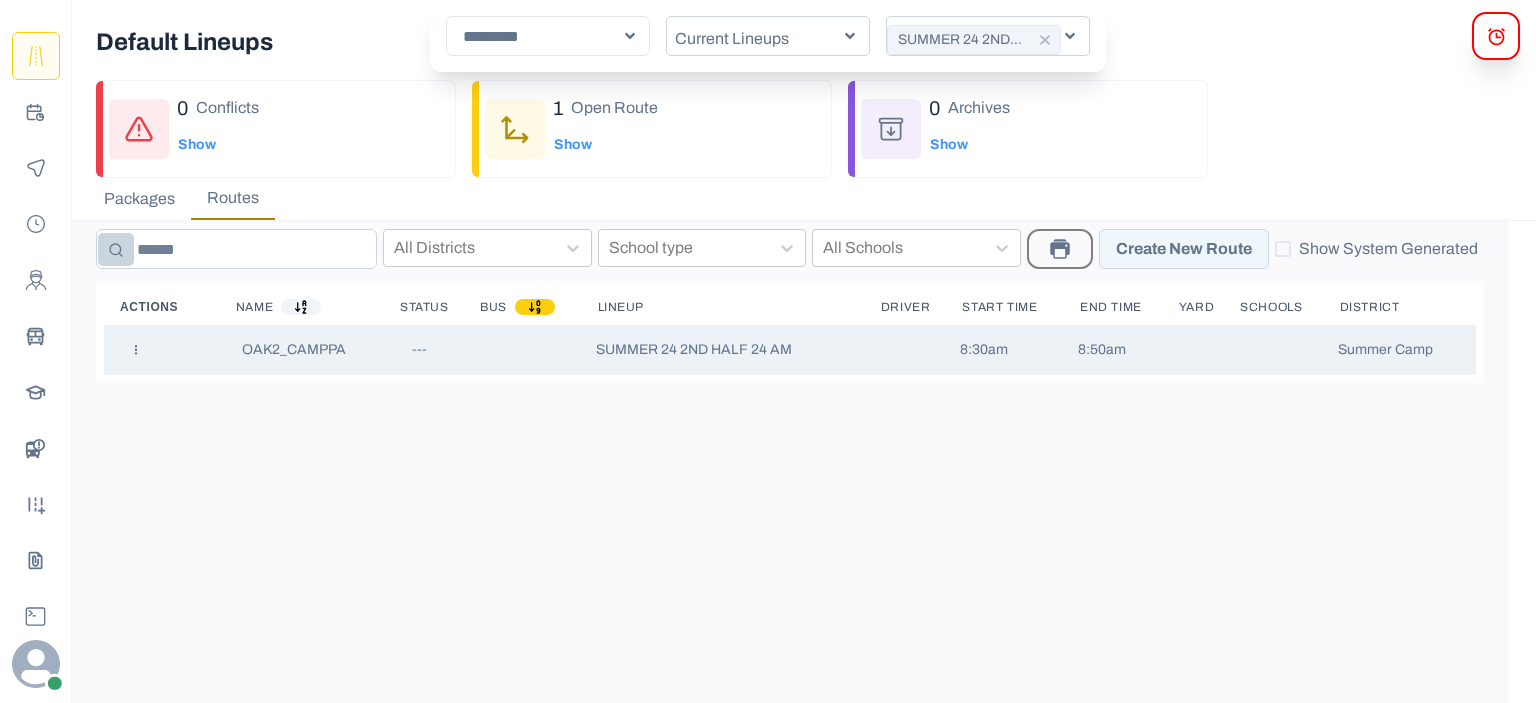 click at bounding box center (236, 249) 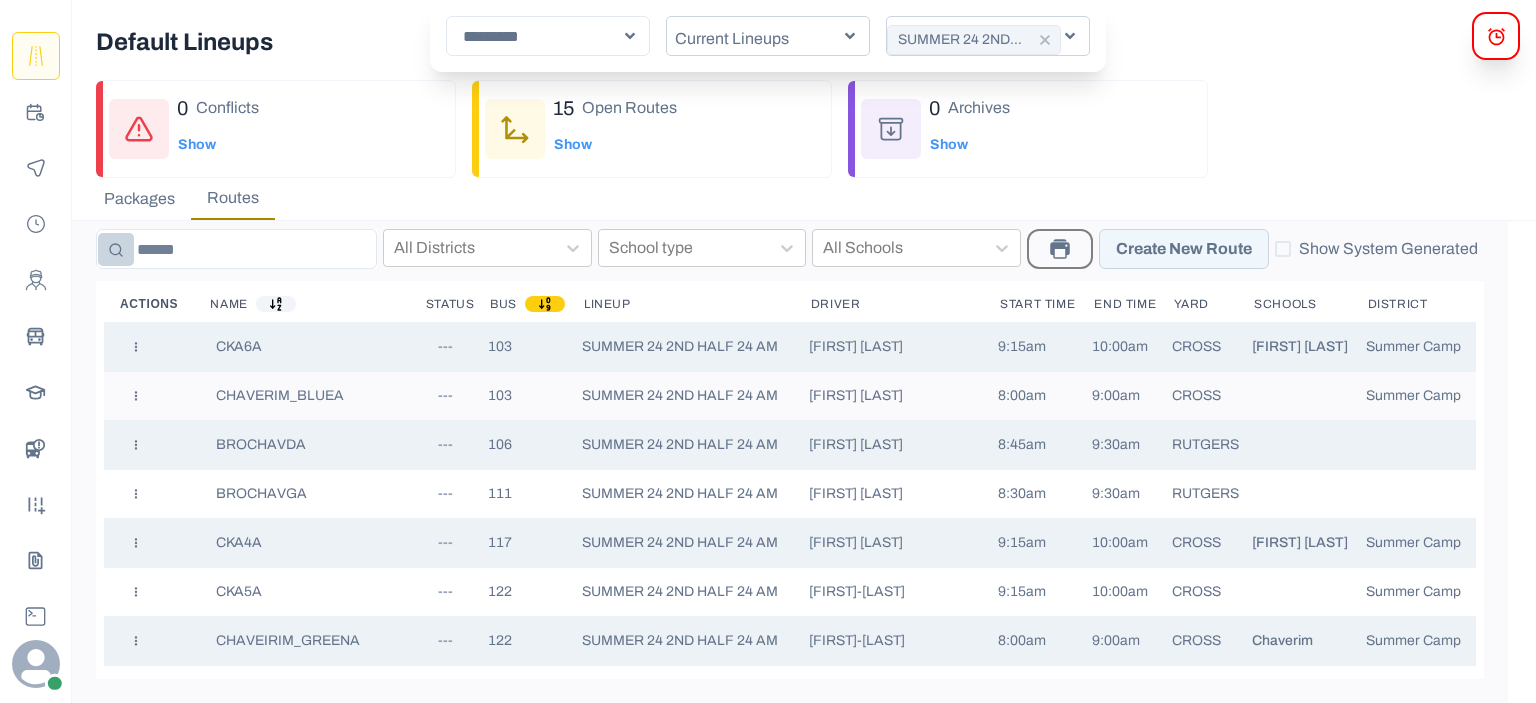 scroll, scrollTop: 0, scrollLeft: 0, axis: both 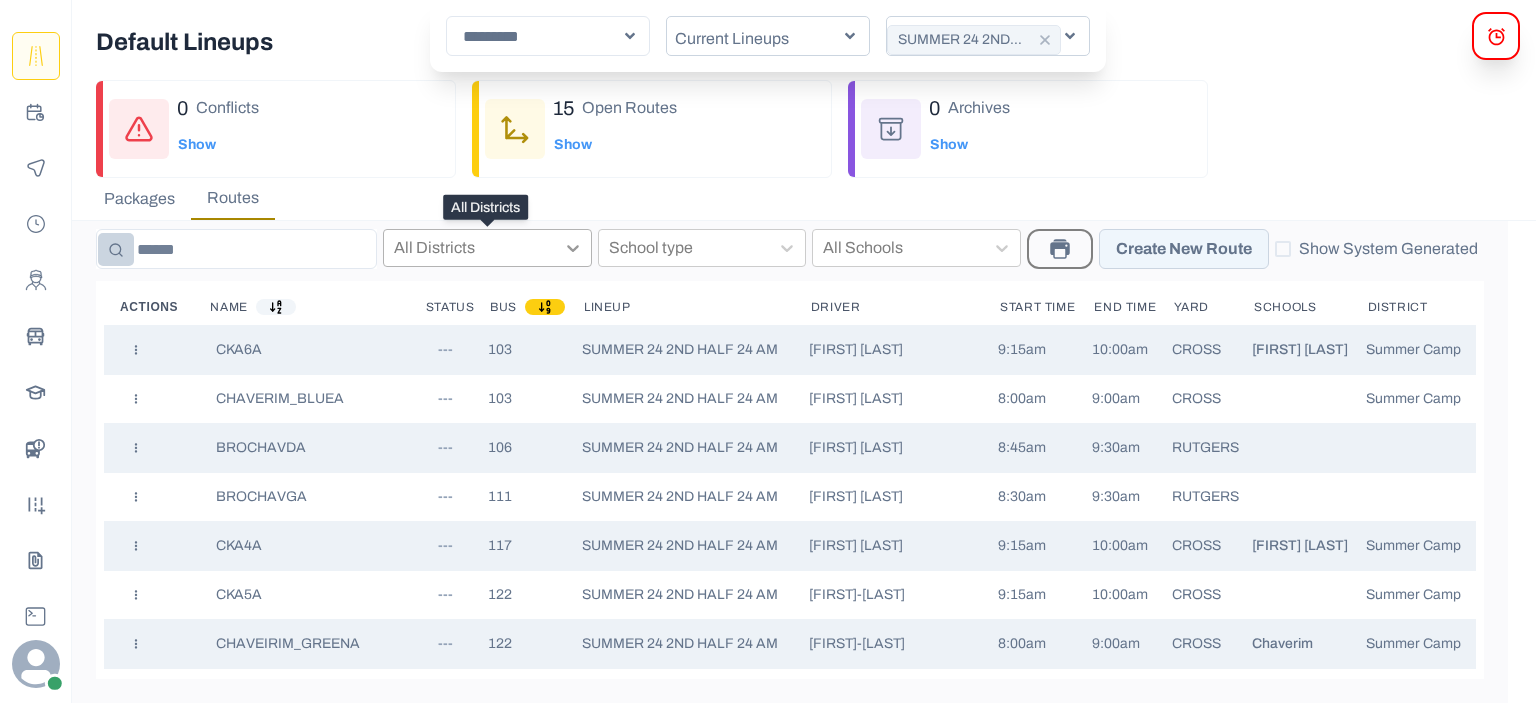 click 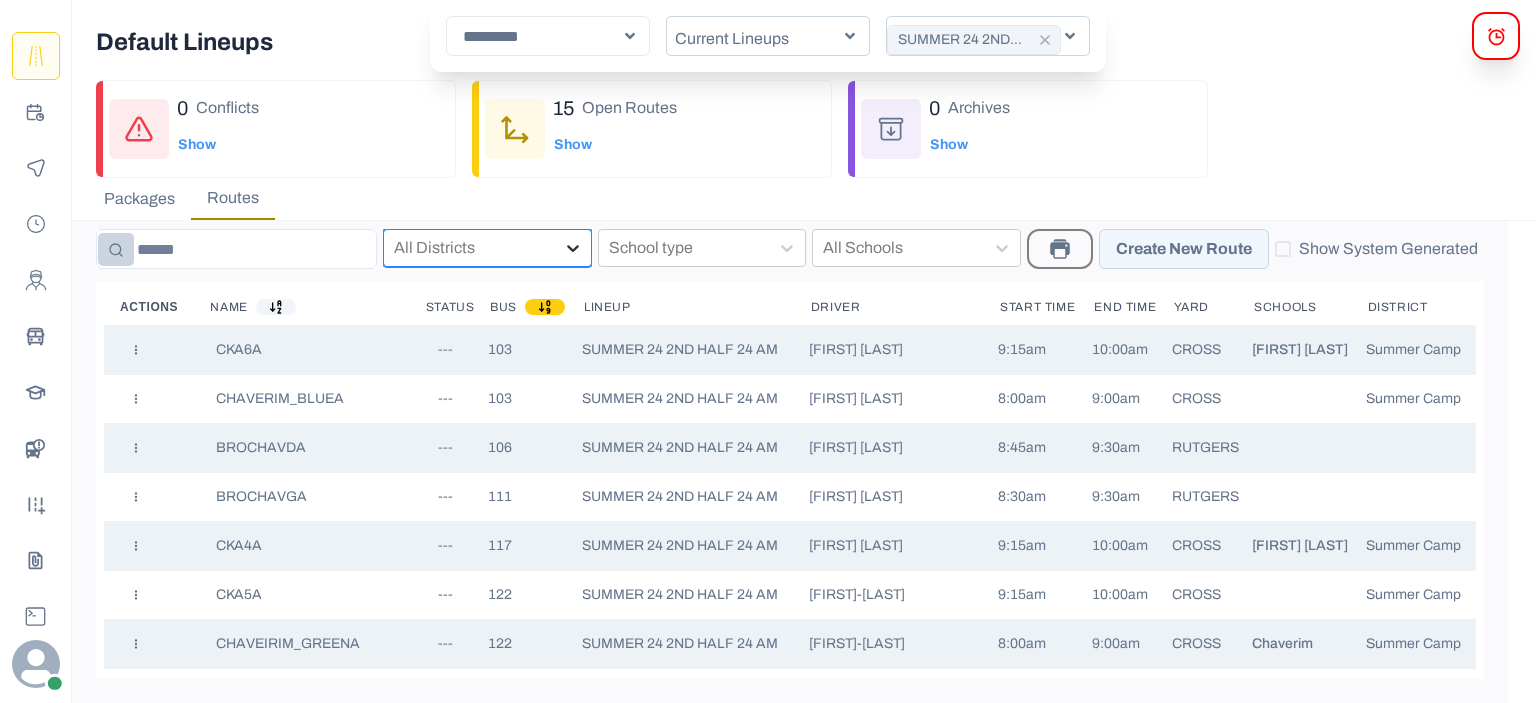 click 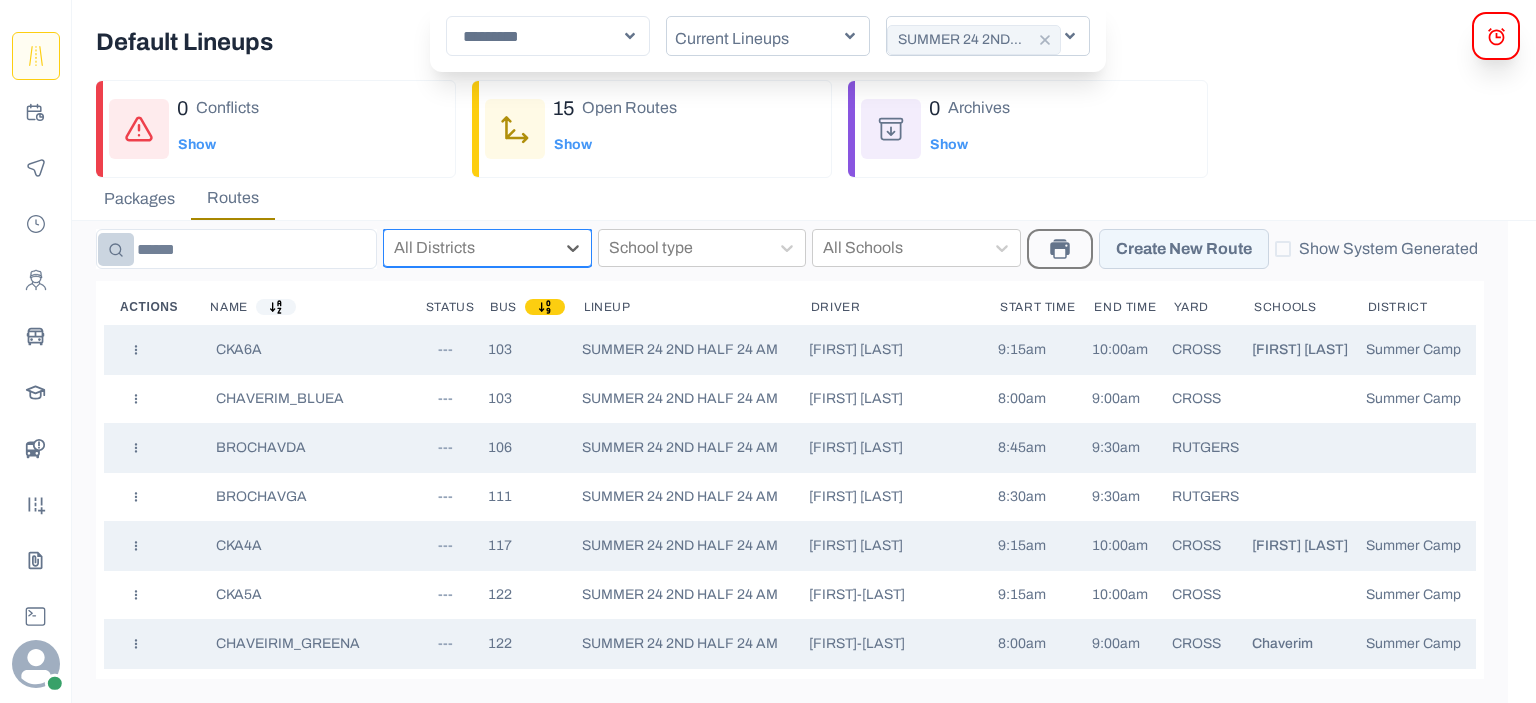 click on "Packages" at bounding box center (139, 199) 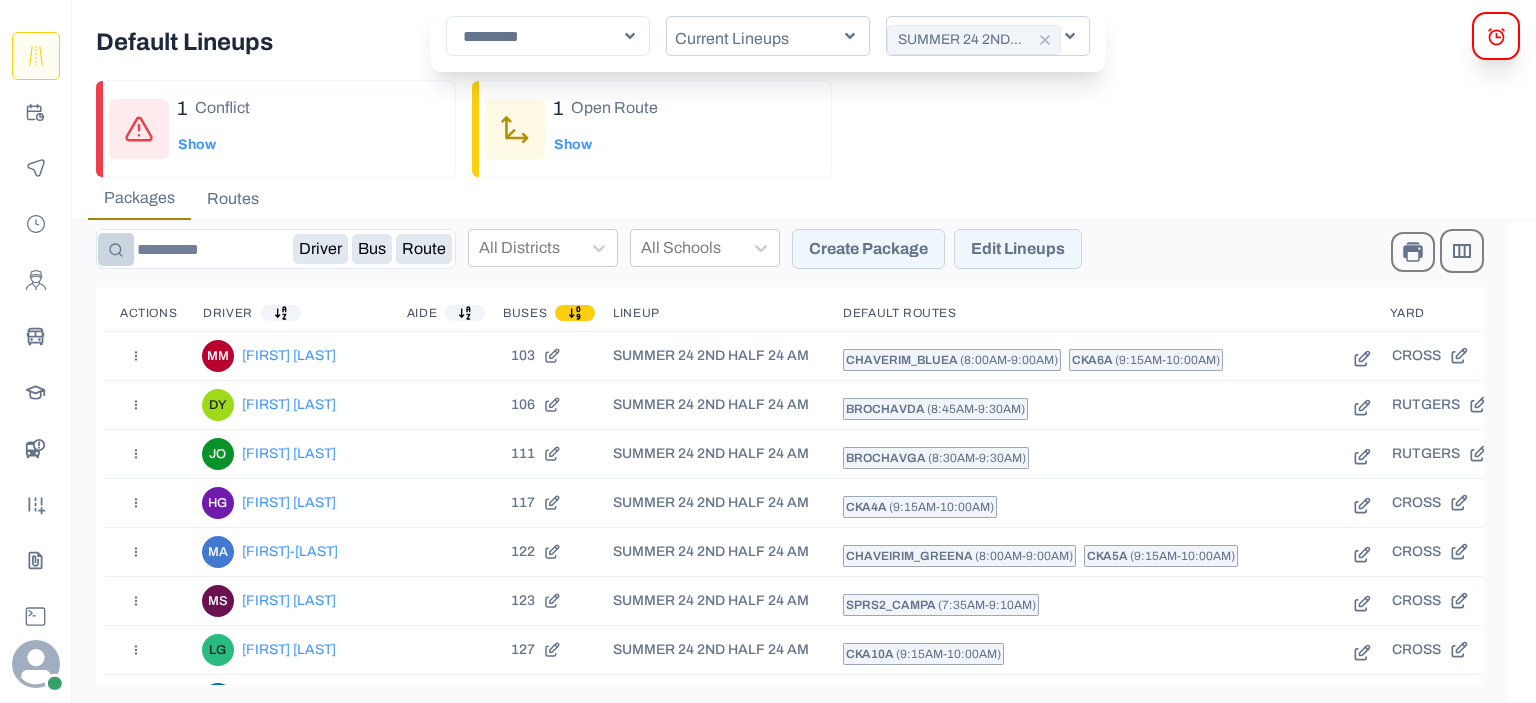 click on "Create Package" at bounding box center [868, 249] 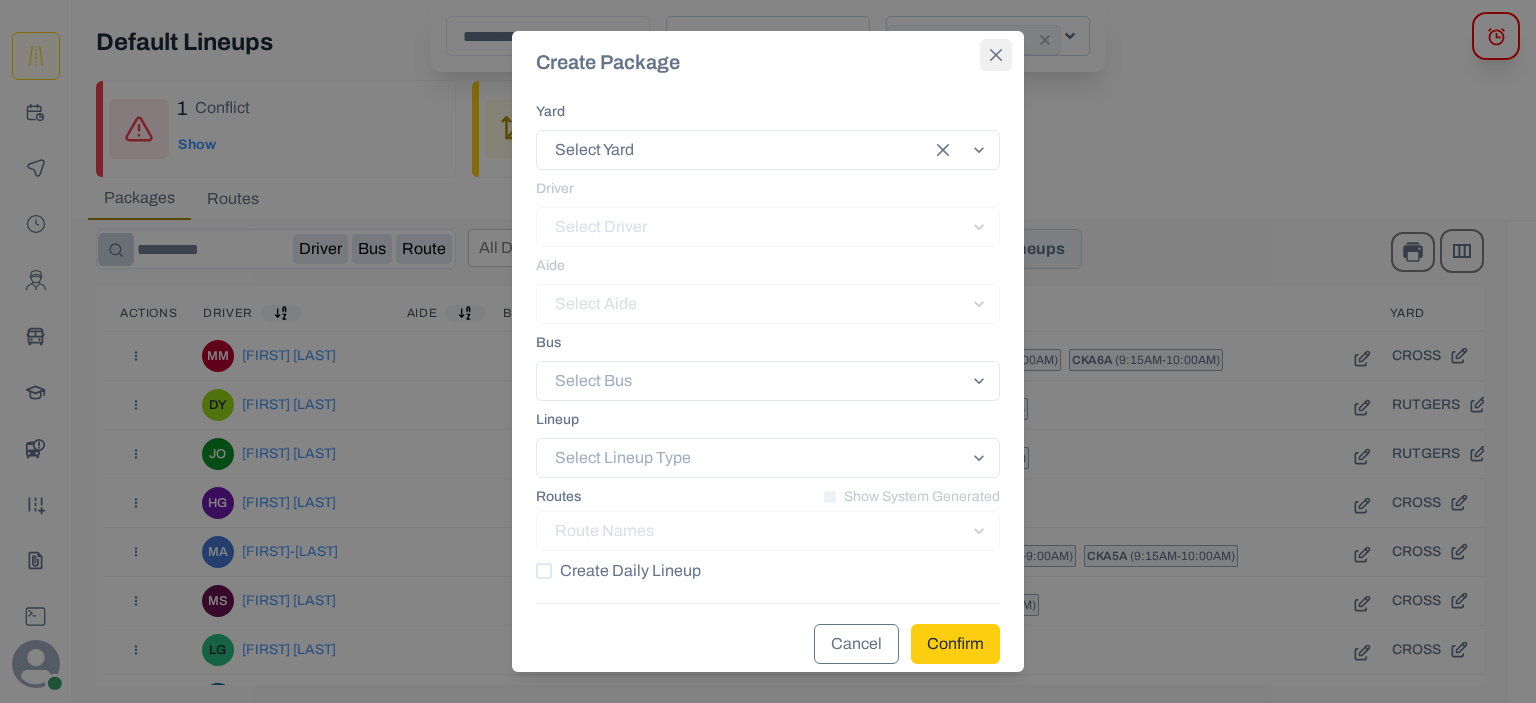click at bounding box center (996, 55) 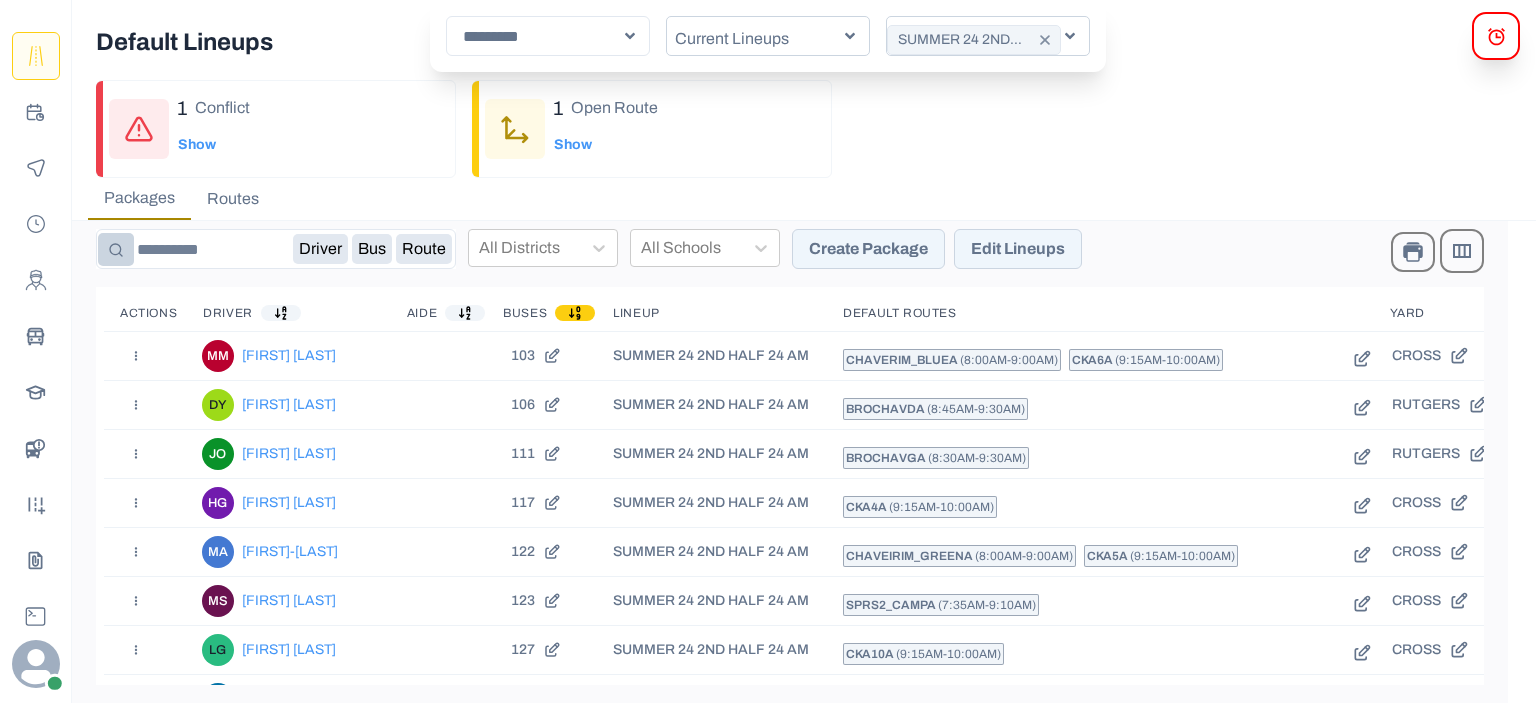 click 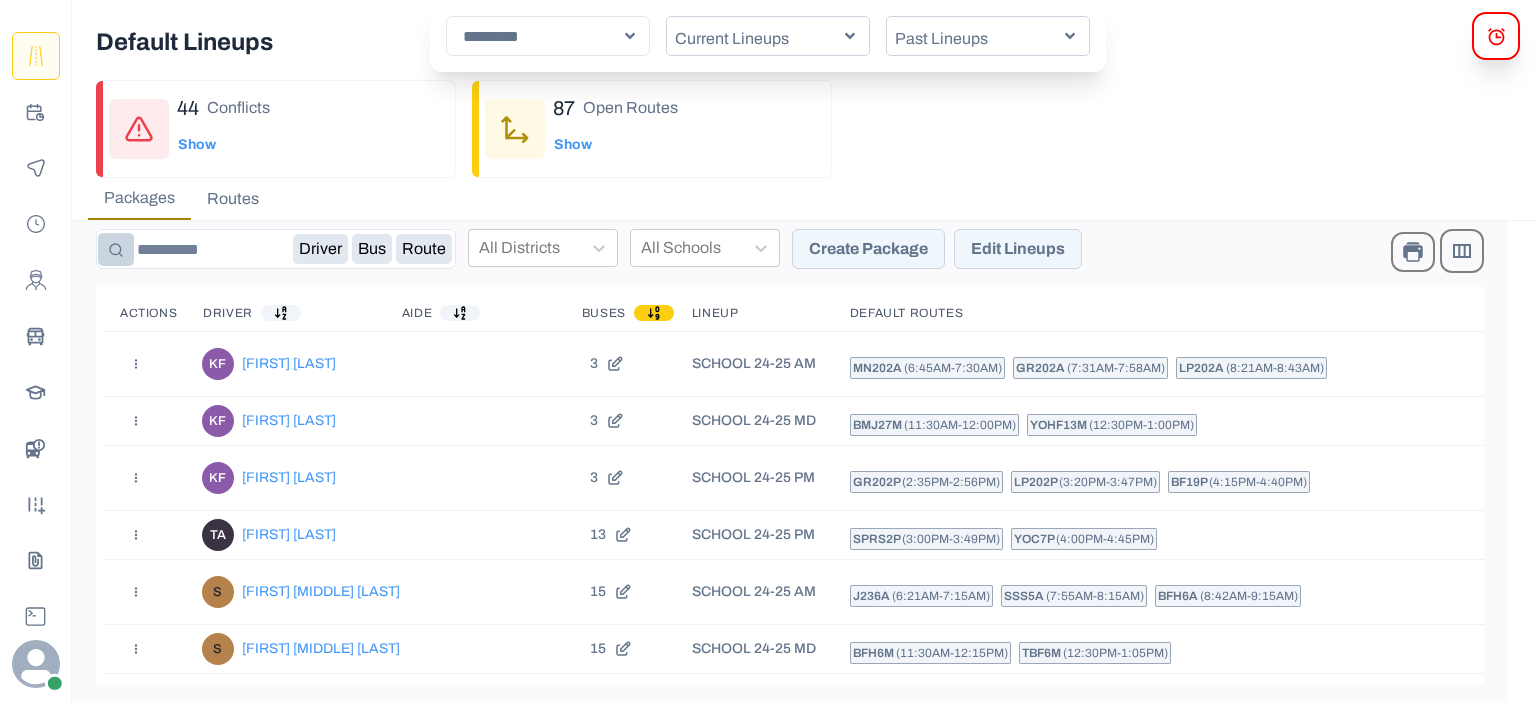 click on "Create Package" at bounding box center (868, 249) 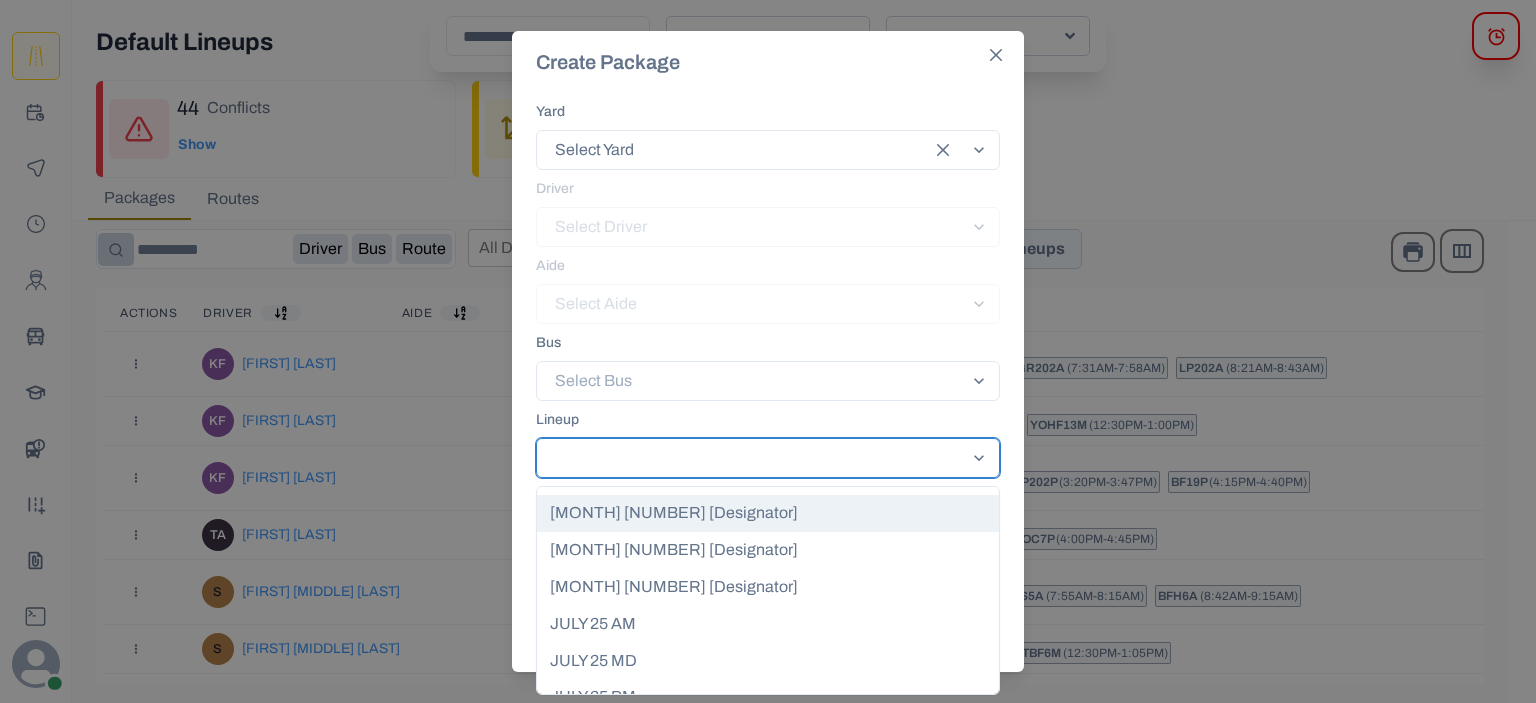 scroll, scrollTop: 32, scrollLeft: 0, axis: vertical 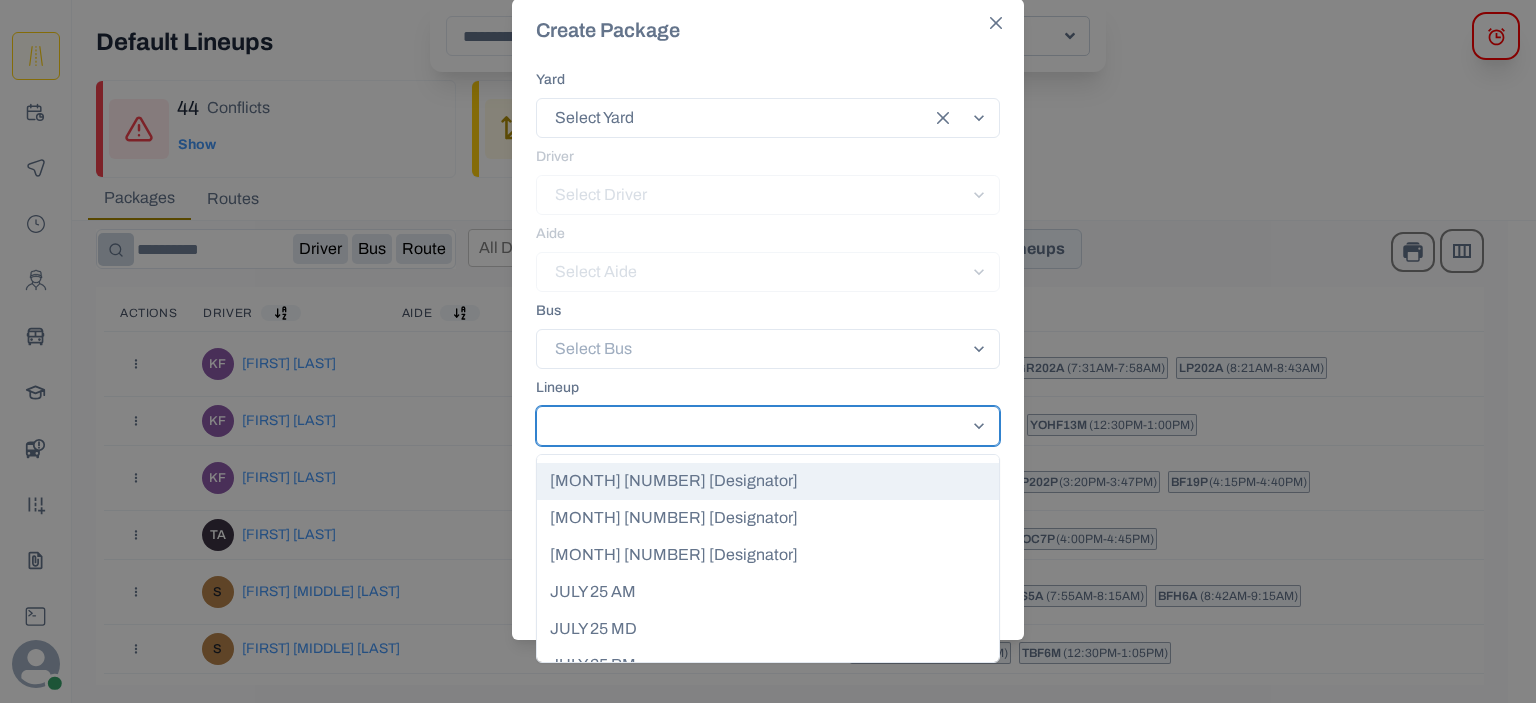 click on "option AUGUST 25 AM focused, 1 of 20. 20 results available. Use Up and Down to choose options, press Enter to select the currently focused option, press Escape to exit the menu, press Tab to select the option and exit the menu. AUGUST 25 AM AUGUST 25 MD AUGUST 25 PM JULY 25 AM JULY 25 MD JULY 25 PM PRIVATE 24-25 EV PRIVATE 24-25 NI SCHOOL 24-25 AM SCHOOL 24-25 MD SCHOOL 24-25 NI SCHOOL 24-25 PM SUMMER 24 2ND HALF 24 AM SUMMER 24 2ND HALF 24 MD SUMMER 24 2ND HALF 24 PM SUMMER 24 AM SUMMER 24 PM SUNDAY 24-25 AM SUNDAY 24-25 NI SUNDAY 24-25 PM" at bounding box center [768, 426] 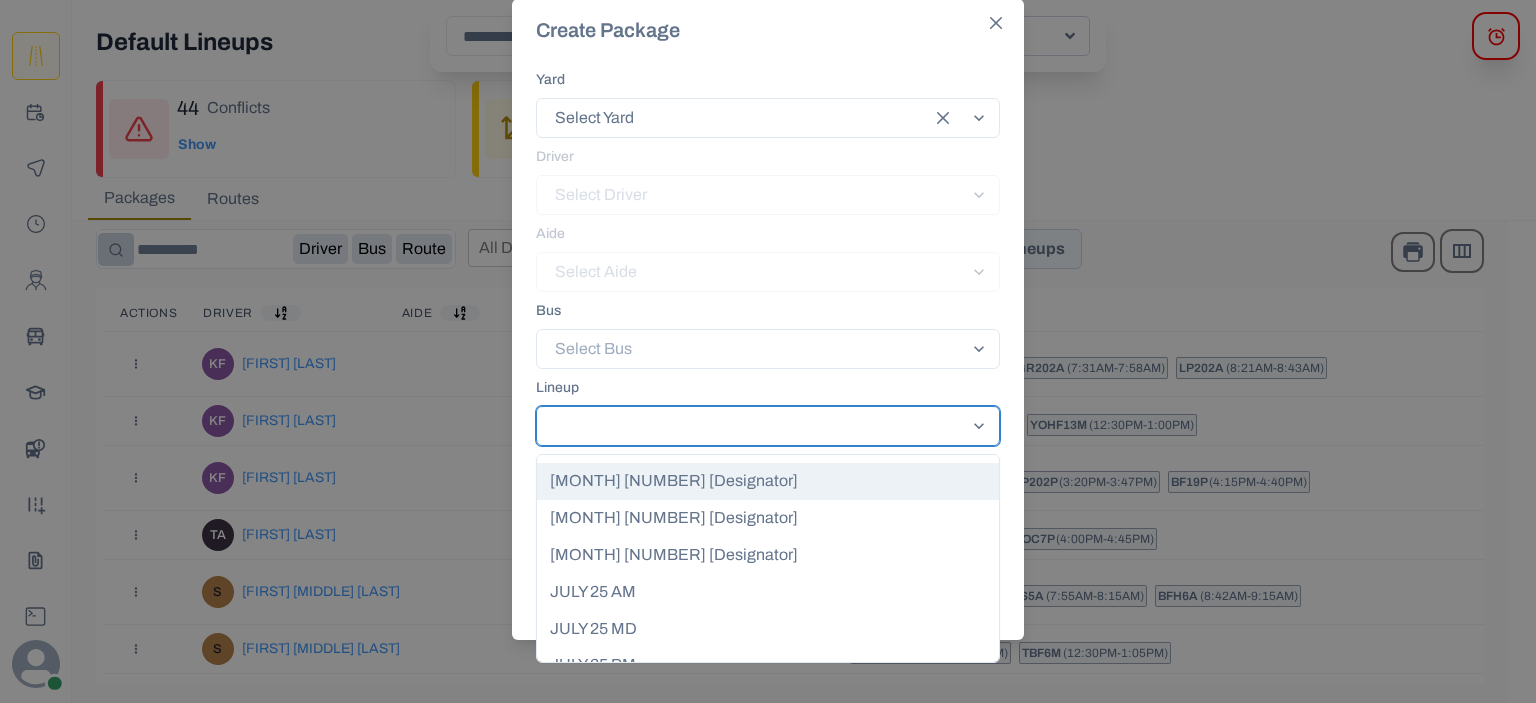 click on "AUGUST 25 AM" at bounding box center [768, 481] 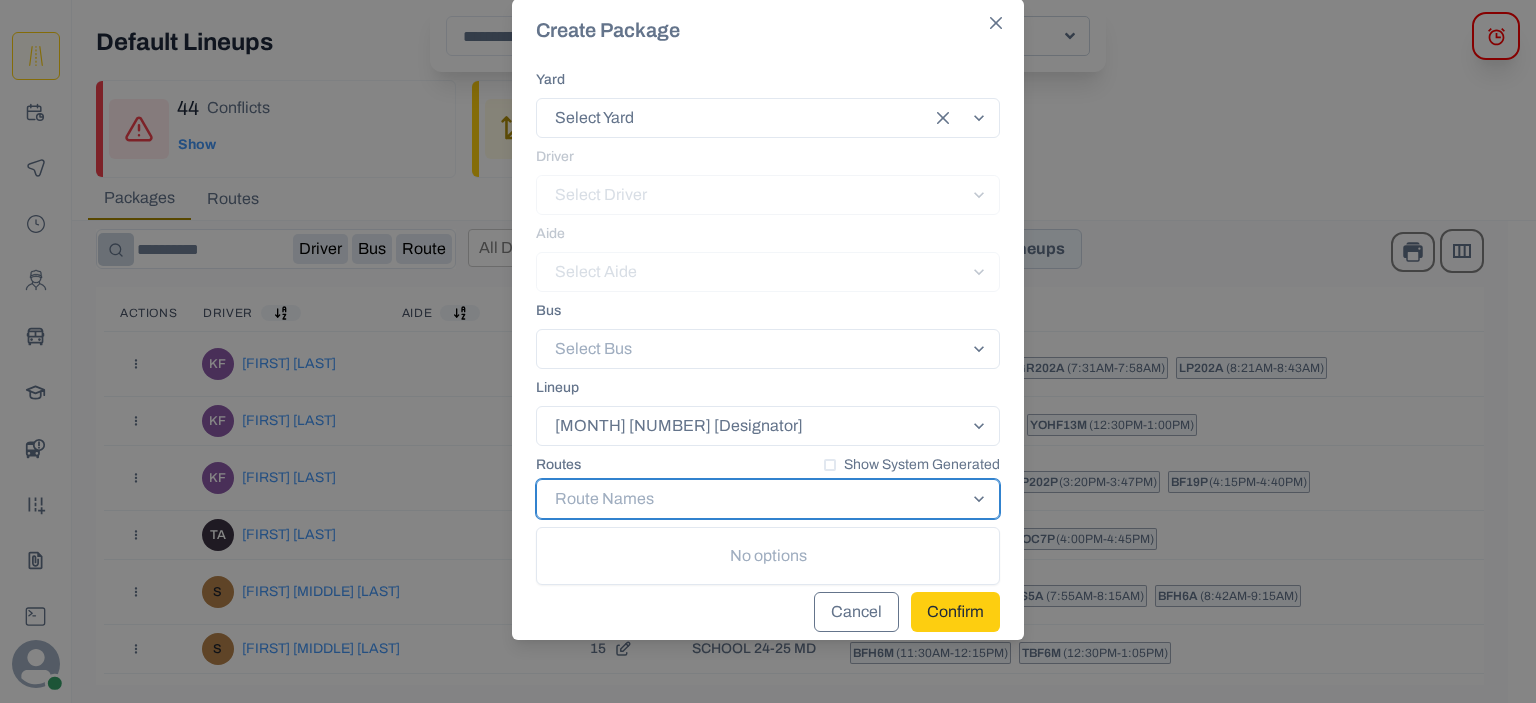 click 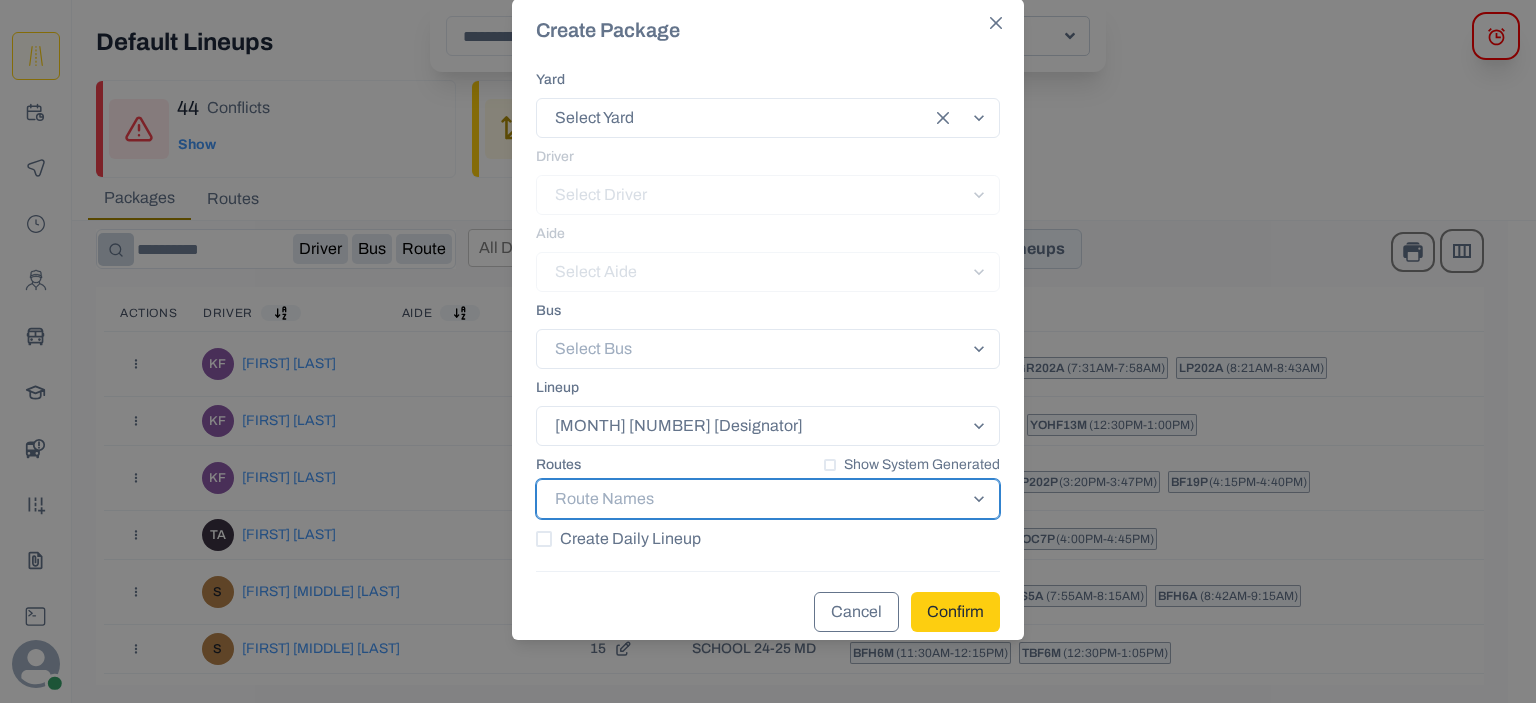 click on "Create Daily Lineup" at bounding box center [630, 539] 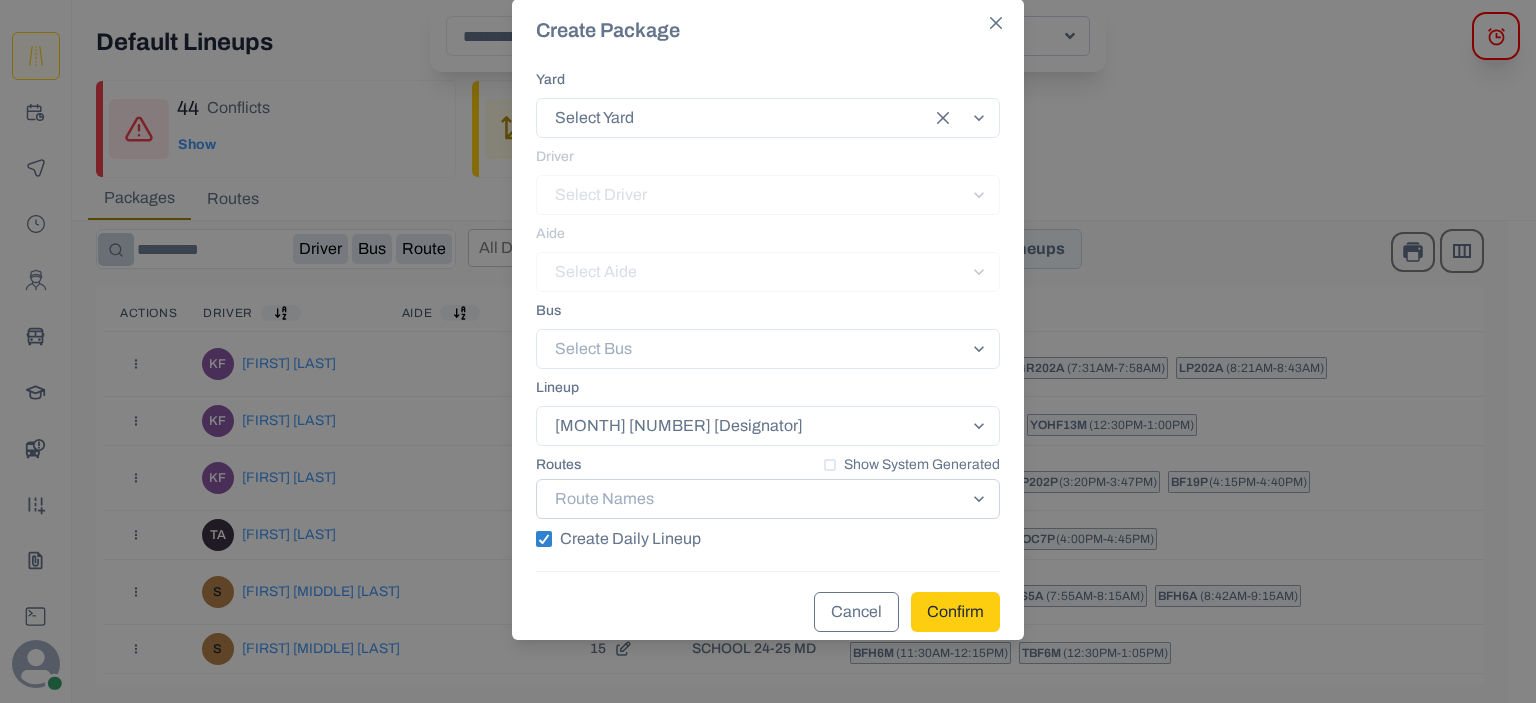 click at bounding box center [750, 499] 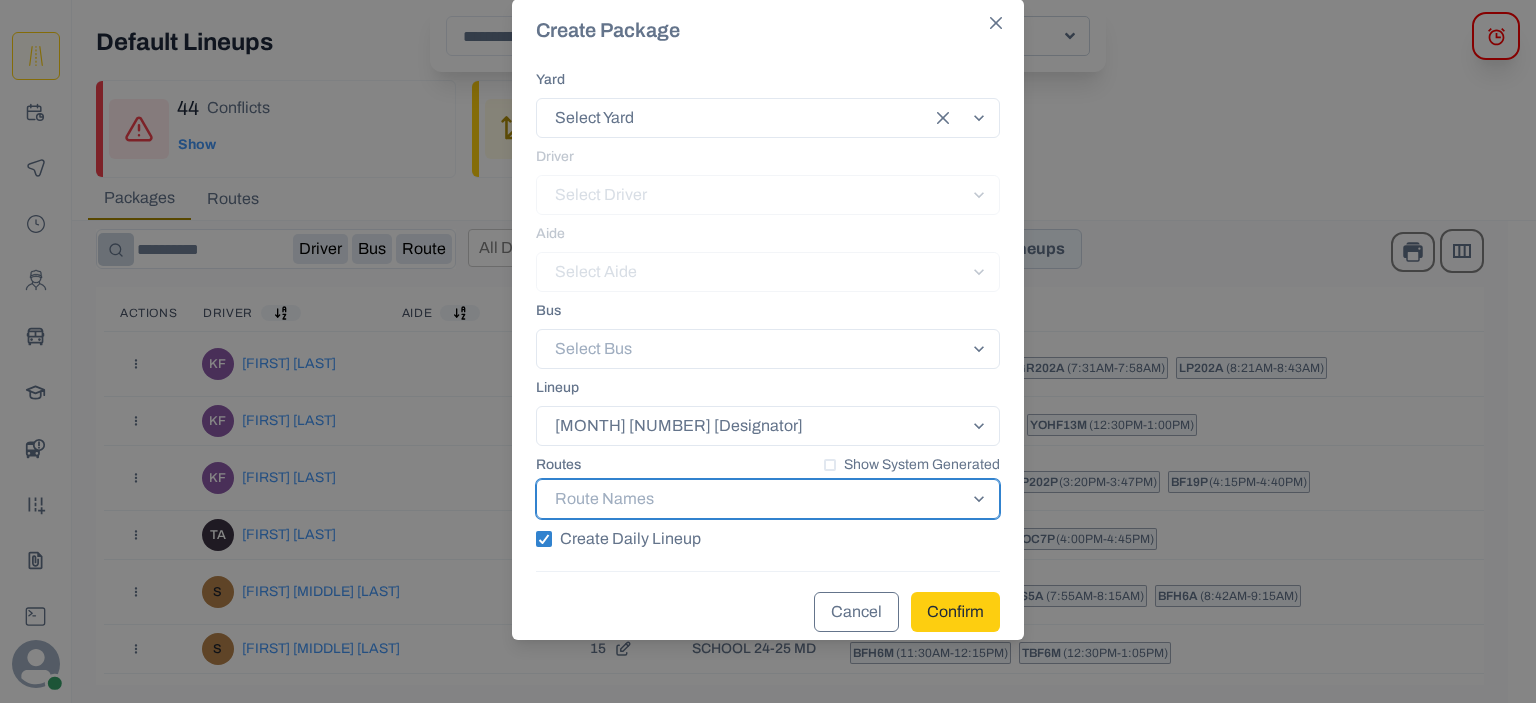 click at bounding box center (750, 499) 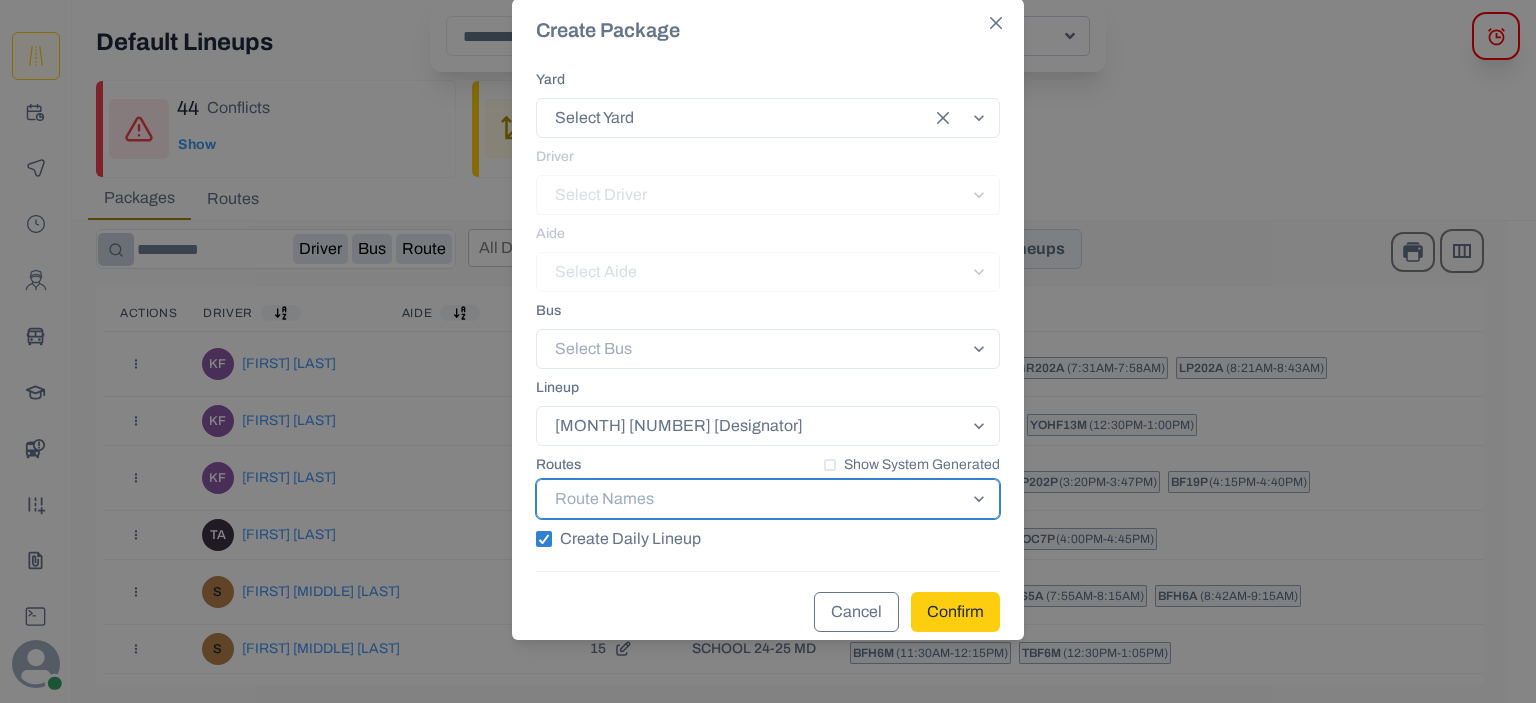 click on "Cancel" at bounding box center [856, 612] 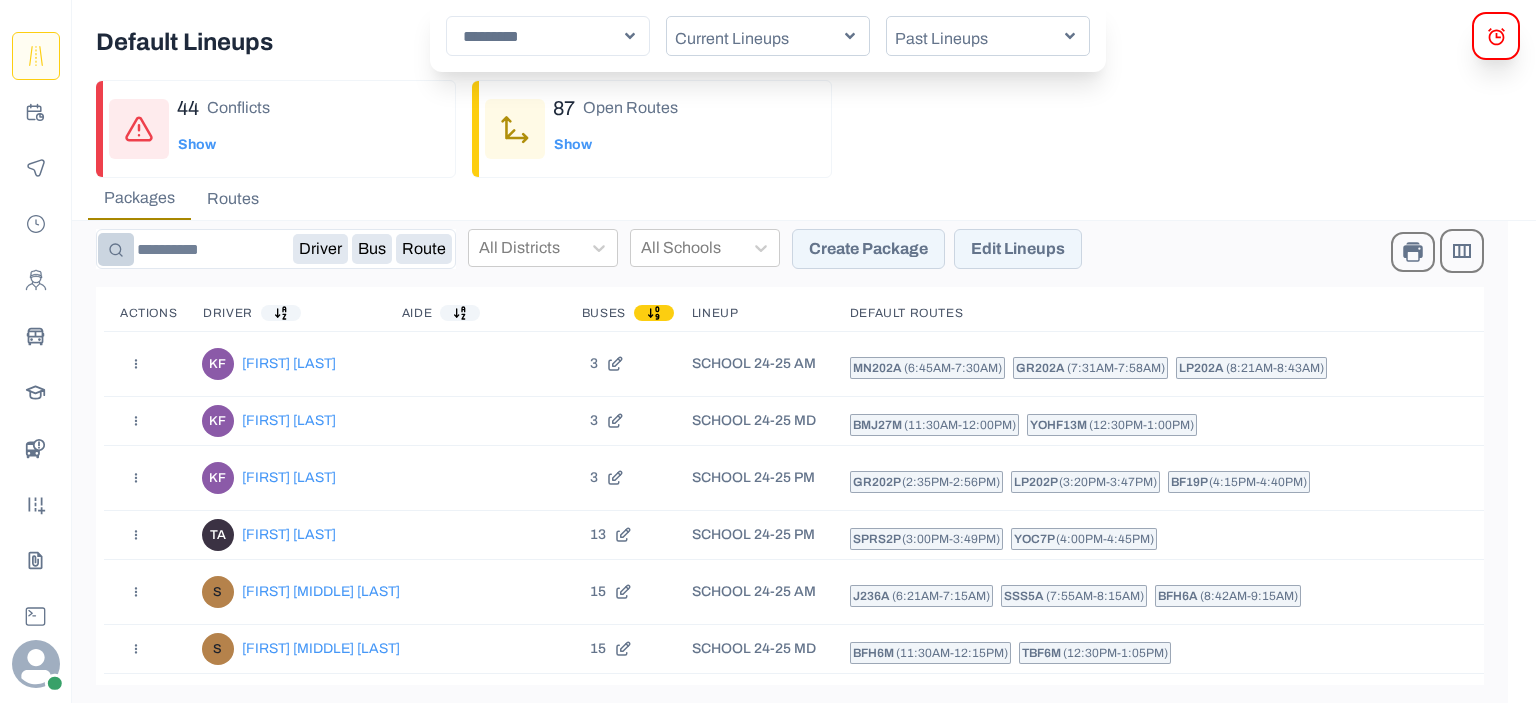 click on "Route" at bounding box center (424, 249) 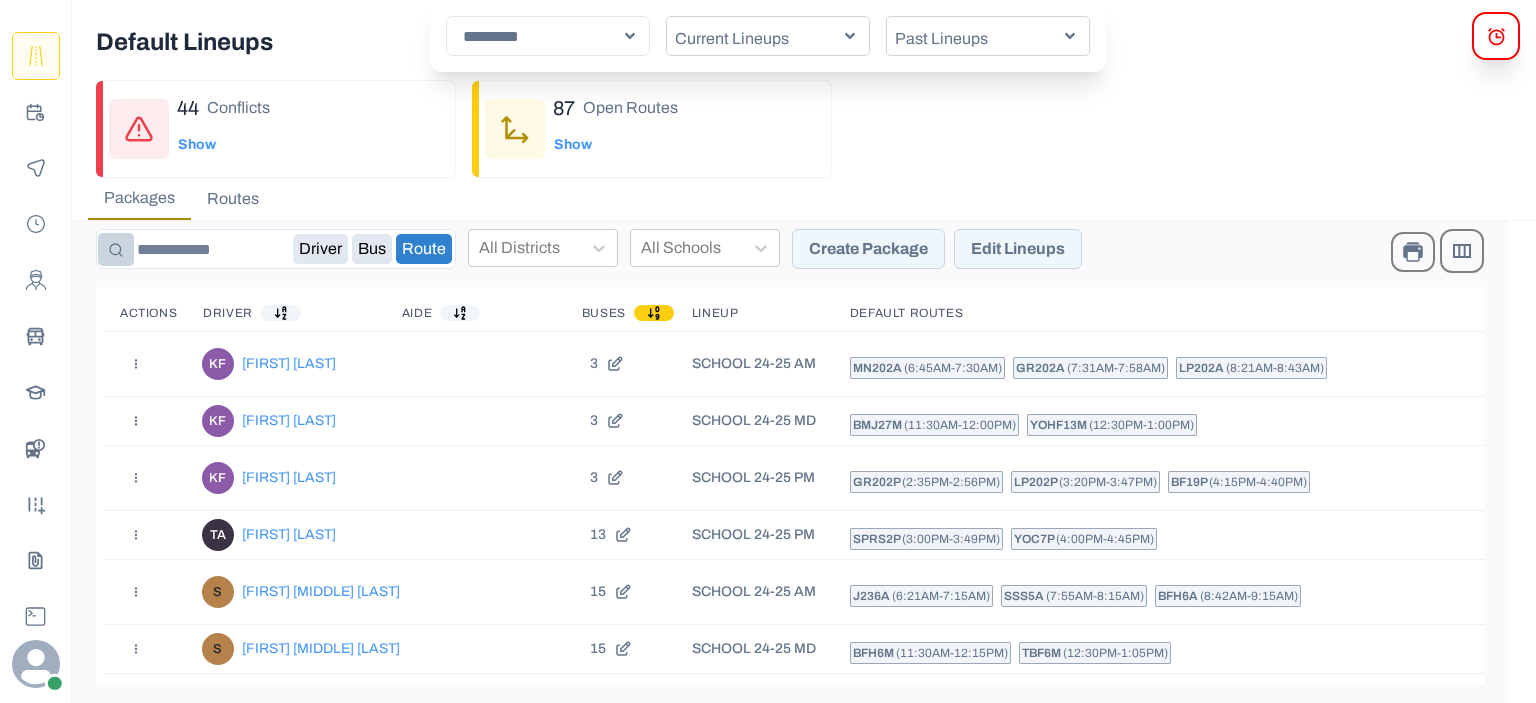 click on "Bus" at bounding box center [372, 249] 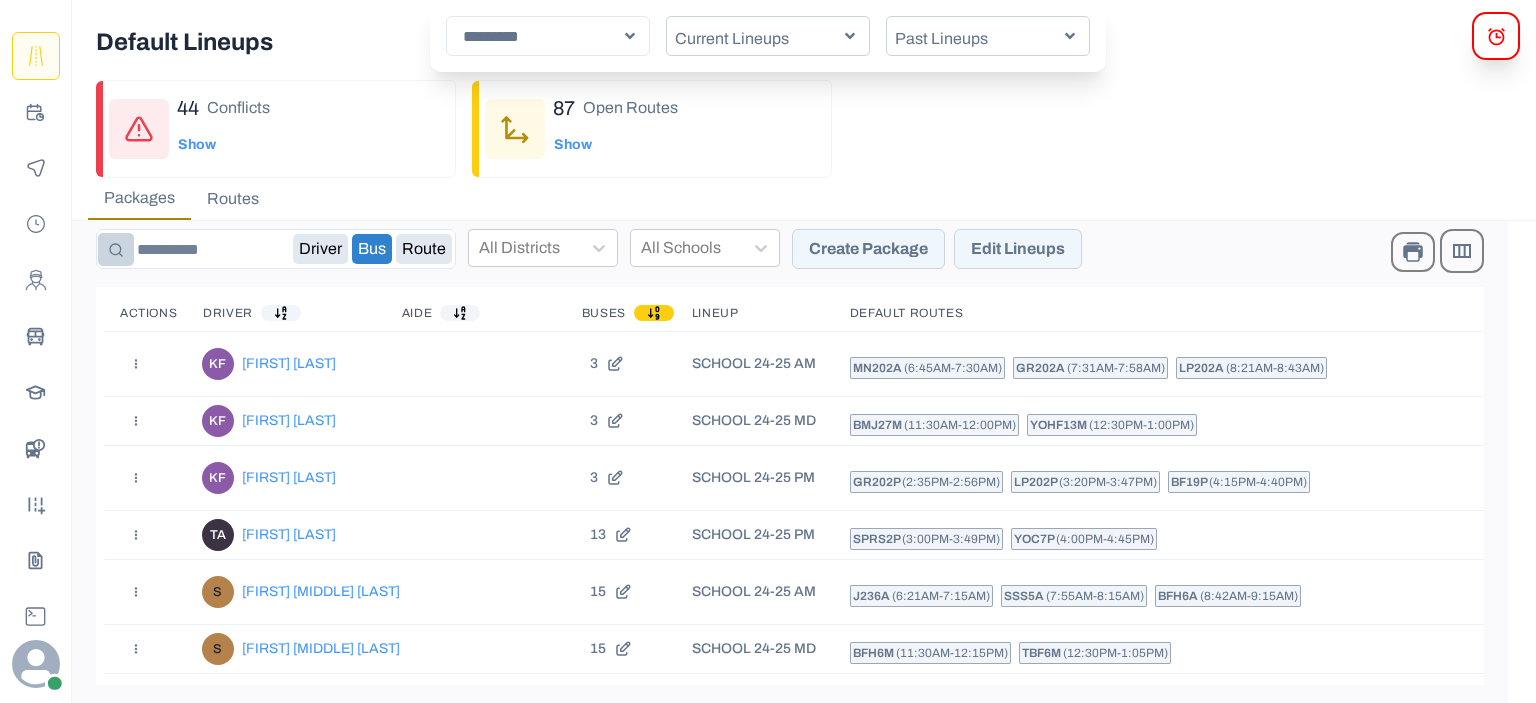 click on "Driver" at bounding box center (320, 249) 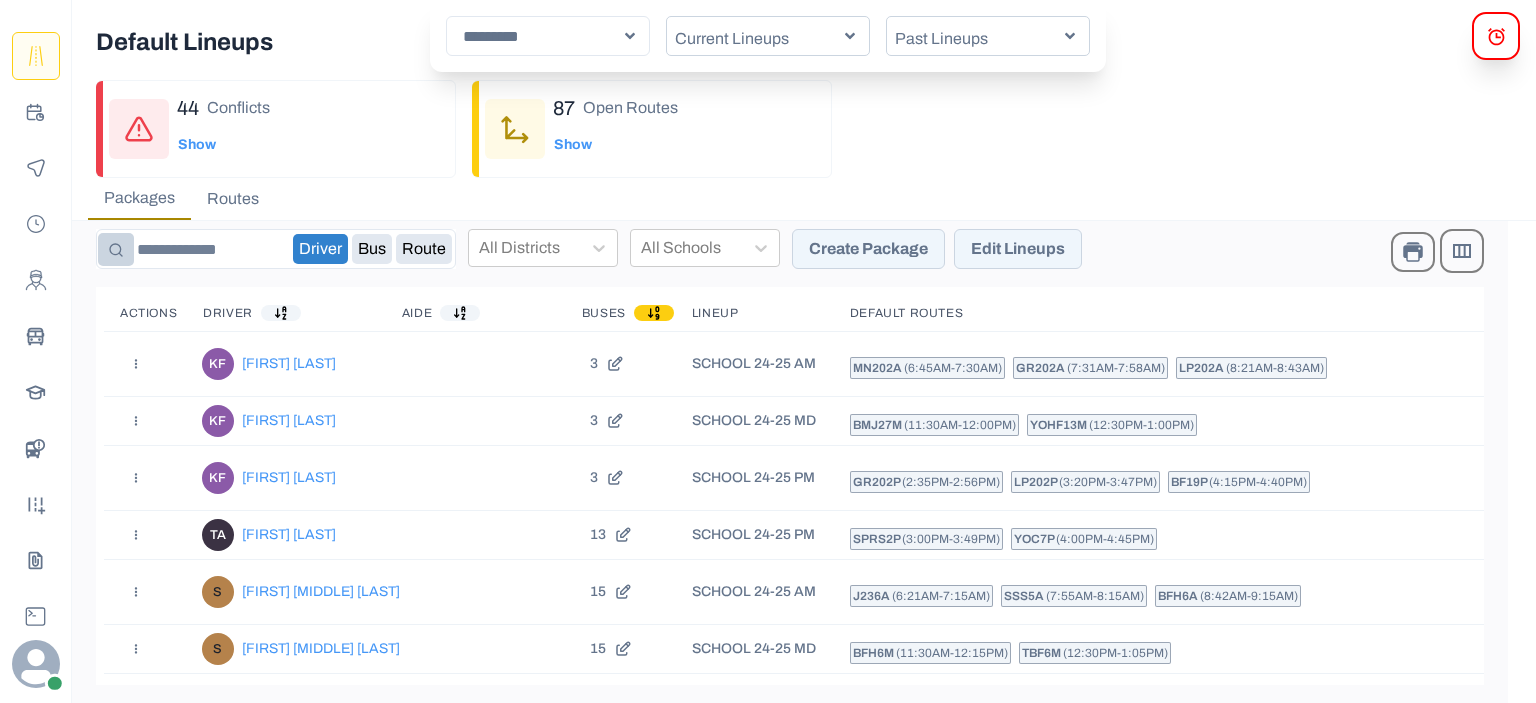 click on "Routes" at bounding box center [233, 199] 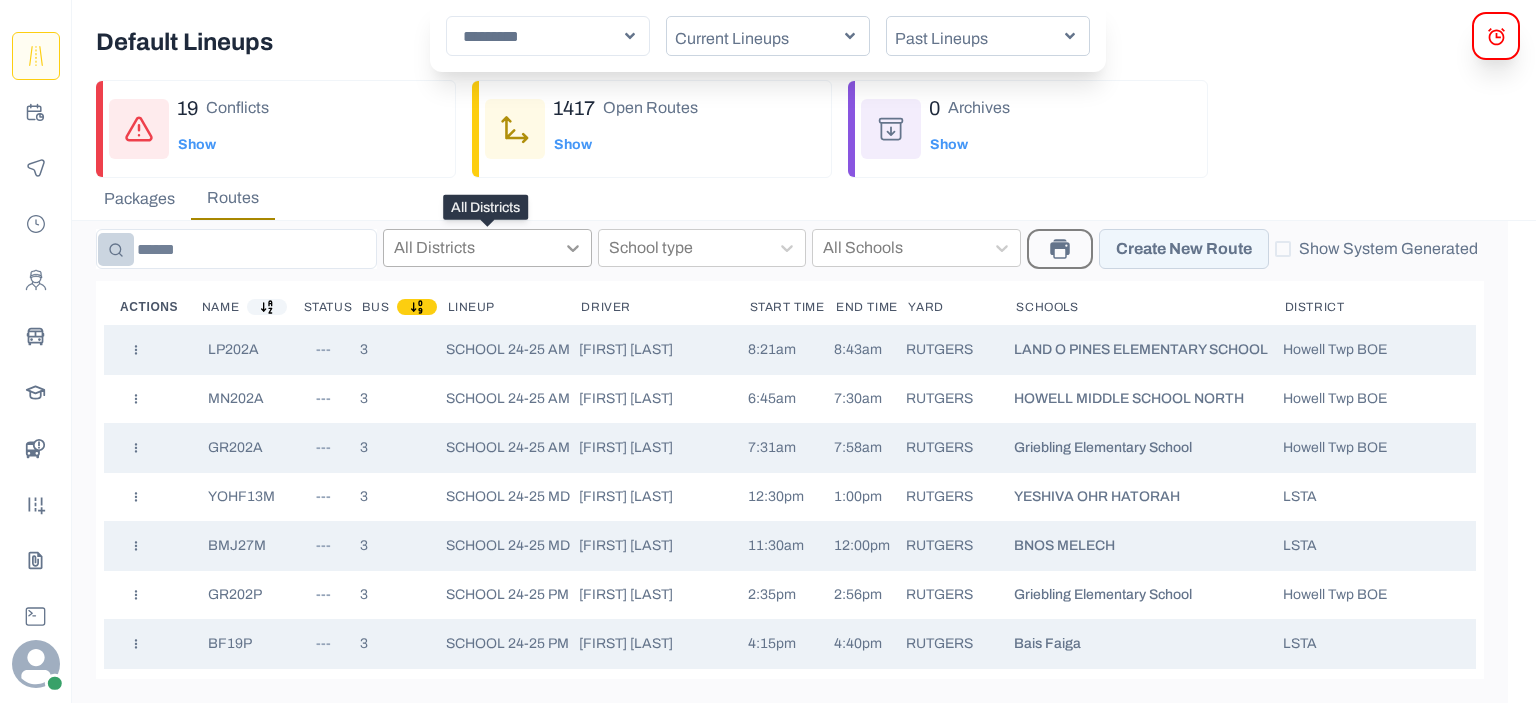 click 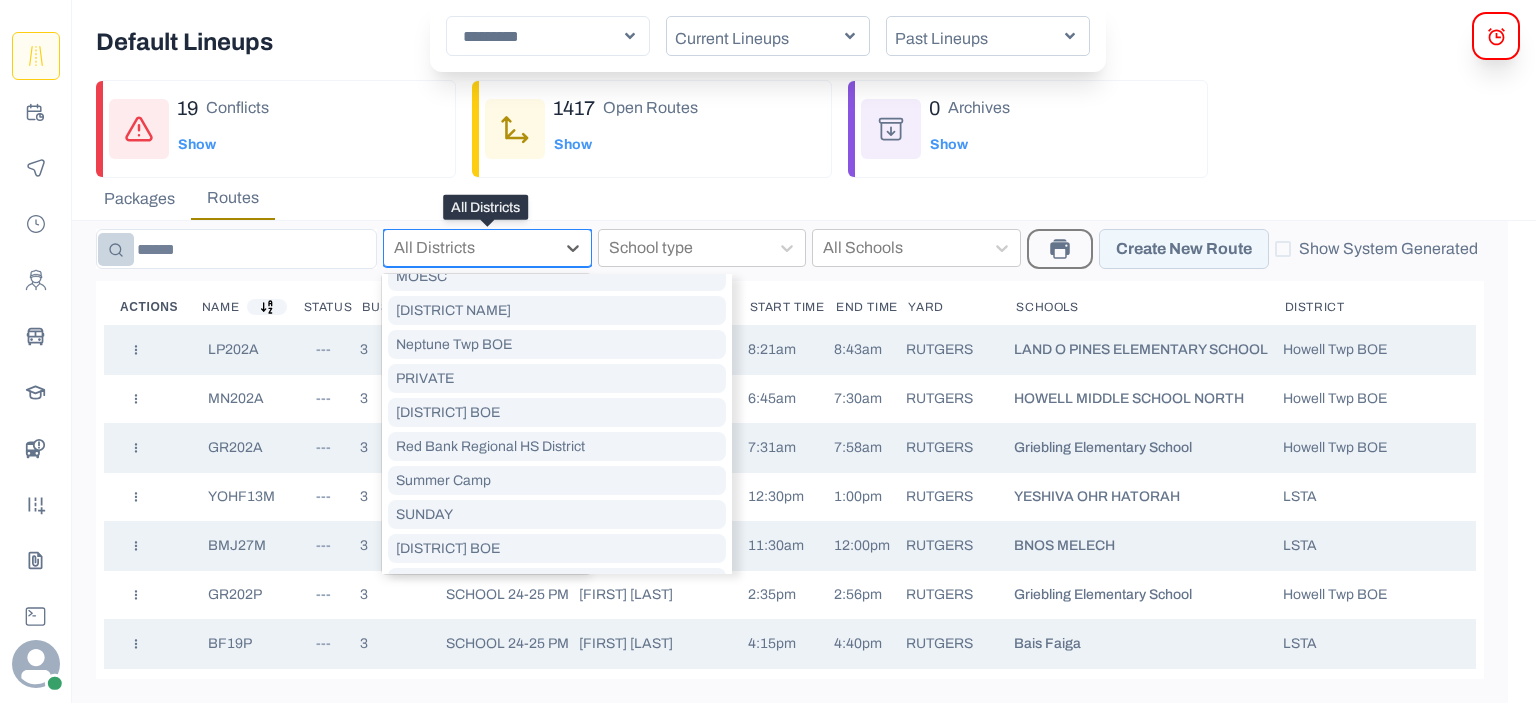 scroll, scrollTop: 396, scrollLeft: 0, axis: vertical 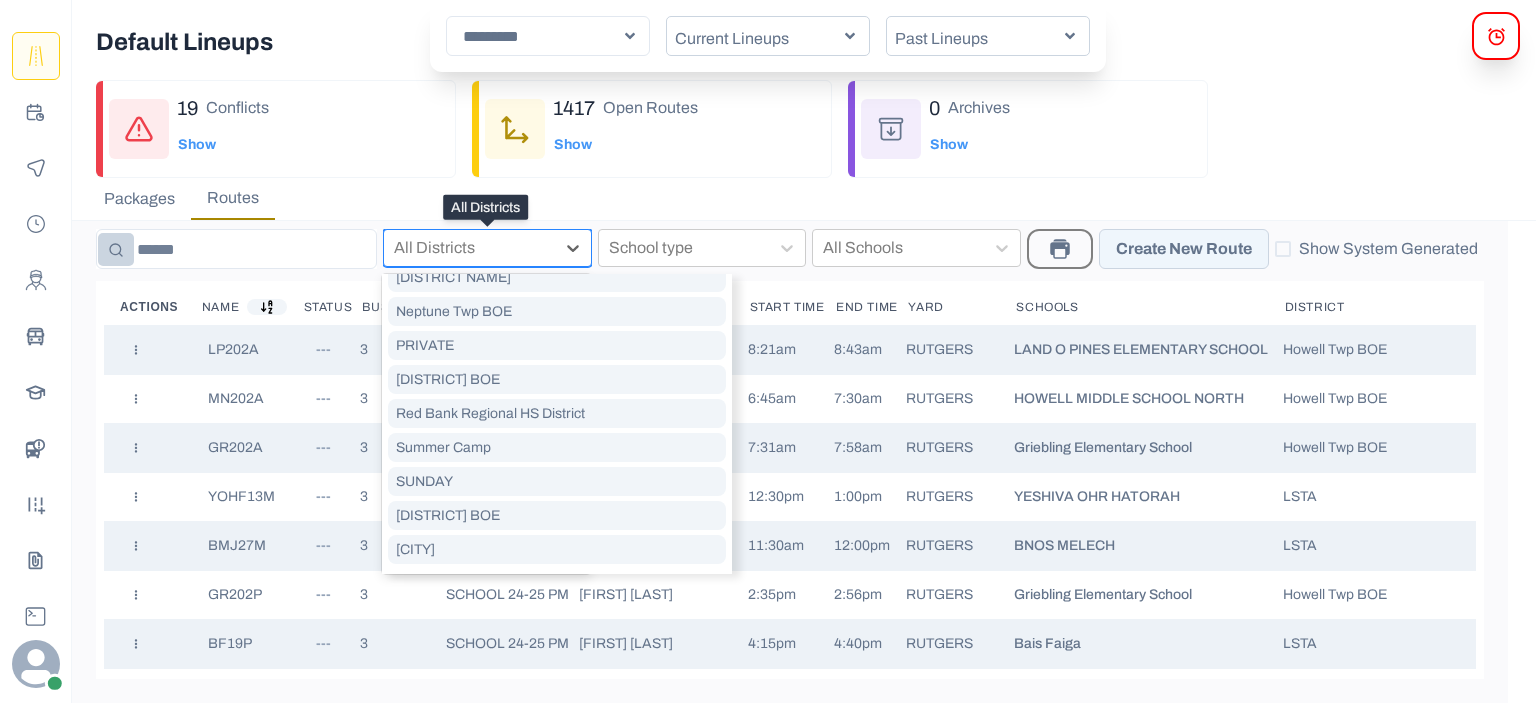 click on "Summer Camp" at bounding box center [557, 447] 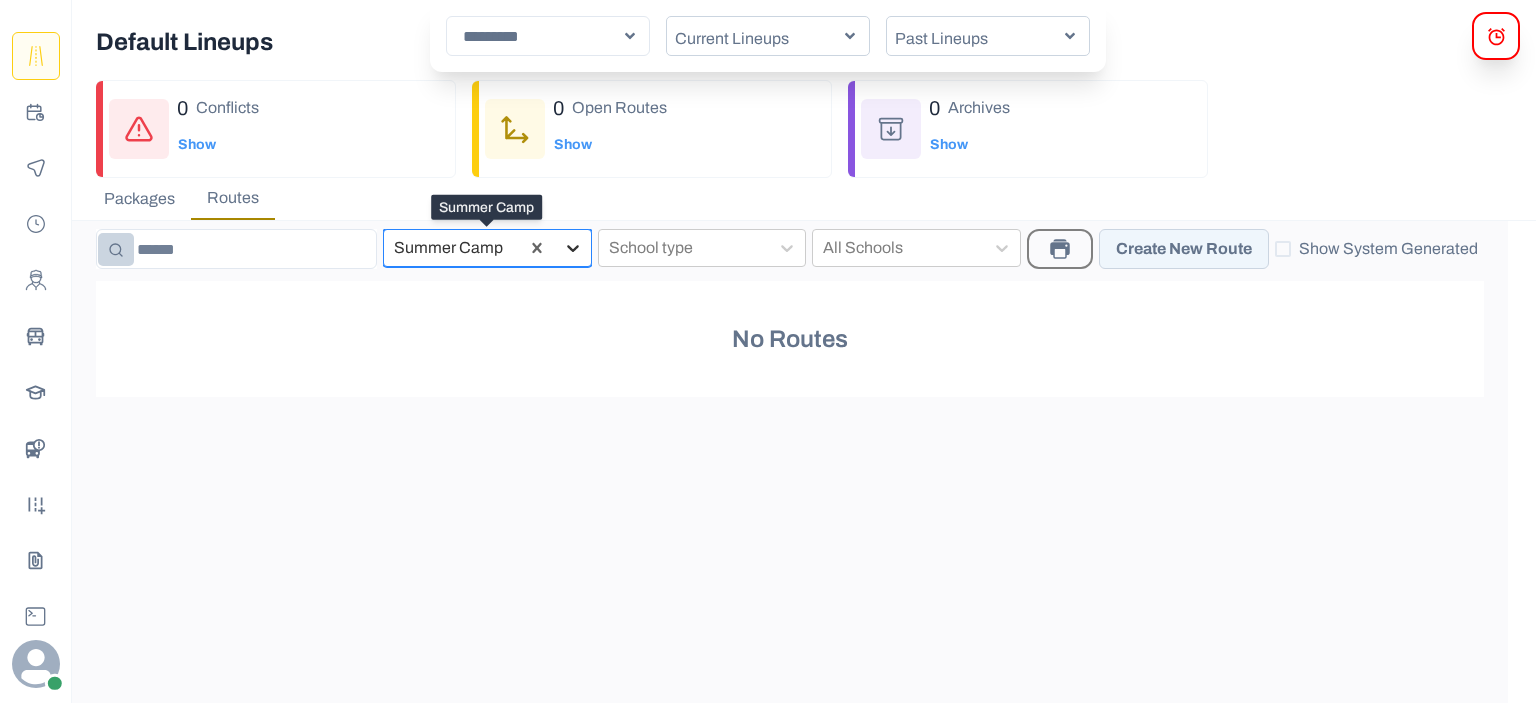 click 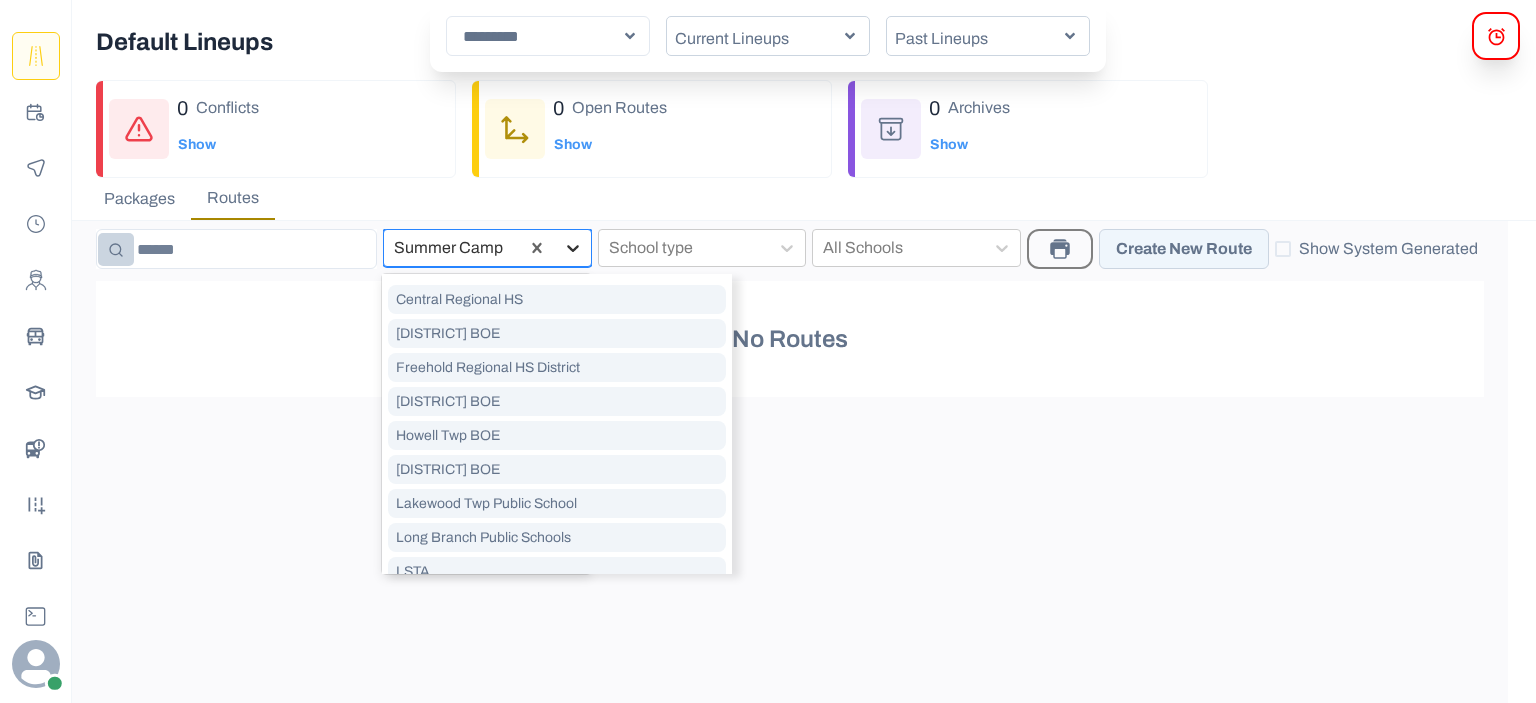 click 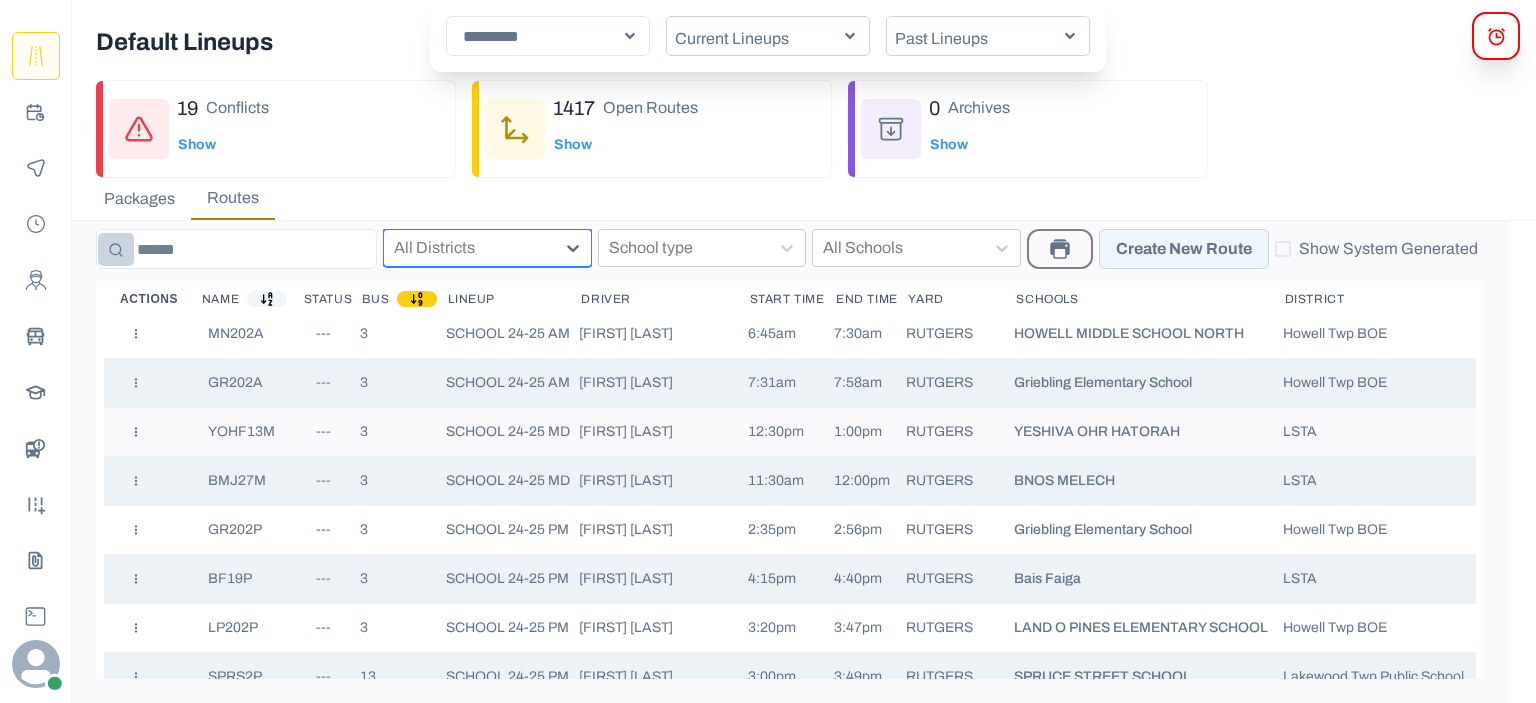 scroll, scrollTop: 100, scrollLeft: 0, axis: vertical 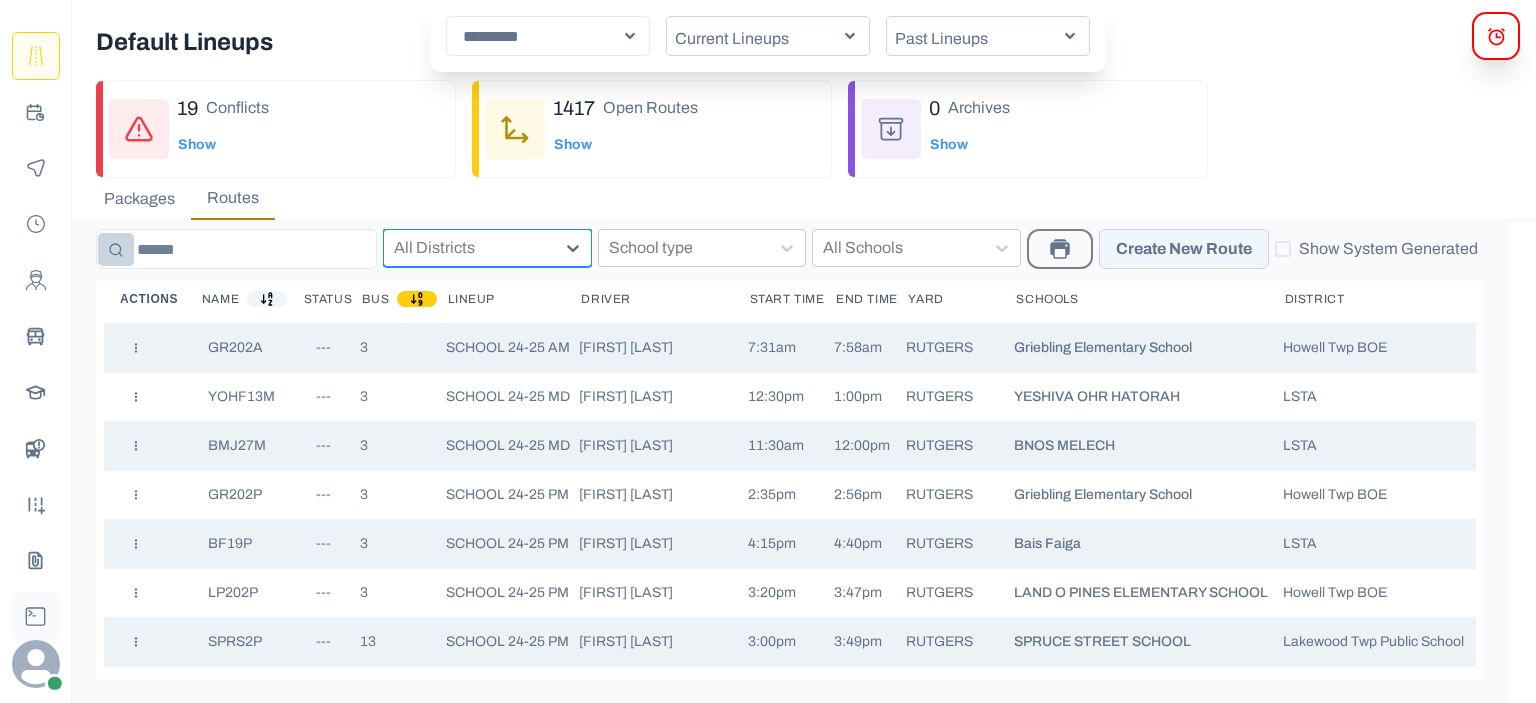 click at bounding box center (36, 616) 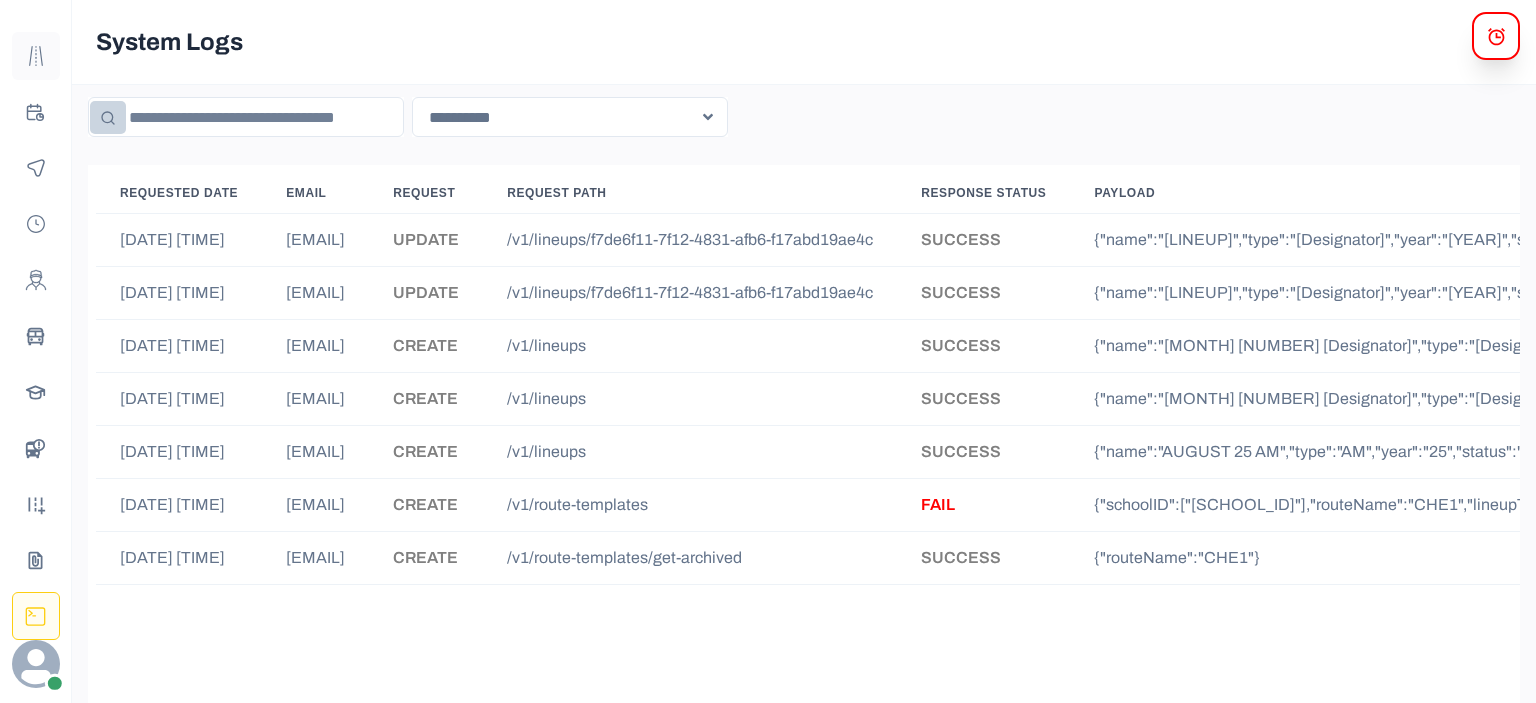 click 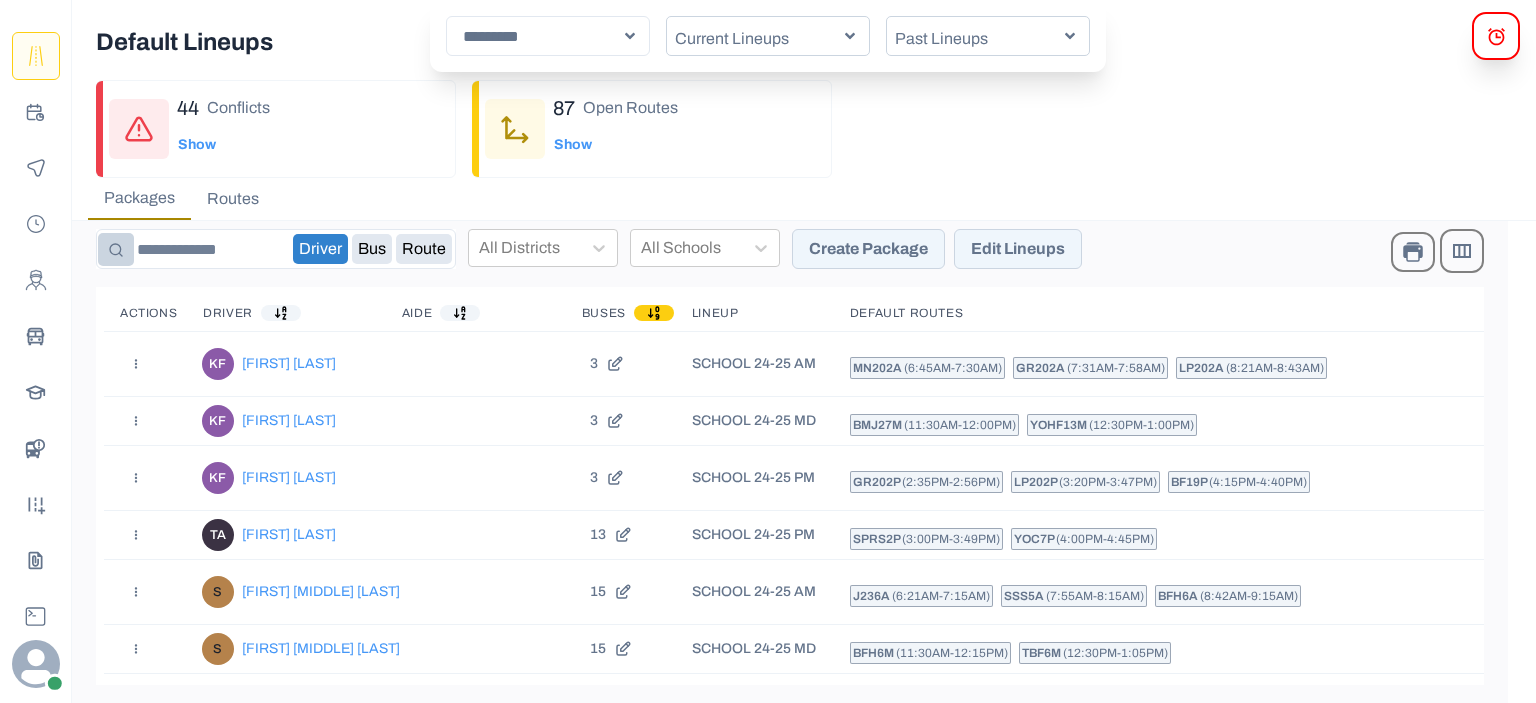 click on "Routes" at bounding box center (233, 199) 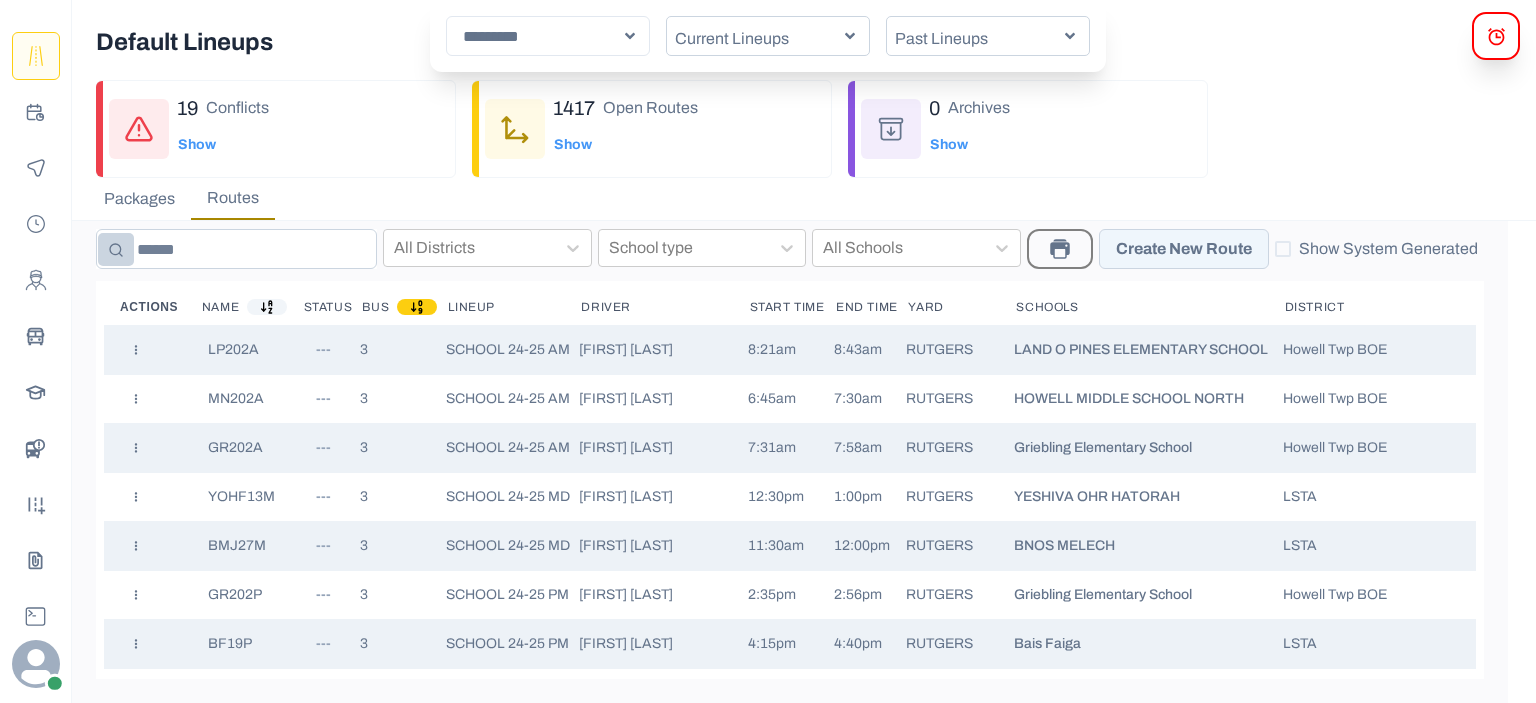 scroll, scrollTop: 100, scrollLeft: 0, axis: vertical 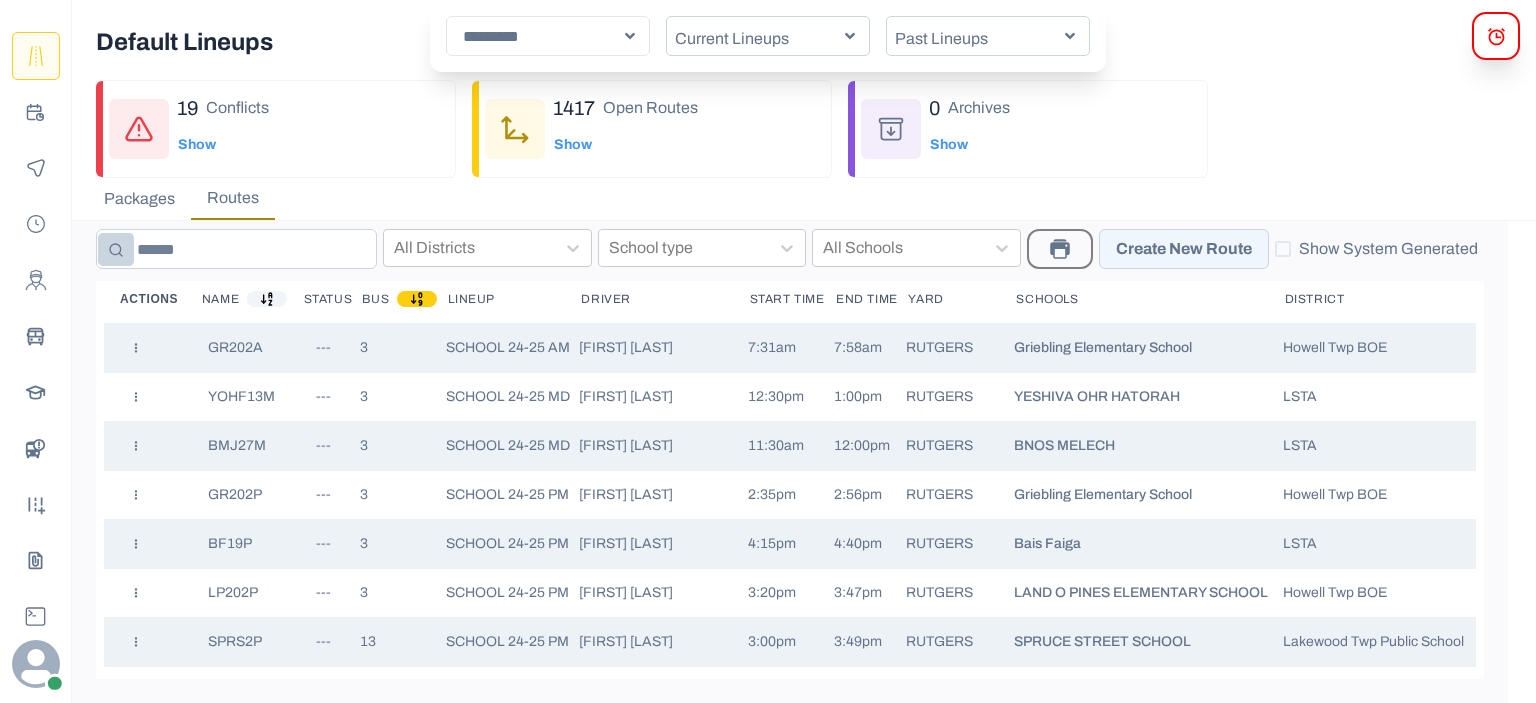 click at bounding box center [236, 249] 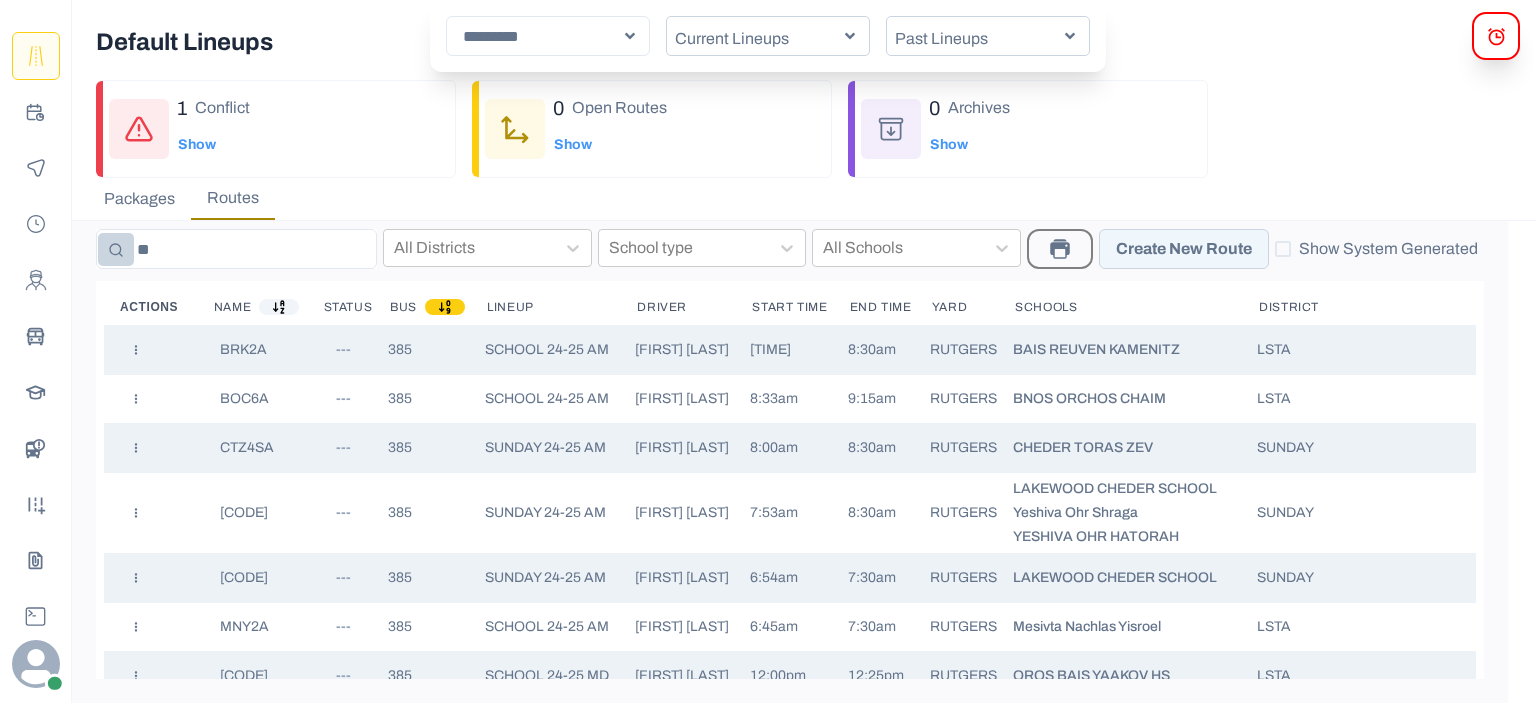 type on "*" 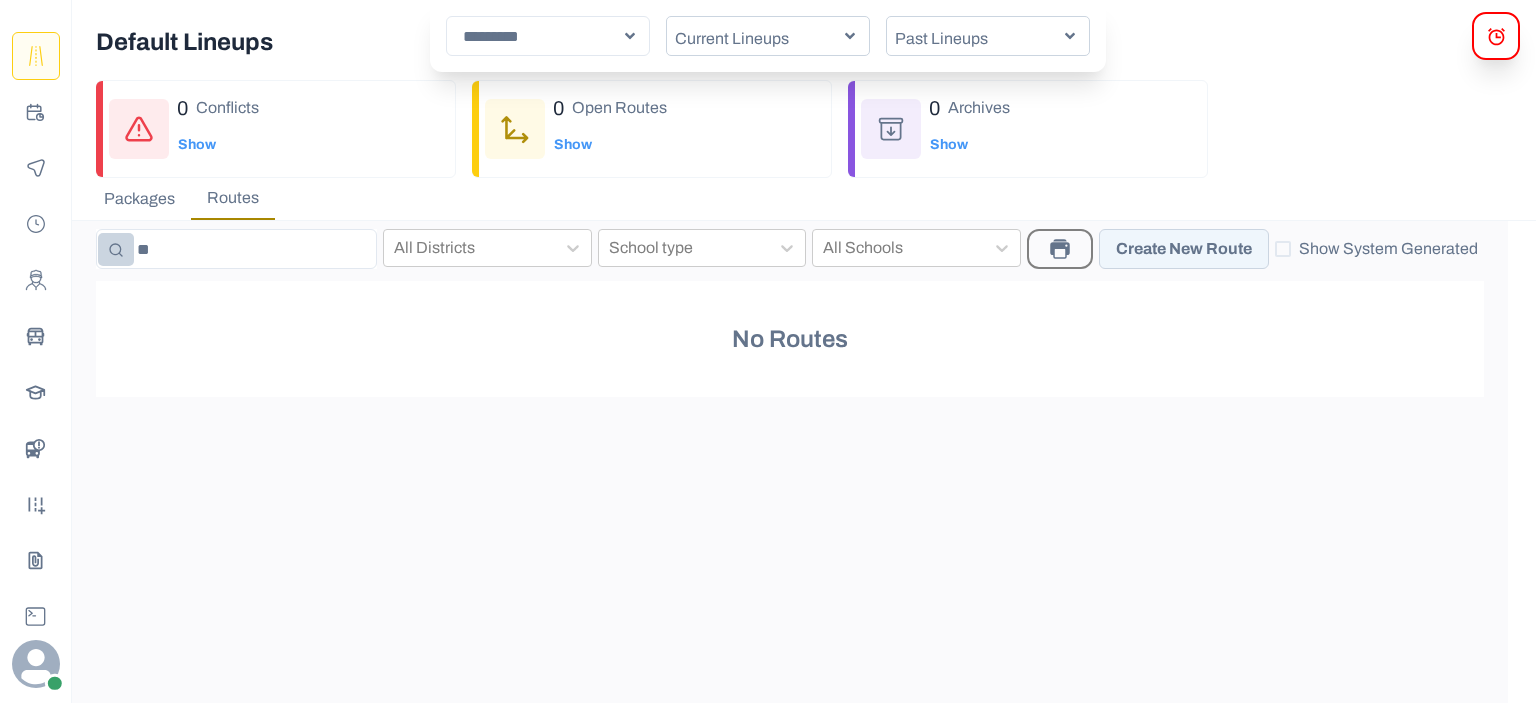 type on "*" 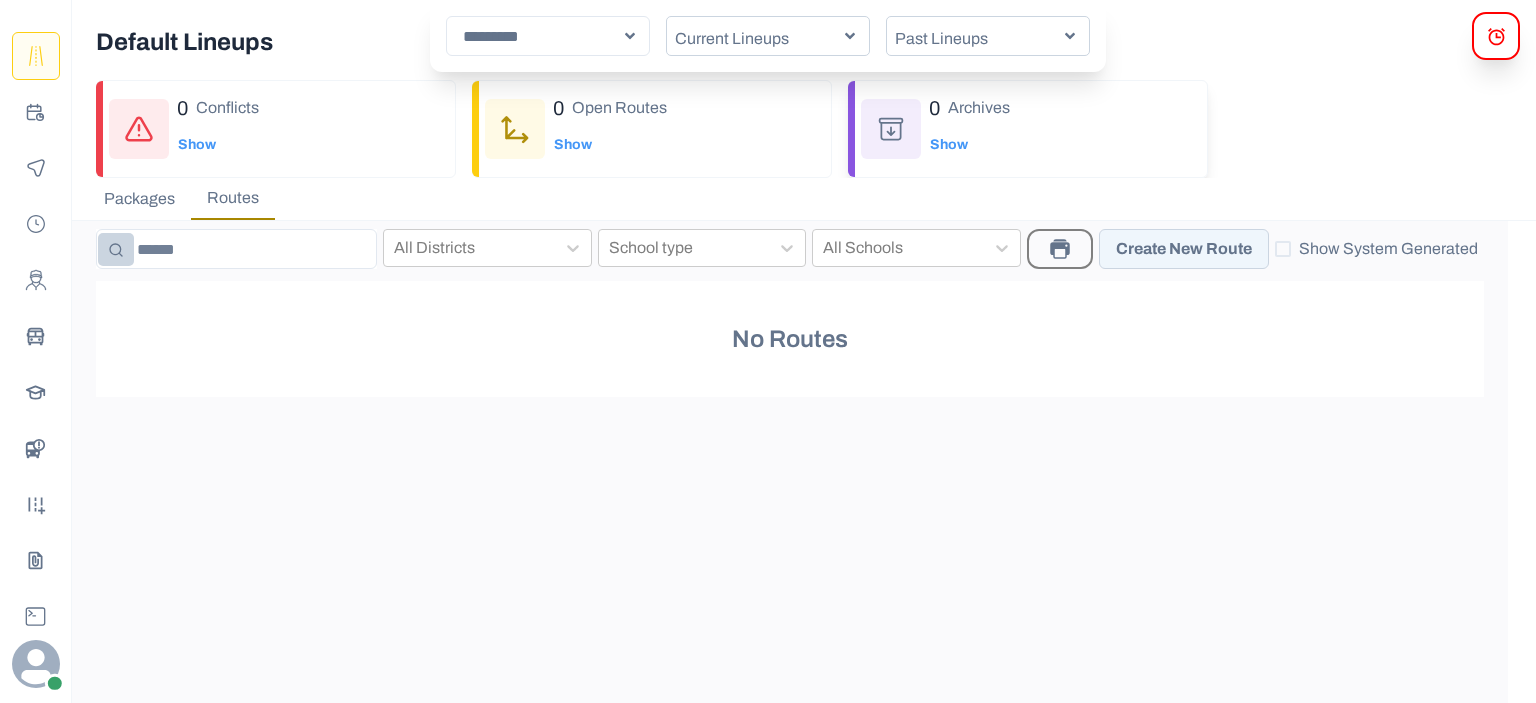 type 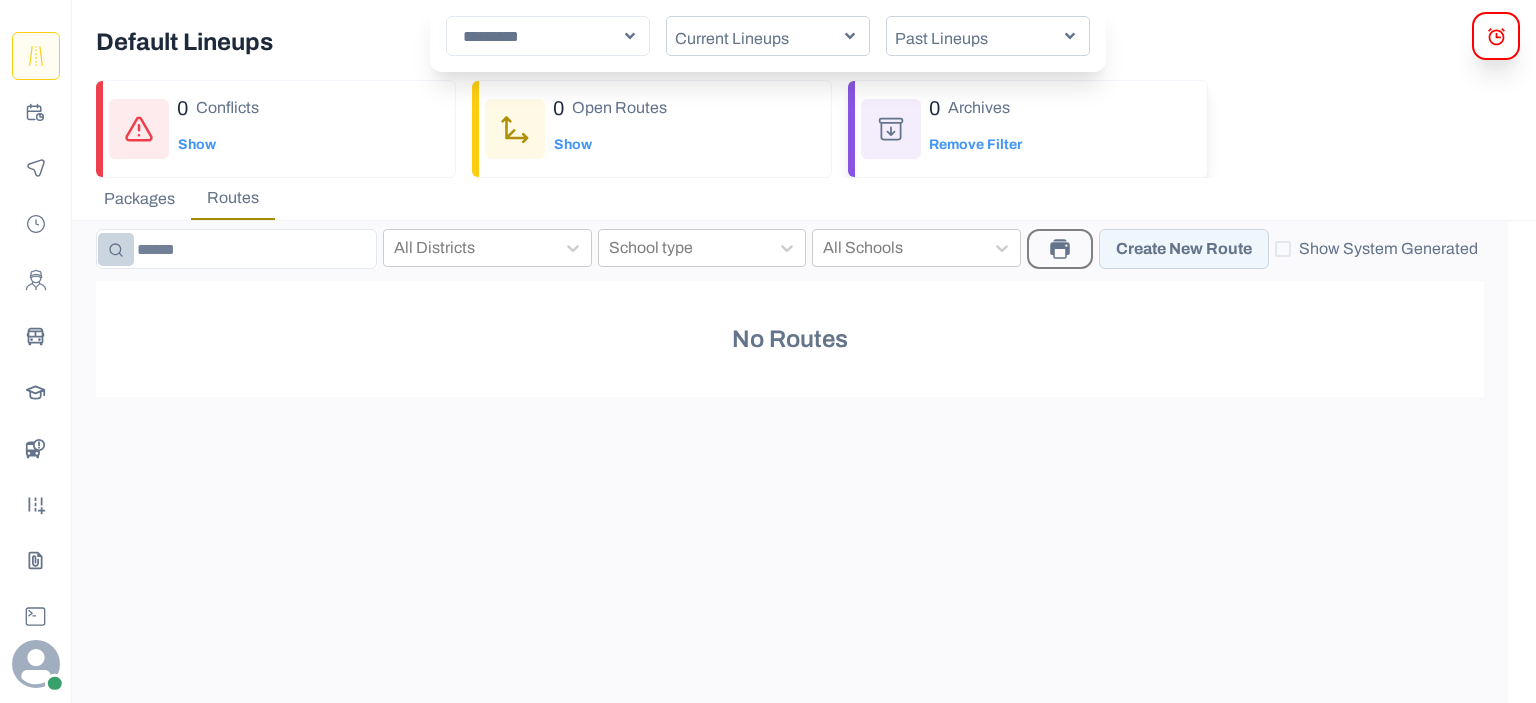 click on "Remove Filter" at bounding box center [975, 145] 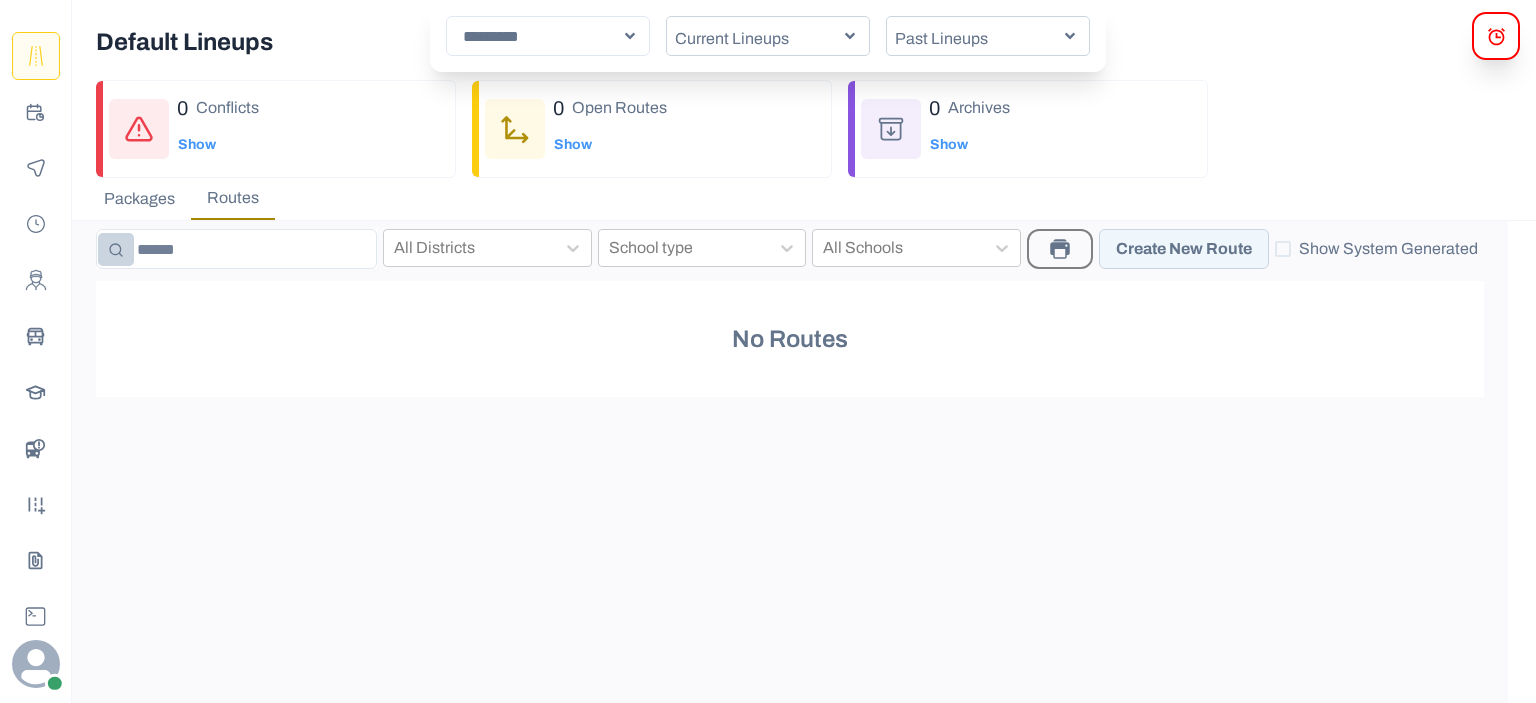 click on "Past Lineups" at bounding box center (978, 39) 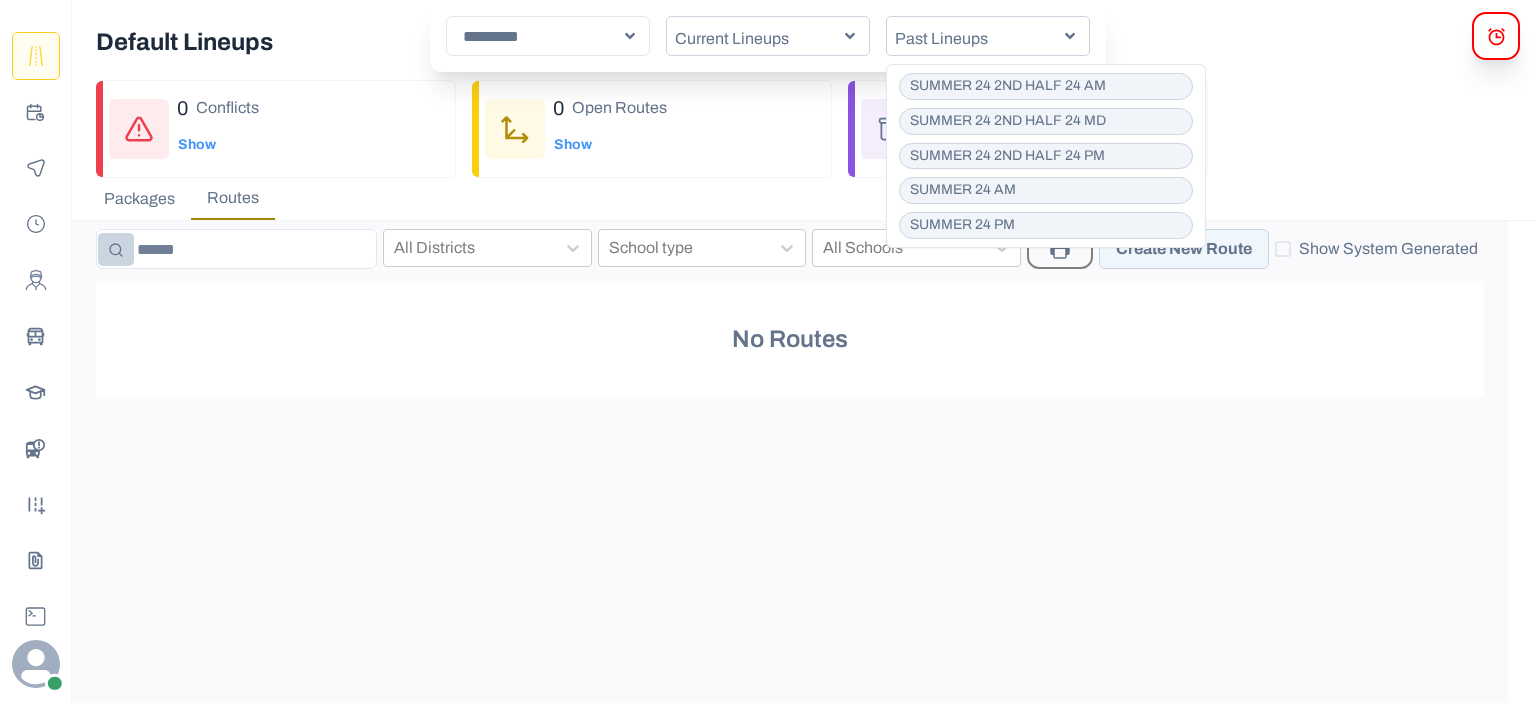 click on "SUMMER 24 2ND HALF 24 AM" at bounding box center [1008, 86] 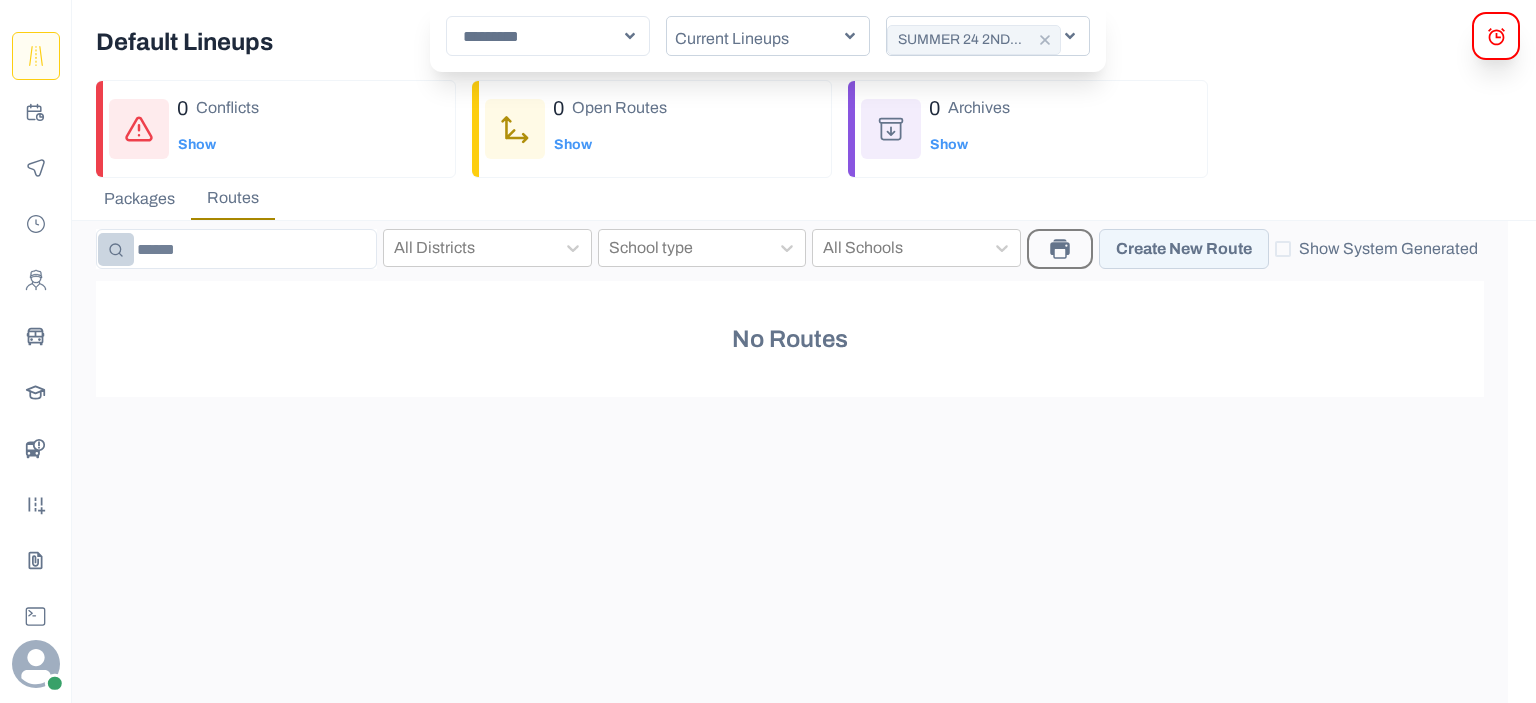 click on "All Districts School type All Schools Create New Route  Show System Generated  Adjust Time Remove Routes Start Time Increase By or decrease by End Time Increase By or decrease by Cancel Confirm No Routes" at bounding box center (790, 462) 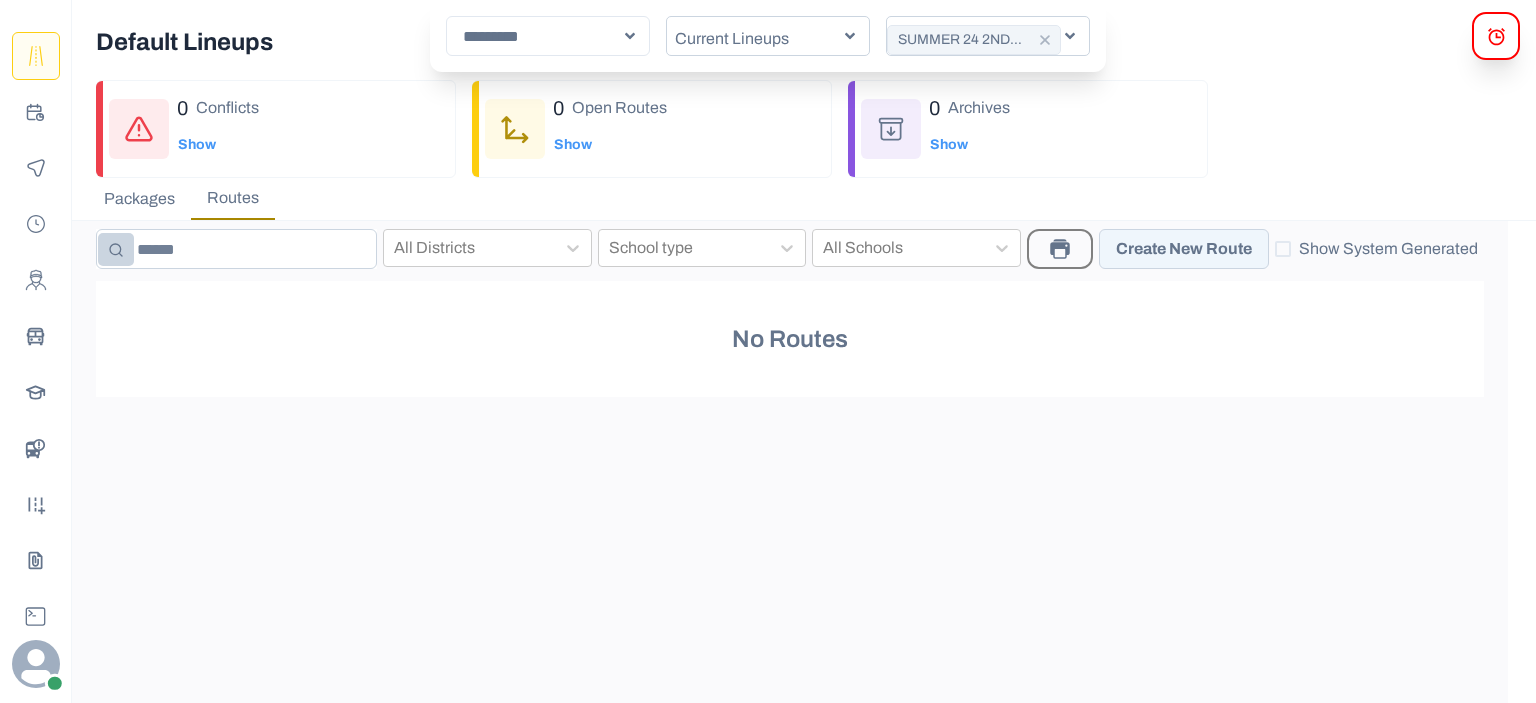 click at bounding box center [236, 249] 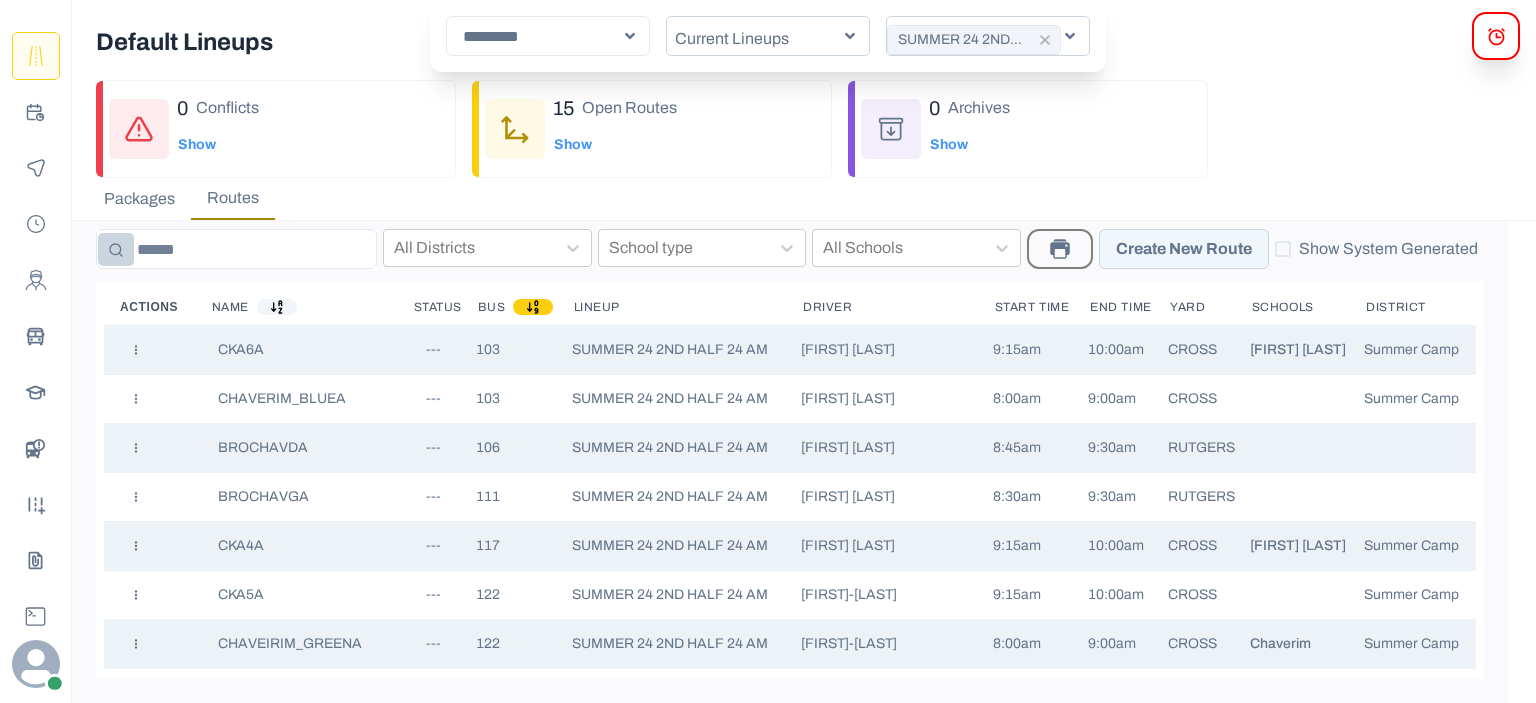 click on "---" at bounding box center [433, 350] 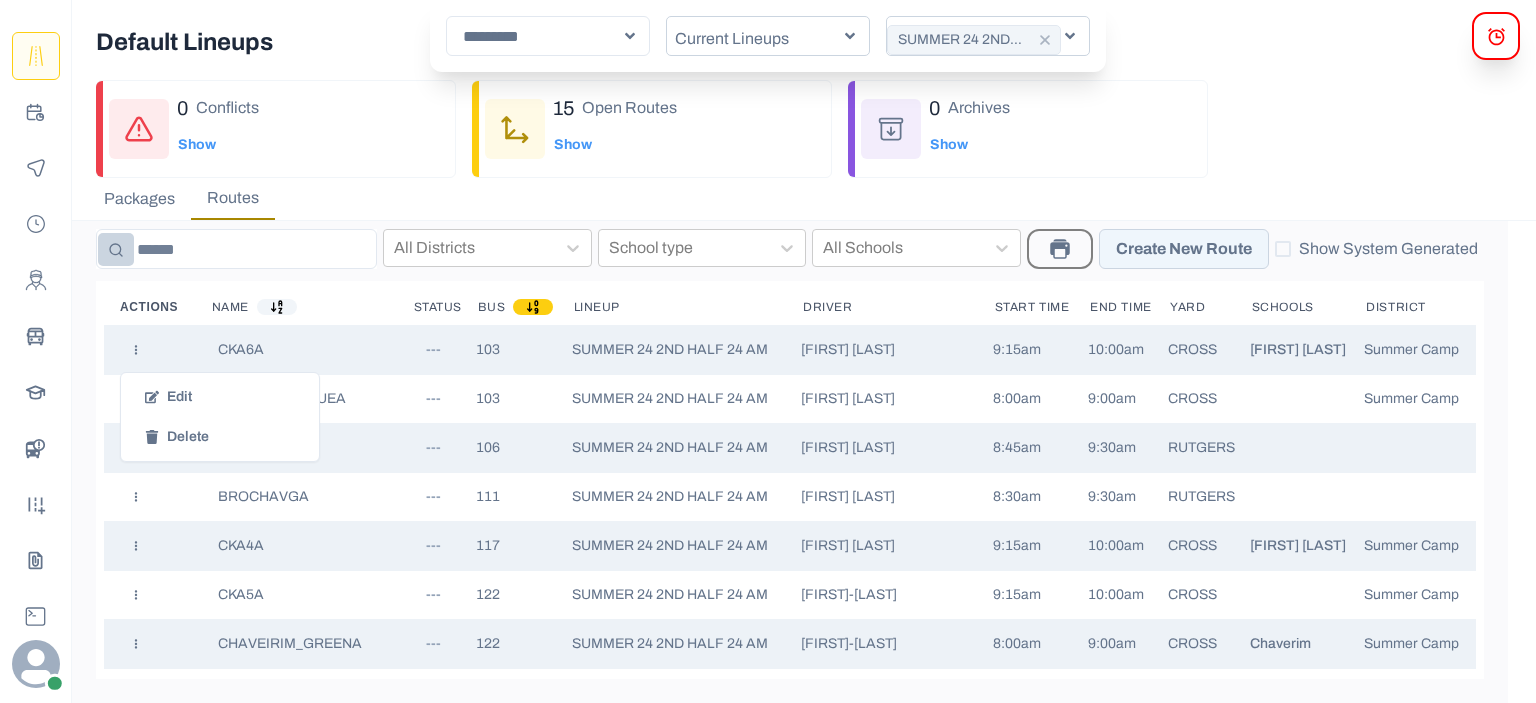 click on "Edit" at bounding box center (220, 397) 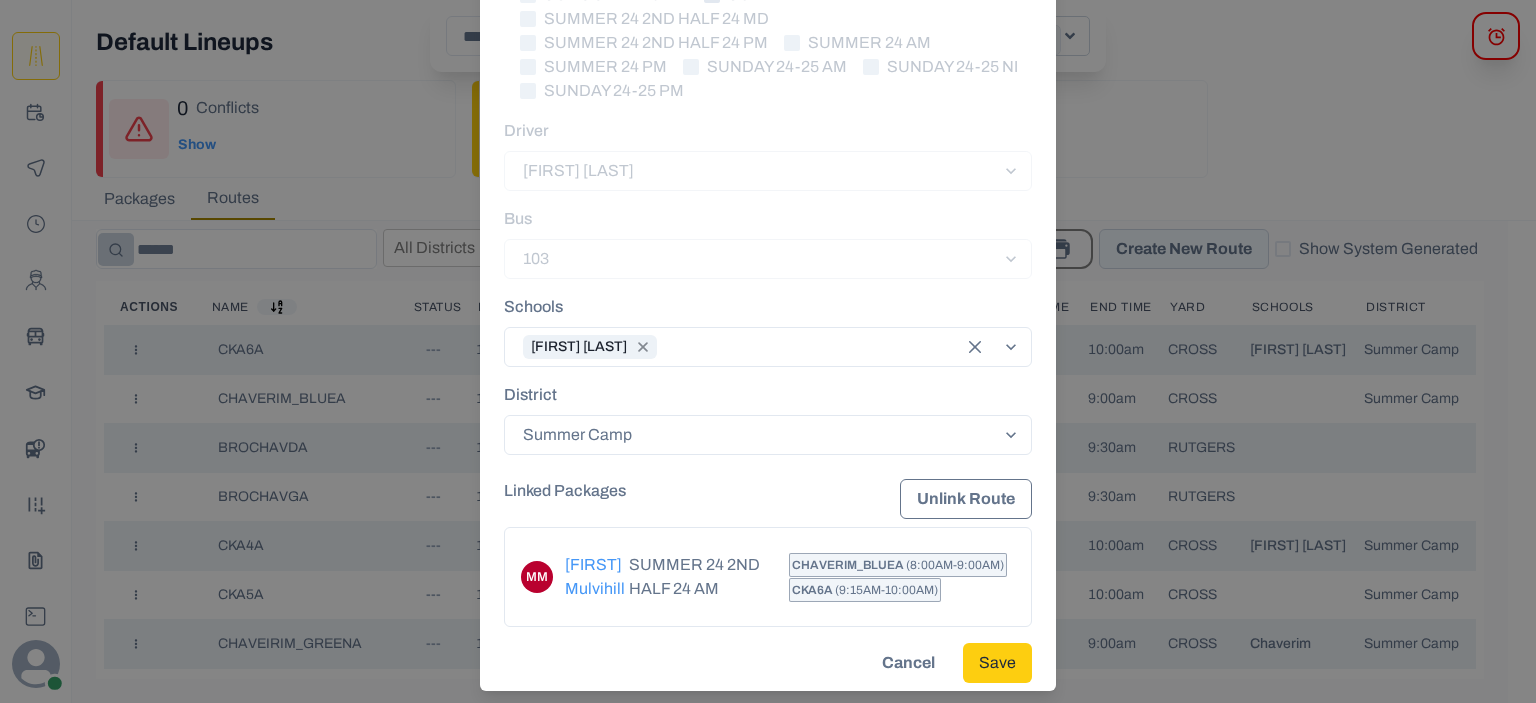 scroll, scrollTop: 645, scrollLeft: 0, axis: vertical 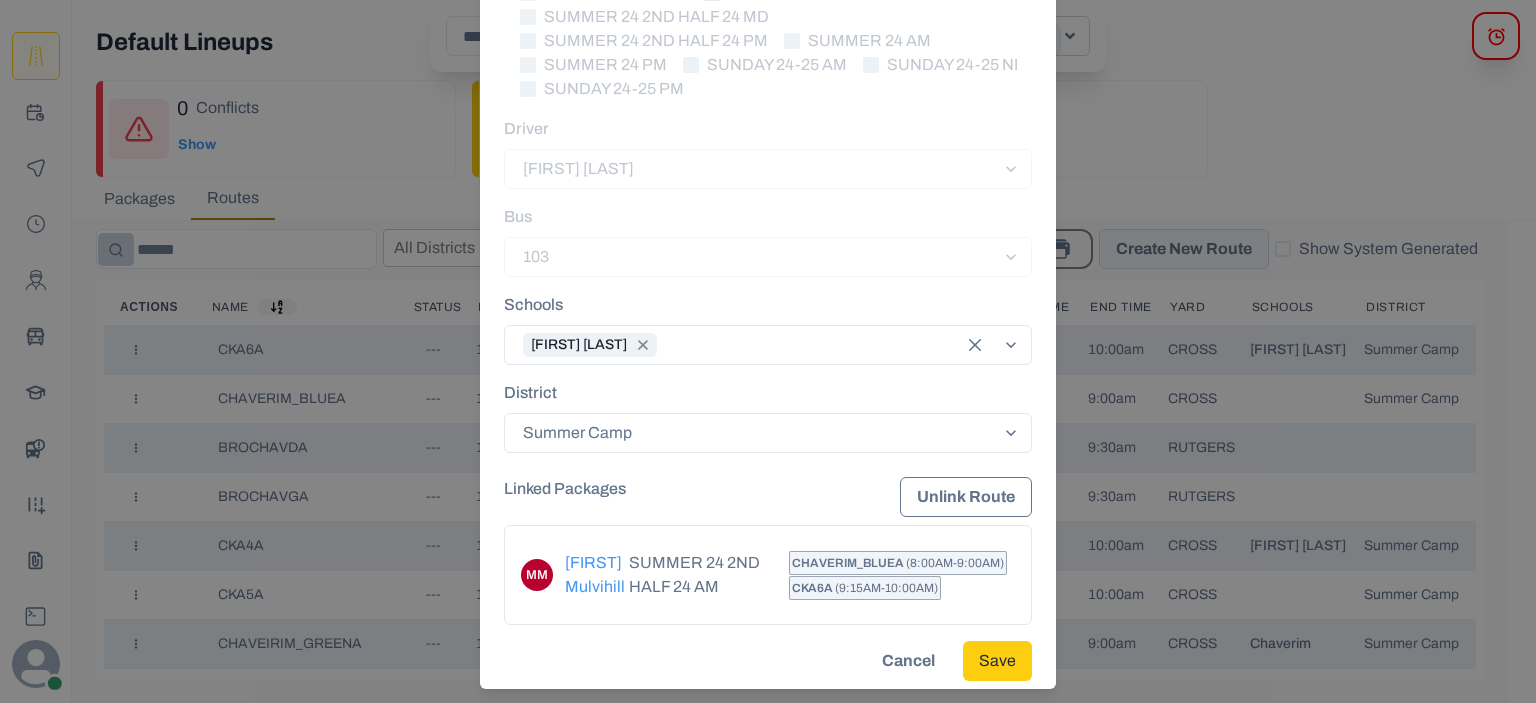 click on "Unlink Route" at bounding box center (966, 497) 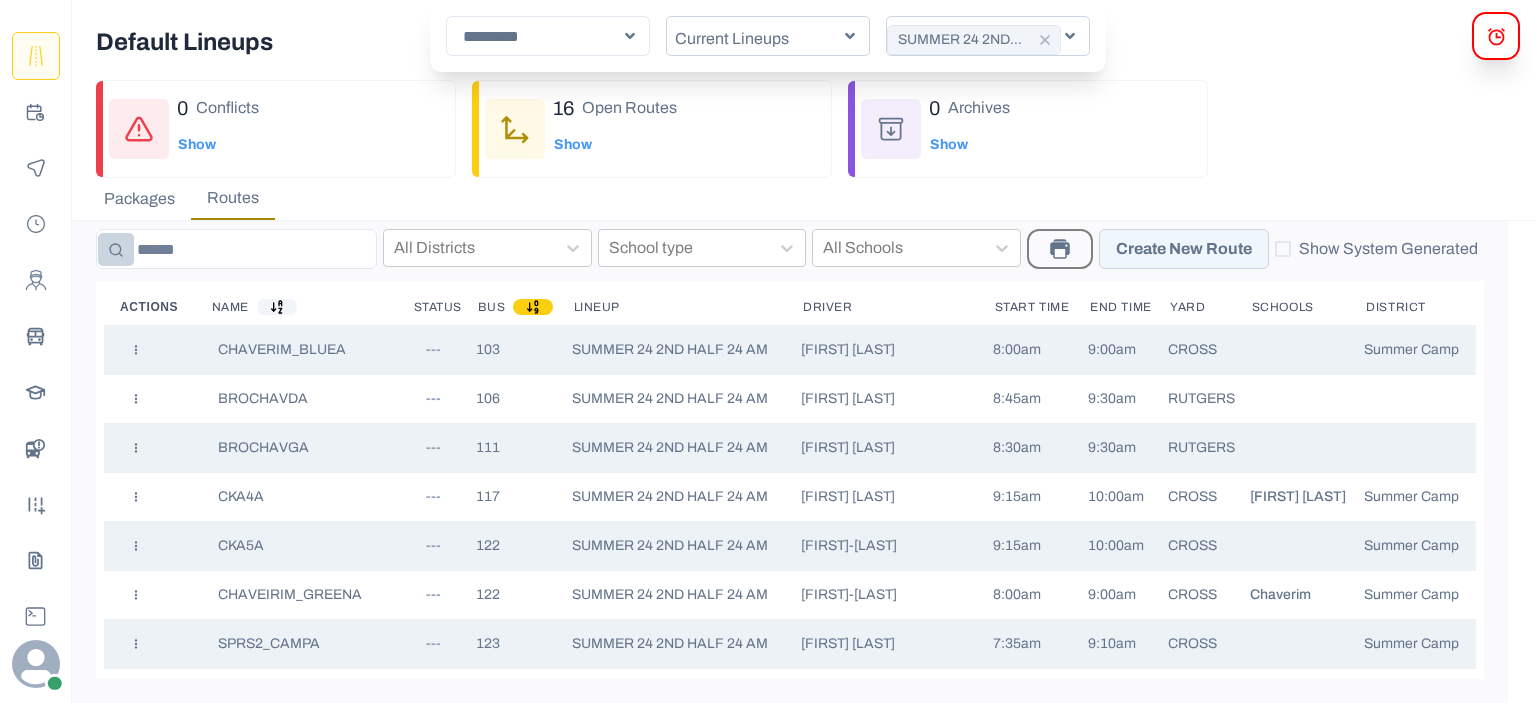 click 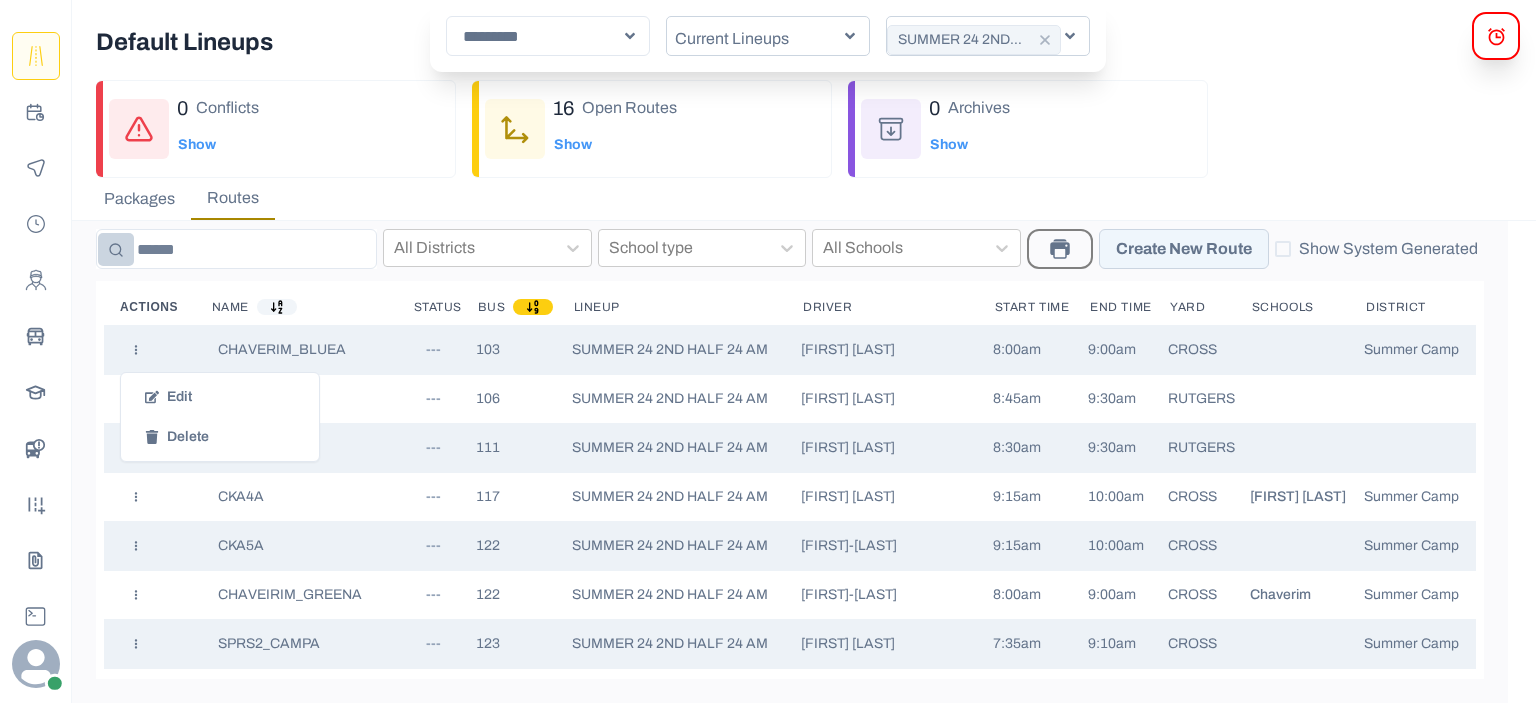 click on "Edit" at bounding box center [220, 397] 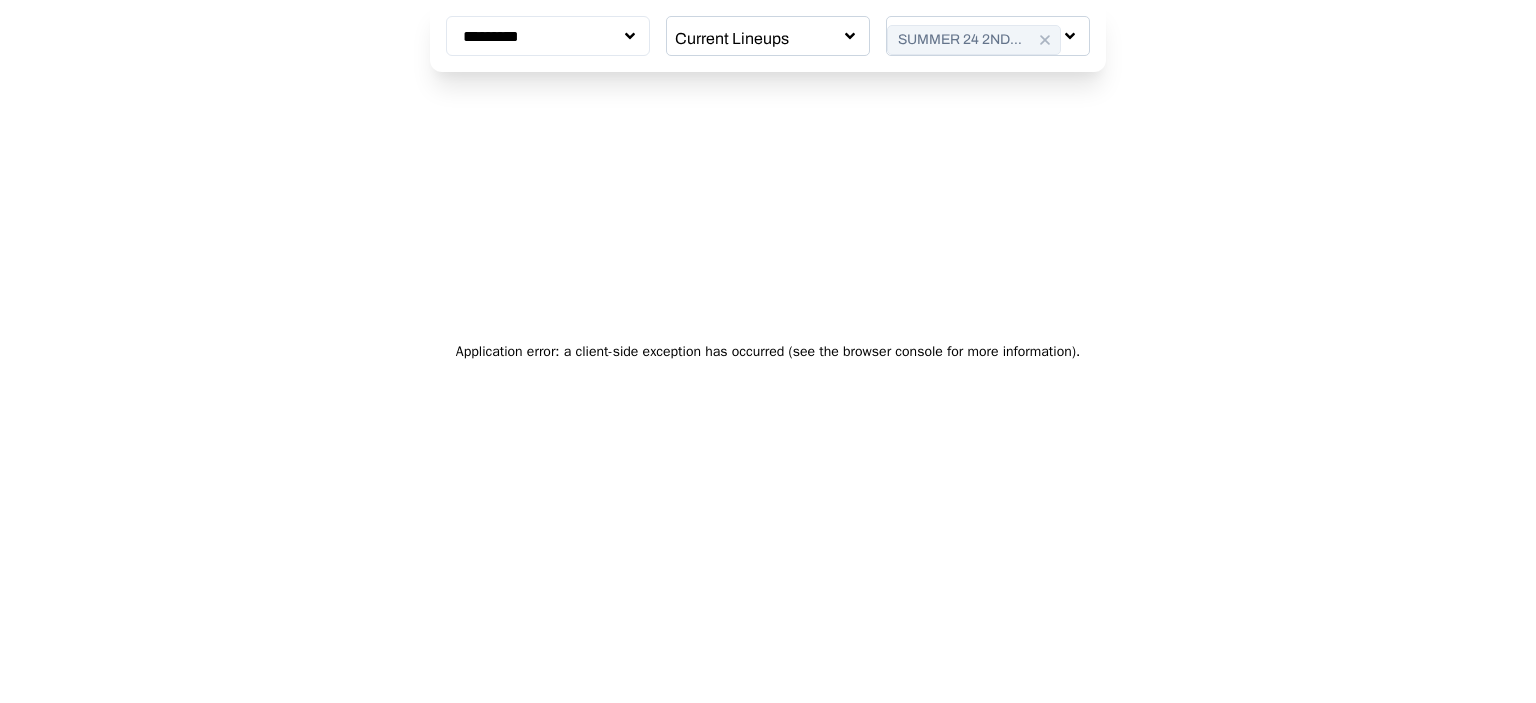 scroll, scrollTop: 0, scrollLeft: 0, axis: both 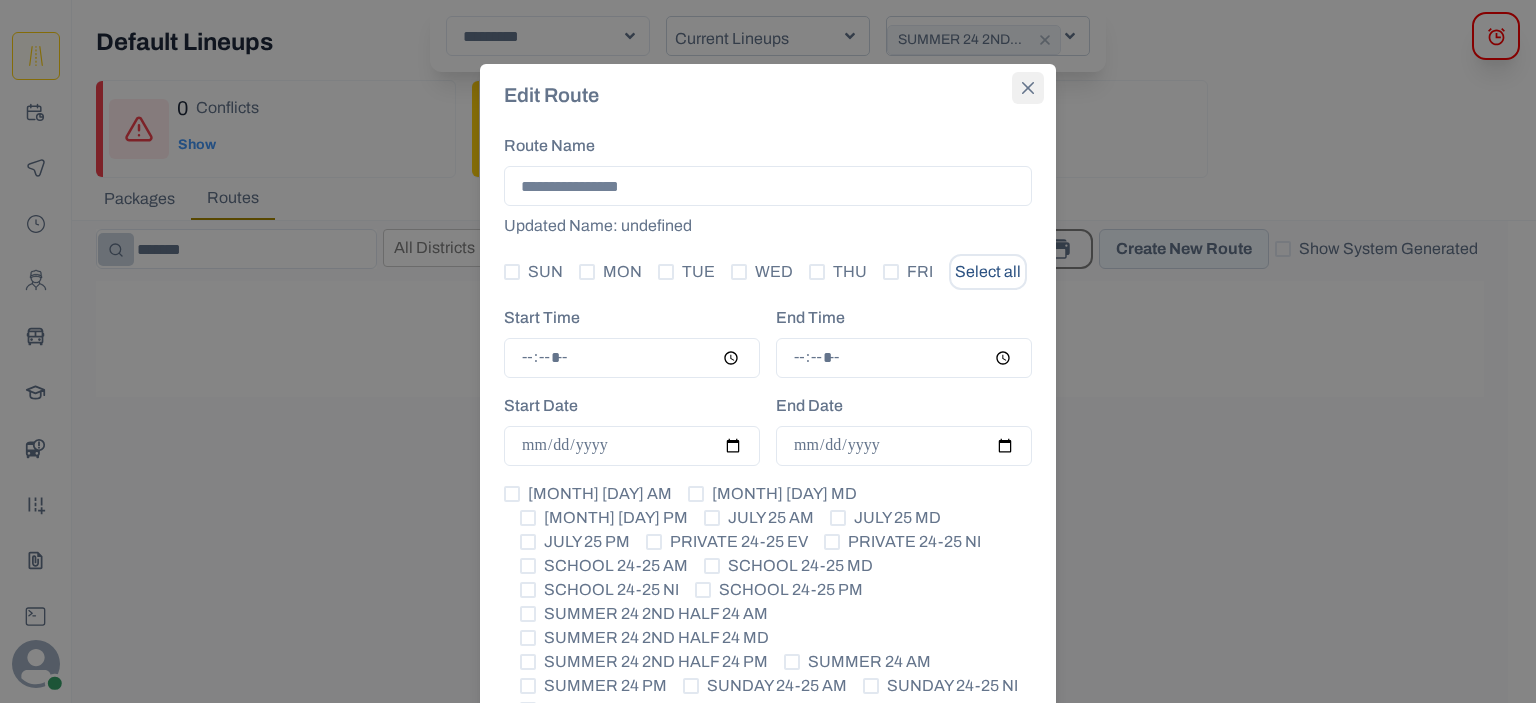 click 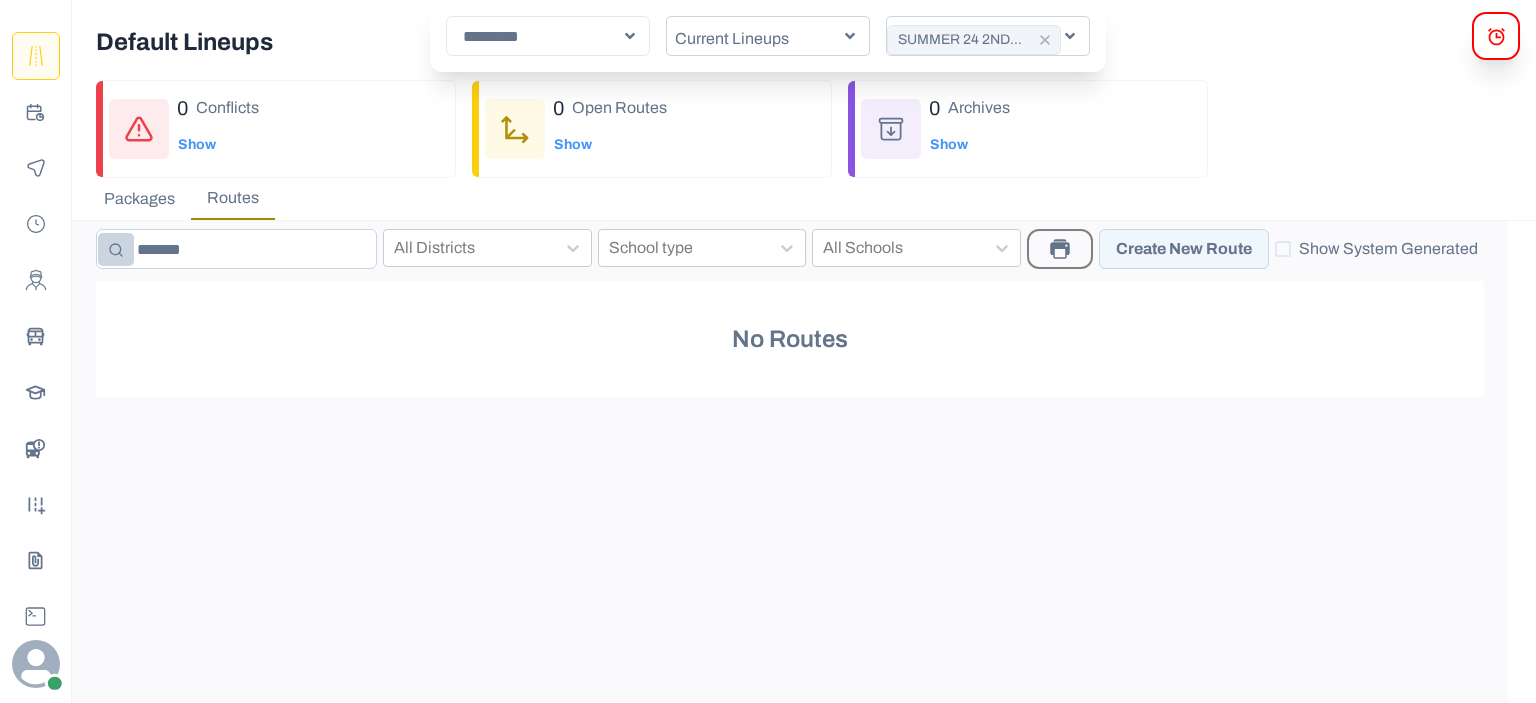 click on "*******" at bounding box center (236, 249) 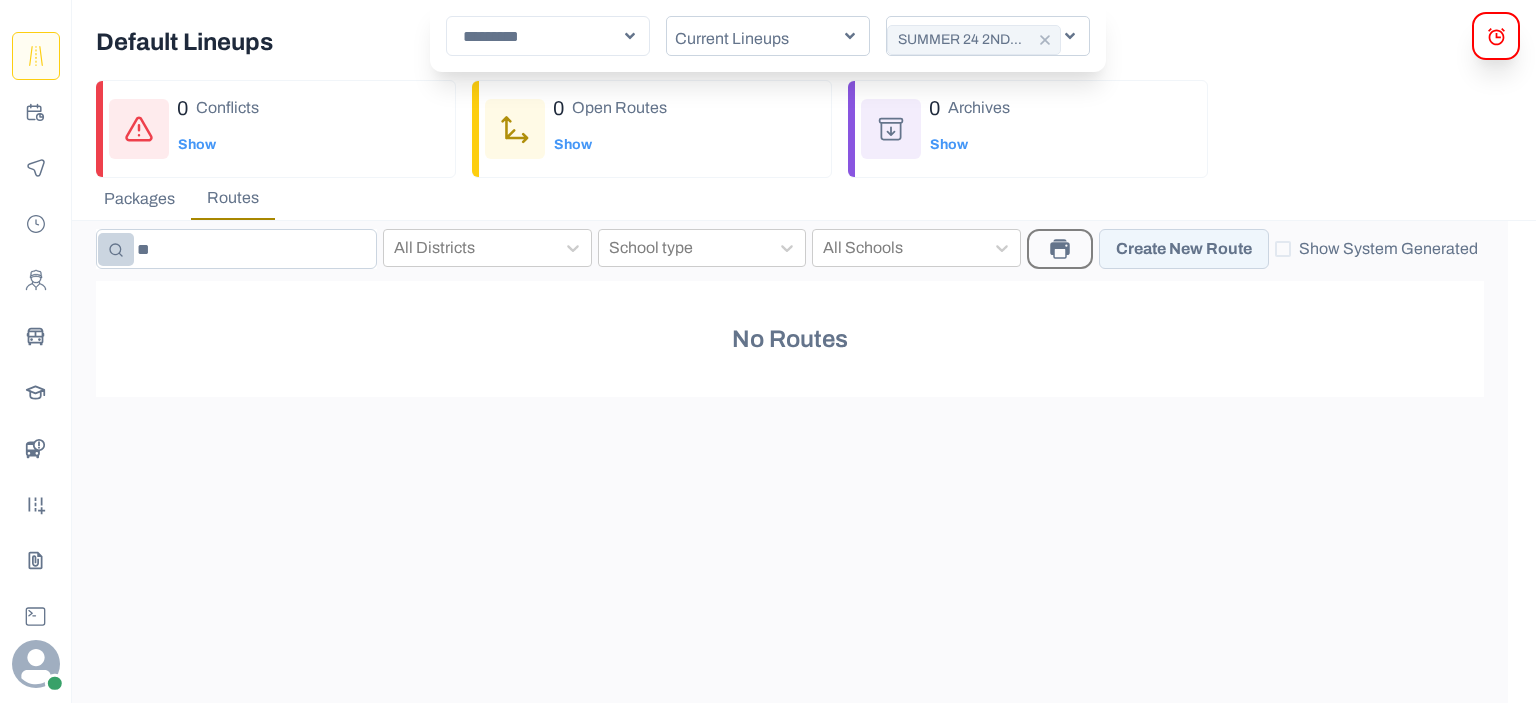 type on "*" 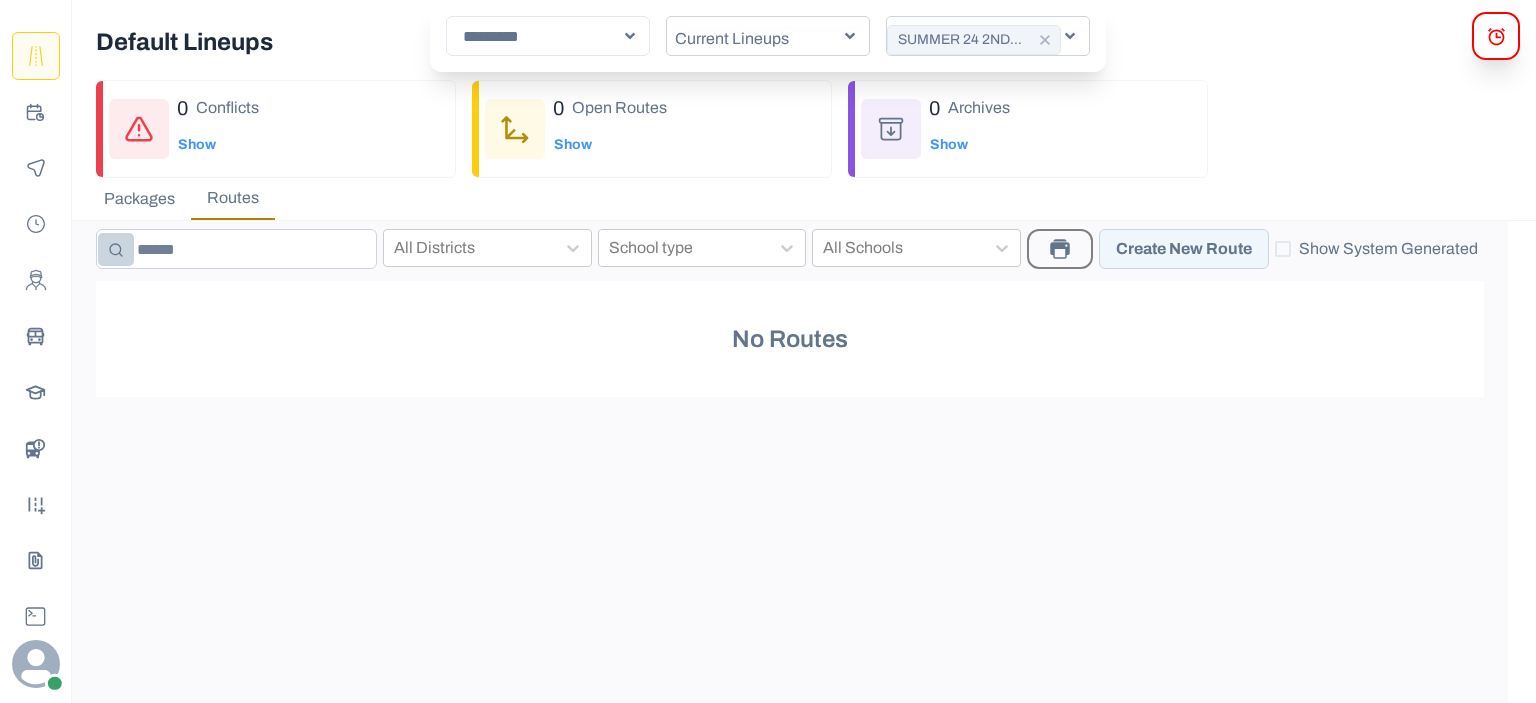 type 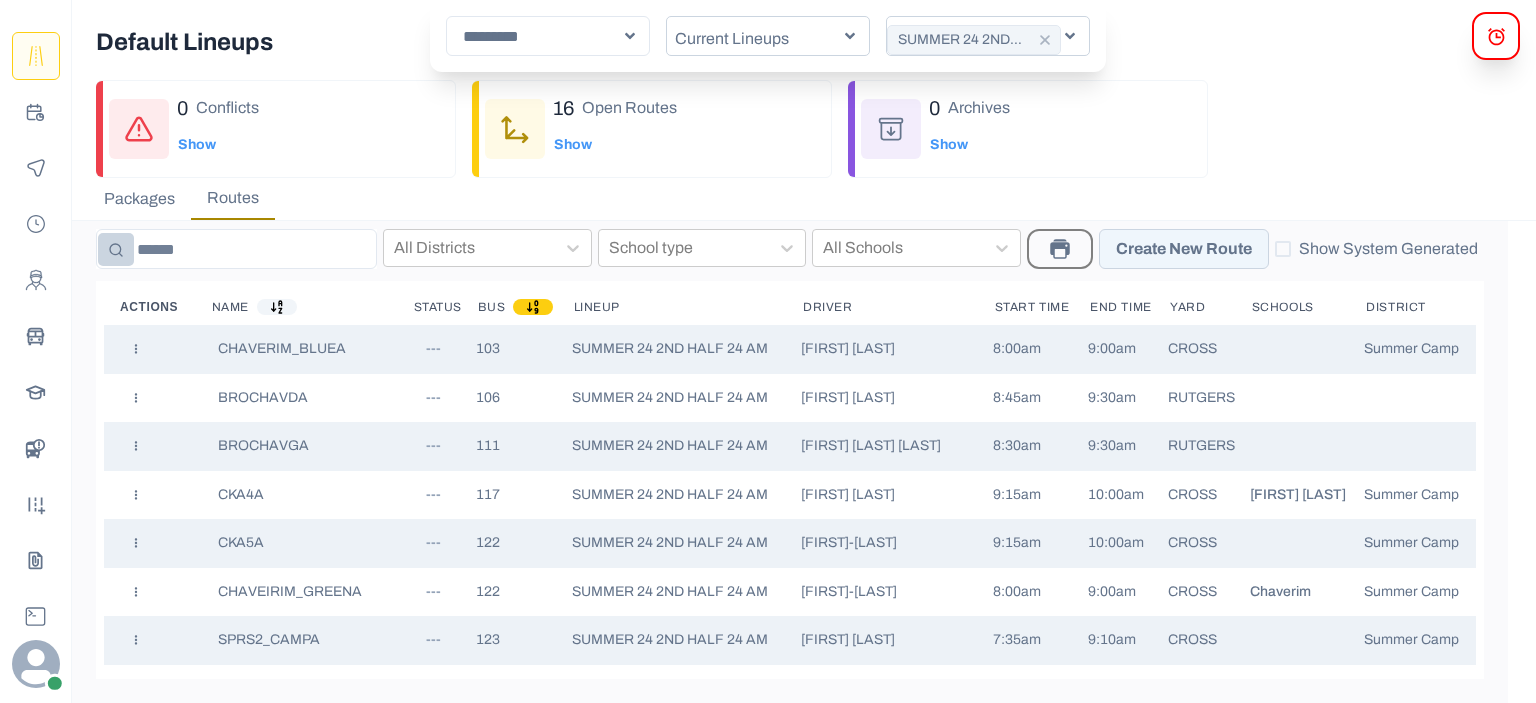 click 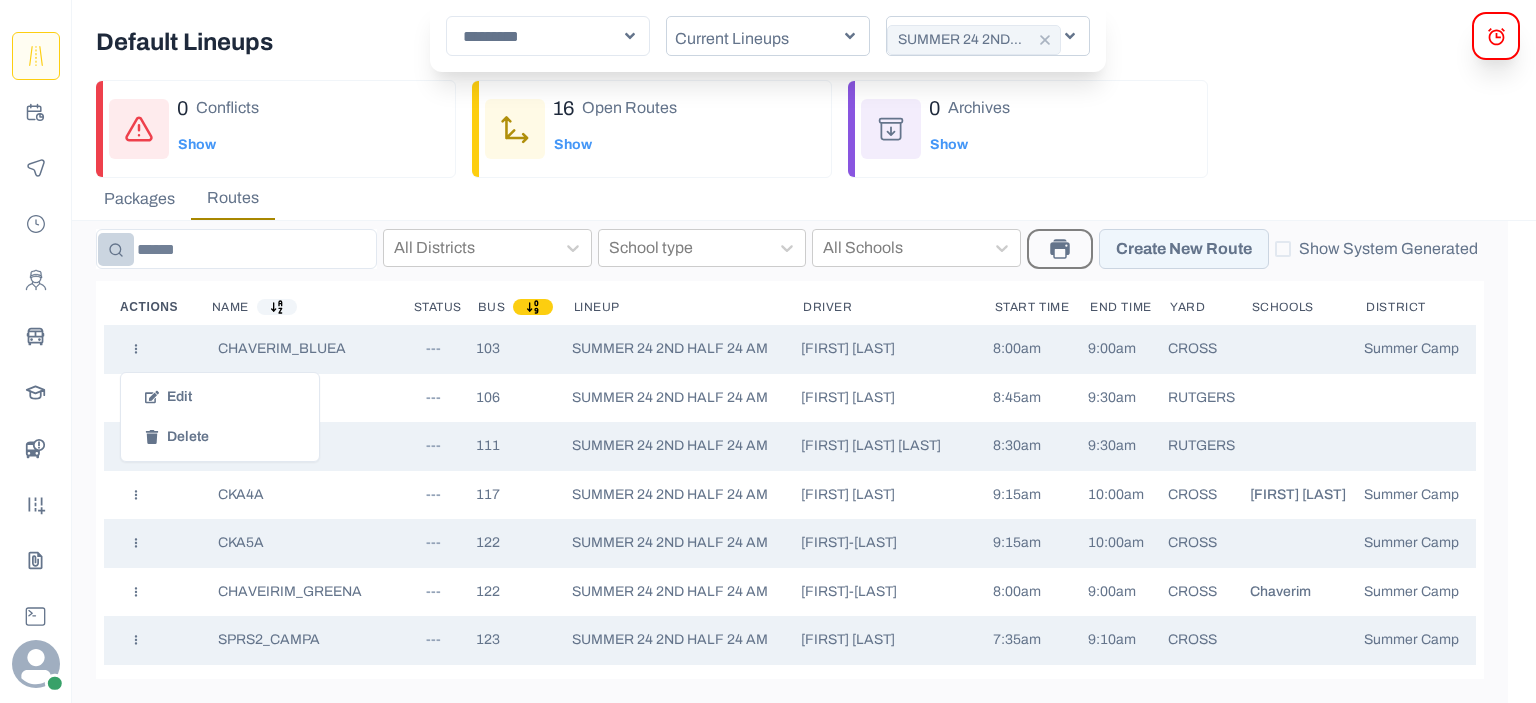 click on "Edit" at bounding box center [220, 397] 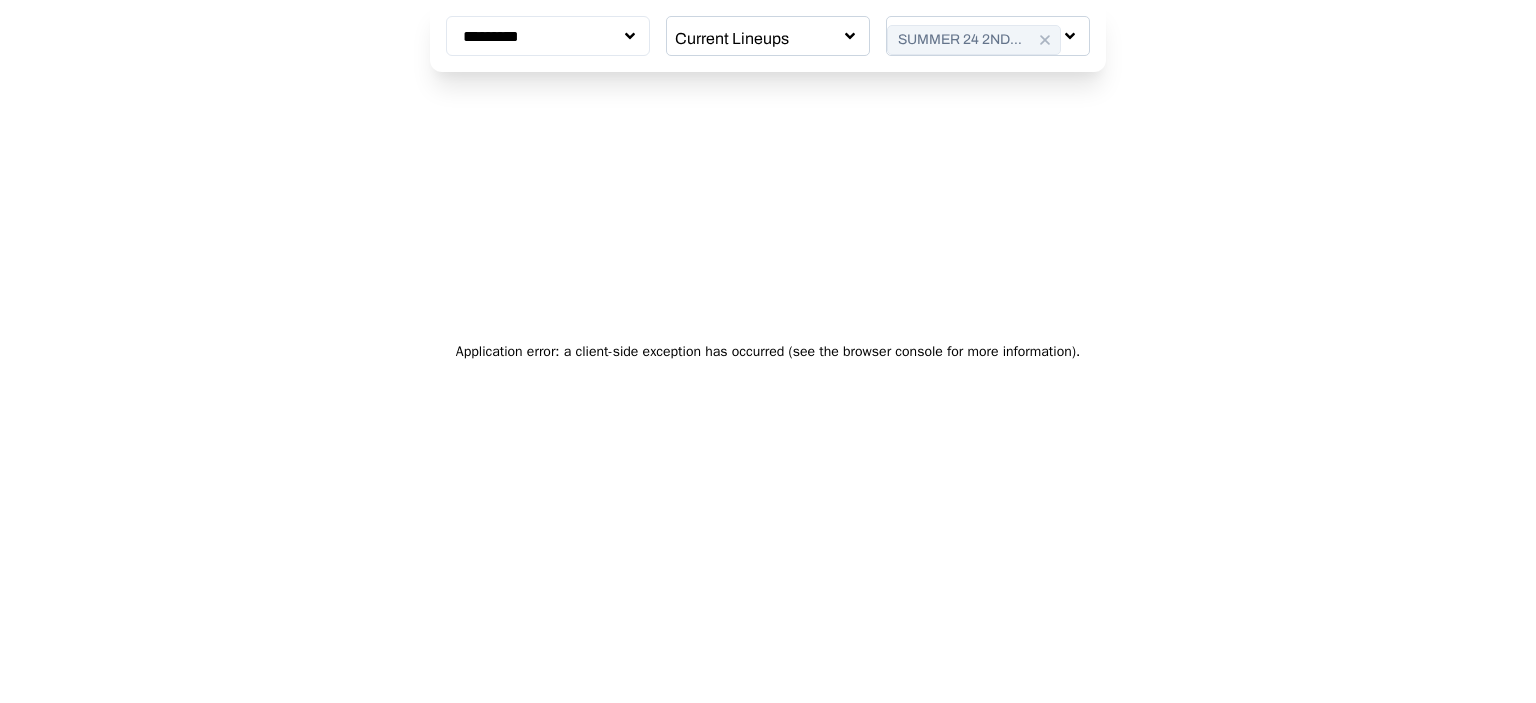 scroll, scrollTop: 0, scrollLeft: 0, axis: both 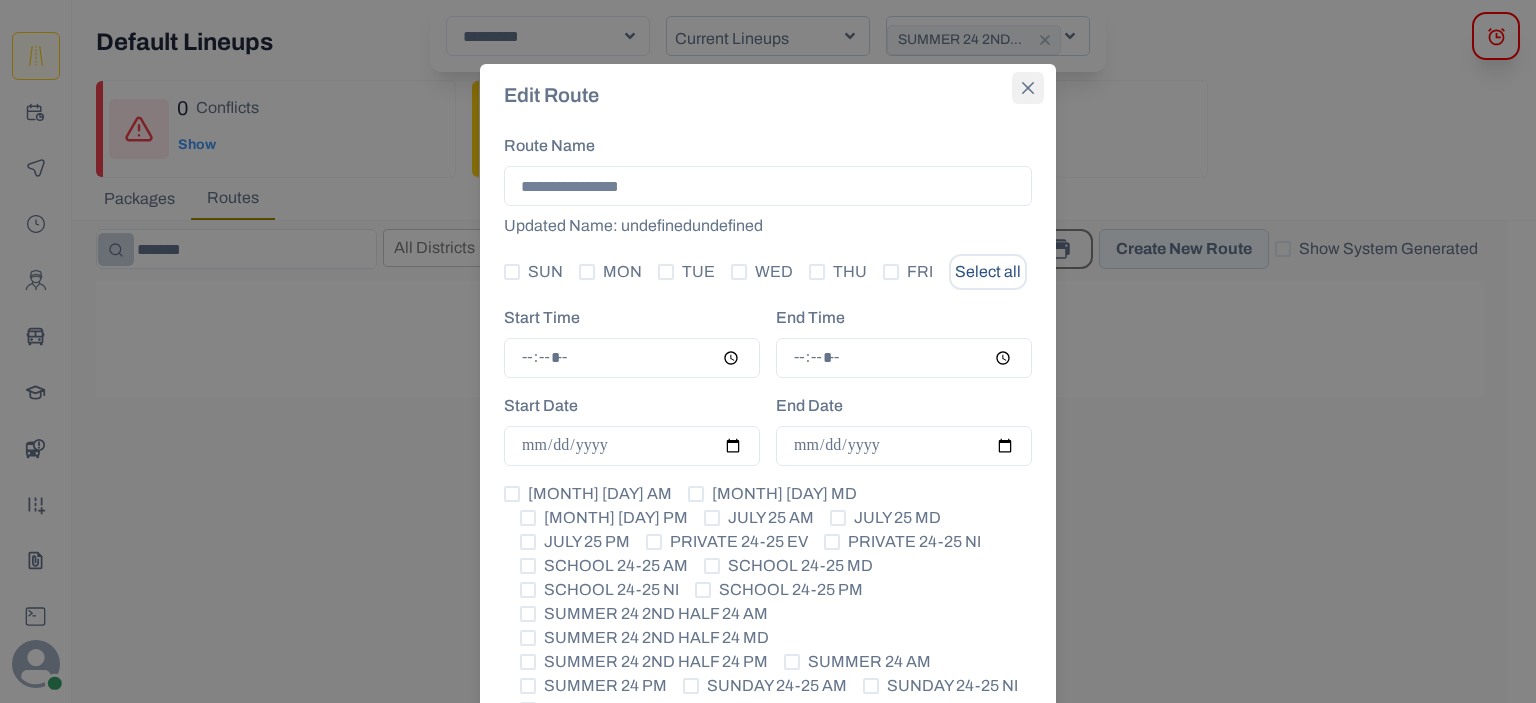click at bounding box center (1028, 88) 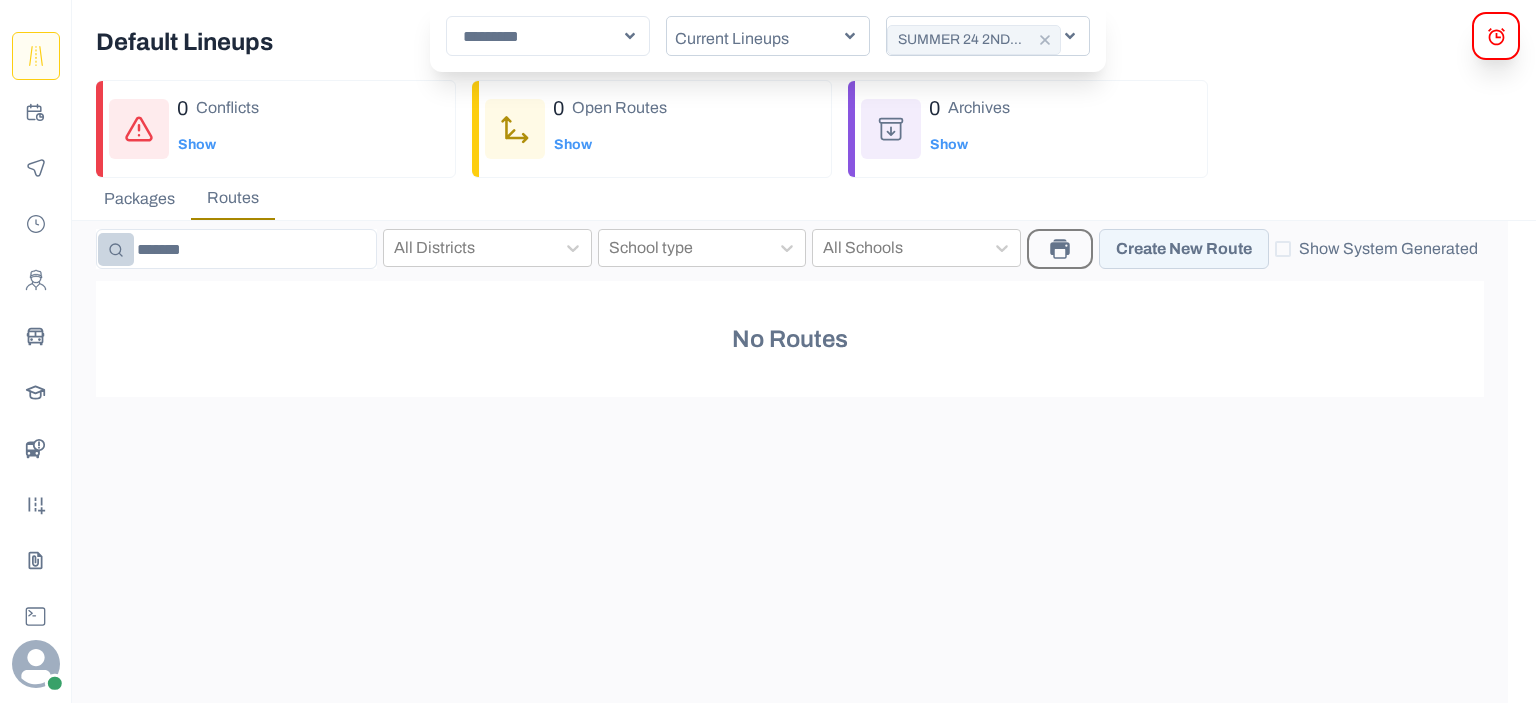 drag, startPoint x: 276, startPoint y: 255, endPoint x: 106, endPoint y: 248, distance: 170.14406 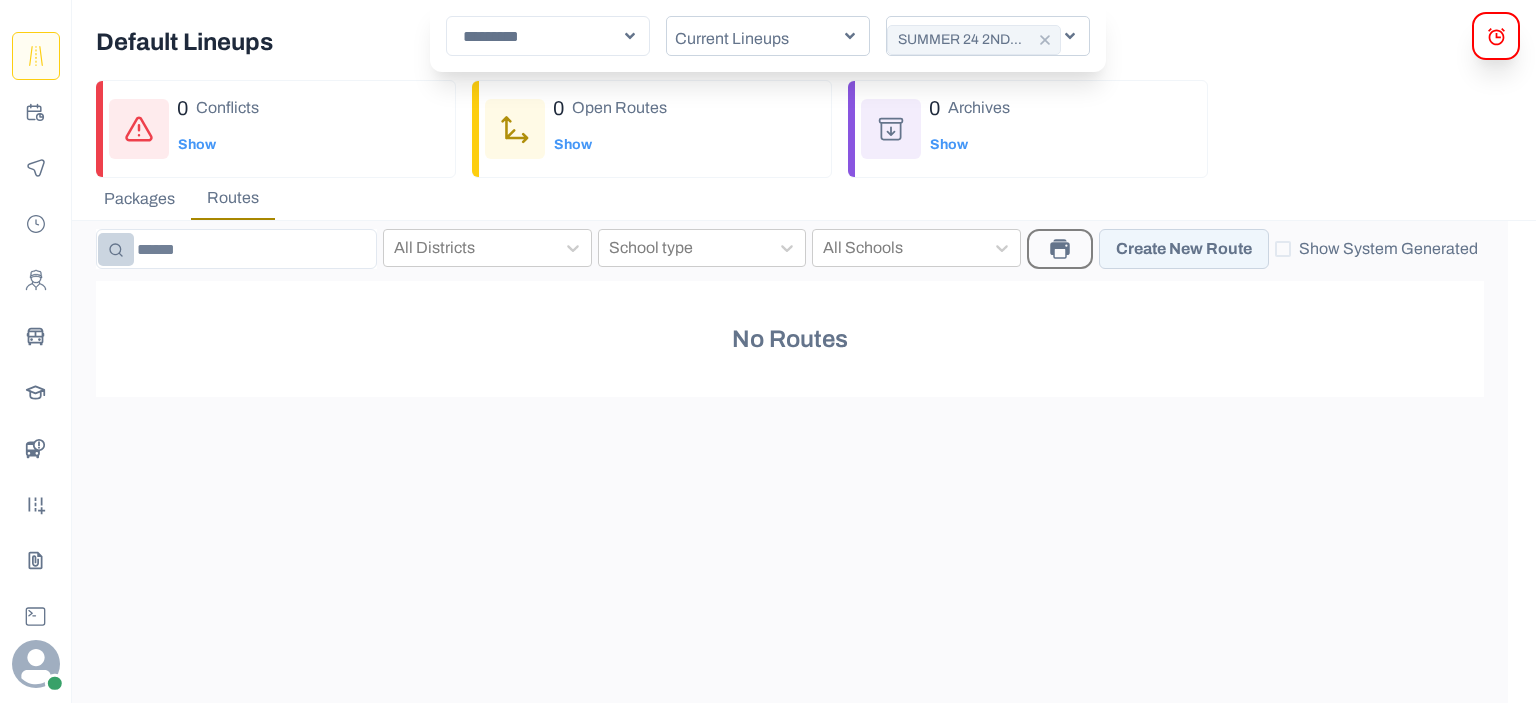 type 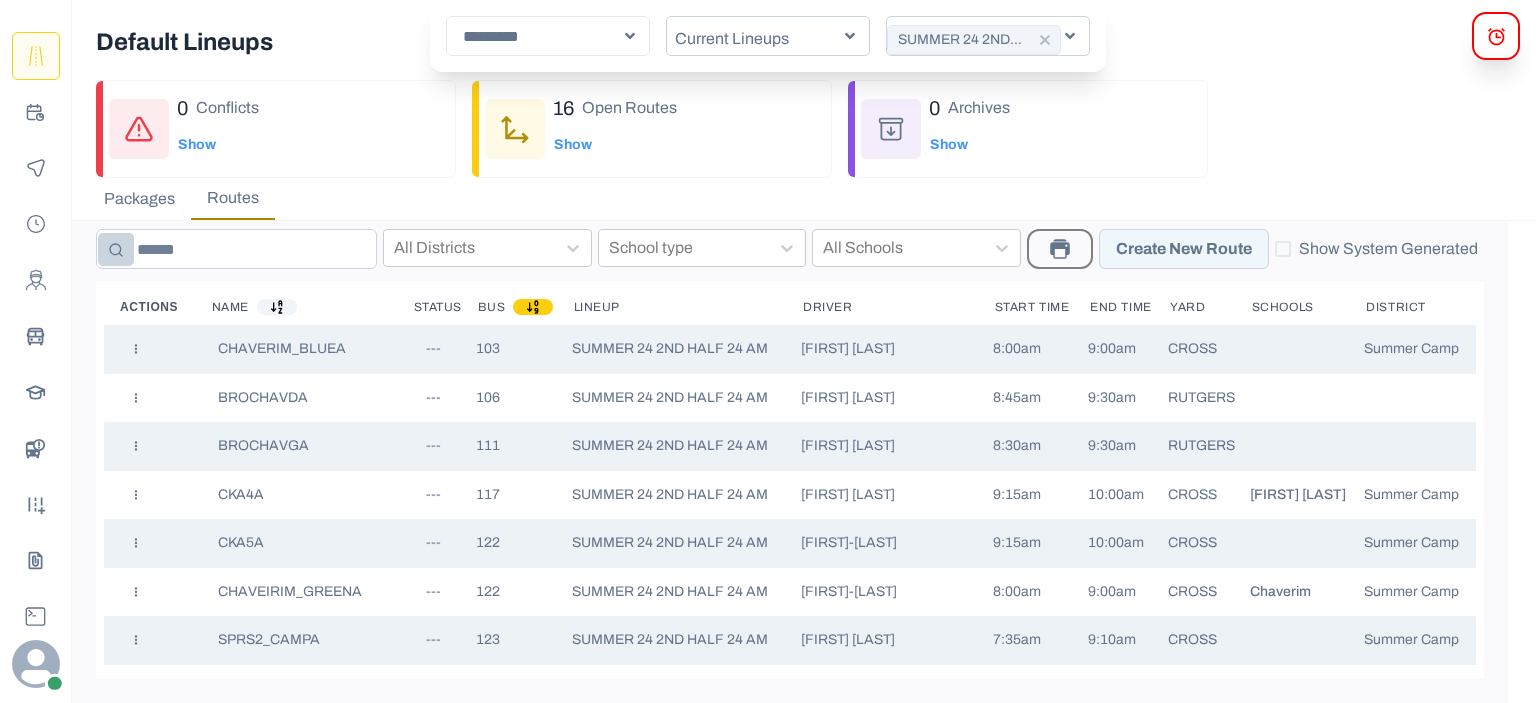 click at bounding box center (236, 249) 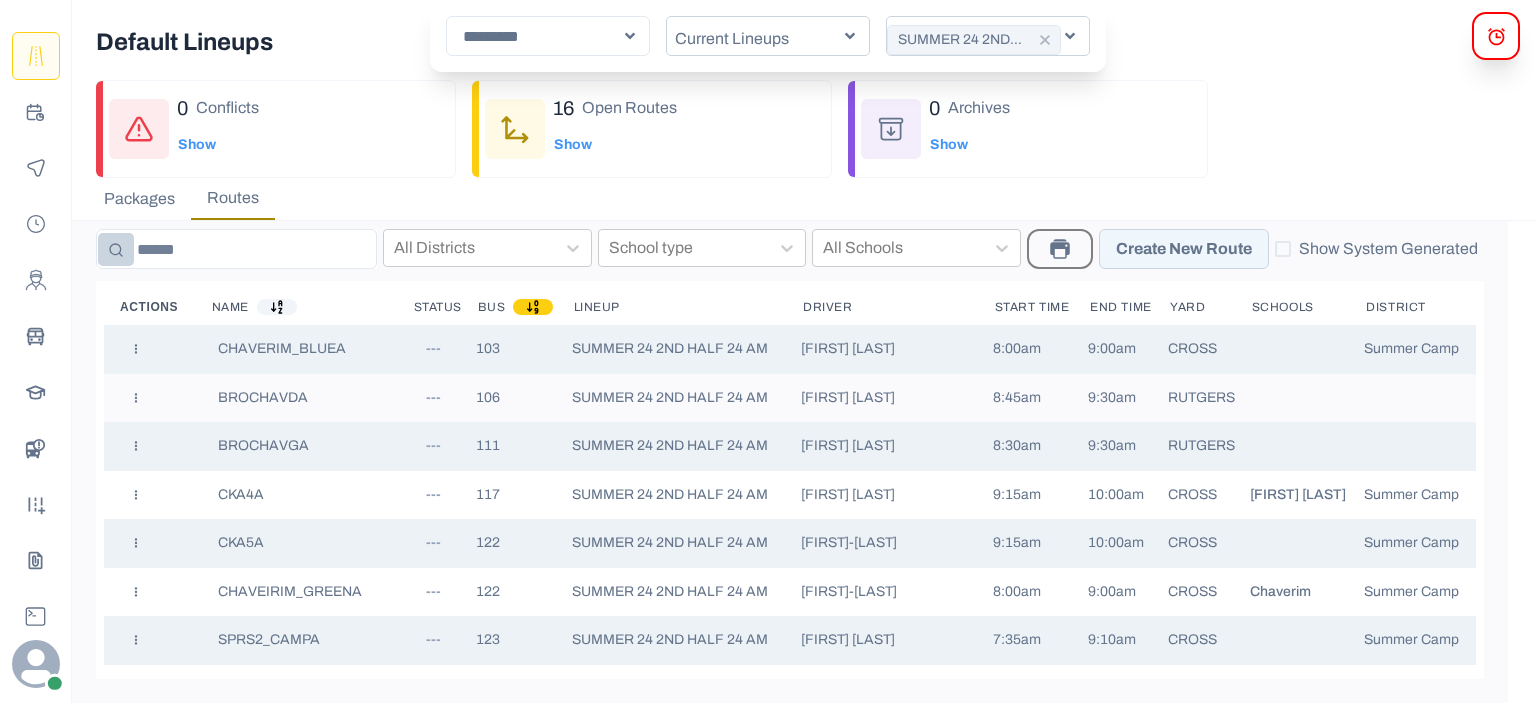 click 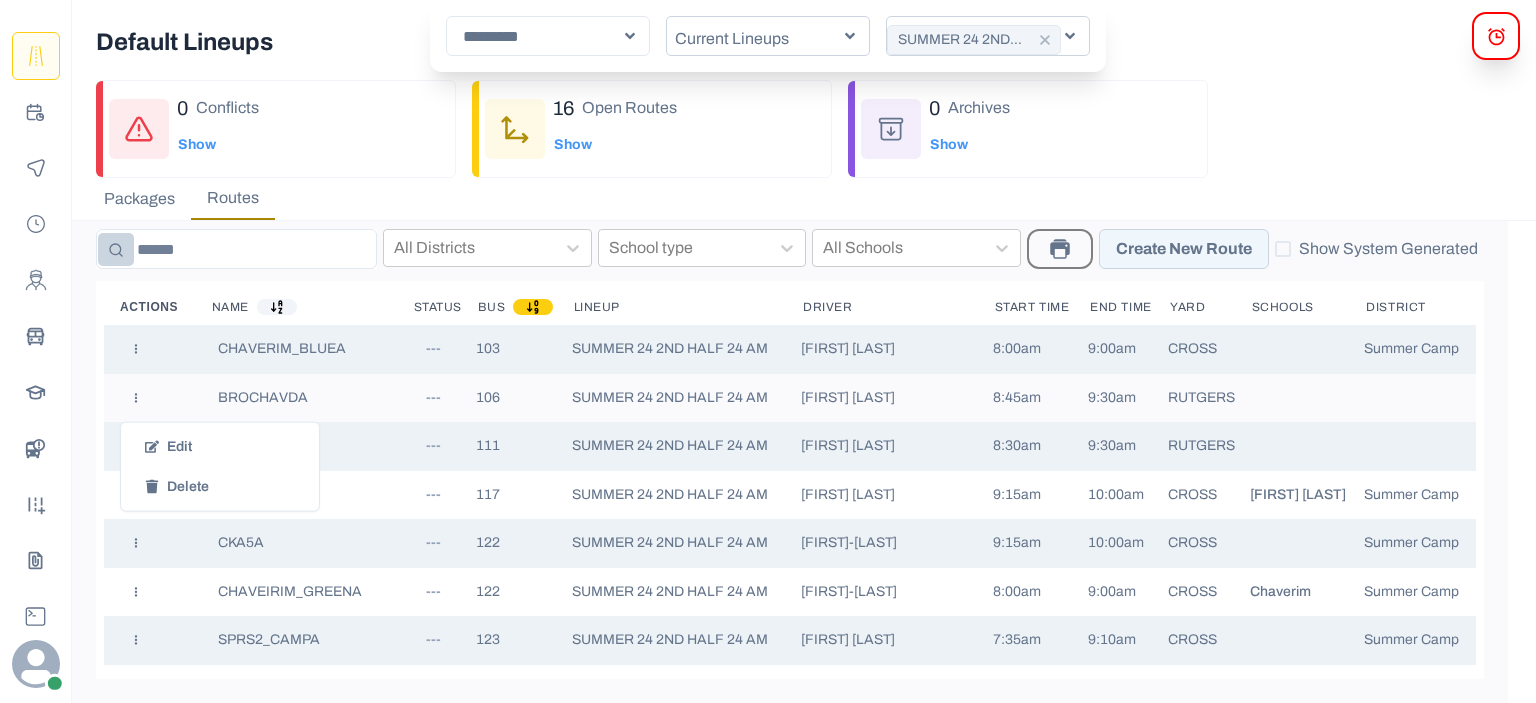 click on "Edit" at bounding box center (220, 447) 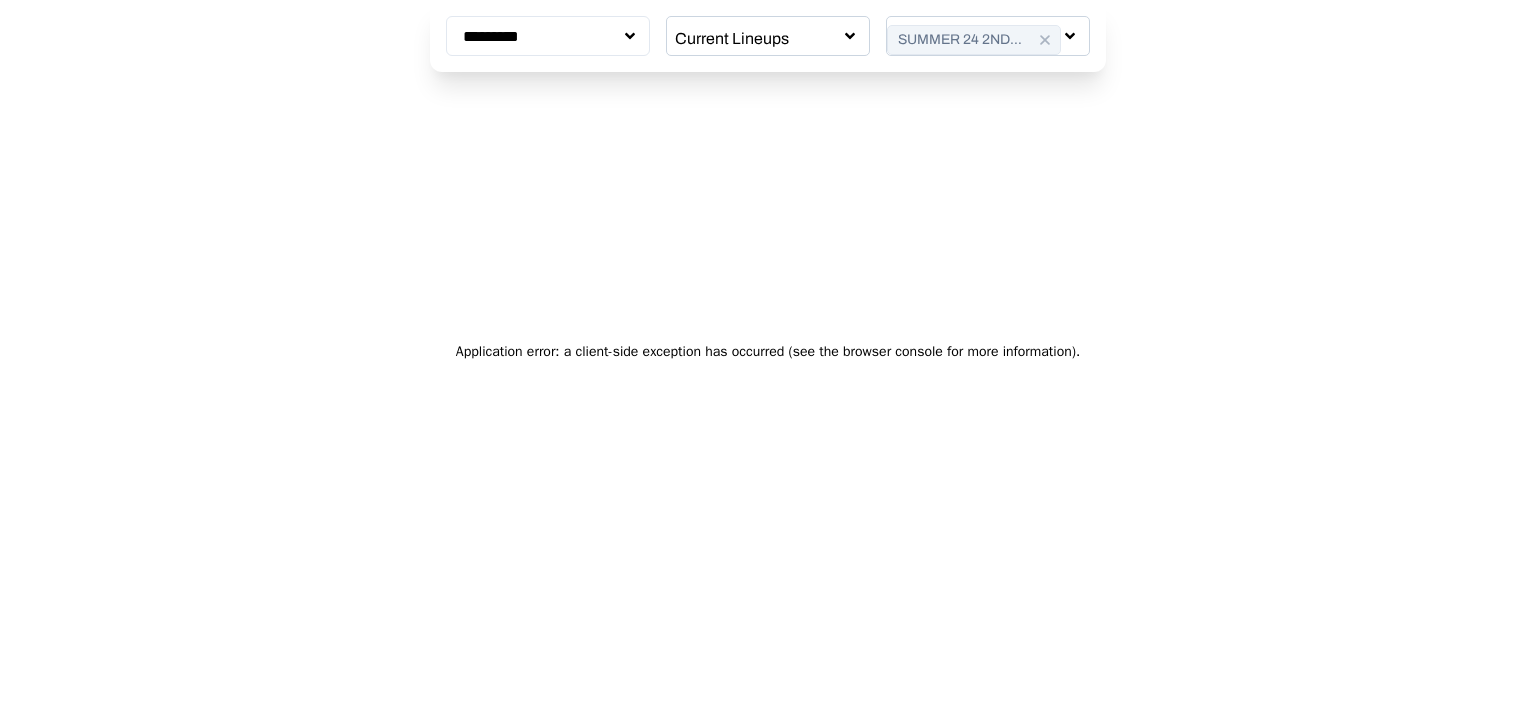 scroll, scrollTop: 0, scrollLeft: 0, axis: both 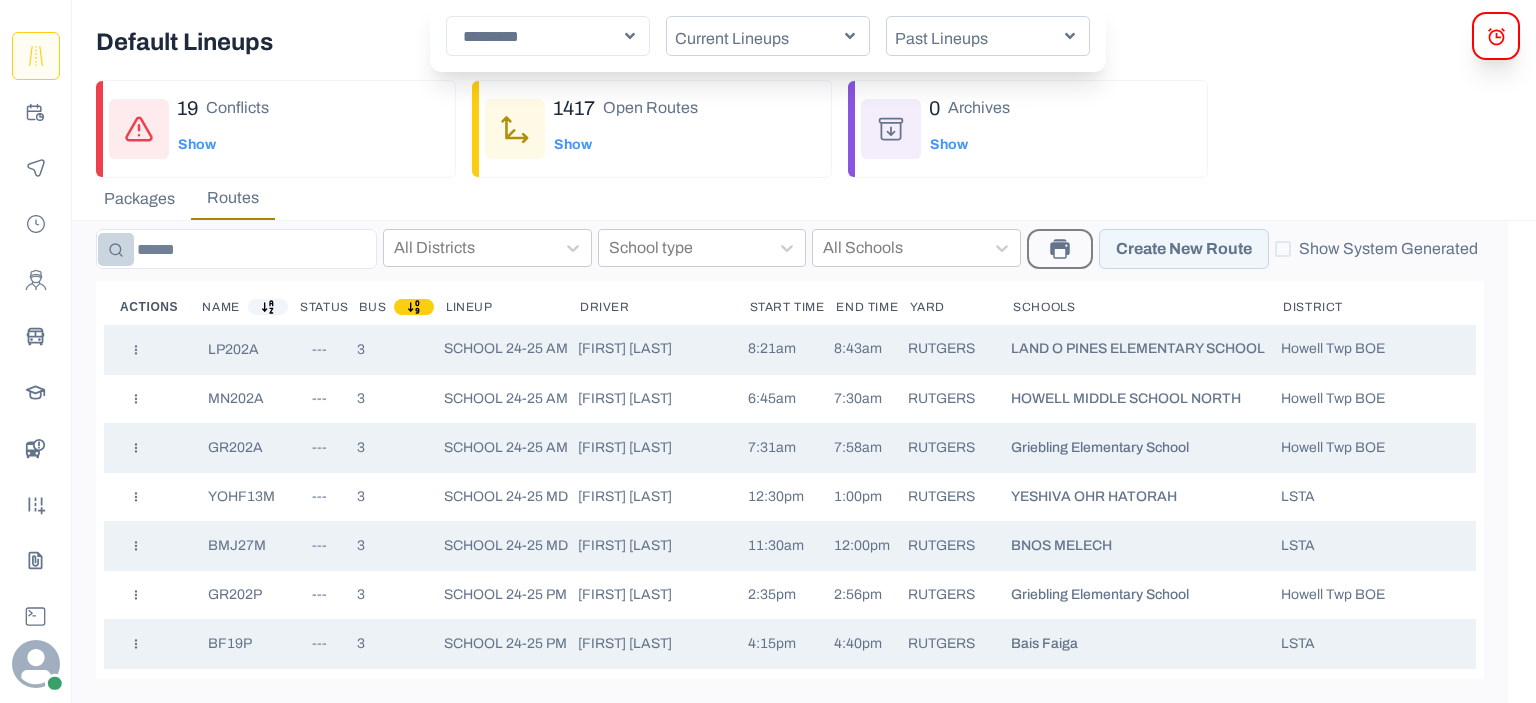 click on "Past Lineups" at bounding box center [978, 39] 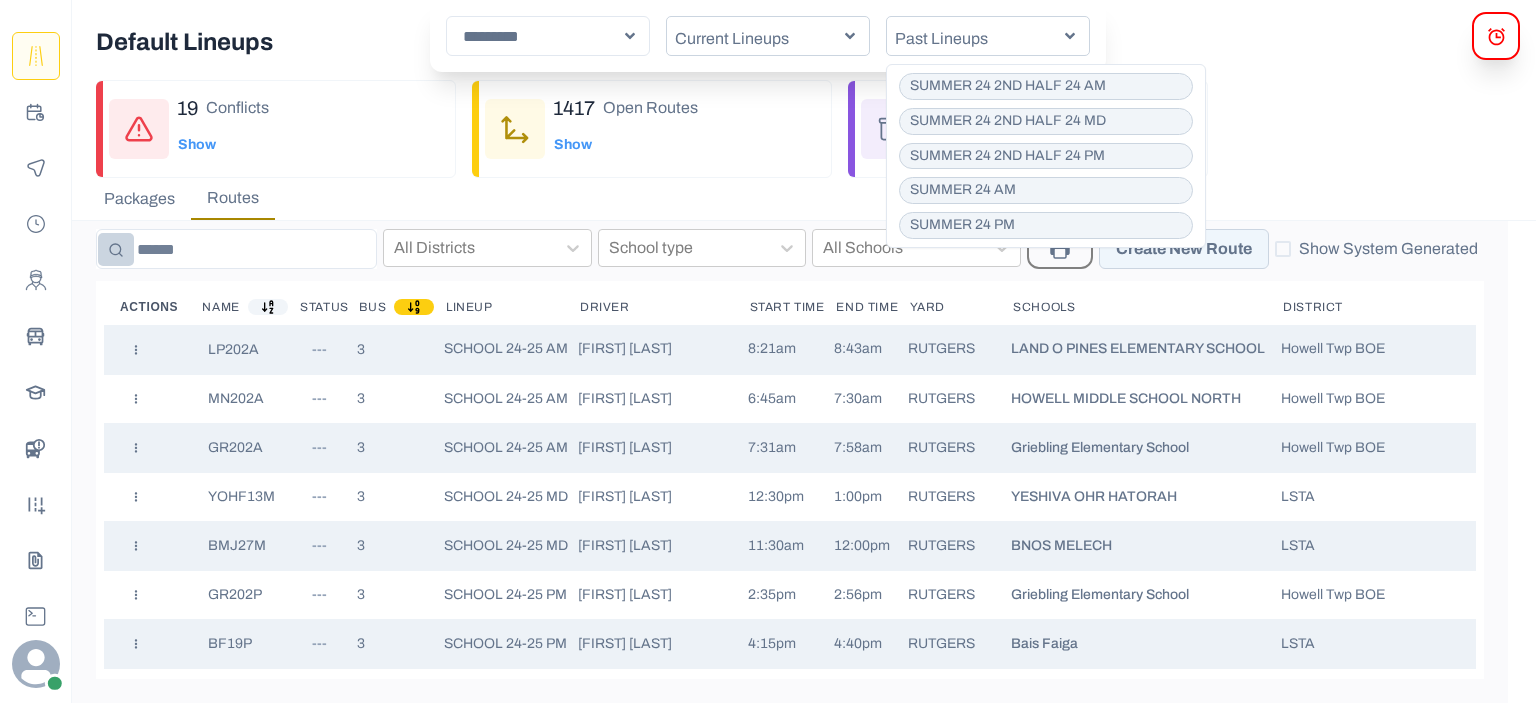click on "SUMMER 24 2ND HALF 24 AM" at bounding box center (1046, 86) 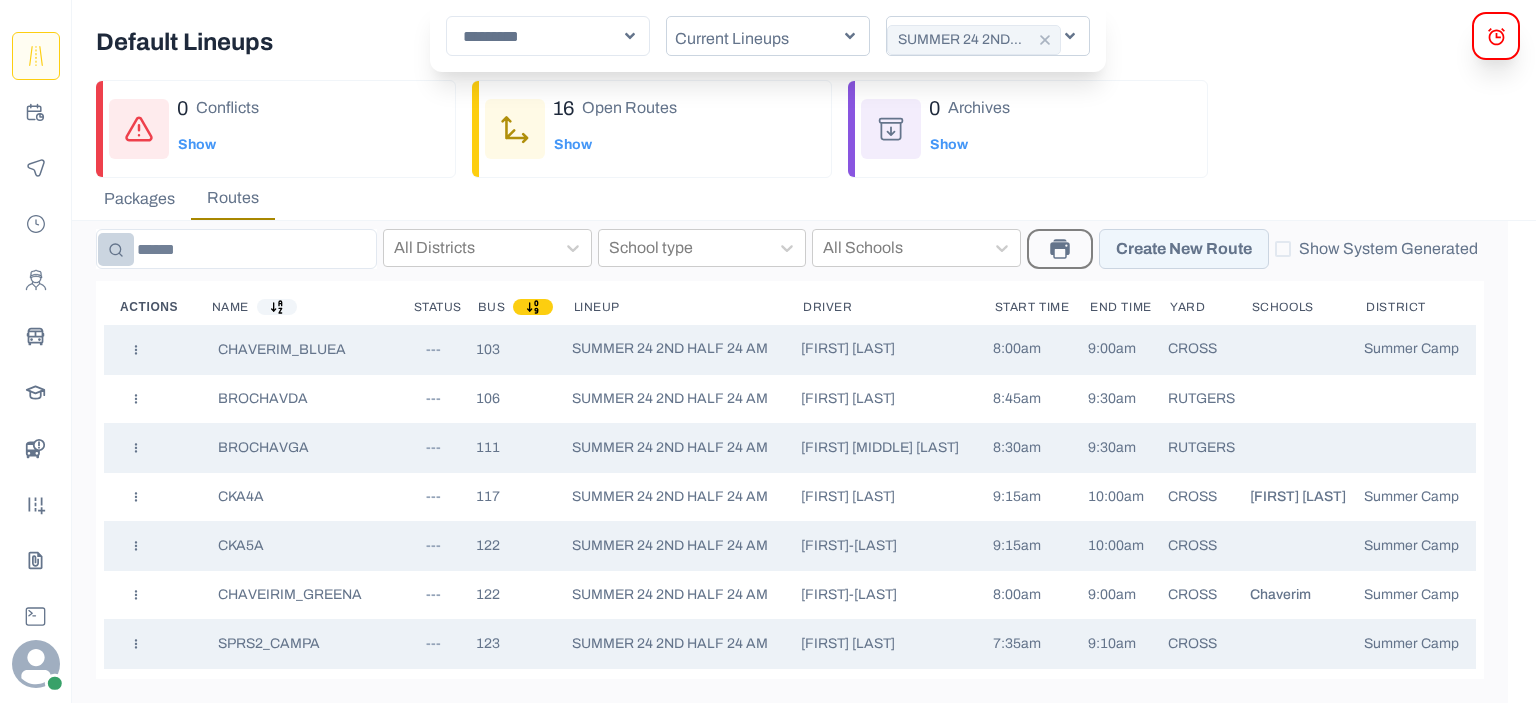 click 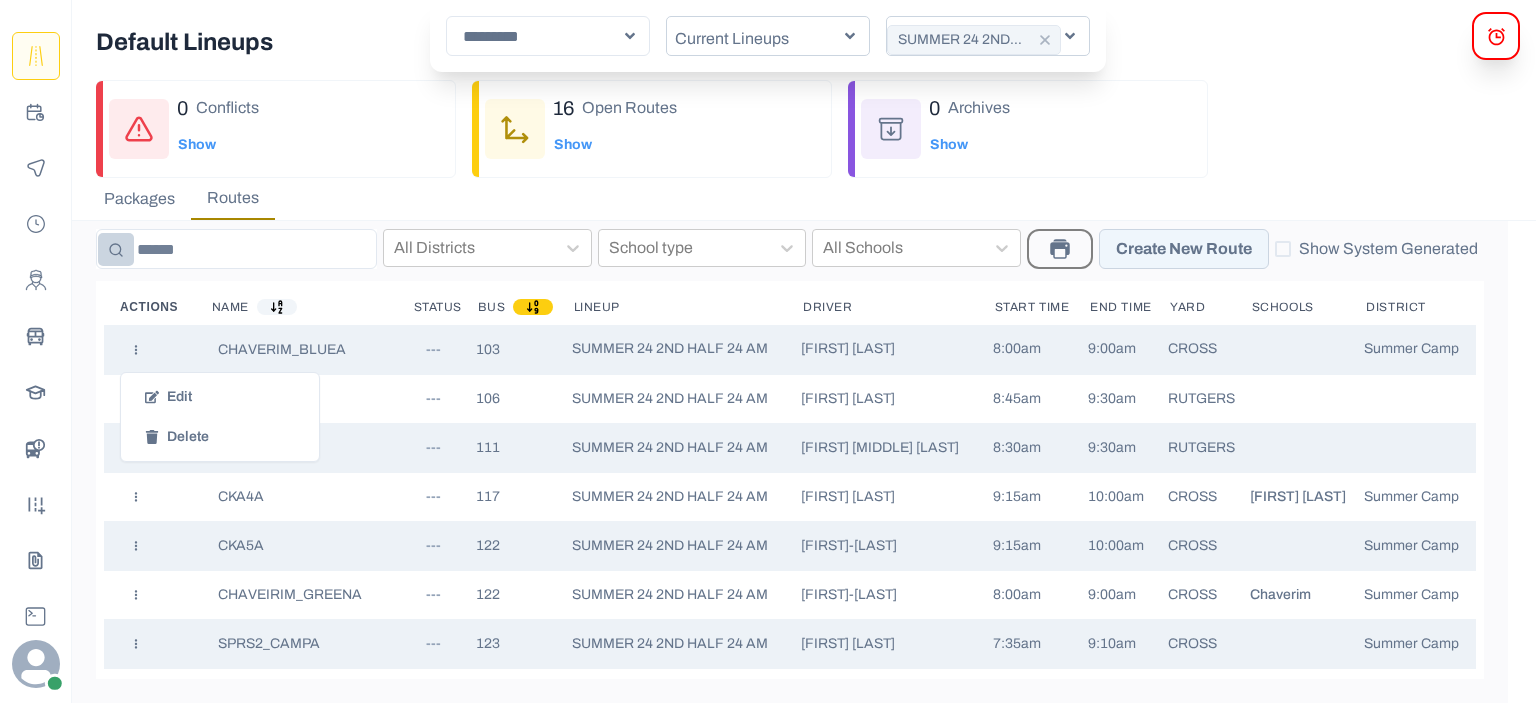 click on "Edit" at bounding box center [220, 397] 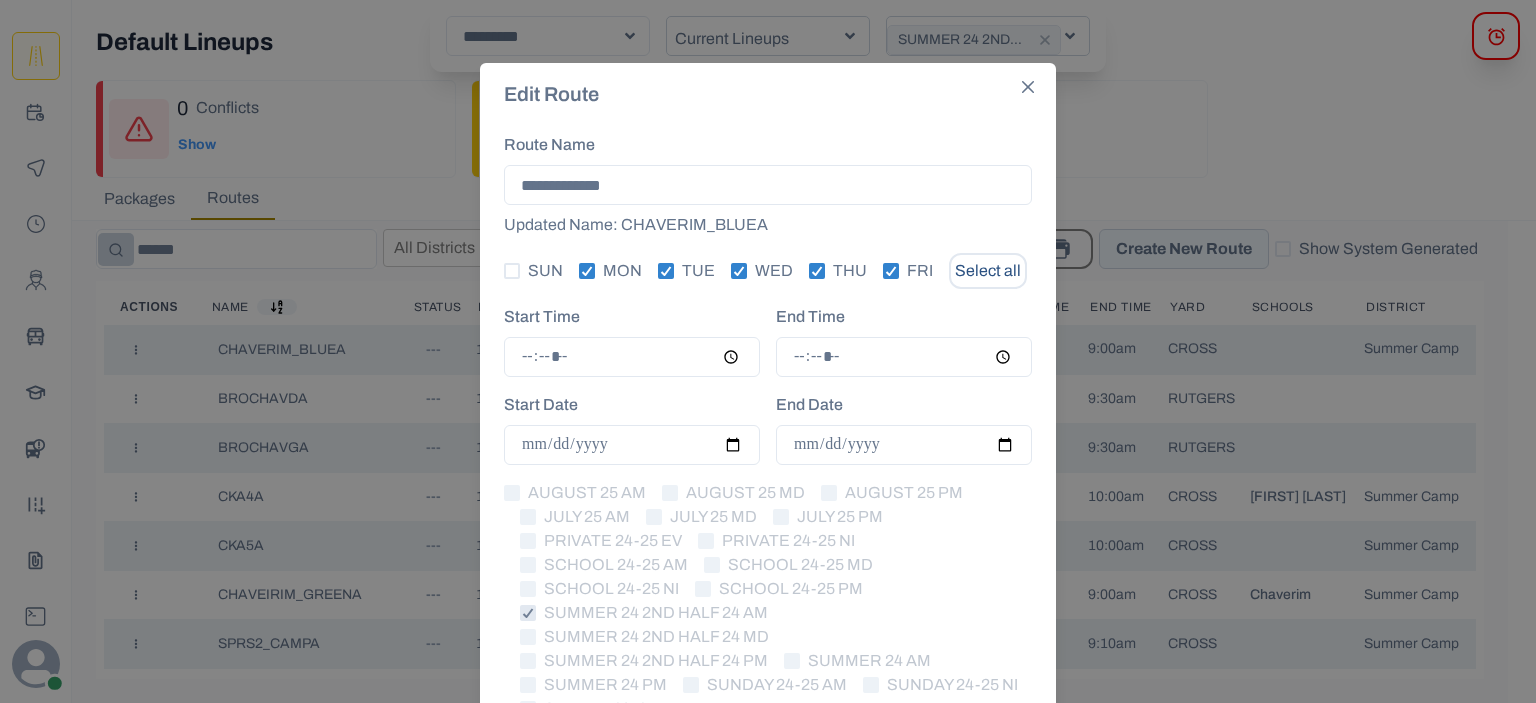scroll, scrollTop: 0, scrollLeft: 0, axis: both 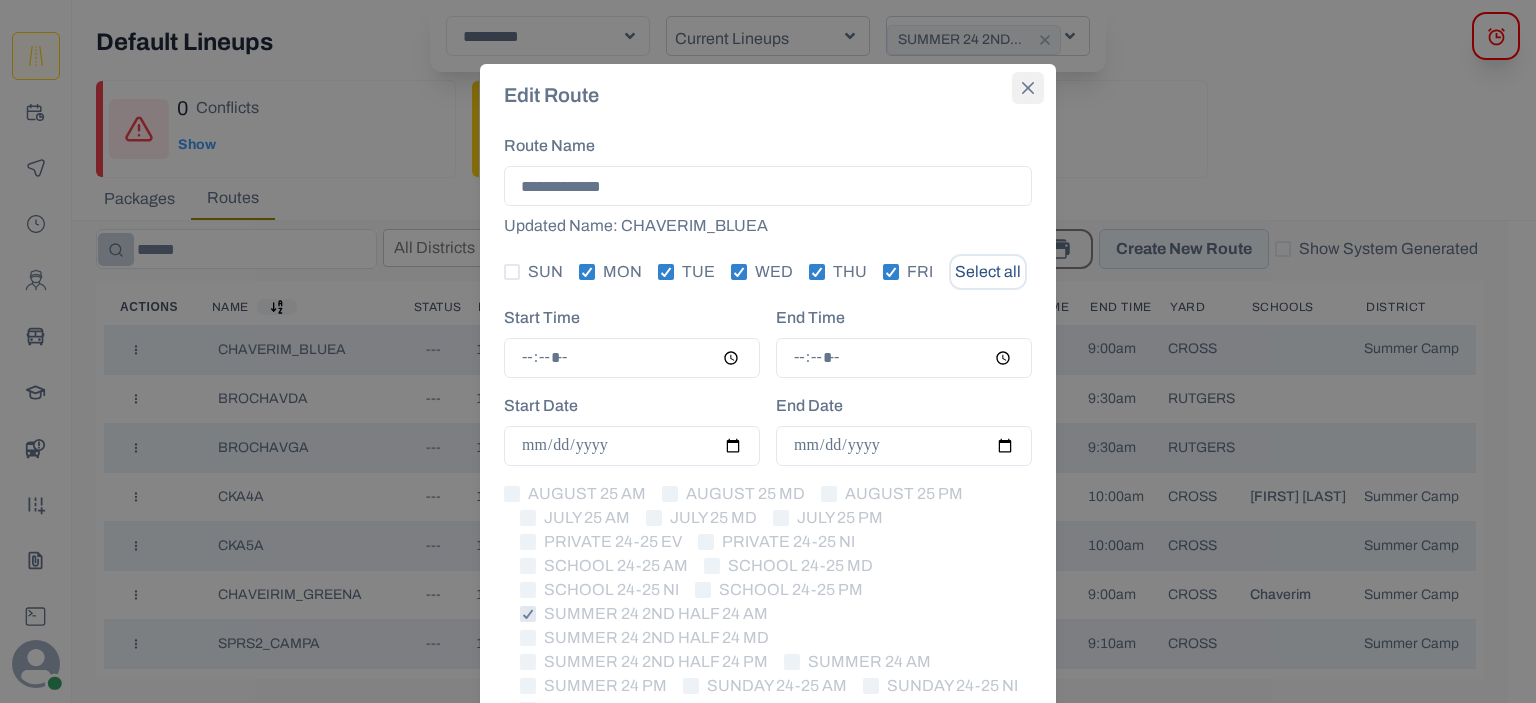 click at bounding box center (1028, 88) 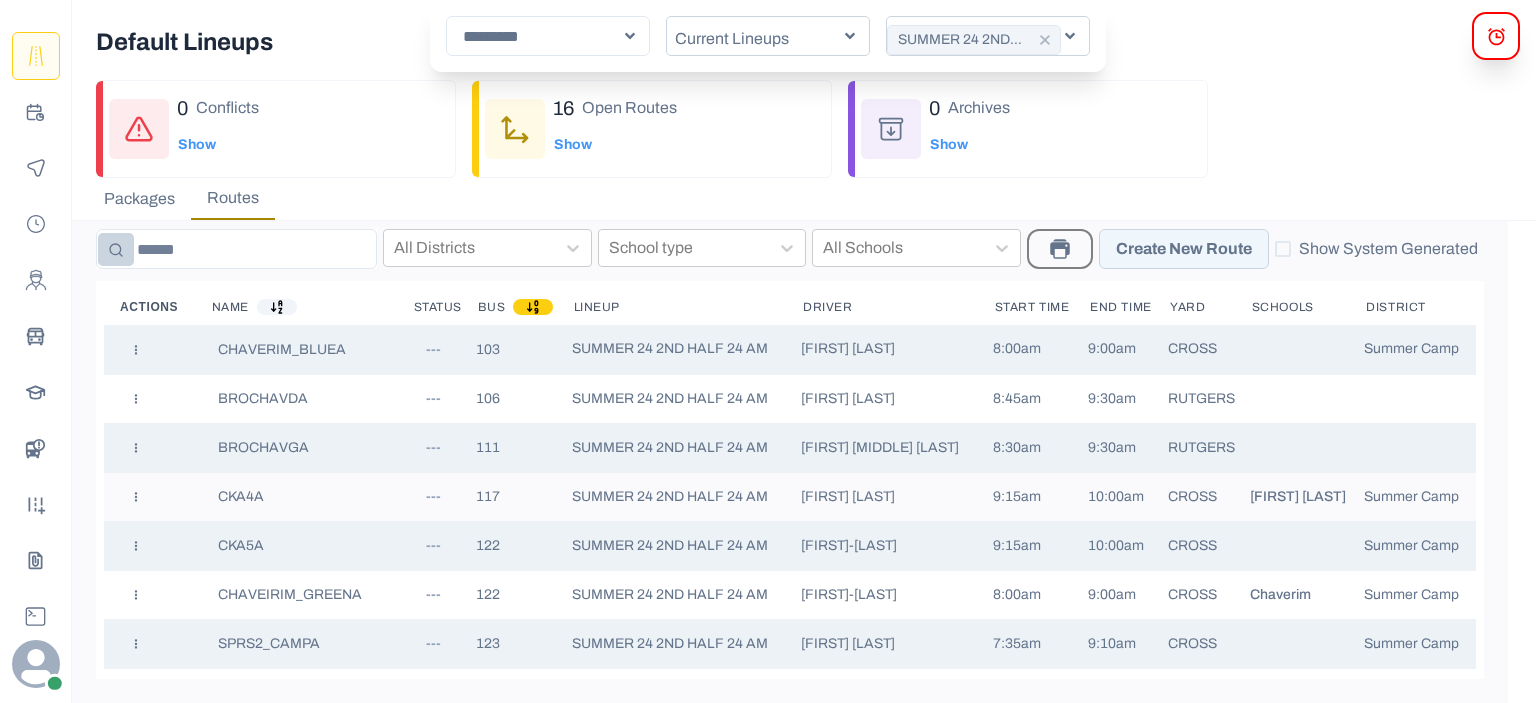 click 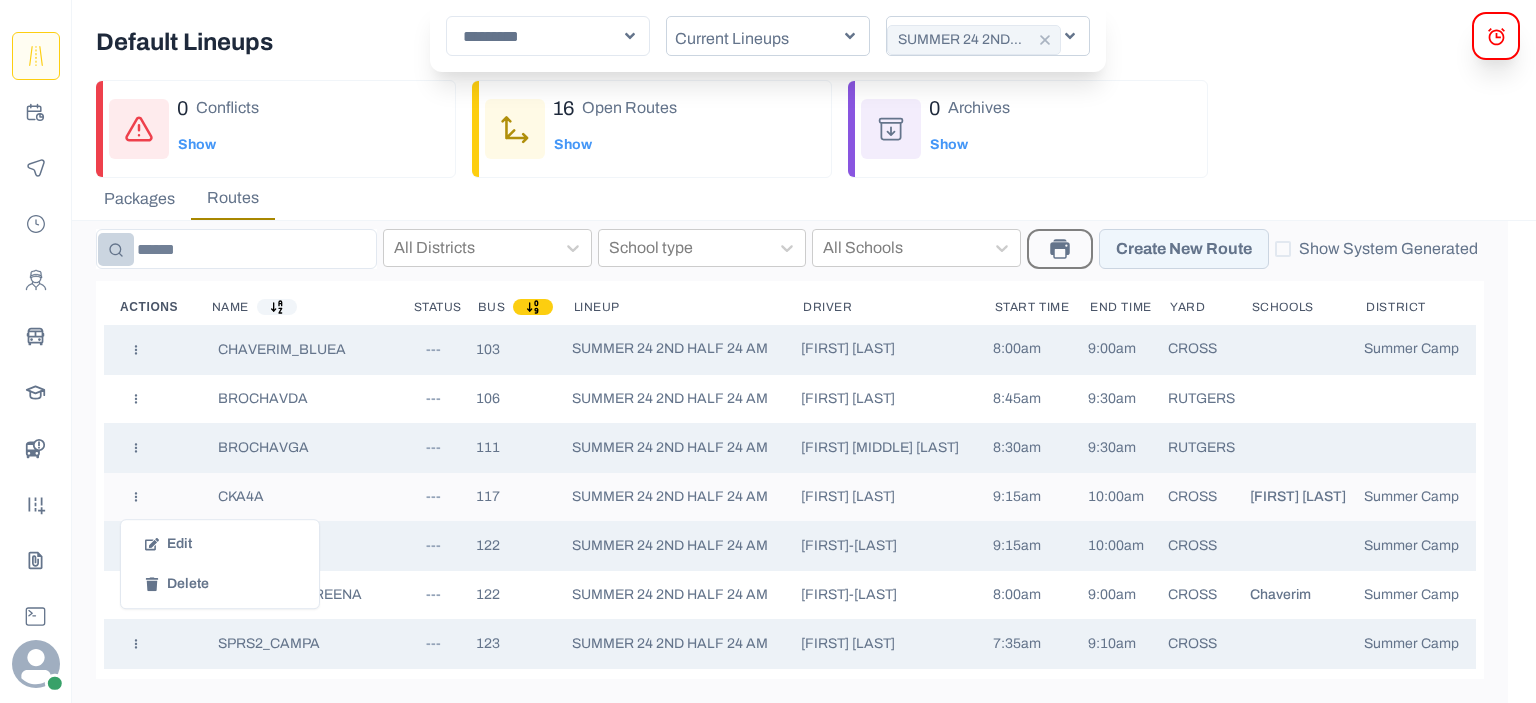 click on "Edit" at bounding box center (220, 544) 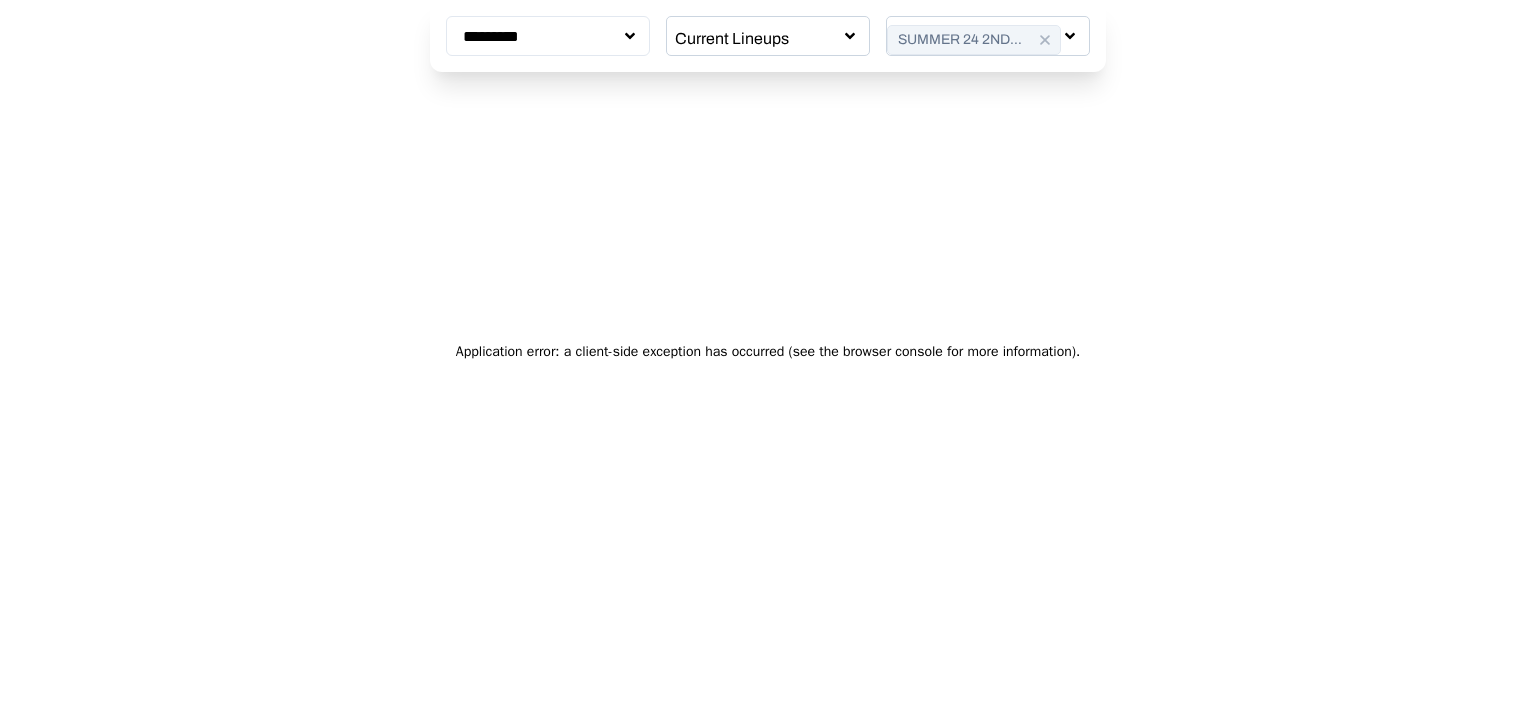 scroll, scrollTop: 0, scrollLeft: 0, axis: both 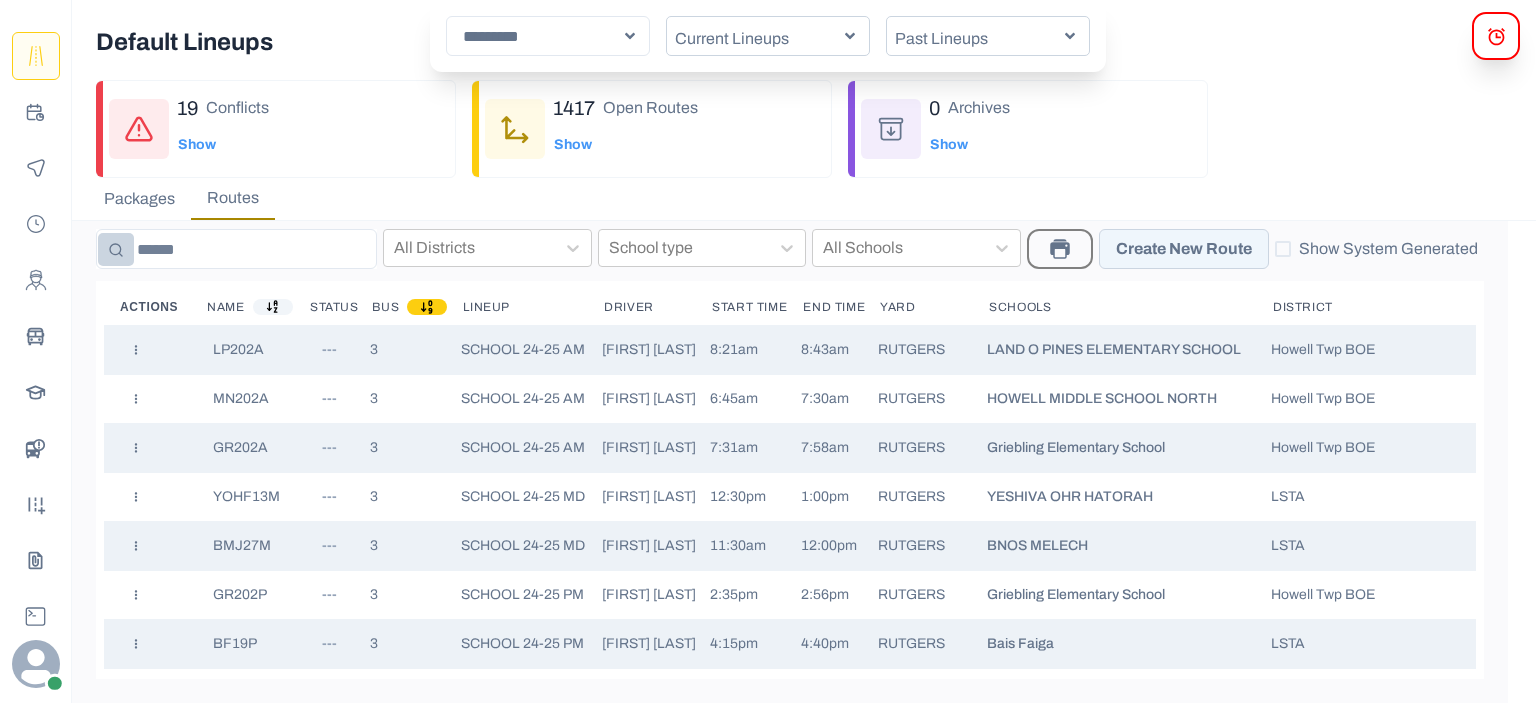 click on "Past Lineups" at bounding box center [978, 39] 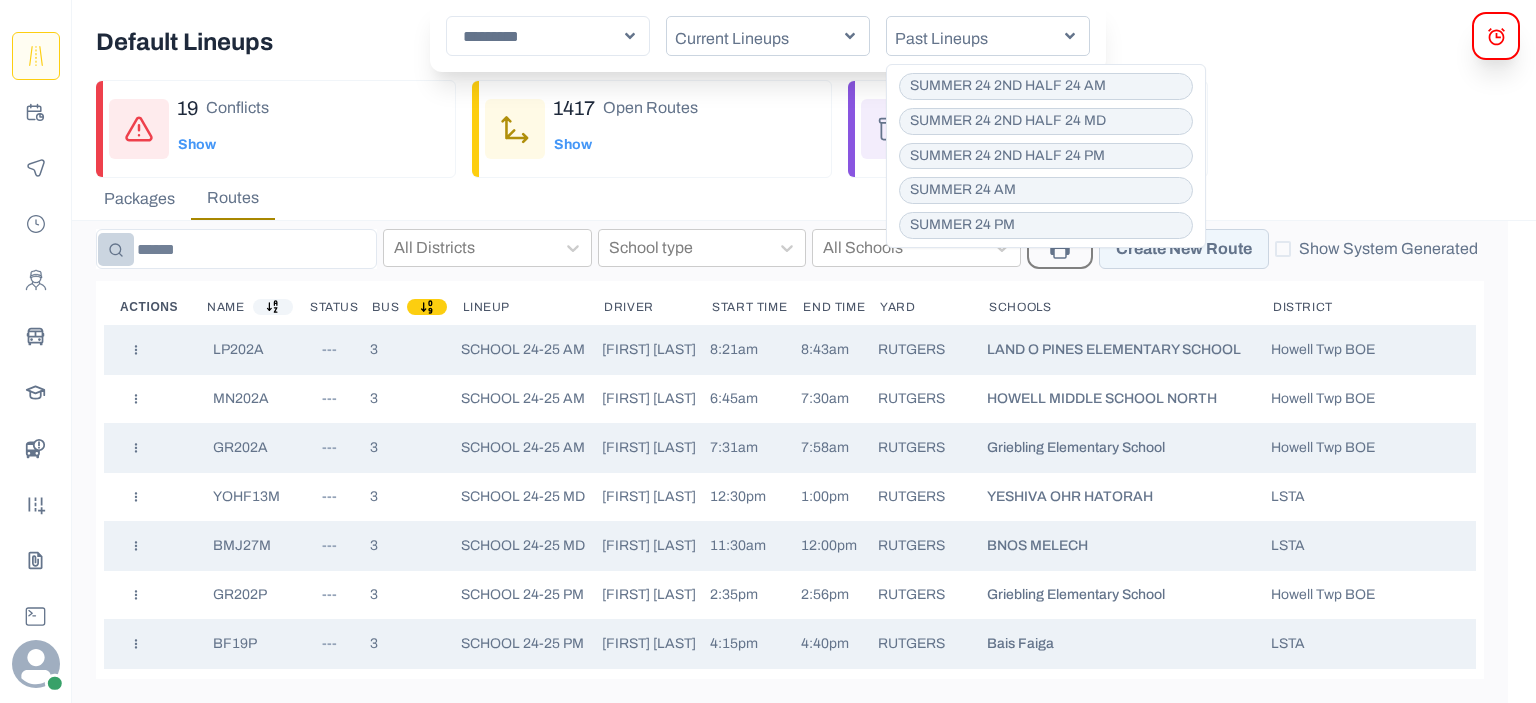 click on "SUMMER 24 2ND HALF 24 AM" at bounding box center (1008, 86) 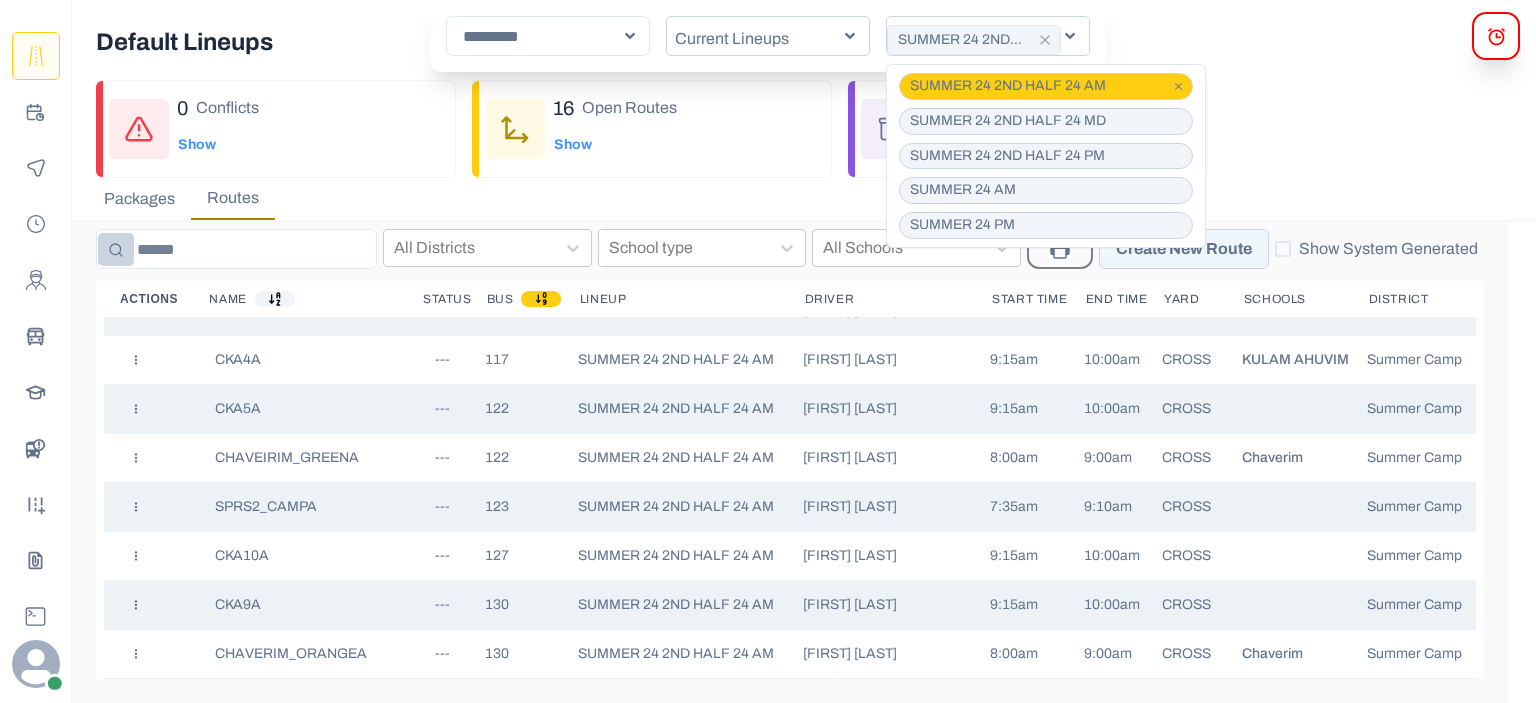 scroll, scrollTop: 0, scrollLeft: 0, axis: both 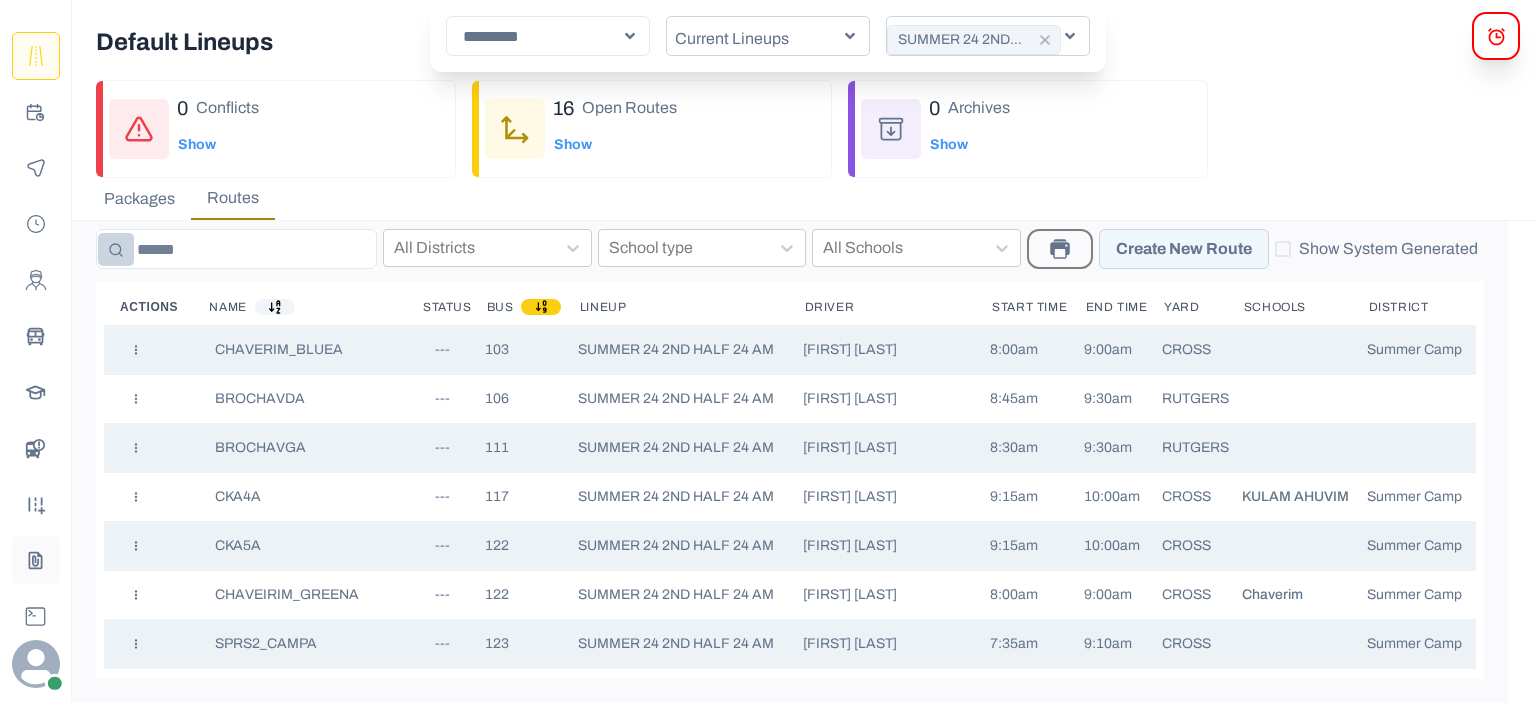 click at bounding box center [36, 560] 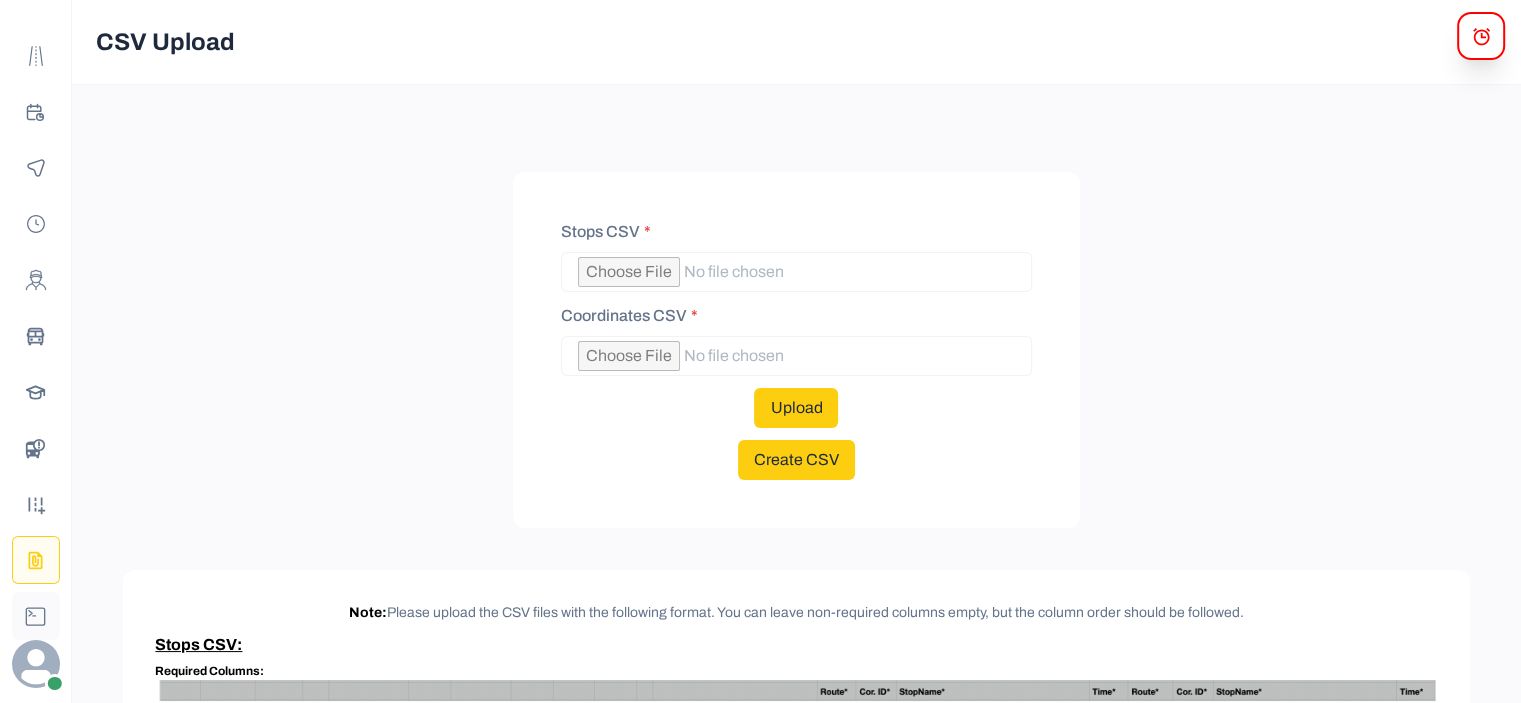 click 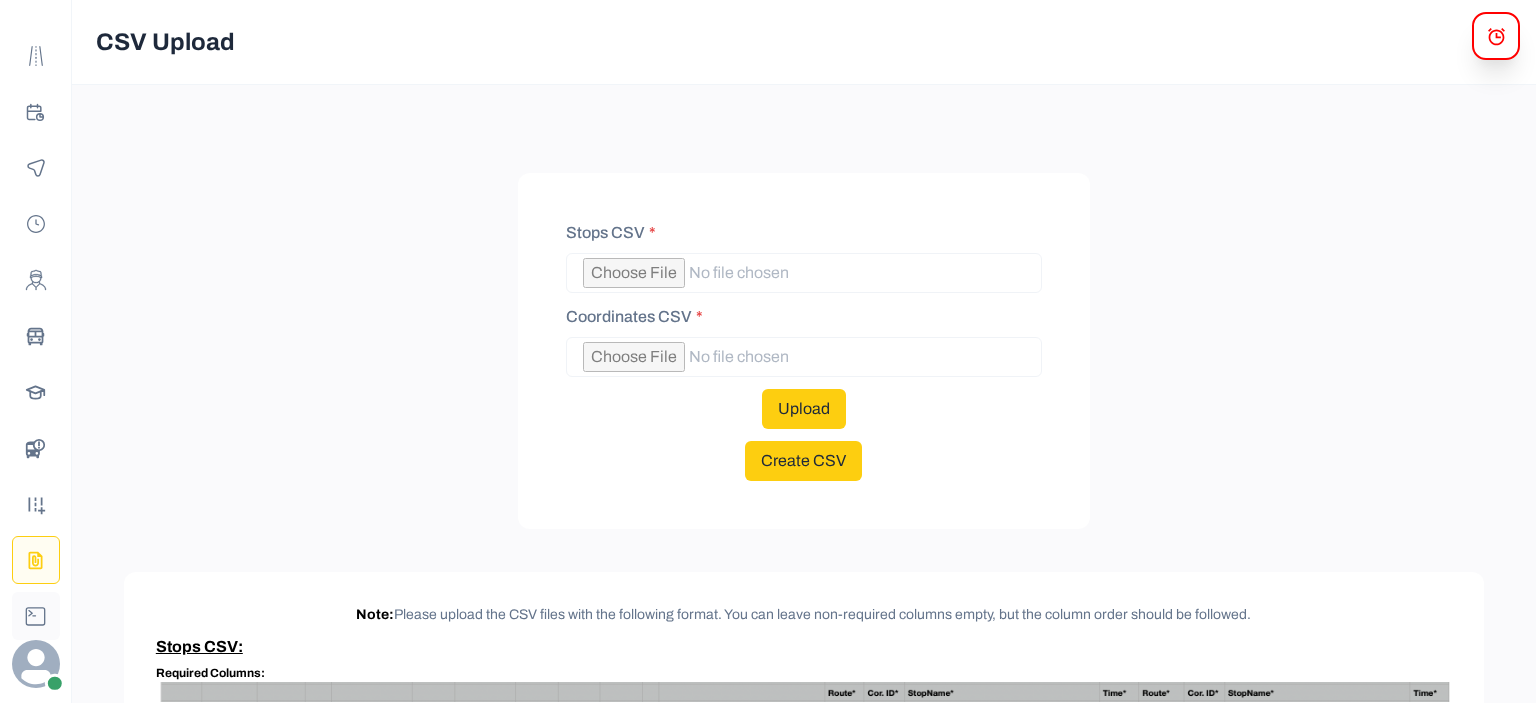 select on "*" 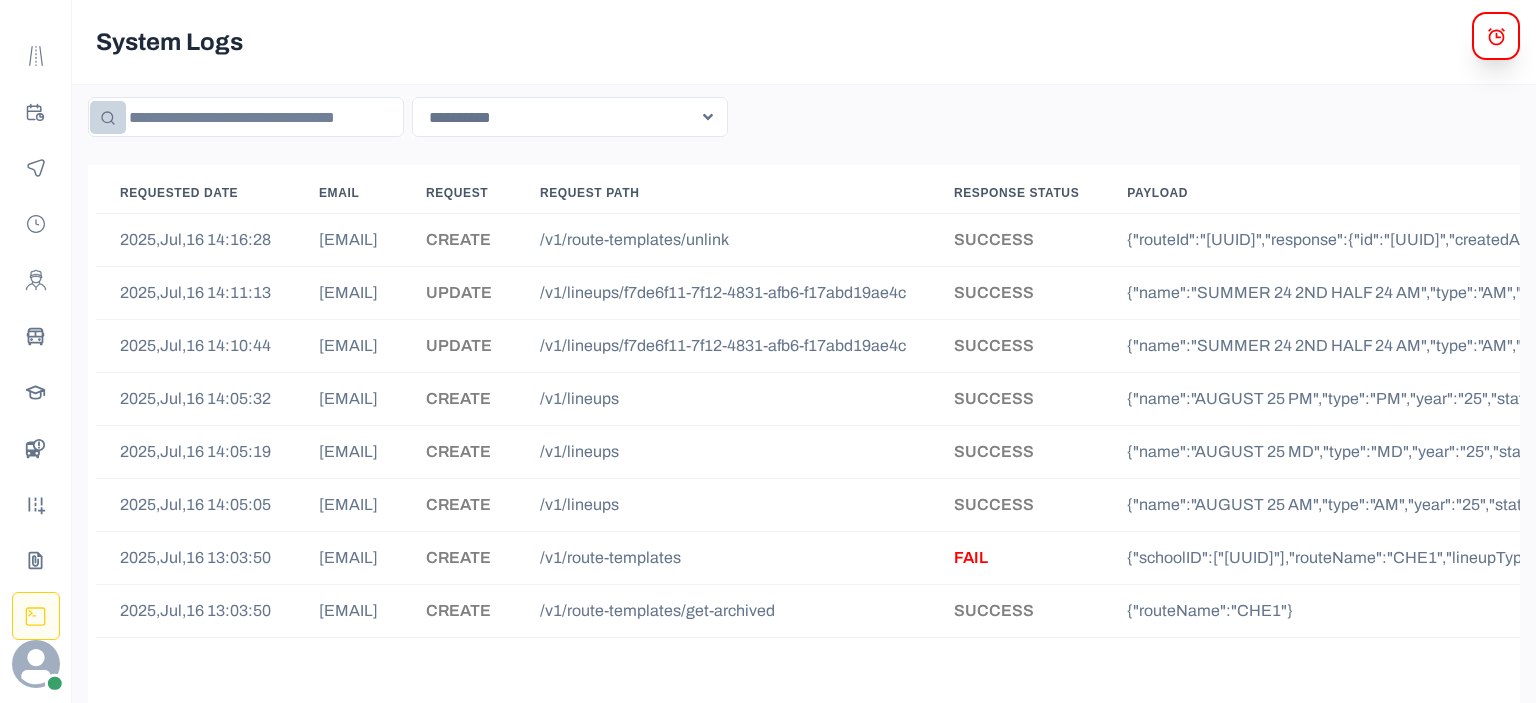 click on "{"routeId":"b240e9f8-1dfc-4166-99e2-54bac493075f","response":{"id":"b240e9f8-1dfc-4166-99e2-54bac493075f","createdAt":"2024-07-26T15:39:54.534Z","updatedAt":"2025-07-16T18:16:28.350Z","name":"CKA6A","busID":null,"startTime":"1970-01-01T14:15:00.000Z","endTime":"1970-01-01T15:00:00.000Z","driverID":null,"districtID":"d12aff57-d901-4883-9b95-86cc35afc547","lineupName":"SUMMER 24 2ND HALF 24 AM","lineupID":"f7de6f11-7f12-4831-afb6-f17abd19ae4c","unassignedPackageID":null,"days":["MONDAY","TUESDAY","WEDNESDAY","THURSDAY","FRIDAY"],"startDate":null,"endDate":null,"latestStopsVersionID":null,"isArchived":false,"isSystemGenerated":false,"packageTemplateId":null}}" at bounding box center [1391, 240] 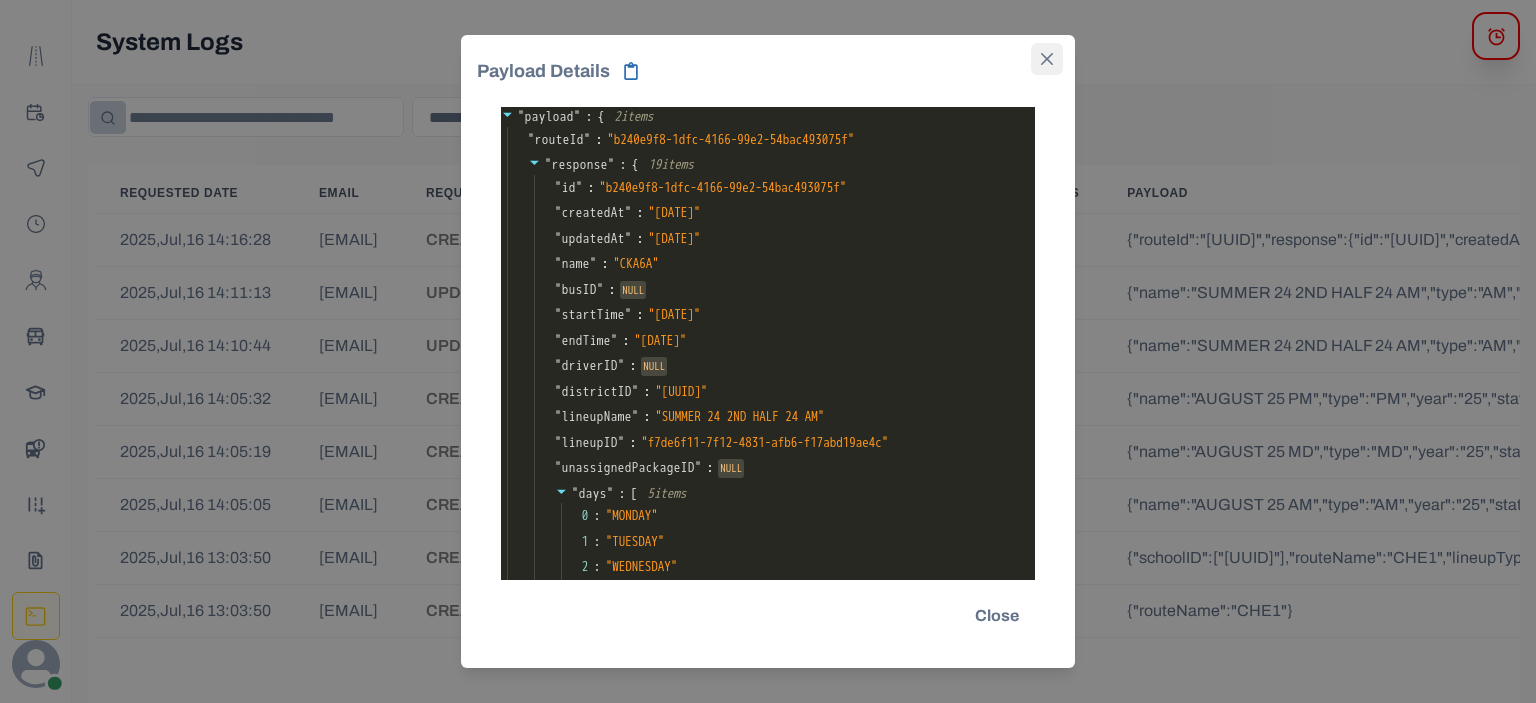 click at bounding box center (1047, 59) 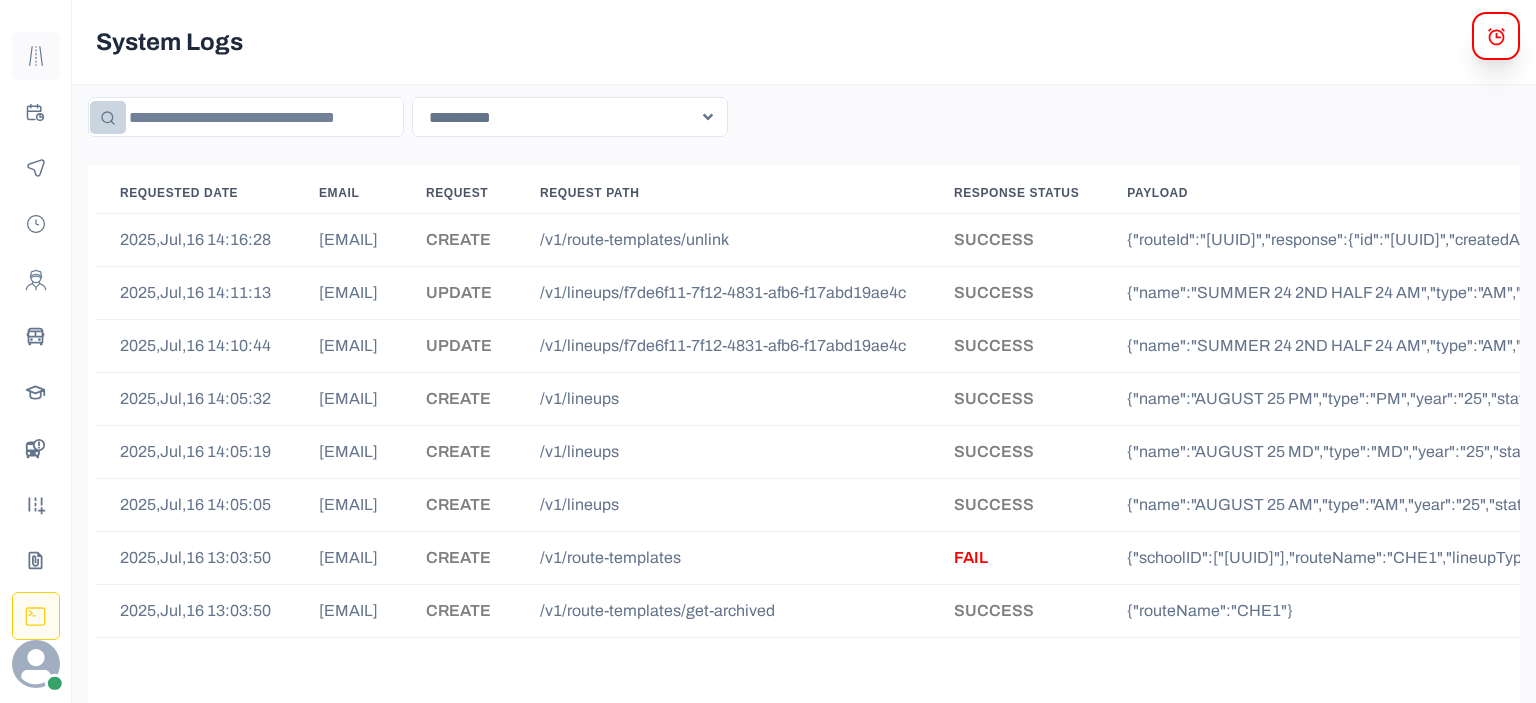 click 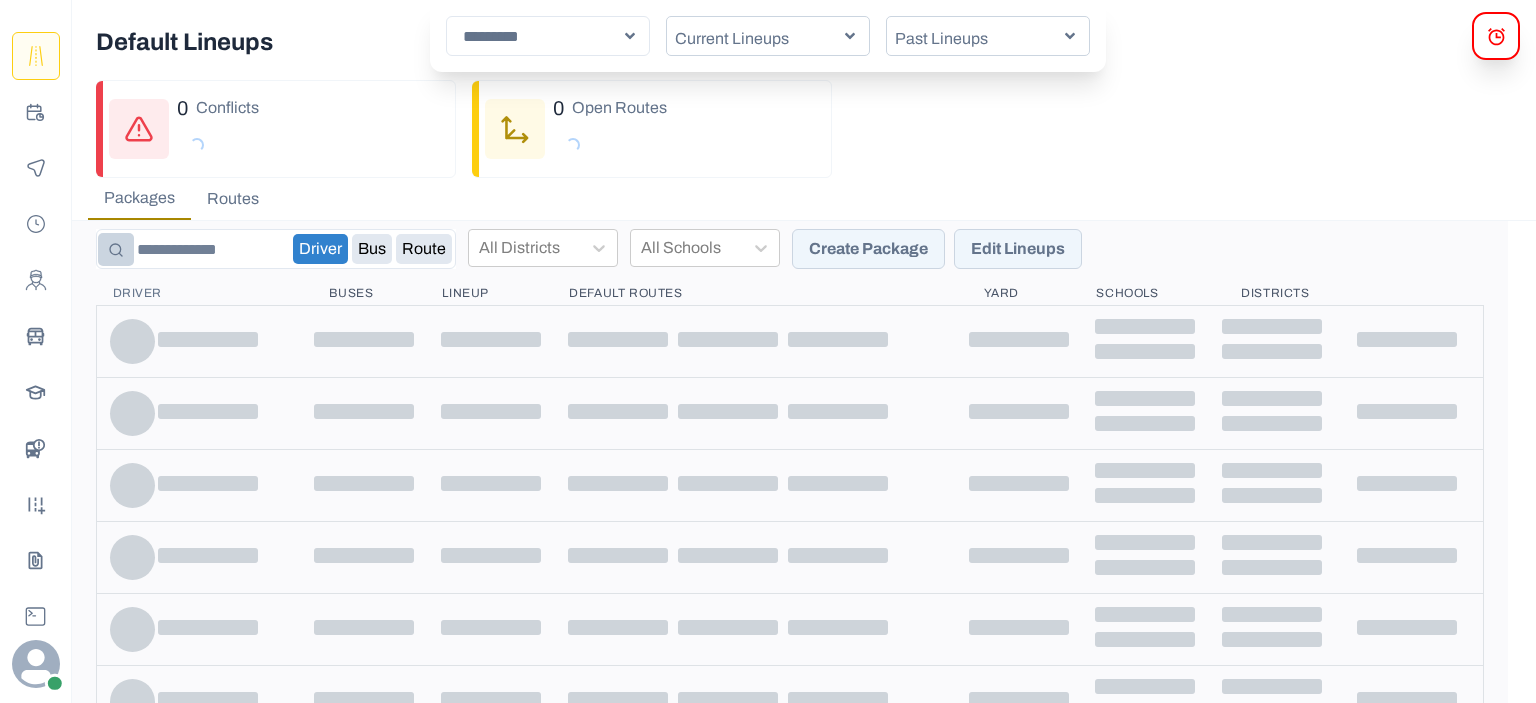 scroll, scrollTop: 0, scrollLeft: 0, axis: both 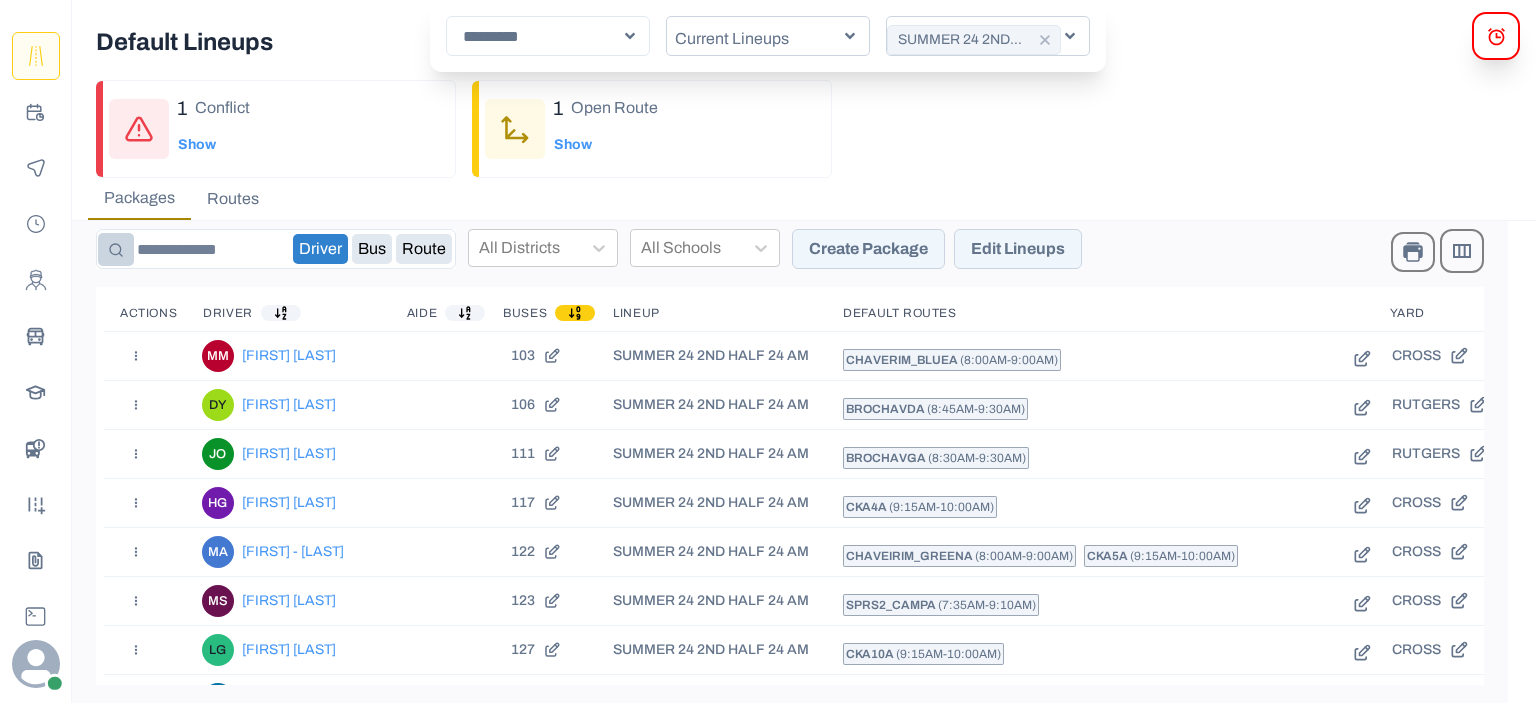 click on "Routes" at bounding box center [233, 199] 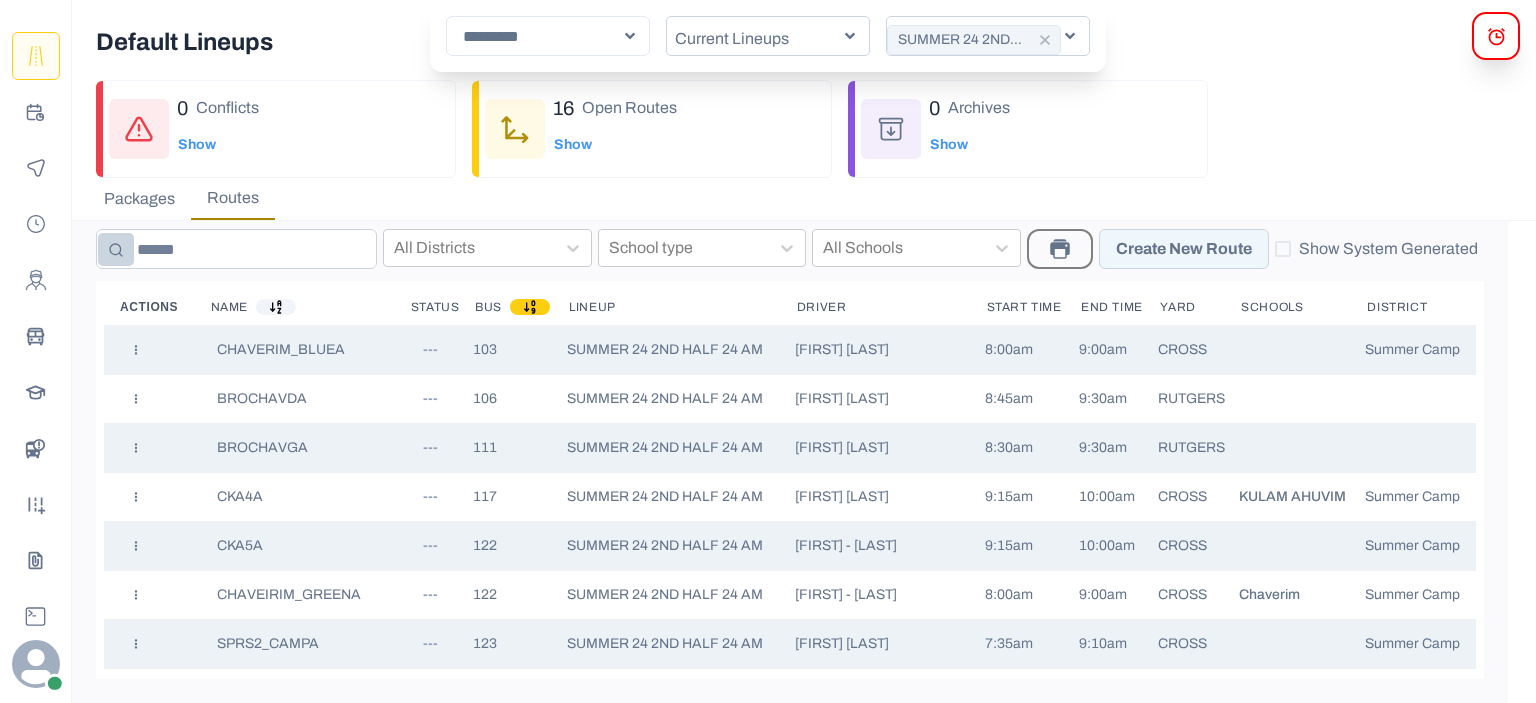 click at bounding box center (236, 249) 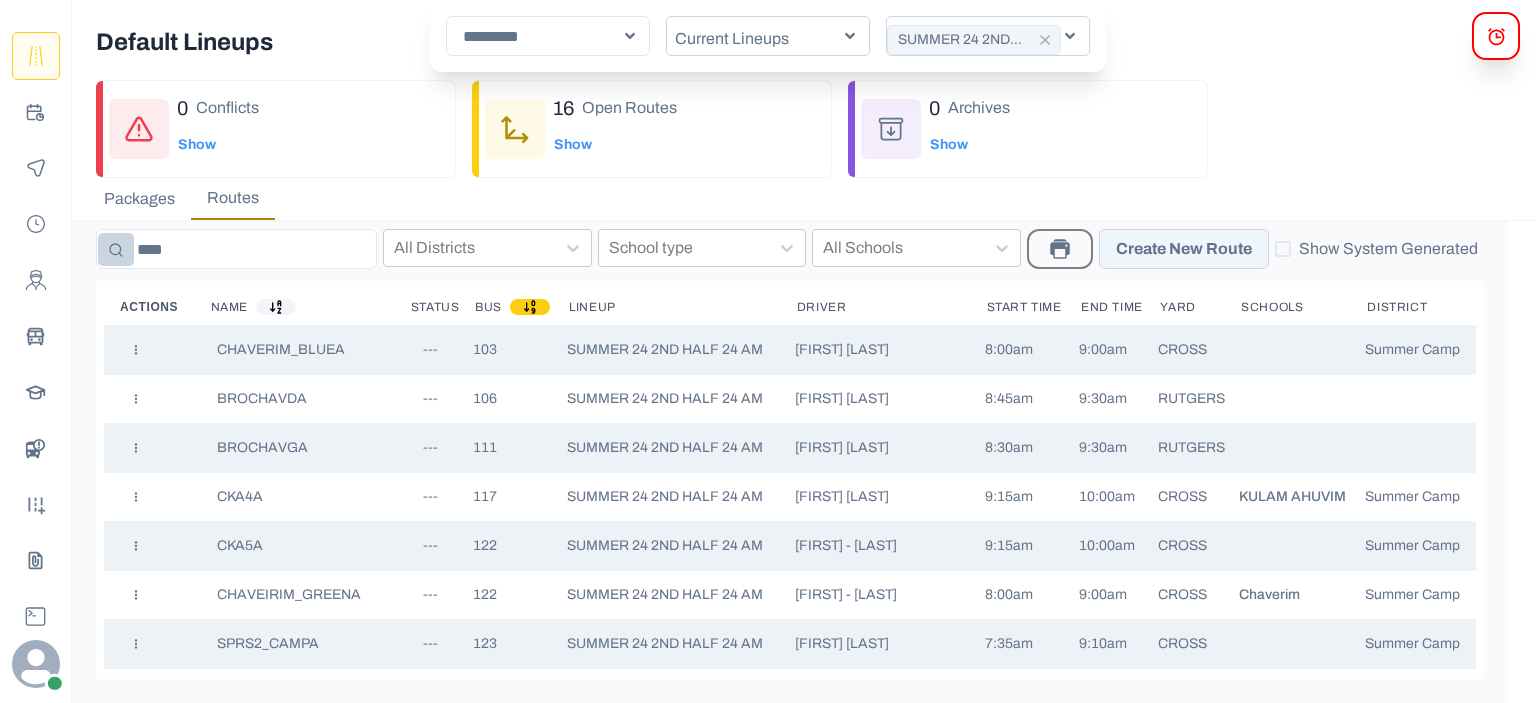 type on "****" 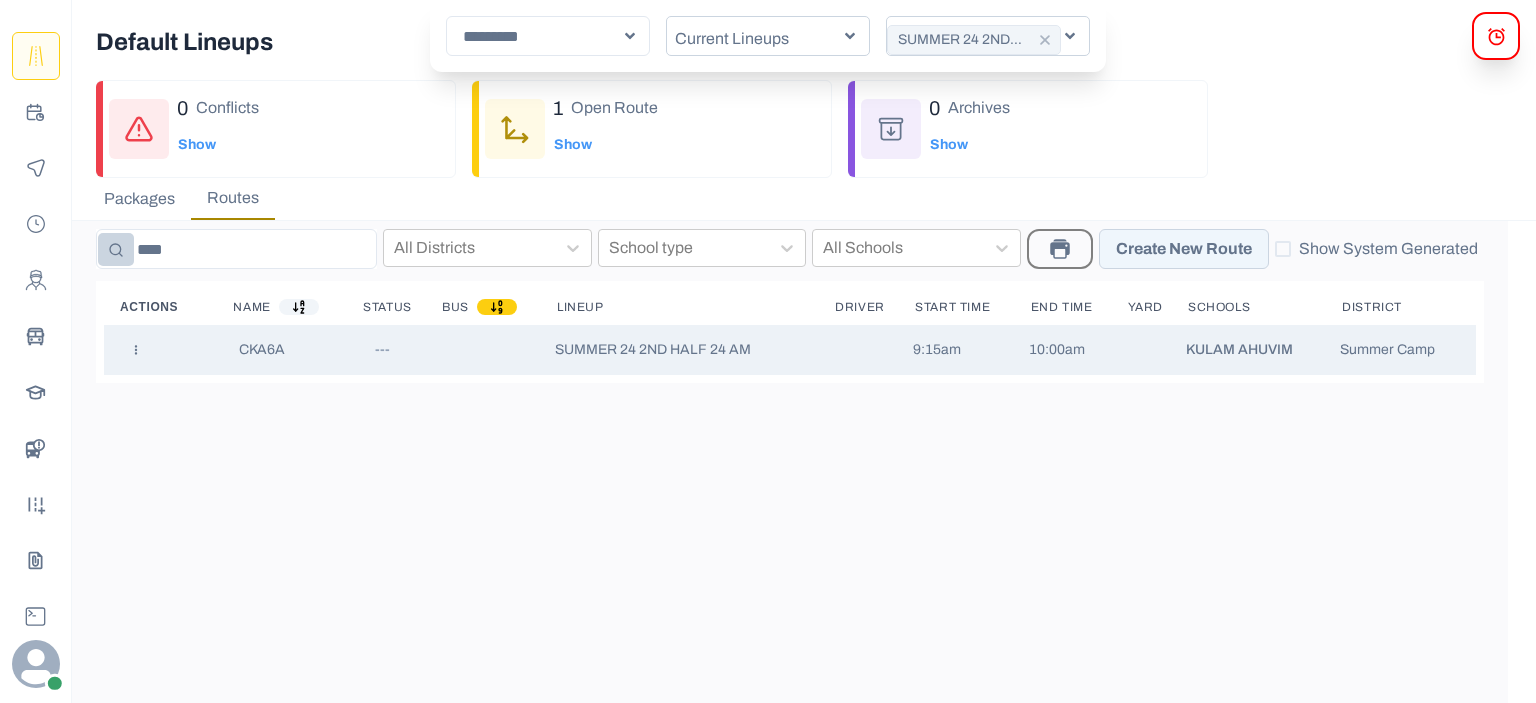 click 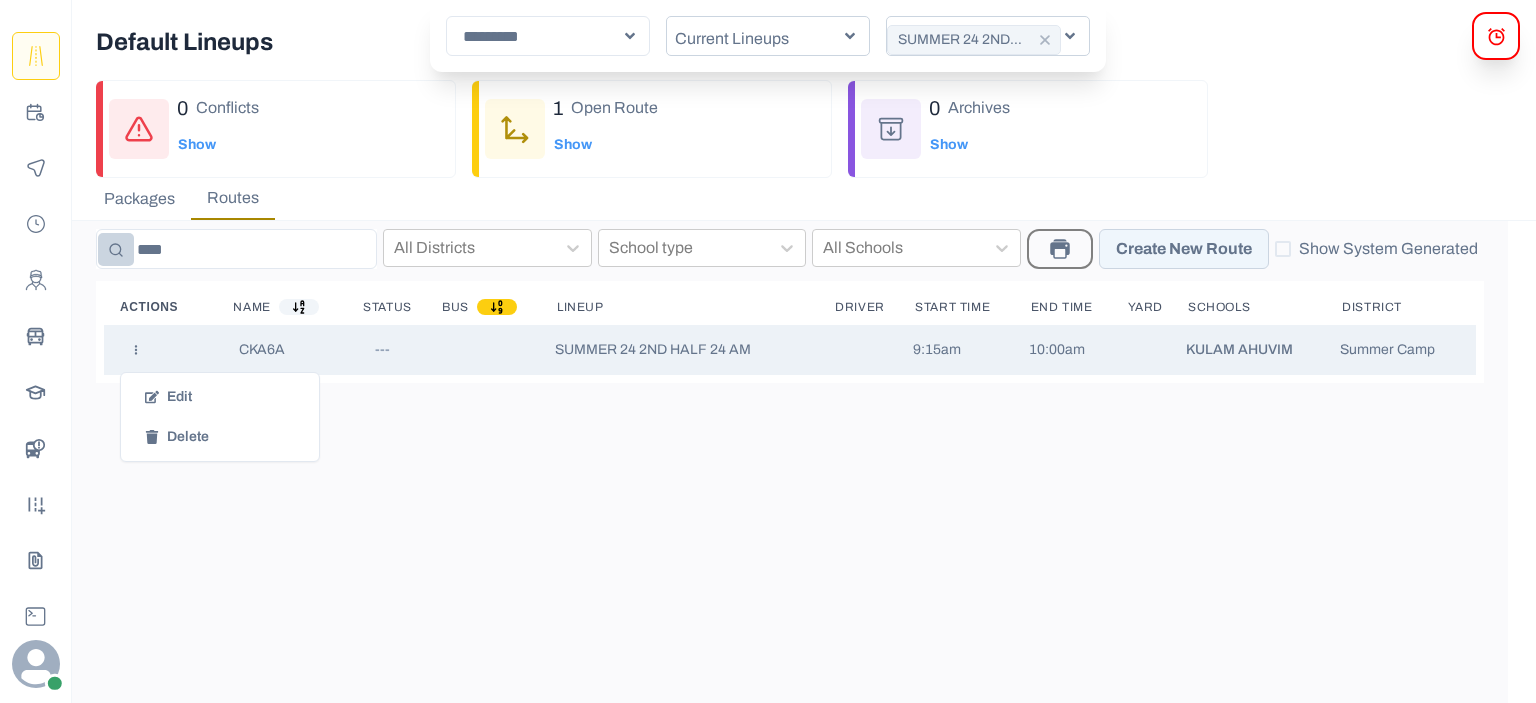 click on "Edit" at bounding box center (220, 397) 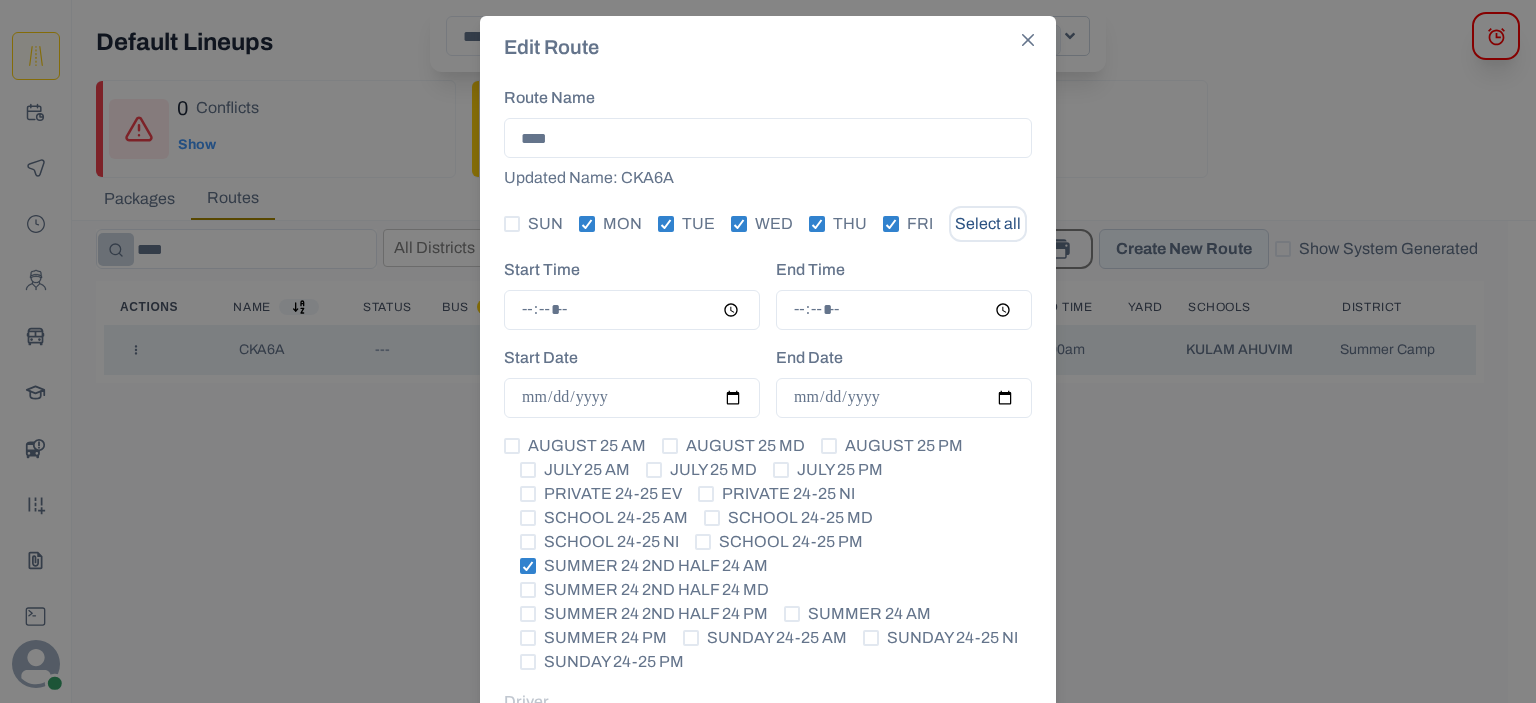 scroll, scrollTop: 0, scrollLeft: 0, axis: both 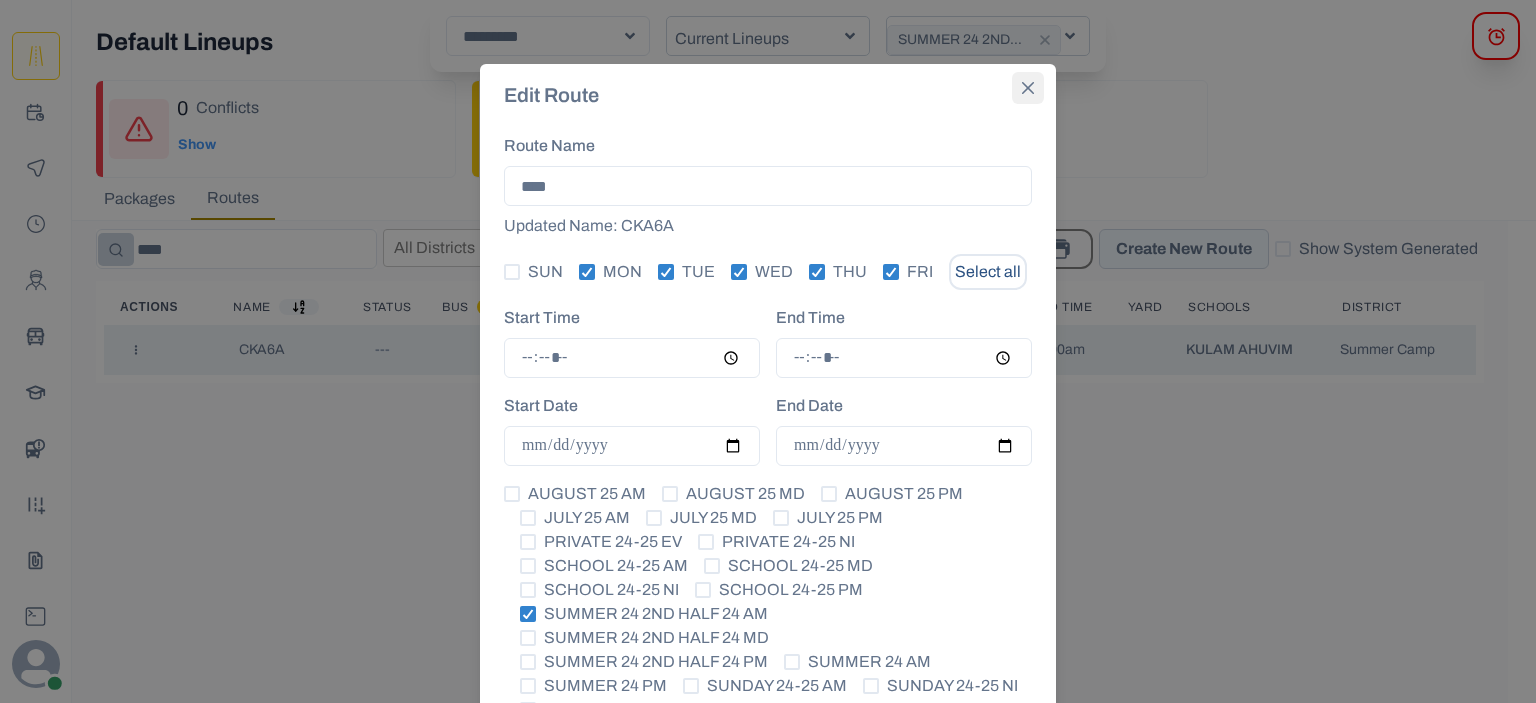 click 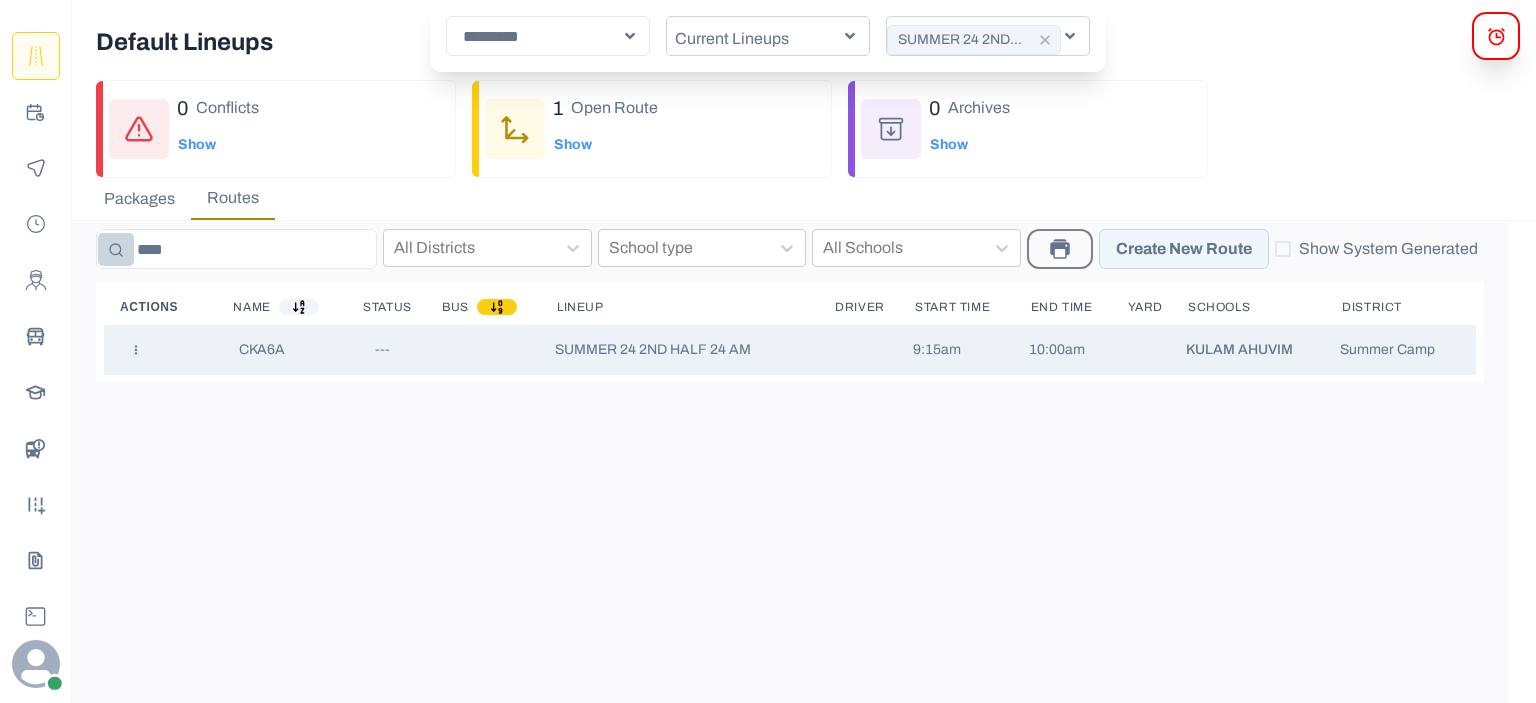 click on "**** All Districts School type All Schools Create New Route  Show System Generated  Adjust Time Remove Routes Start Time Increase By or decrease by End Time Increase By or decrease by Cancel Confirm Actions Name Status Bus Lineup Driver Start Time End Time Yard Schools District Edit Delete CKA6A --- SUMMER 24 2ND HALF 24 AM   9:15am 10:00am [ORGANIZATION] Summer Camp" at bounding box center (790, 462) 